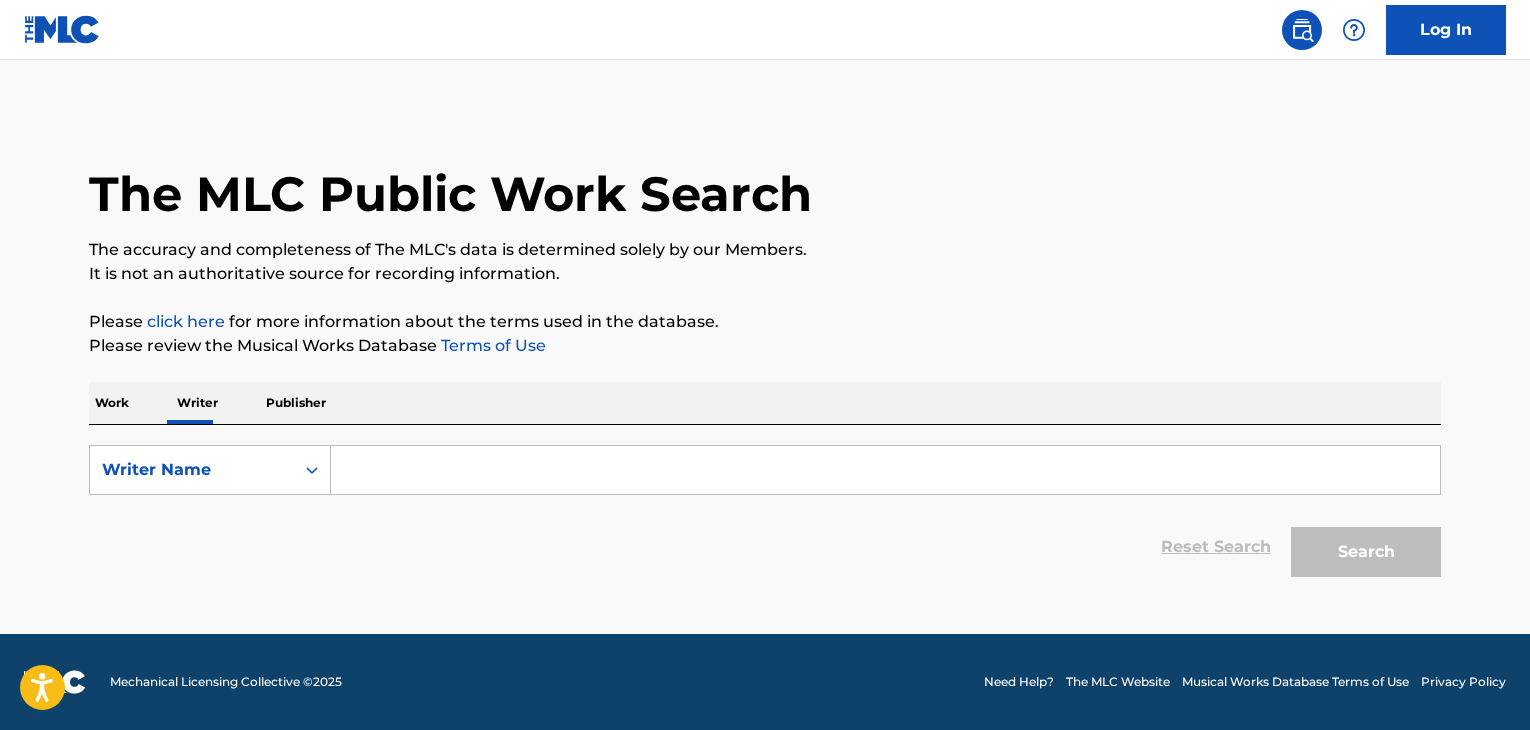 scroll, scrollTop: 0, scrollLeft: 0, axis: both 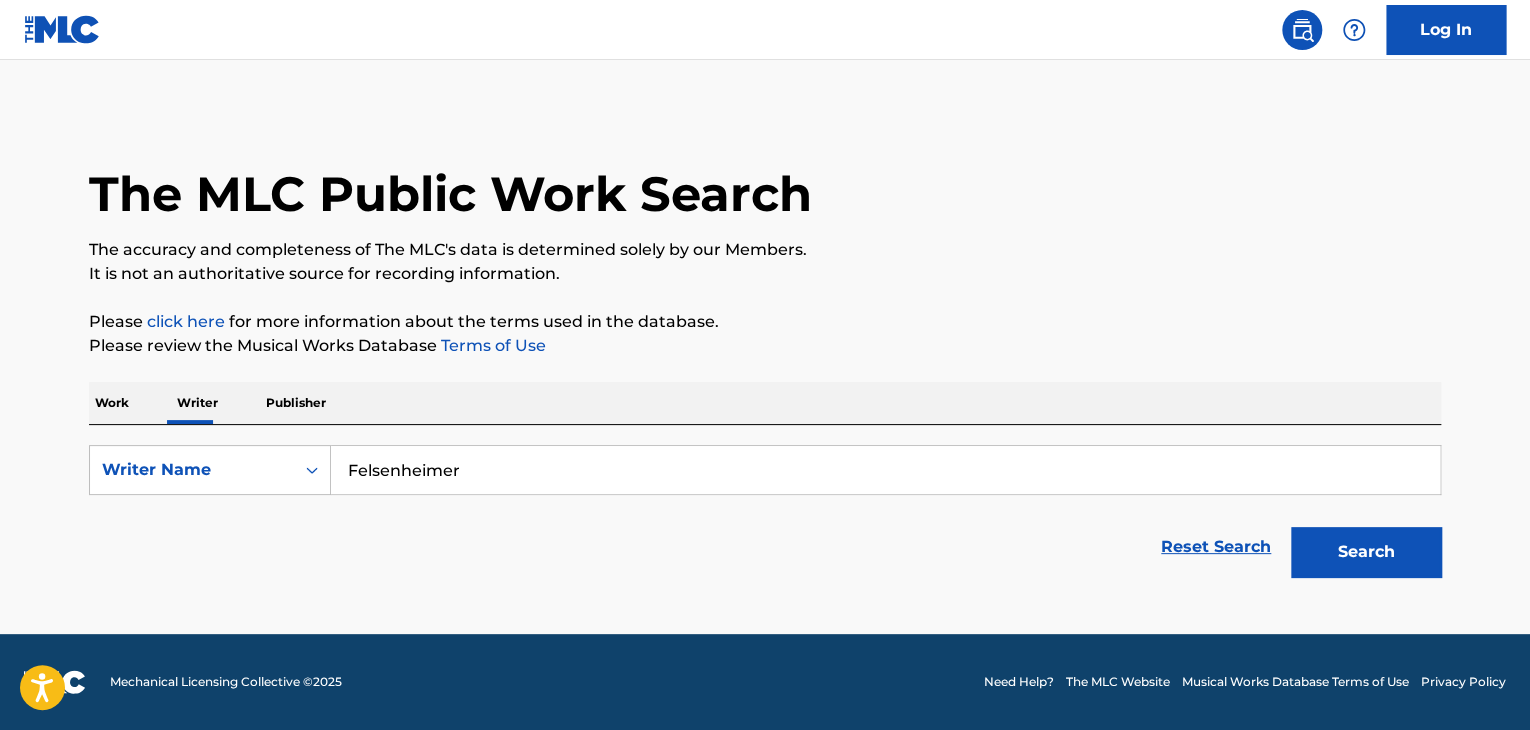 click on "Search" at bounding box center [1366, 552] 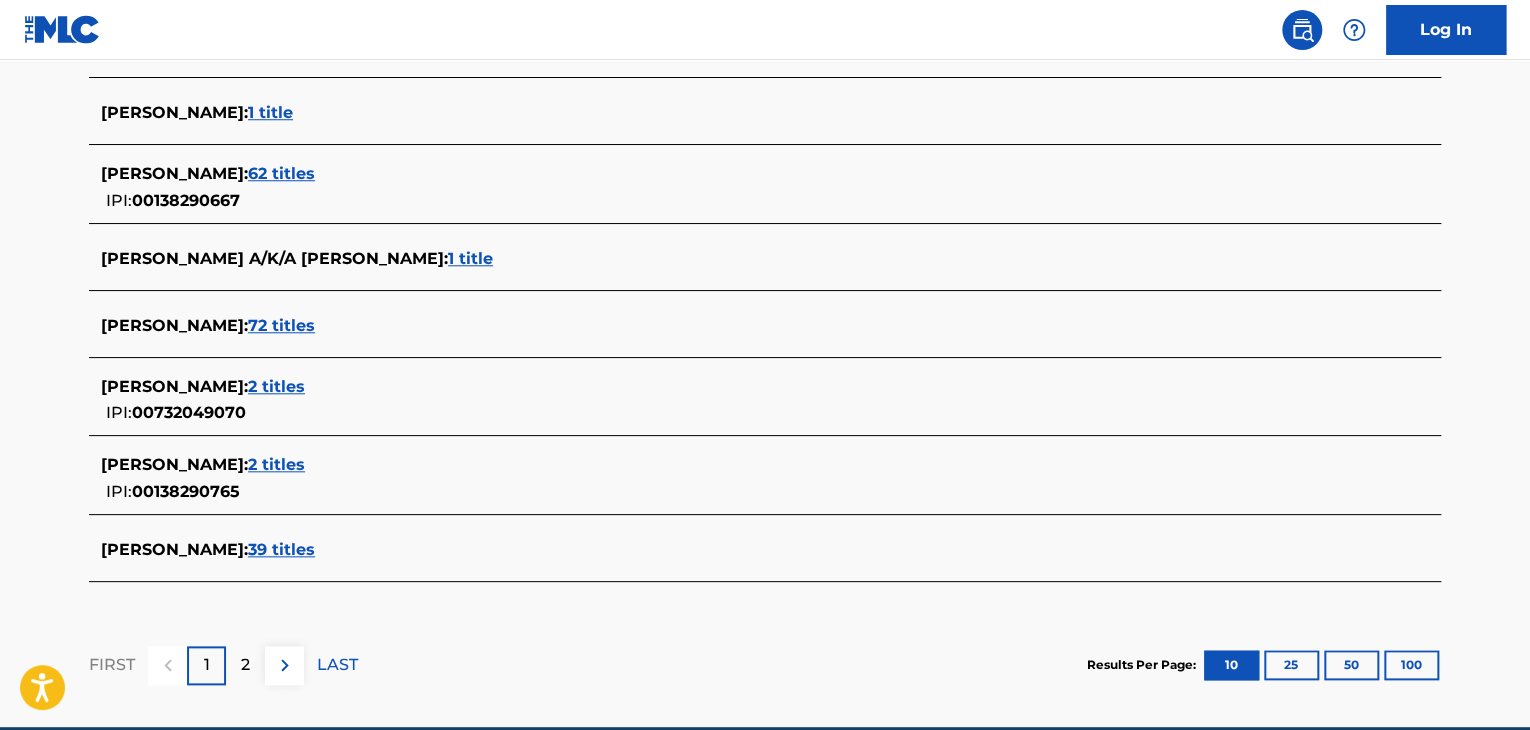 scroll, scrollTop: 291, scrollLeft: 0, axis: vertical 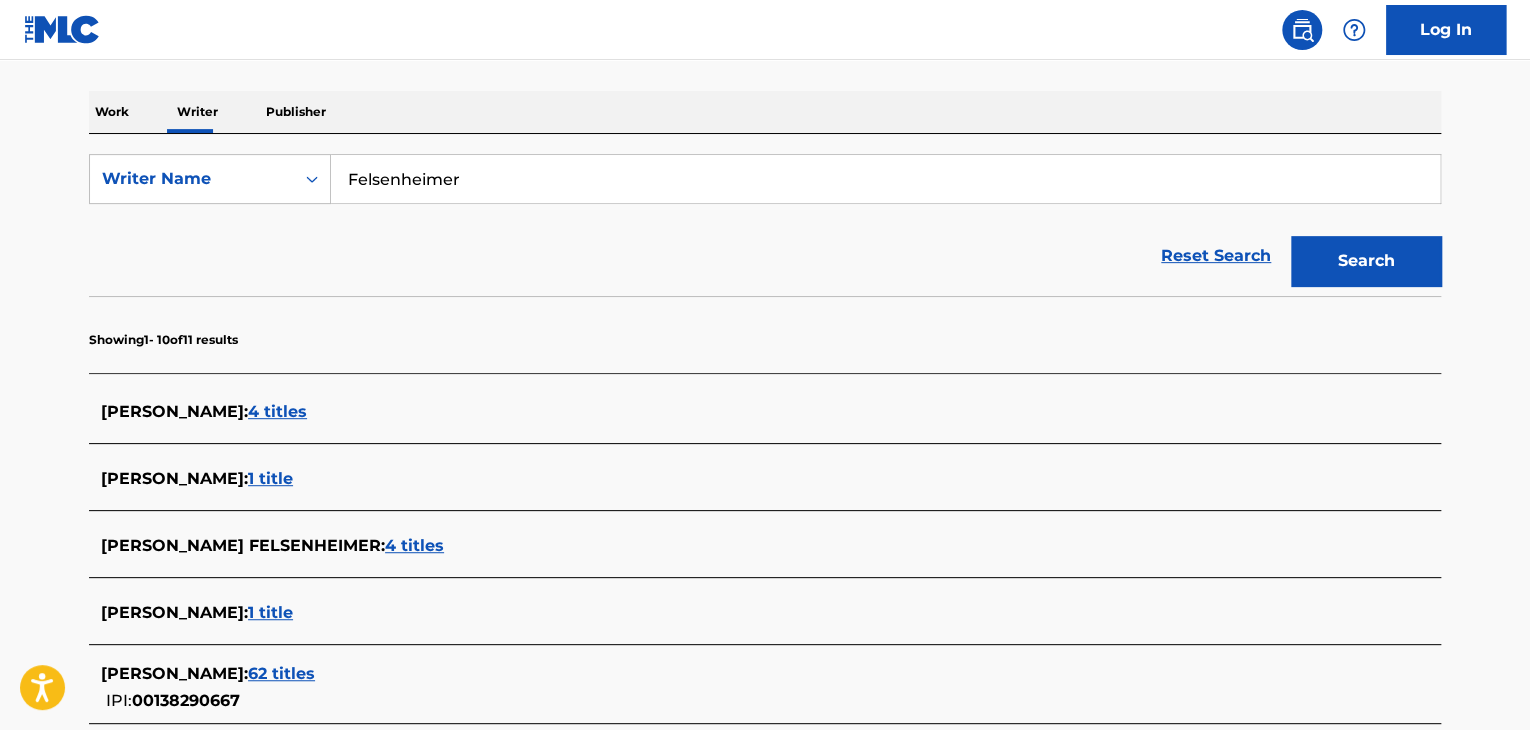 click on "Felsenheimer" at bounding box center (885, 179) 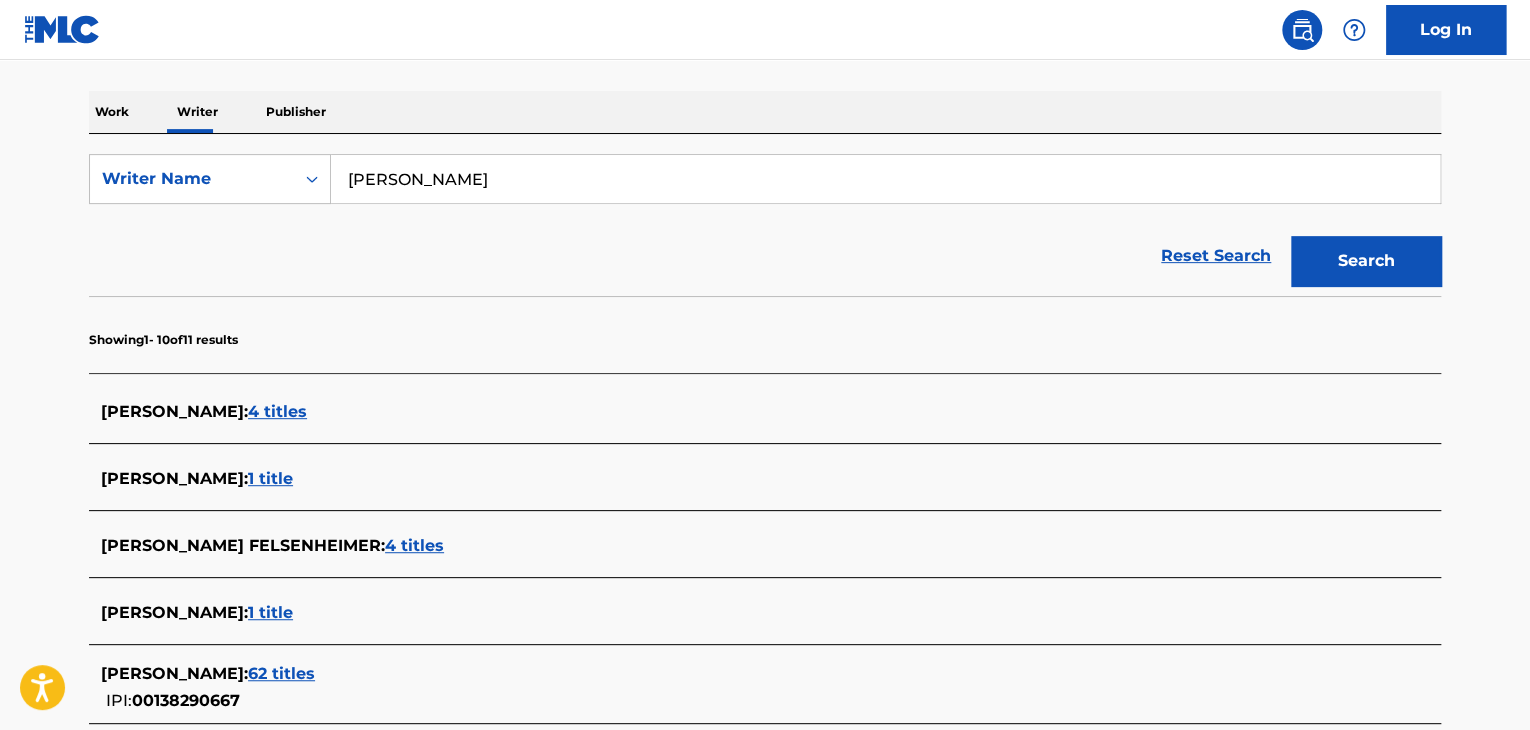 type on "[PERSON_NAME]" 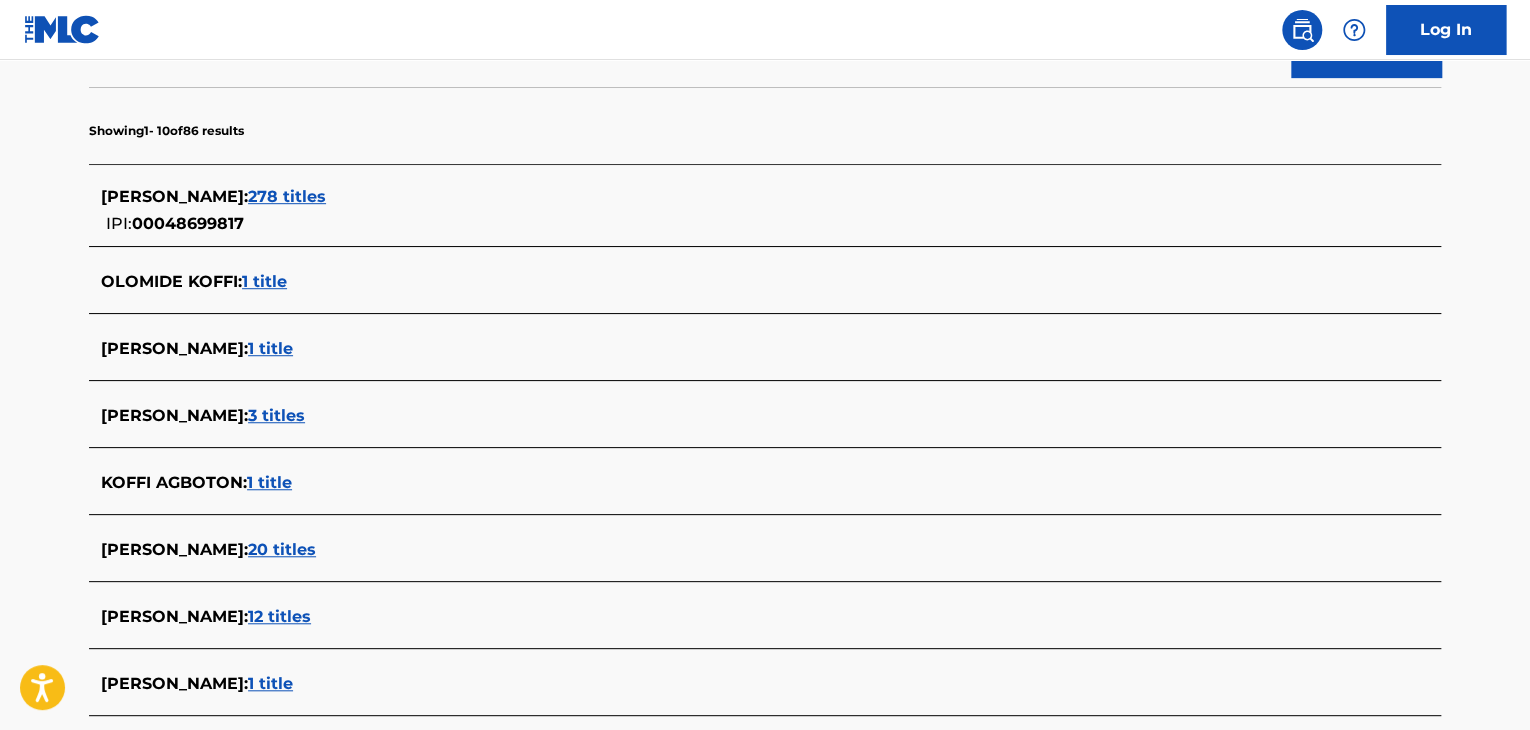 scroll, scrollTop: 391, scrollLeft: 0, axis: vertical 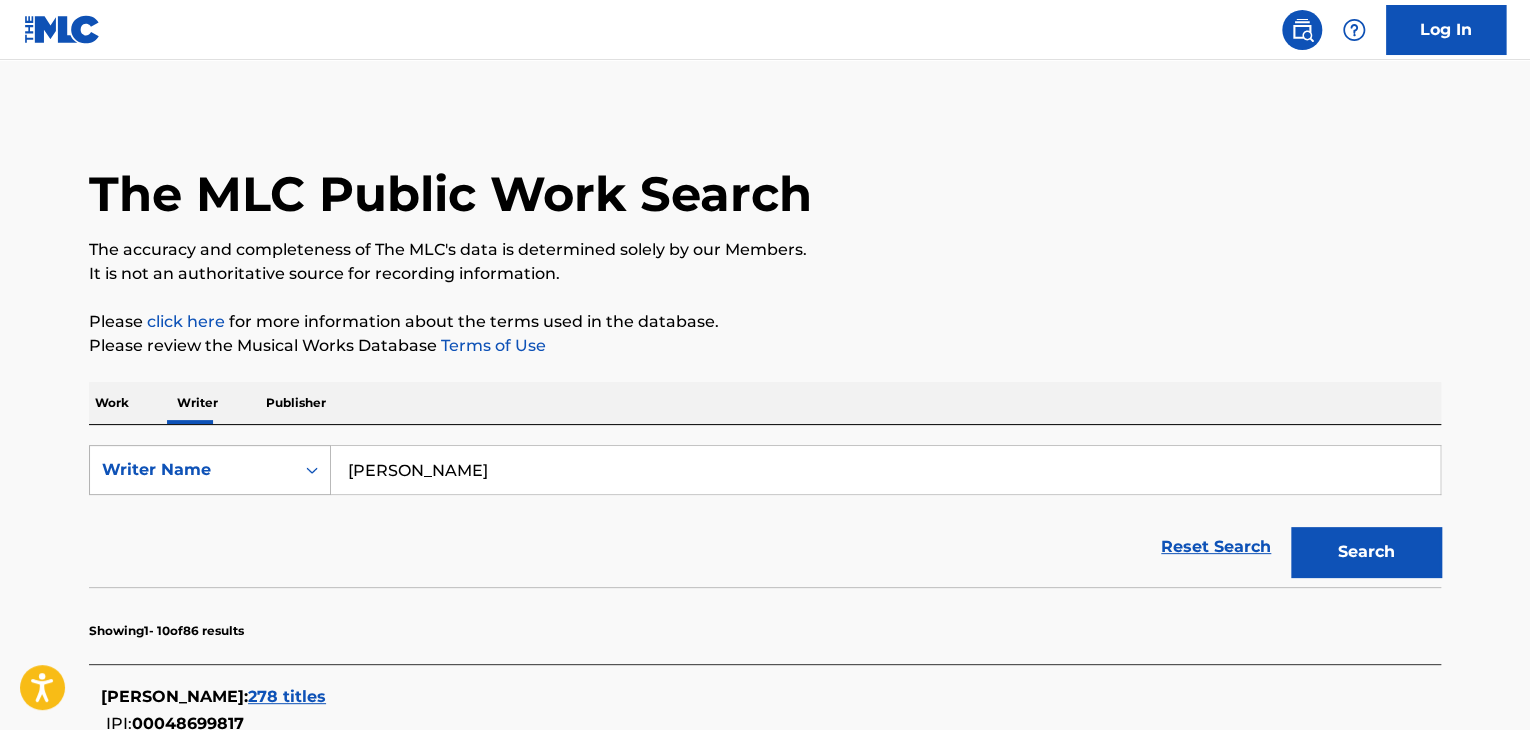 click on "Writer Name" at bounding box center (210, 470) 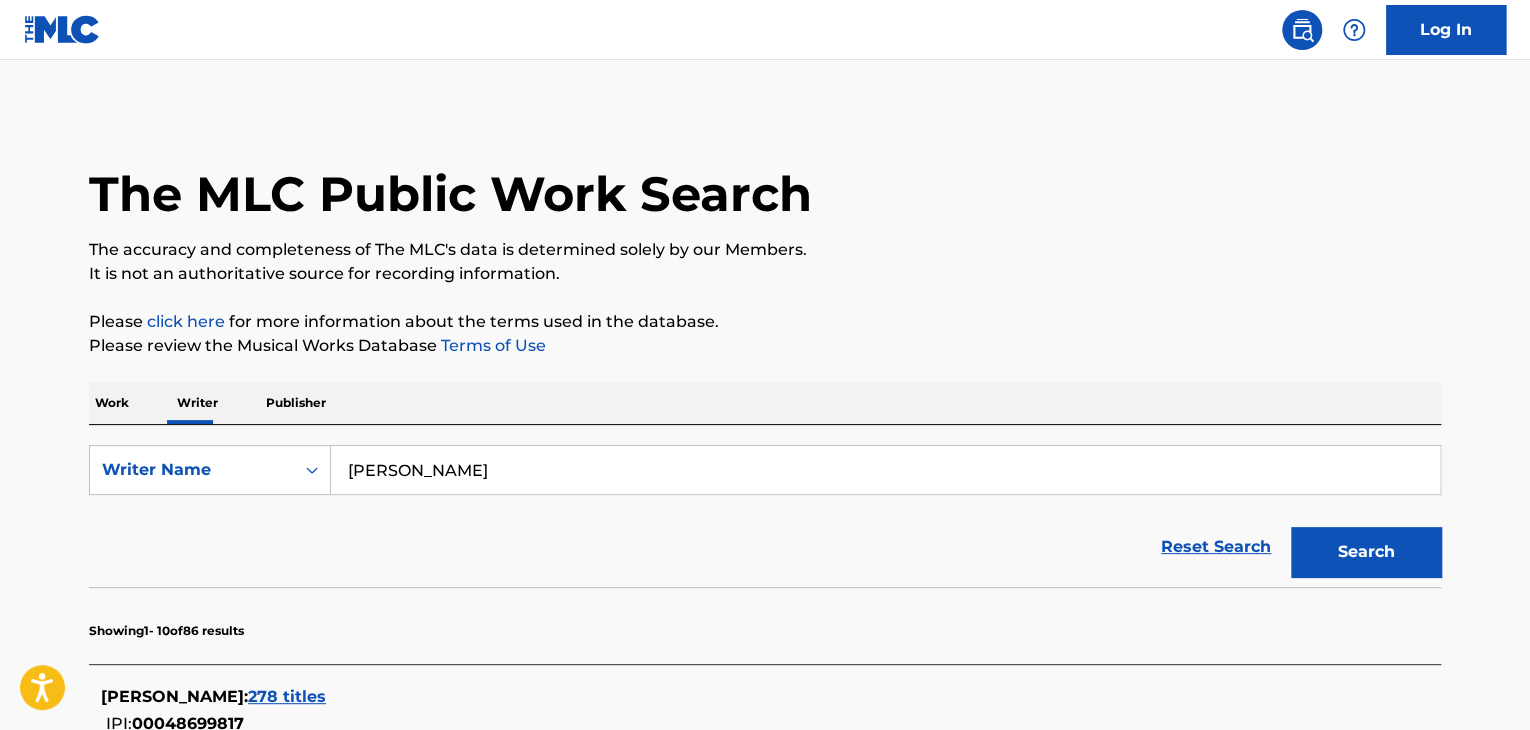 click on "Work" at bounding box center (112, 403) 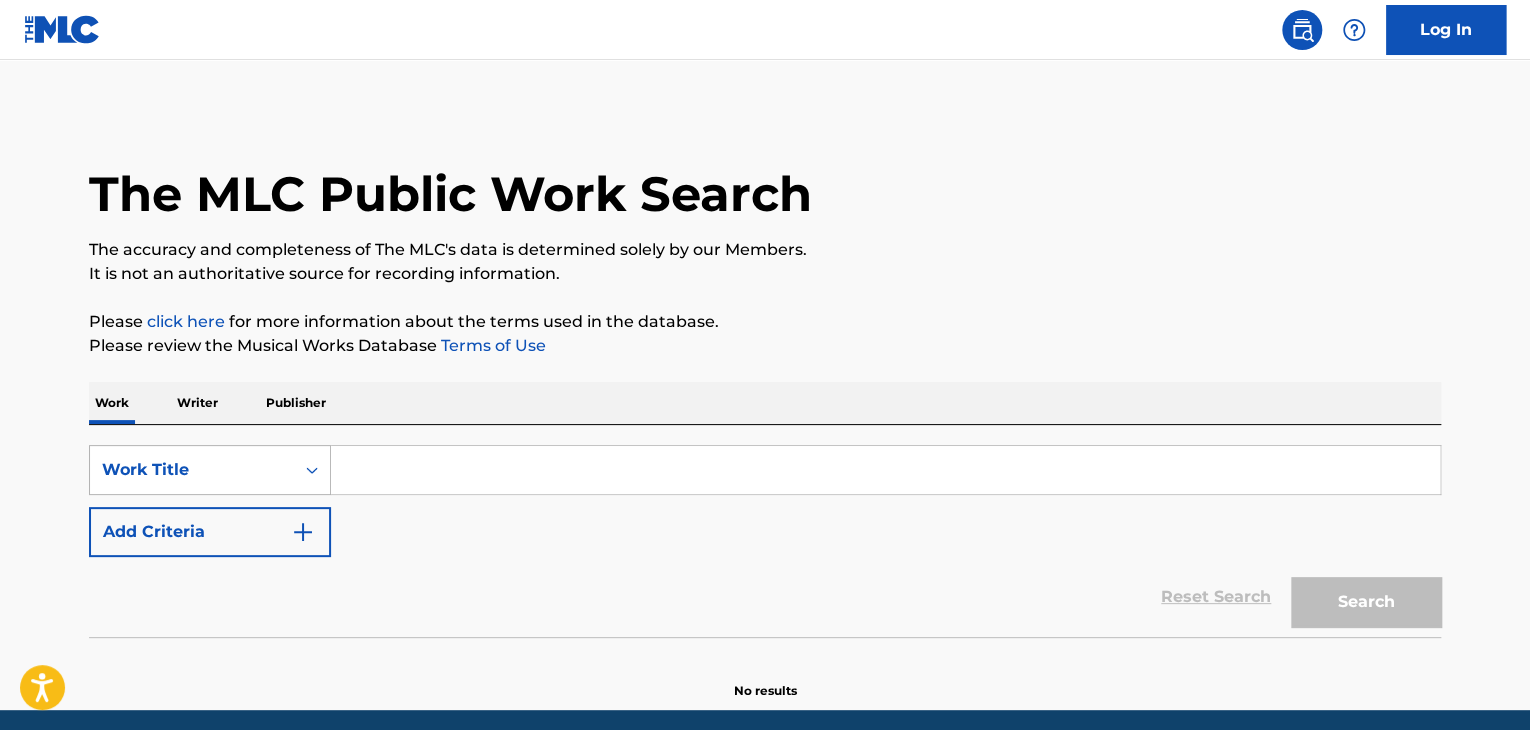 click on "Work Title" at bounding box center [210, 470] 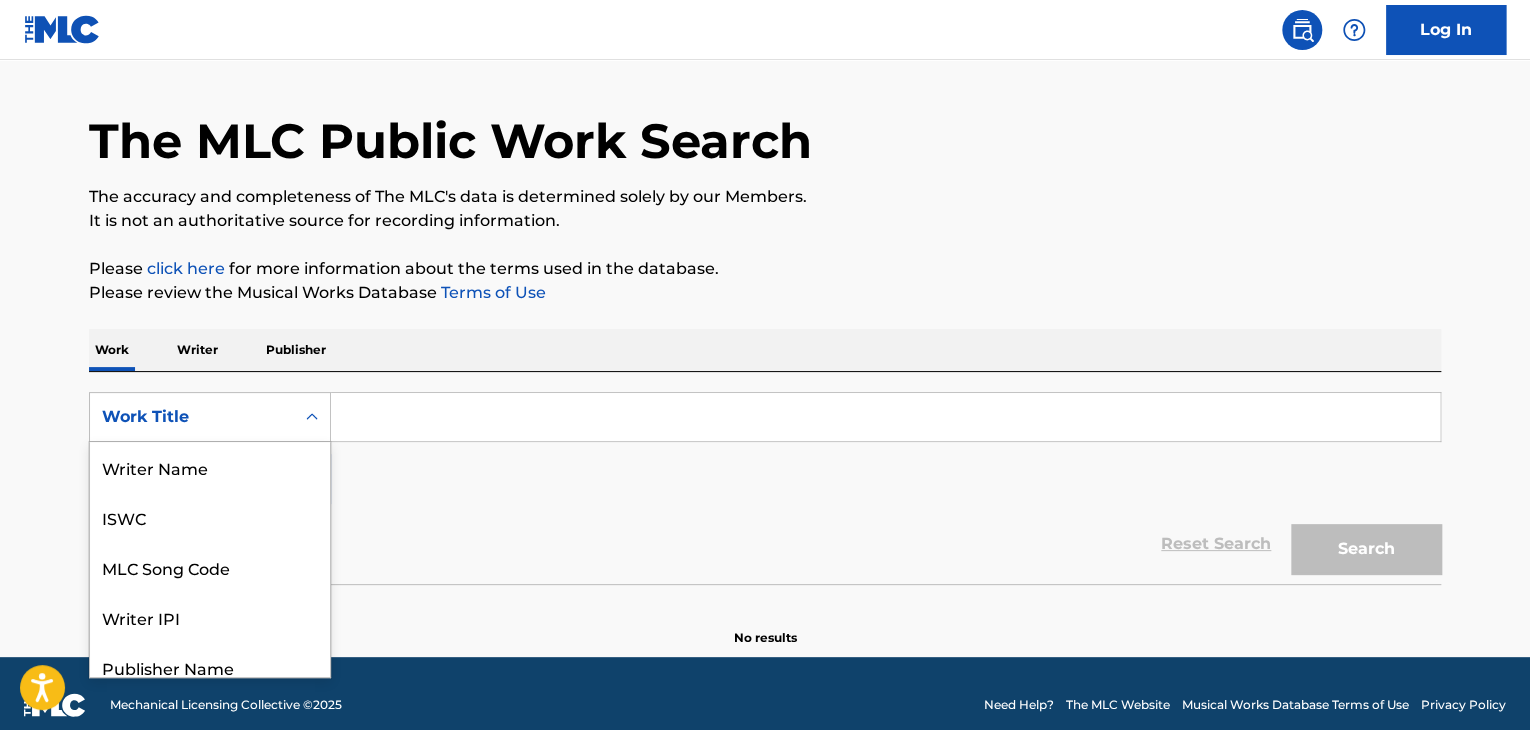 scroll, scrollTop: 65, scrollLeft: 0, axis: vertical 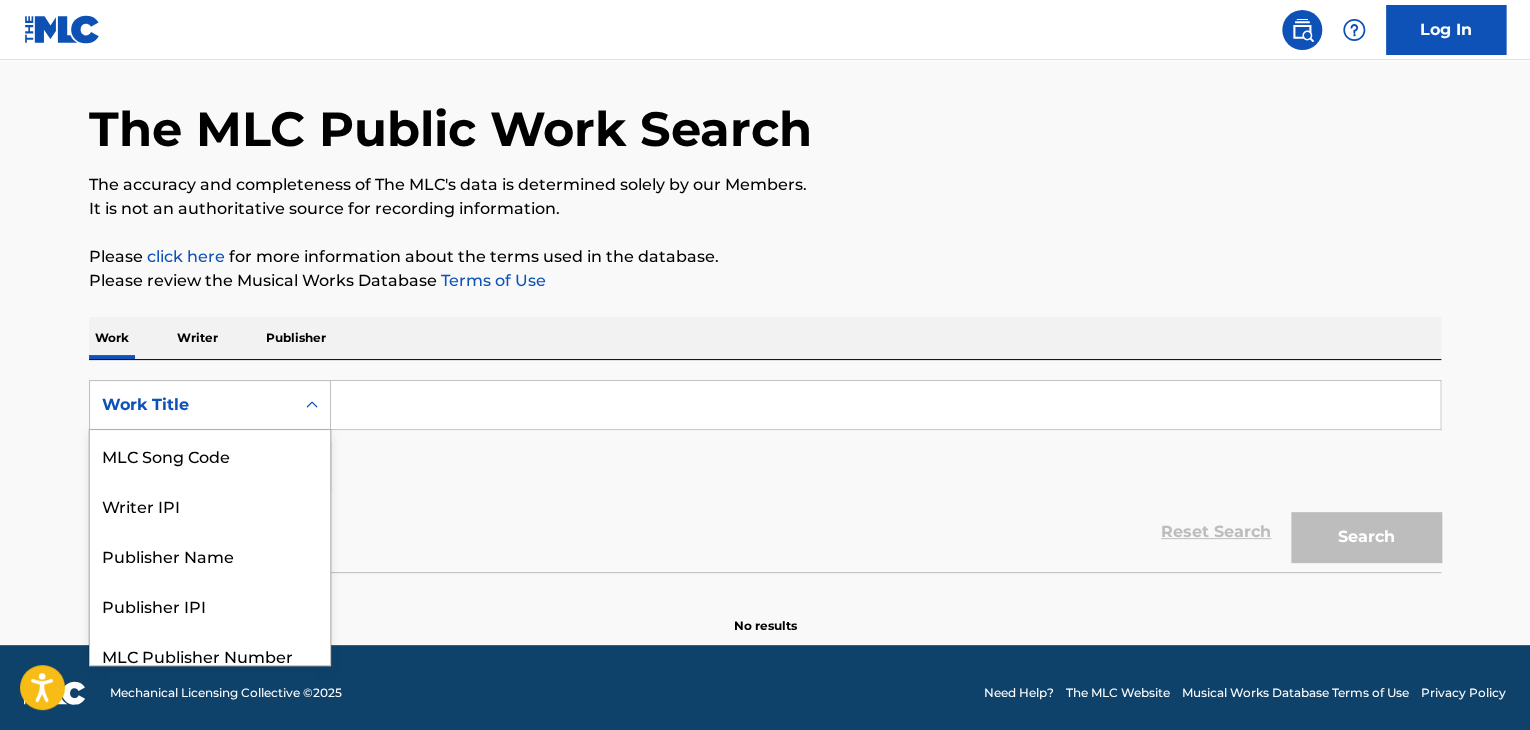 click at bounding box center [885, 405] 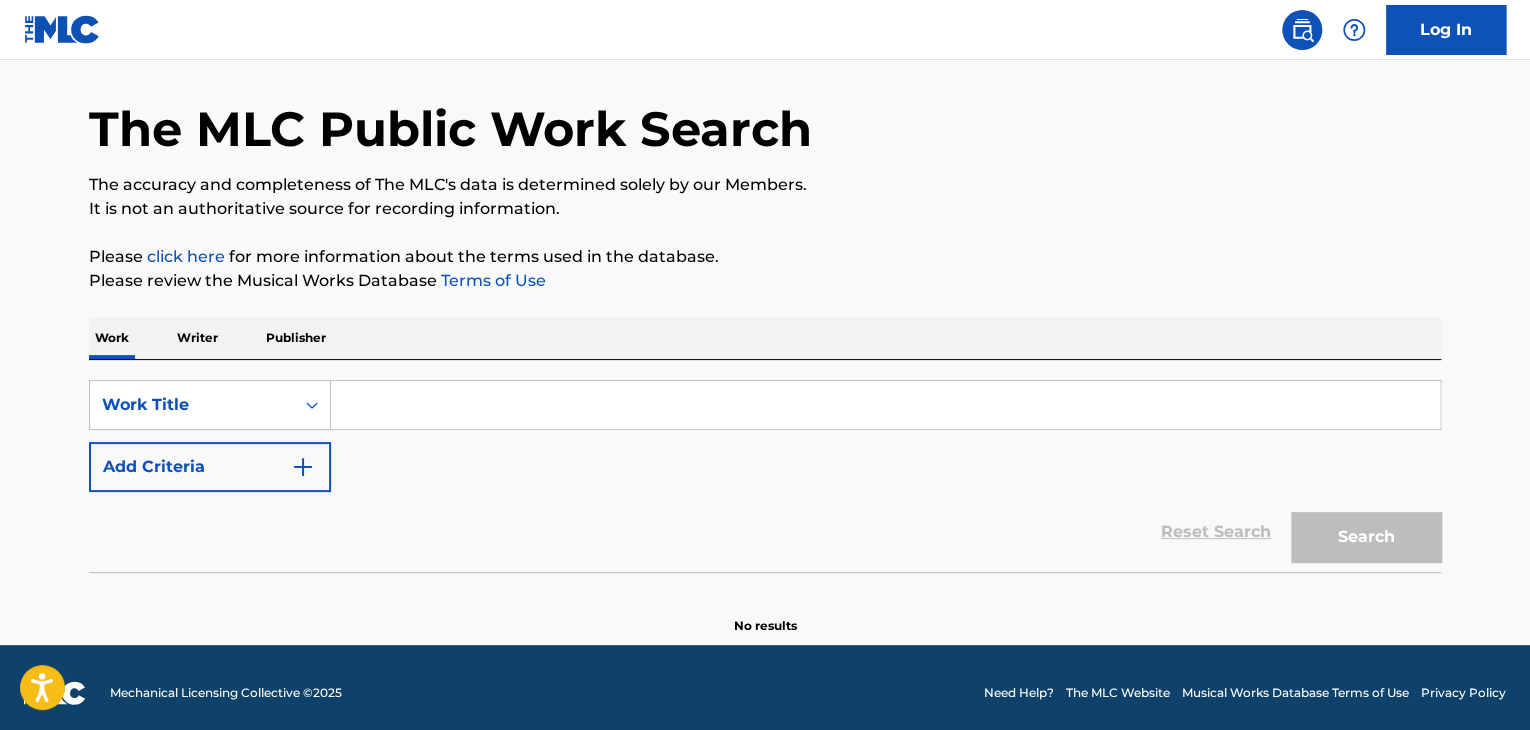 paste on "Pont rouge" 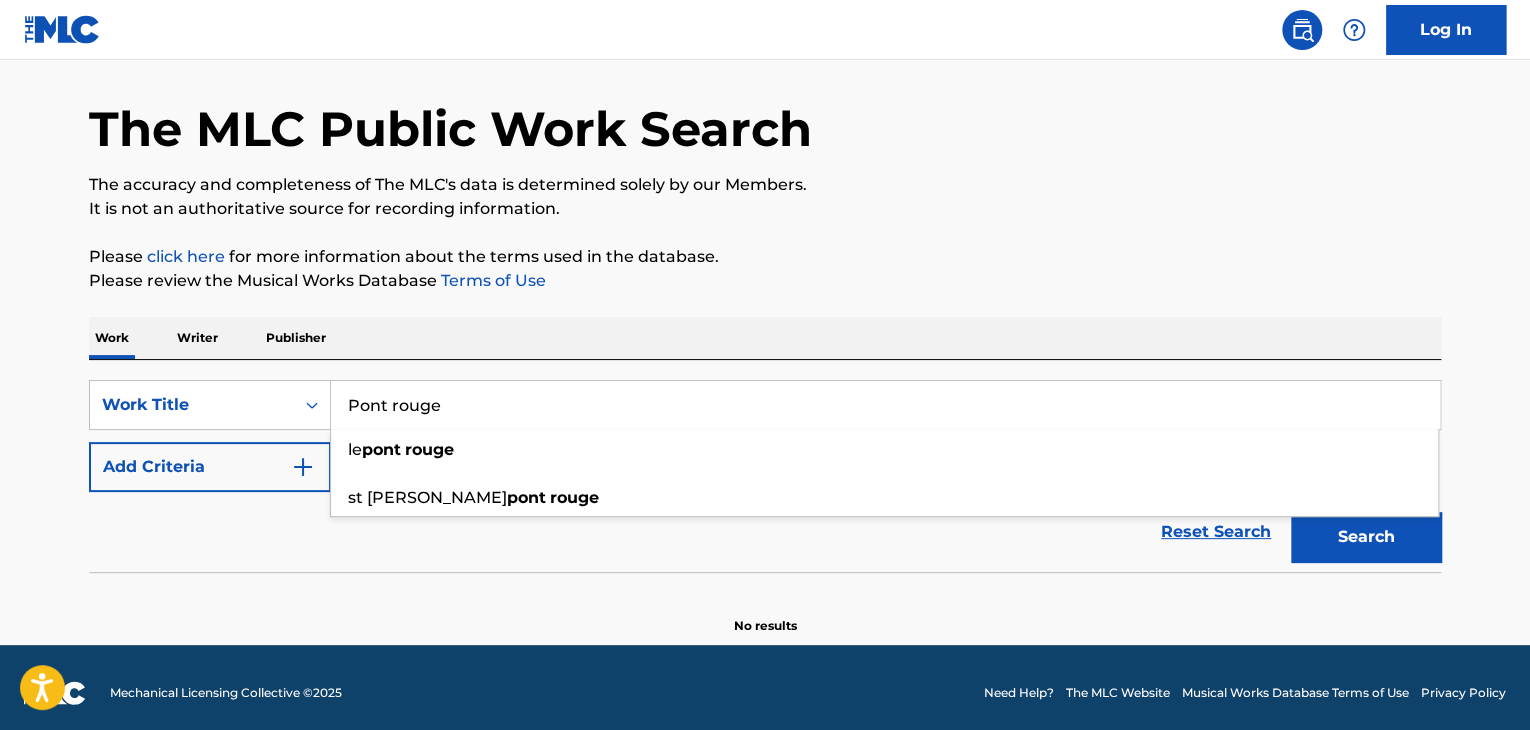type on "Pont rouge" 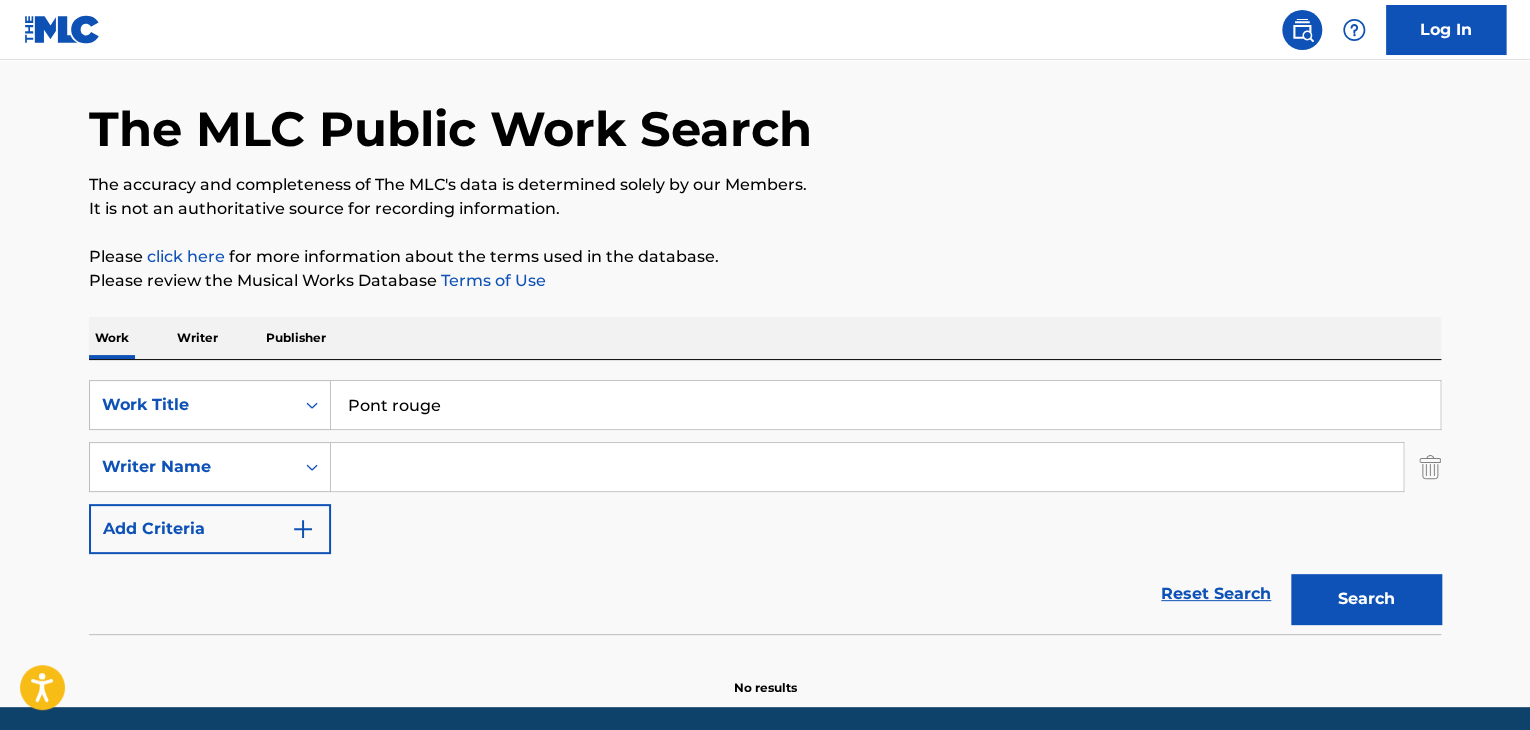 click at bounding box center (867, 467) 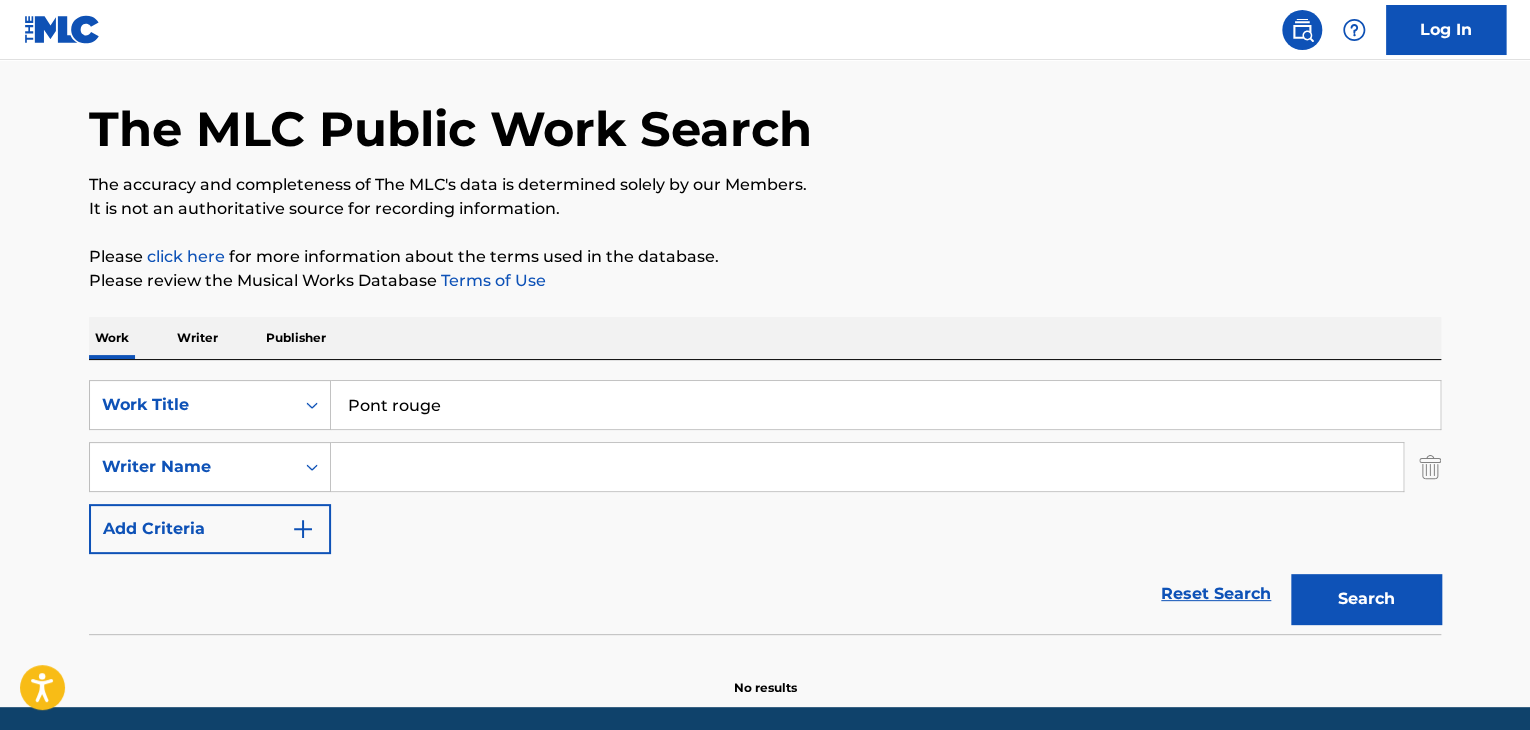 paste on "[PERSON_NAME]" 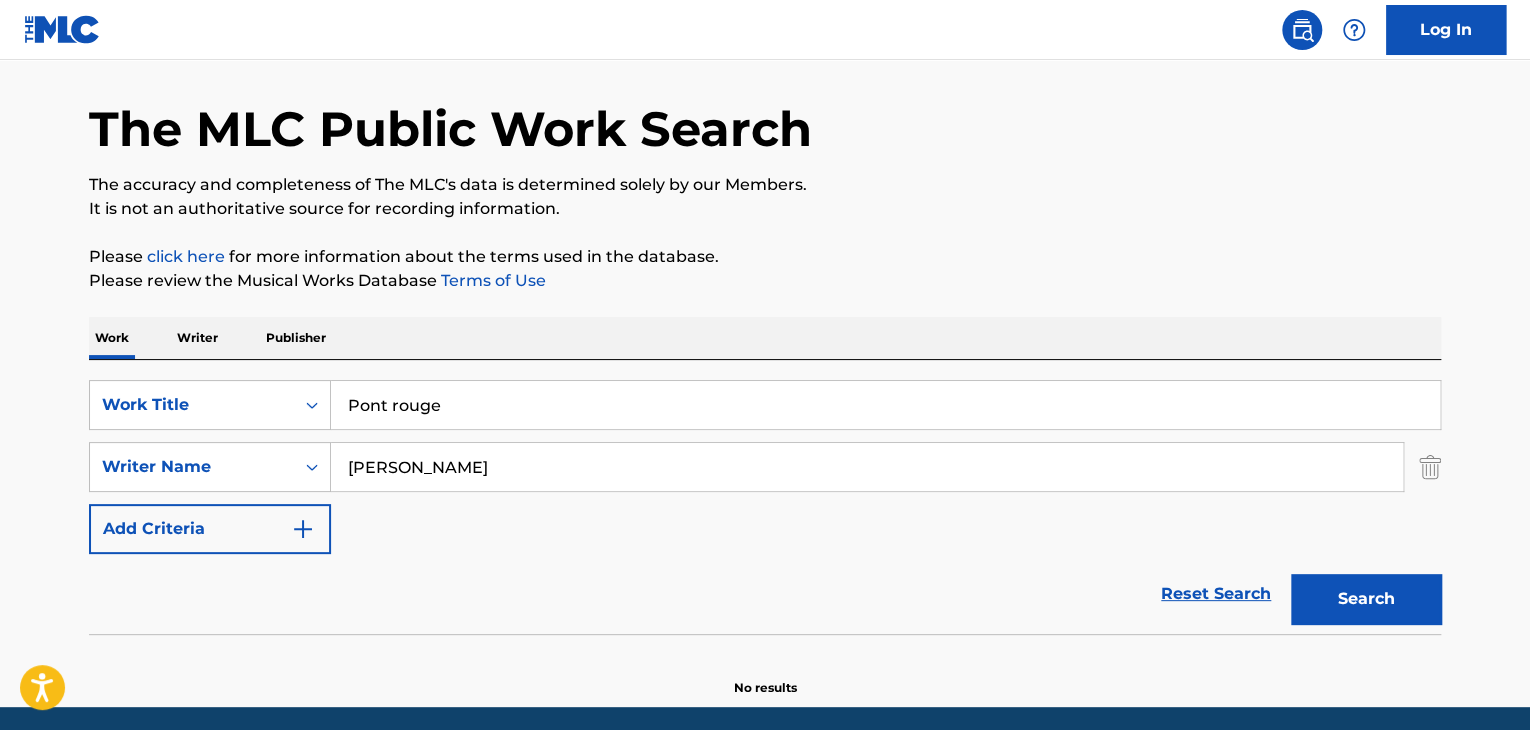 type on "[PERSON_NAME]" 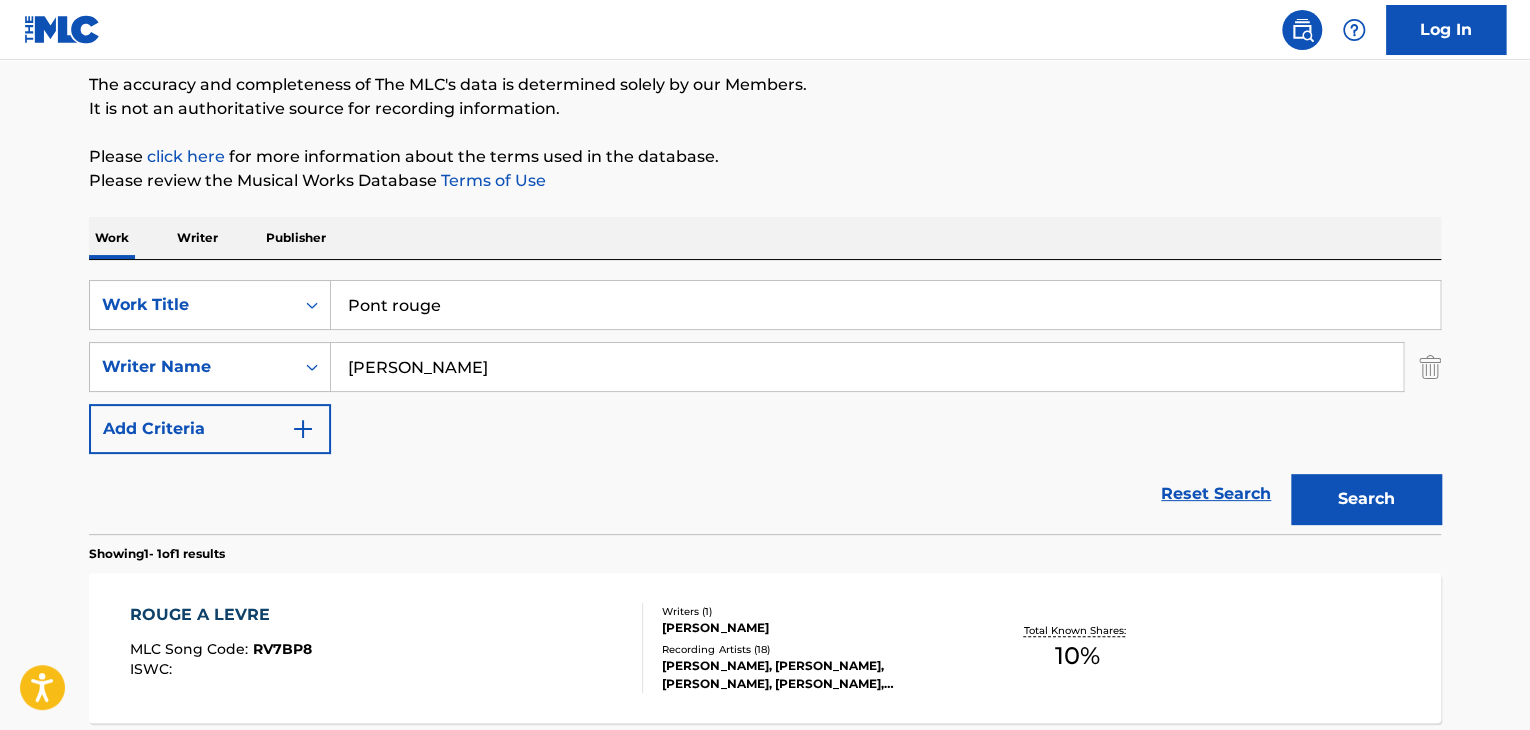 scroll, scrollTop: 358, scrollLeft: 0, axis: vertical 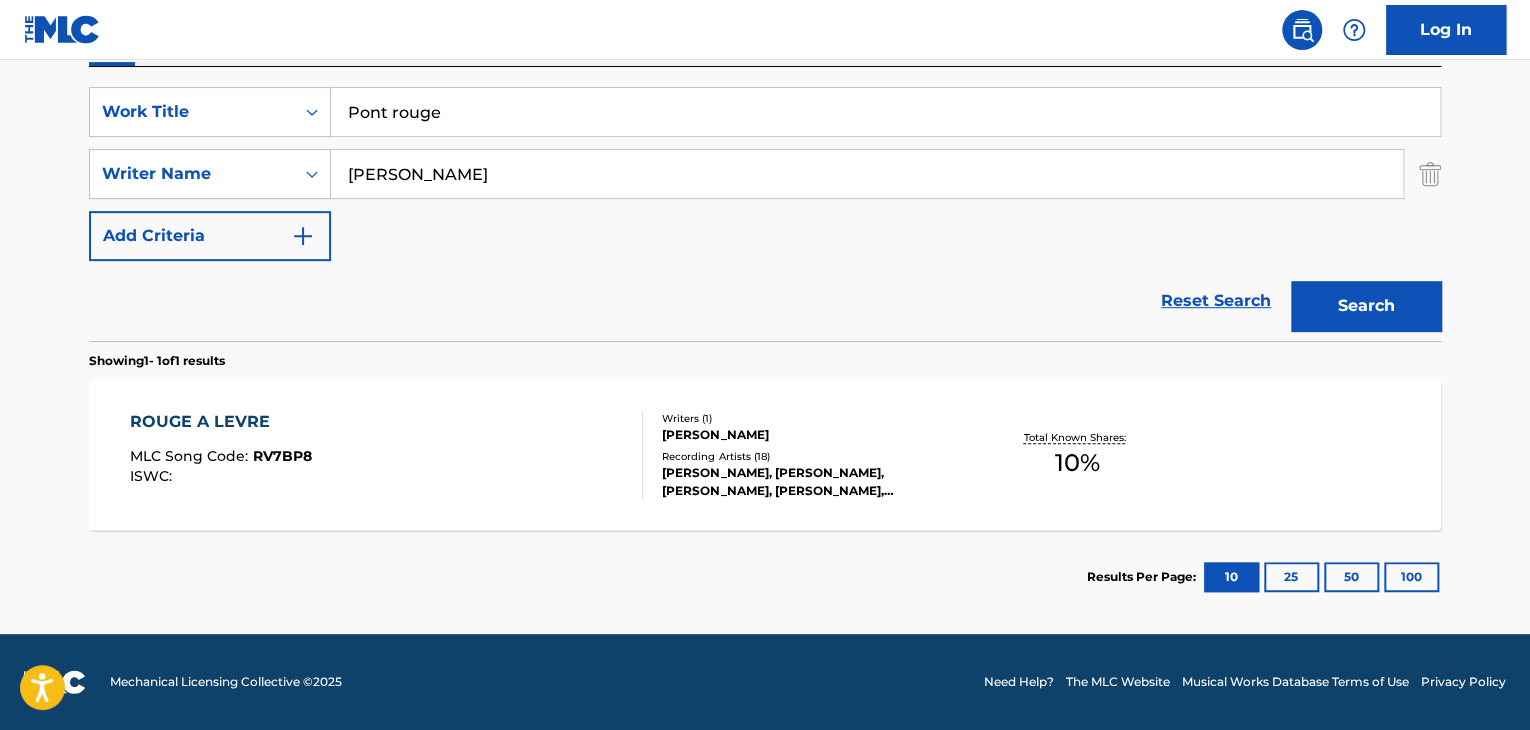 click on "ROUGE A LEVRE MLC Song Code : RV7BP8 ISWC :" at bounding box center (387, 455) 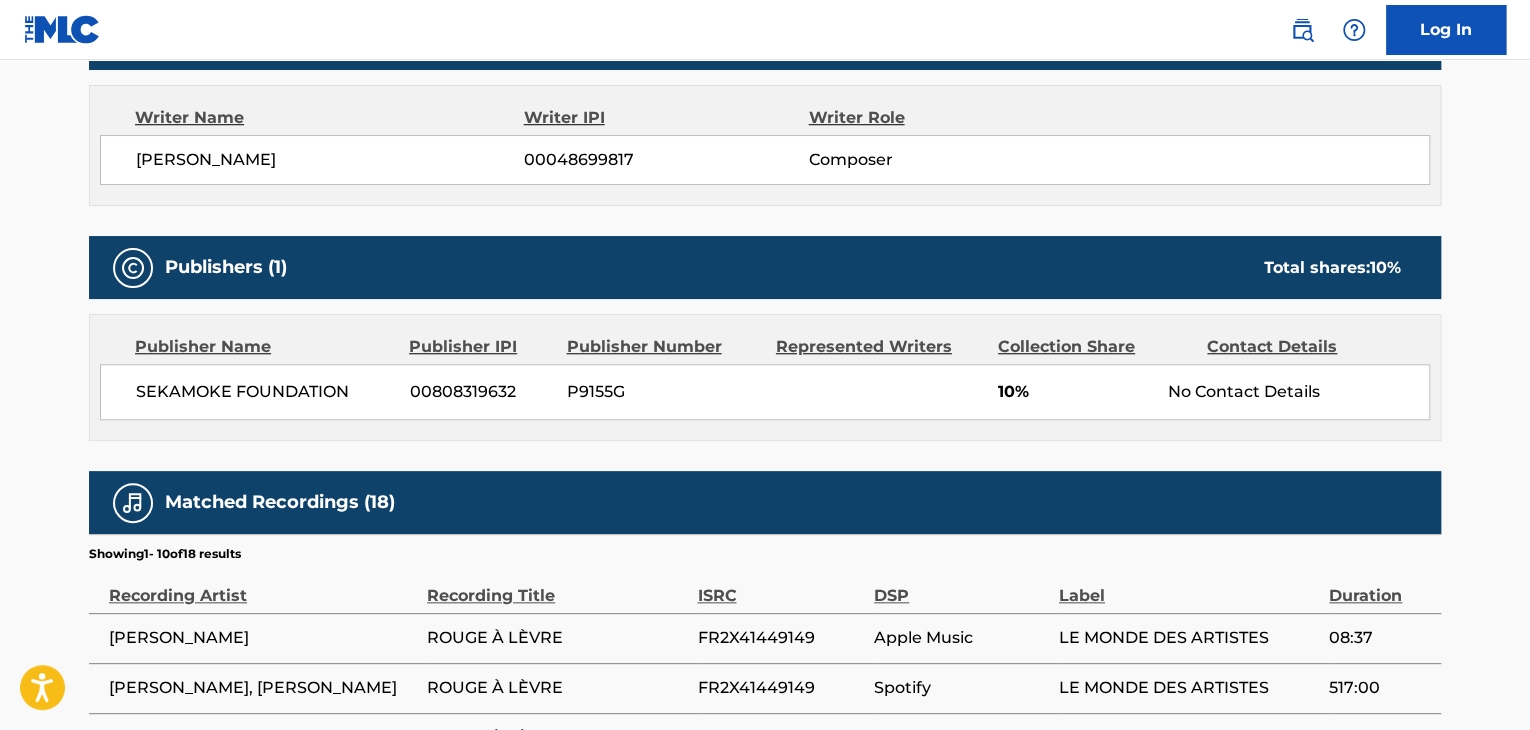 scroll, scrollTop: 700, scrollLeft: 0, axis: vertical 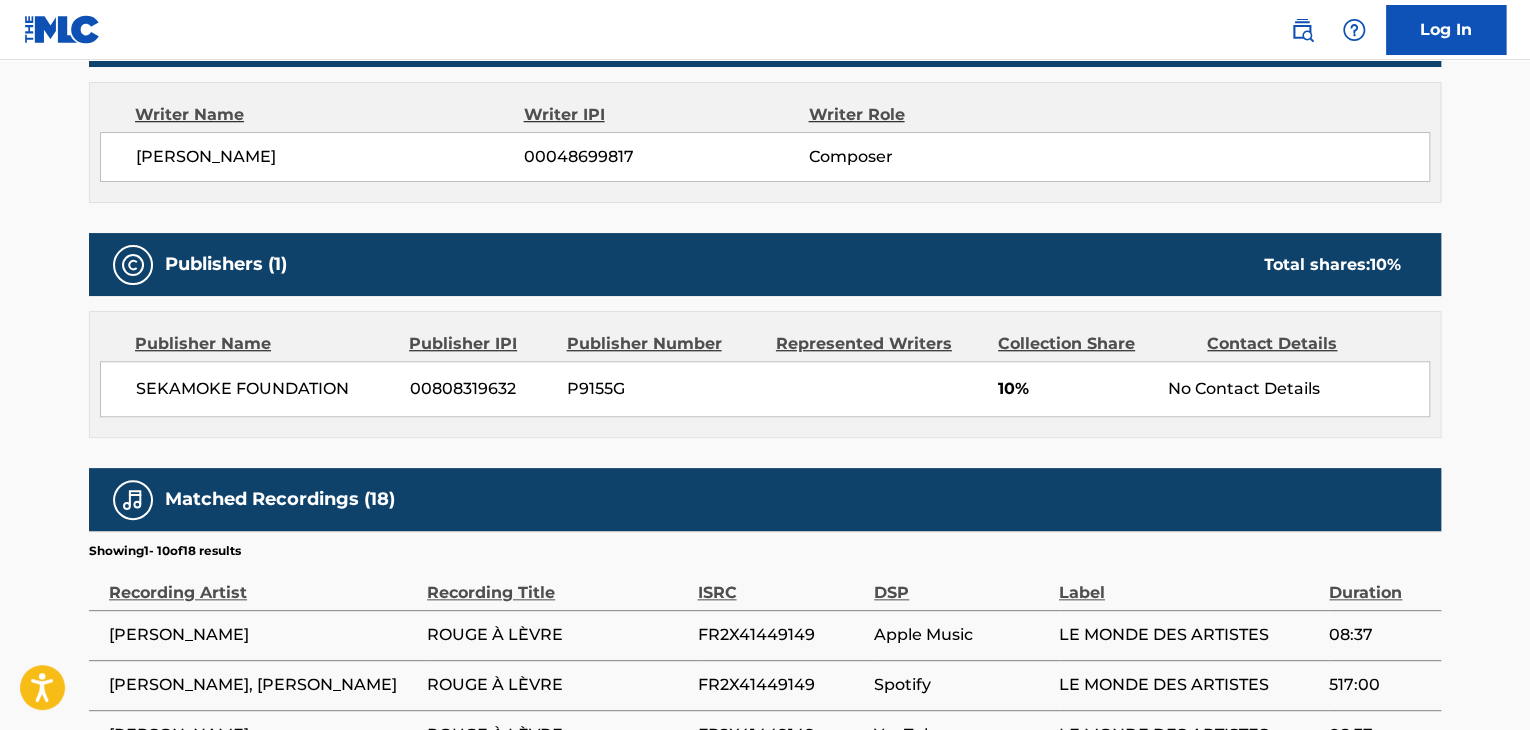 click on "SEKAMOKE FOUNDATION" at bounding box center [265, 389] 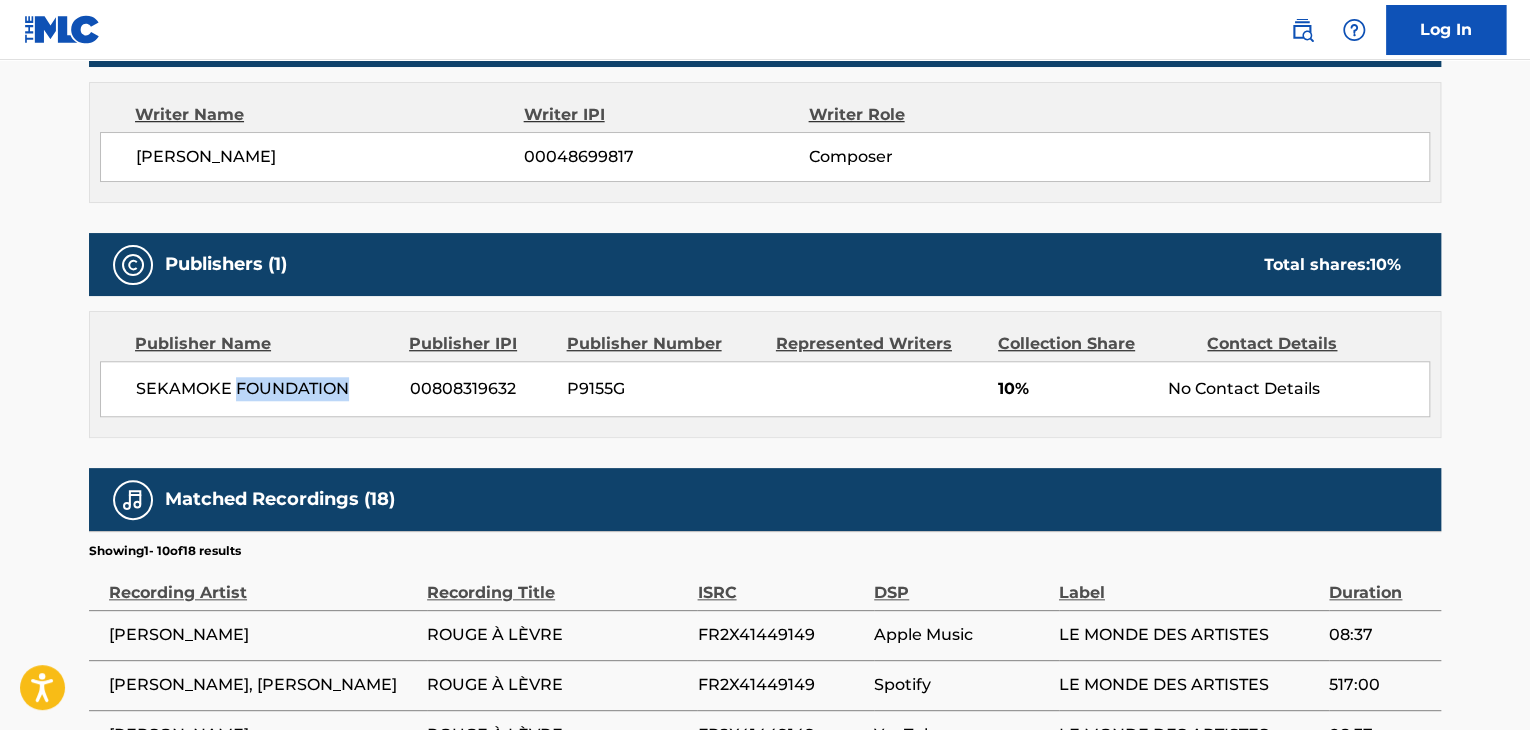 click on "SEKAMOKE FOUNDATION" at bounding box center [265, 389] 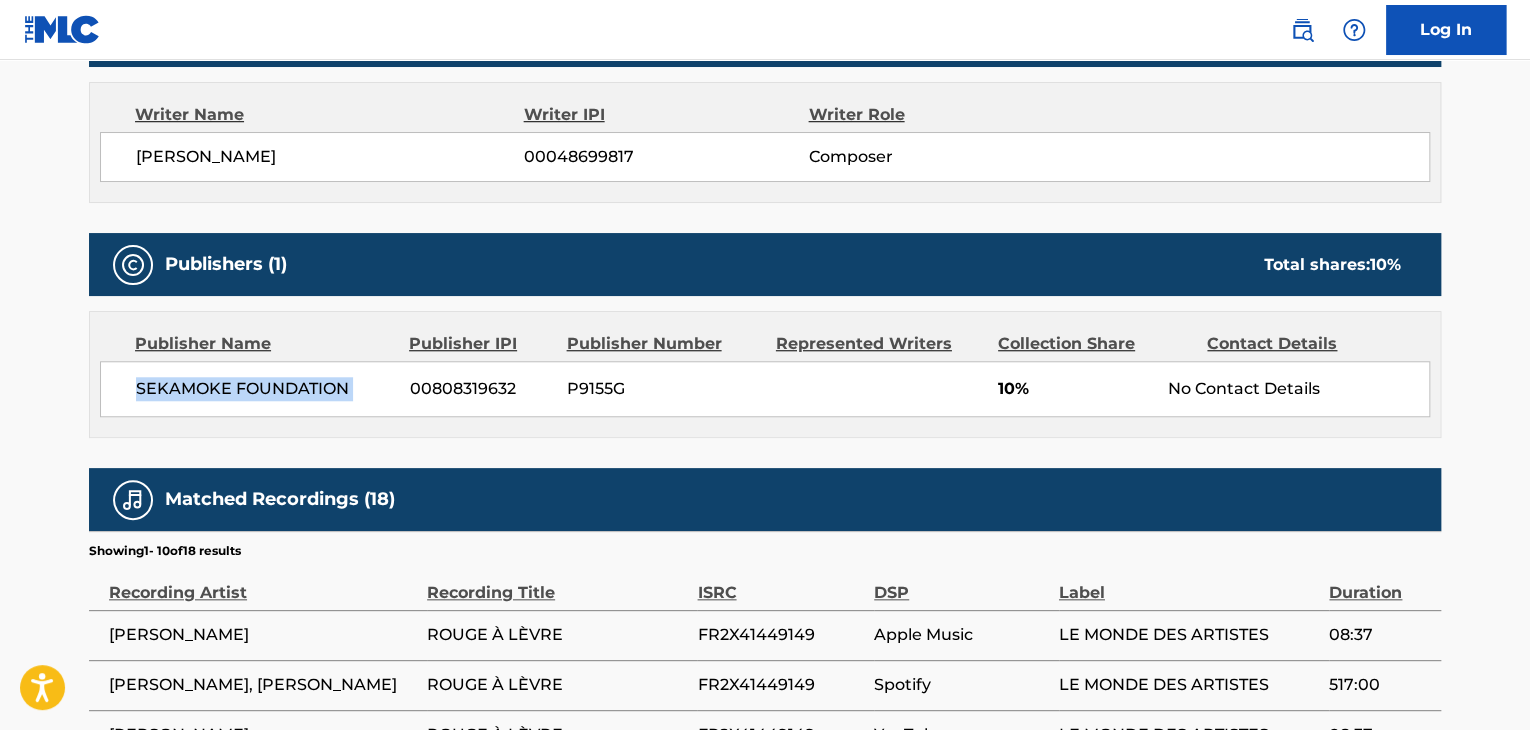 click on "SEKAMOKE FOUNDATION" at bounding box center (265, 389) 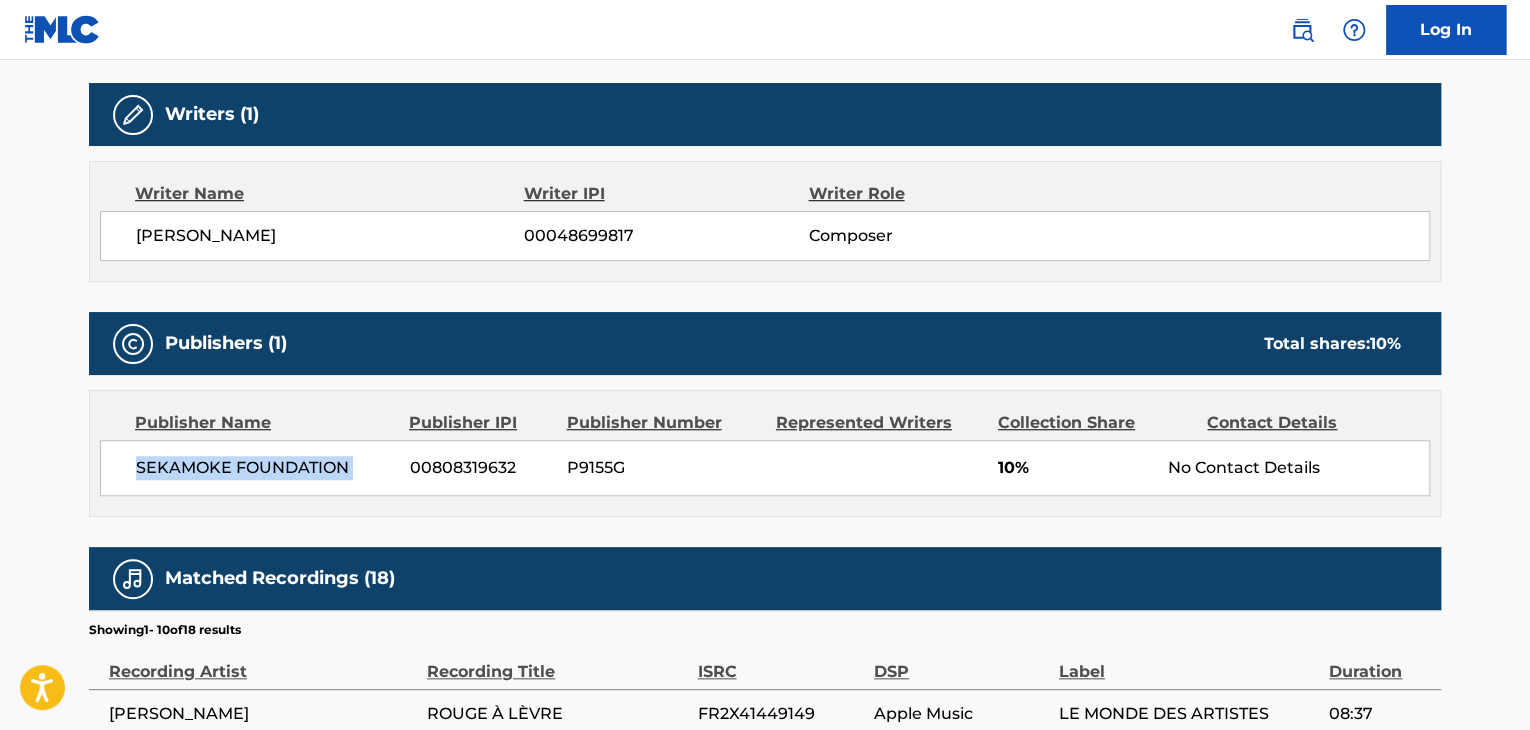 scroll, scrollTop: 600, scrollLeft: 0, axis: vertical 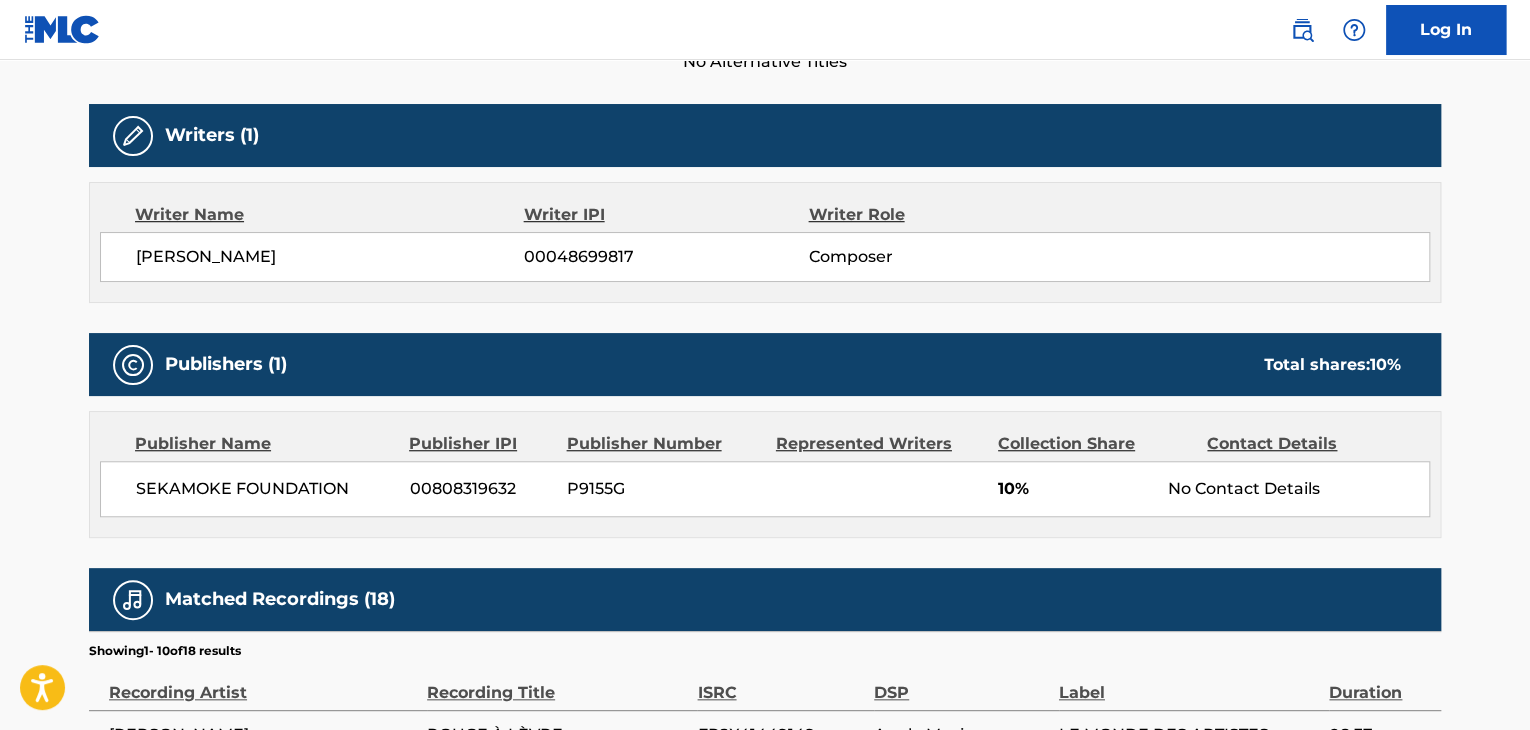 click on "00808319632" at bounding box center (481, 489) 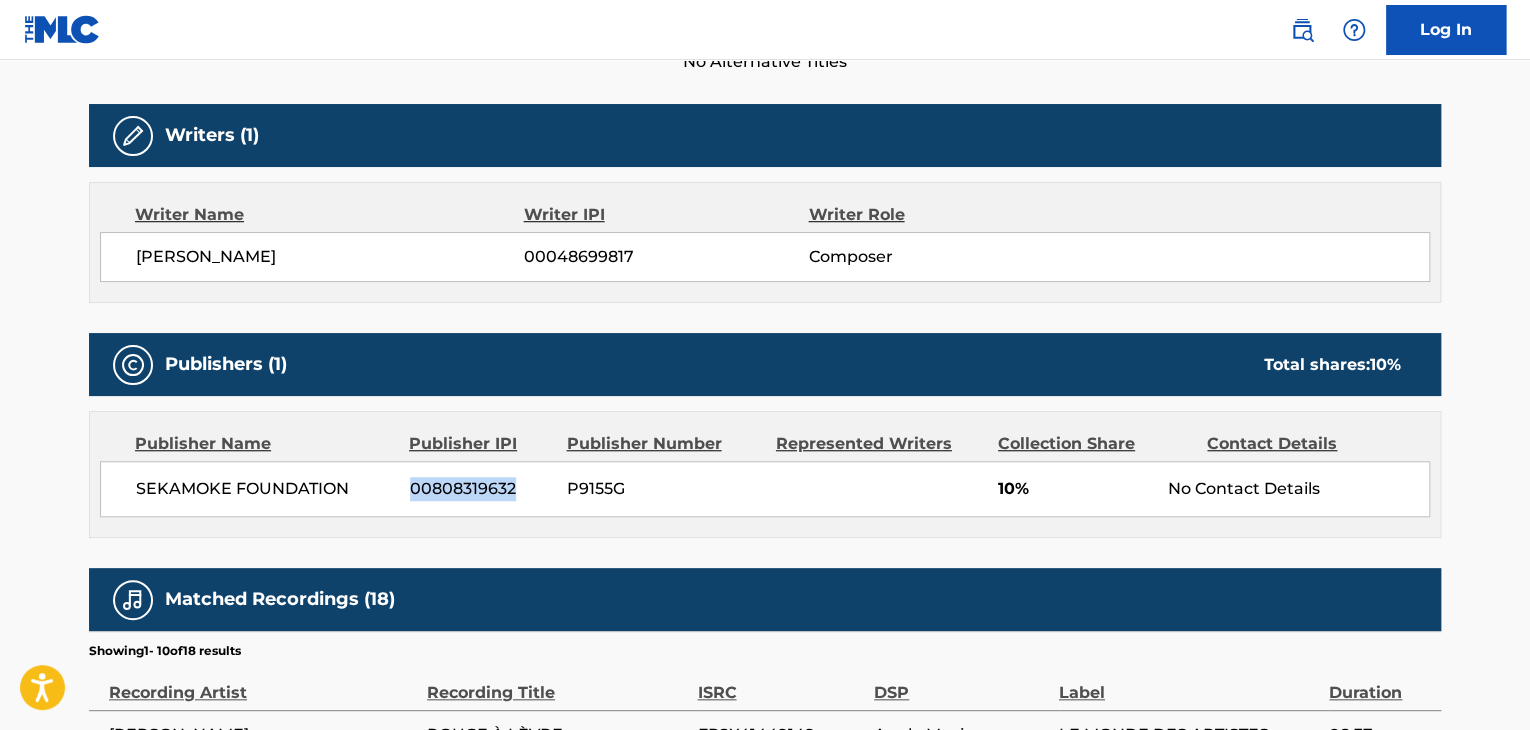 click on "00808319632" at bounding box center [481, 489] 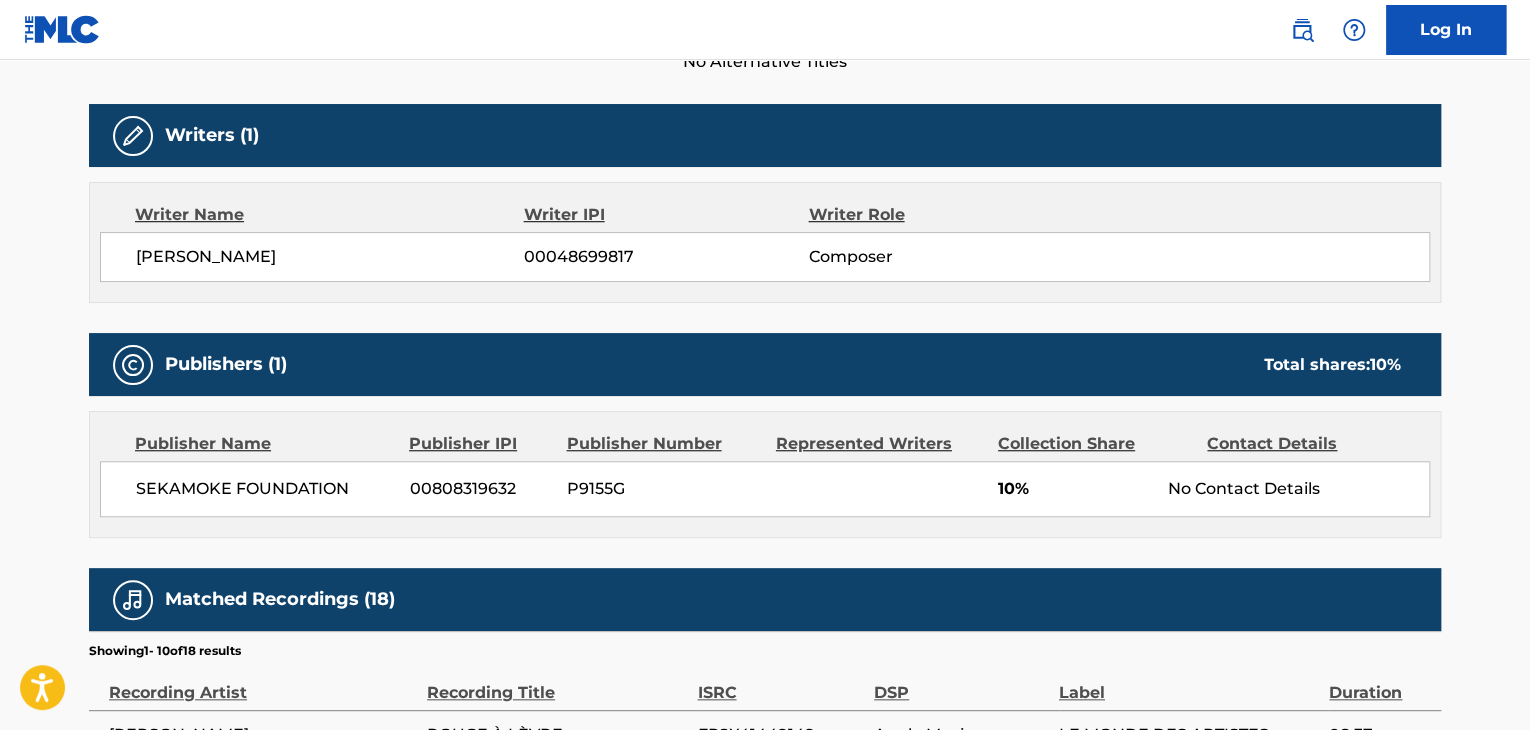 click on "[PERSON_NAME]" at bounding box center (330, 257) 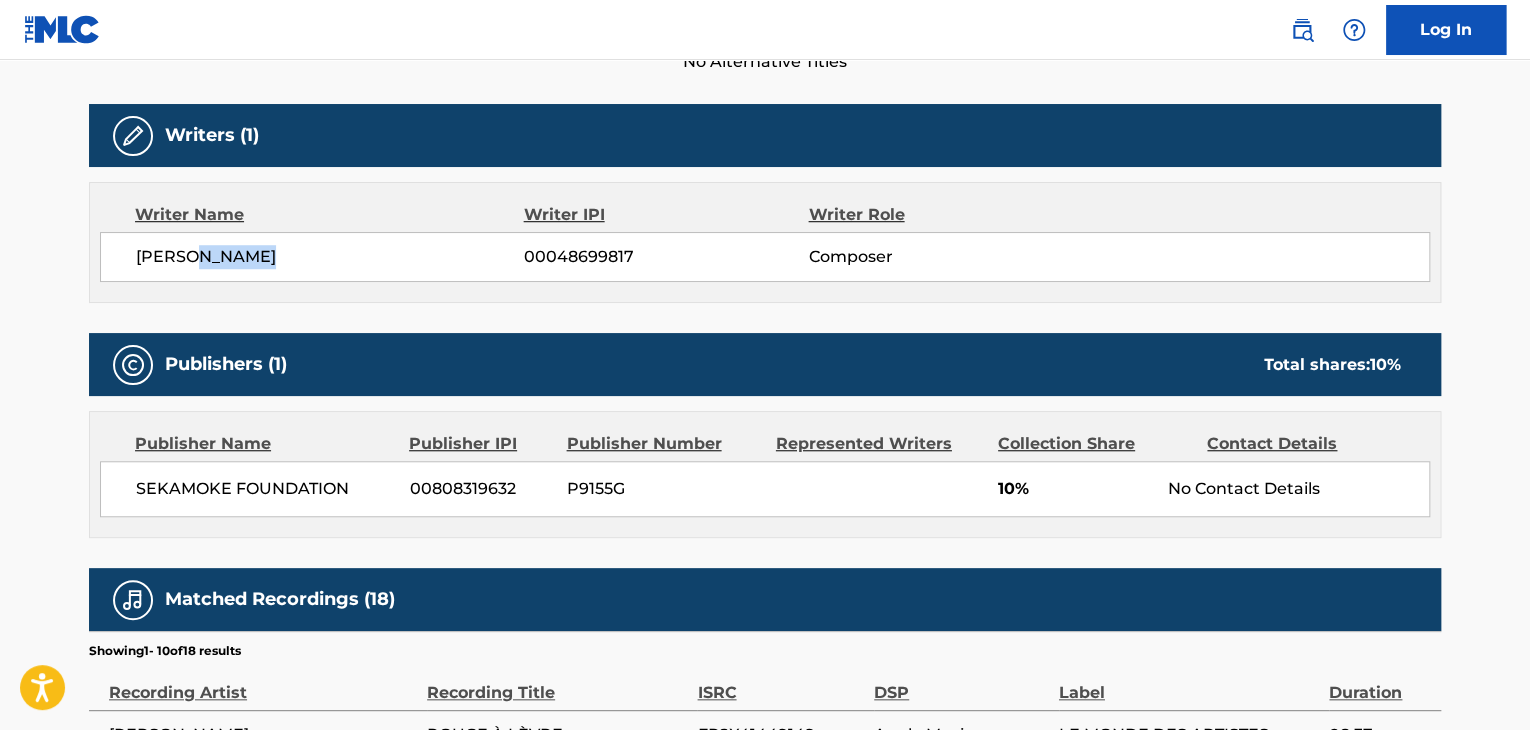 click on "[PERSON_NAME]" at bounding box center (330, 257) 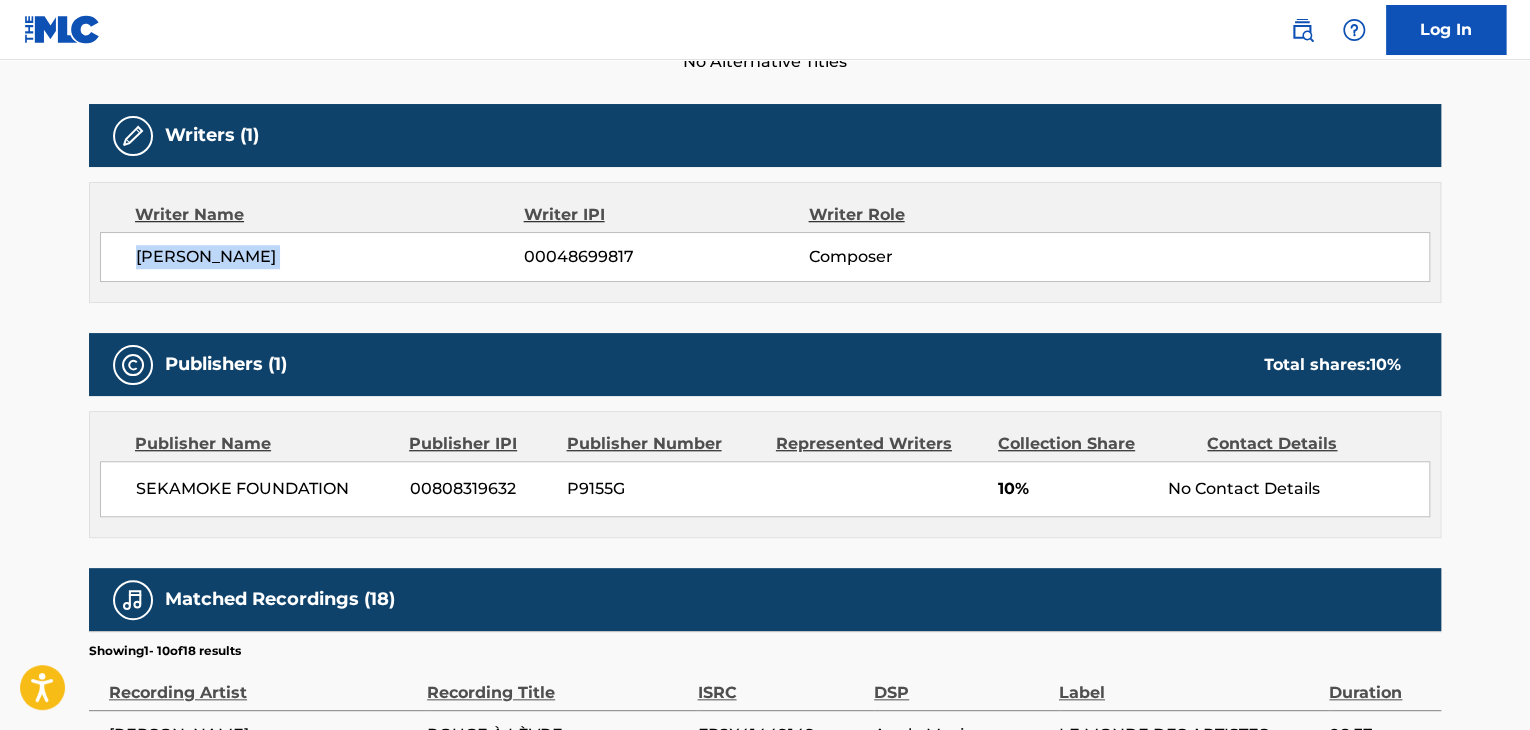 click on "[PERSON_NAME]" at bounding box center (330, 257) 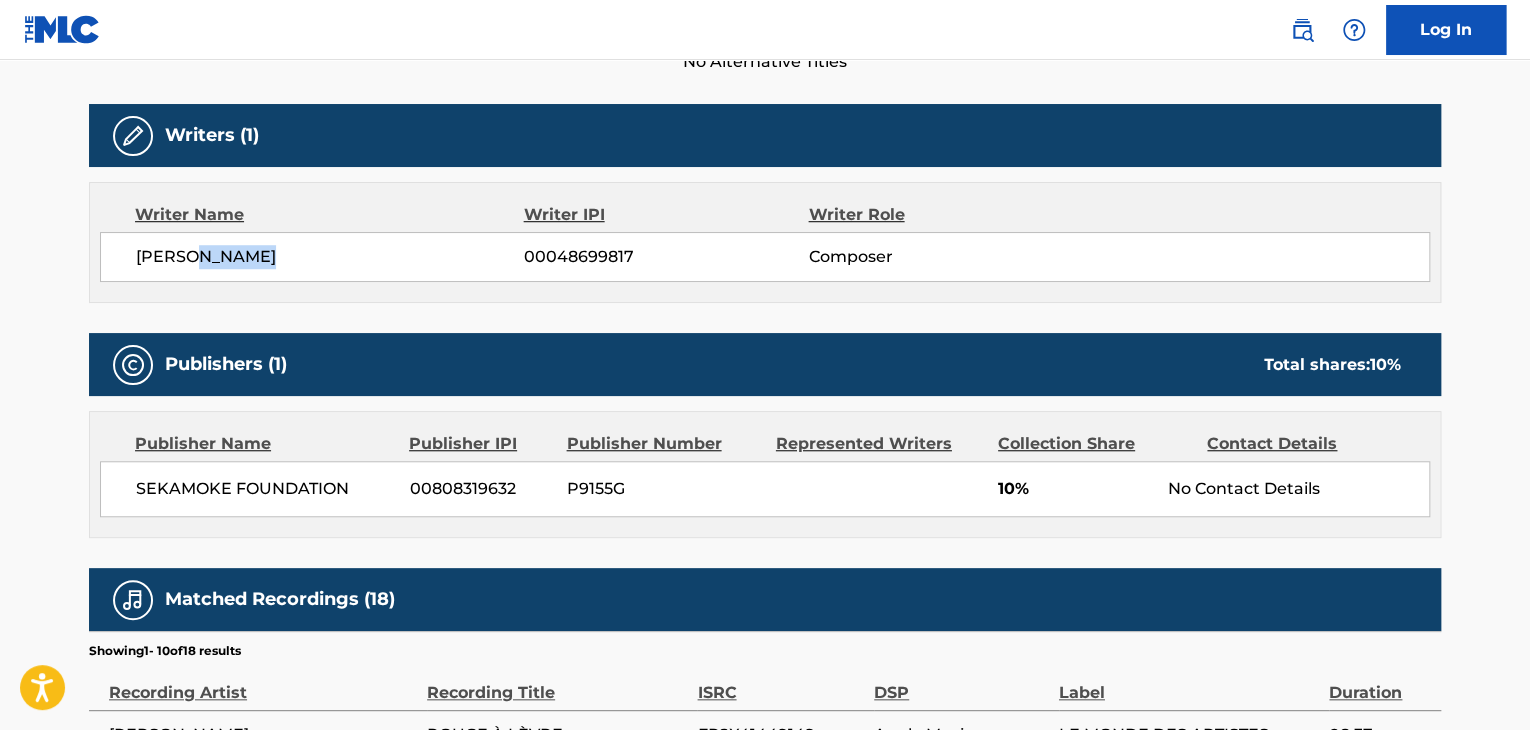 click on "[PERSON_NAME]" at bounding box center (330, 257) 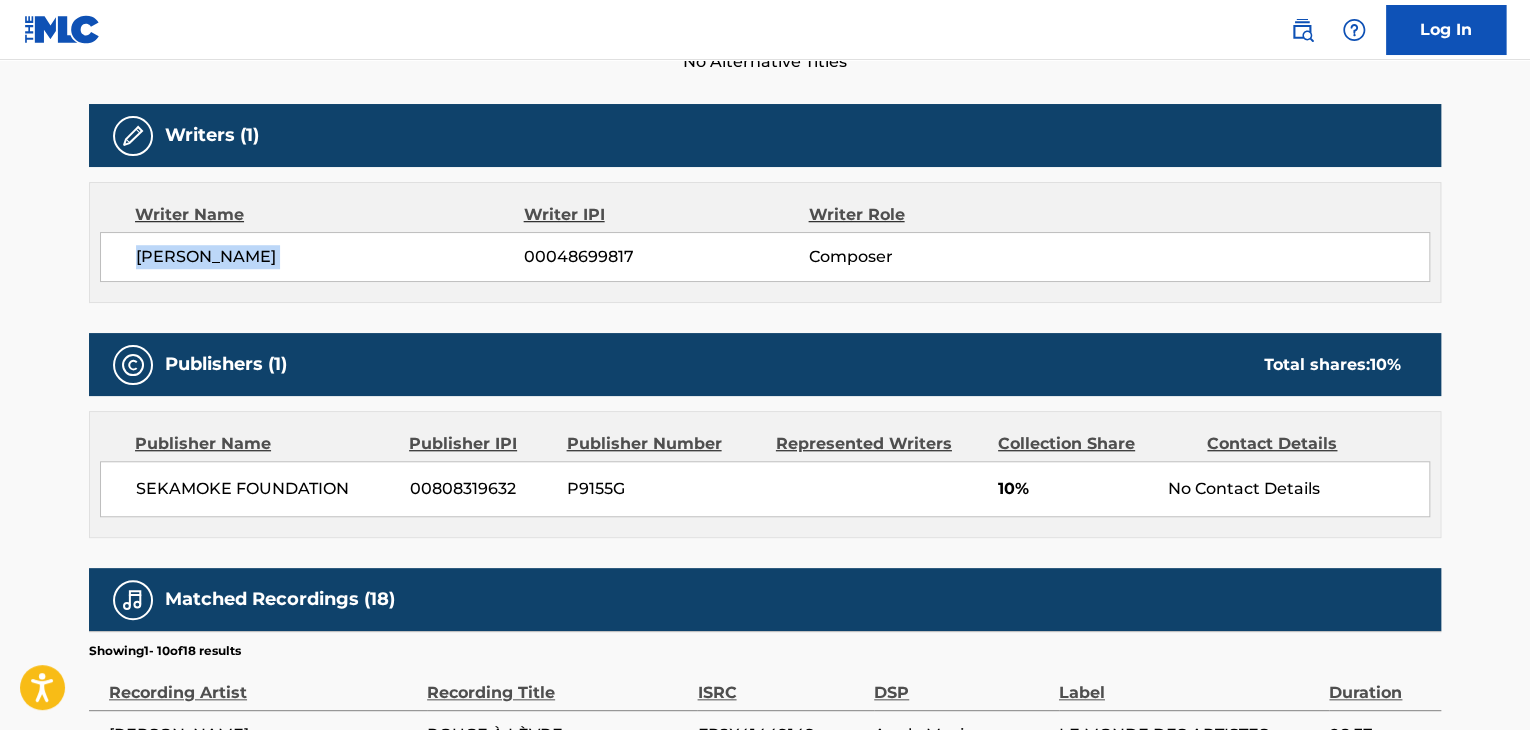 click on "[PERSON_NAME]" at bounding box center [330, 257] 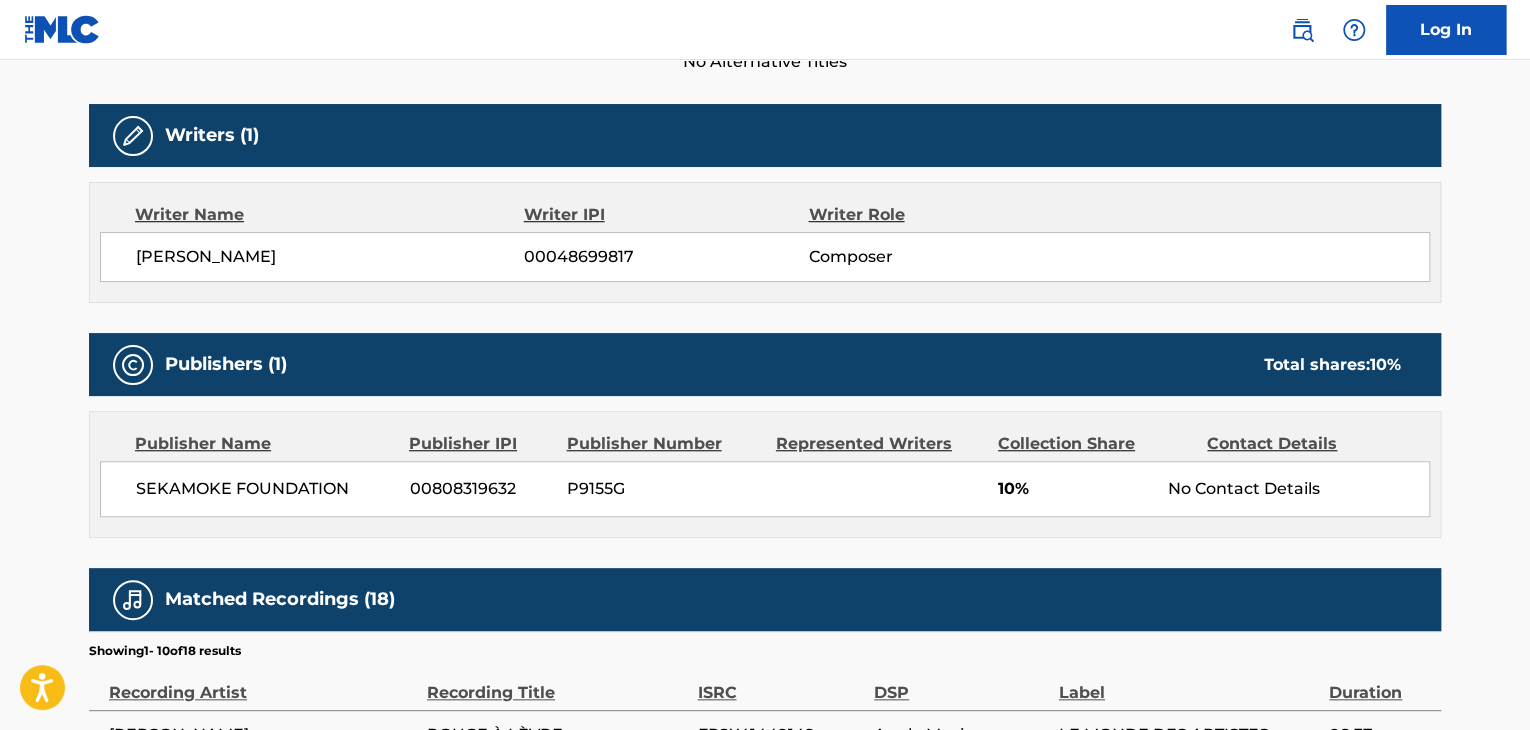click on "00048699817" at bounding box center [666, 257] 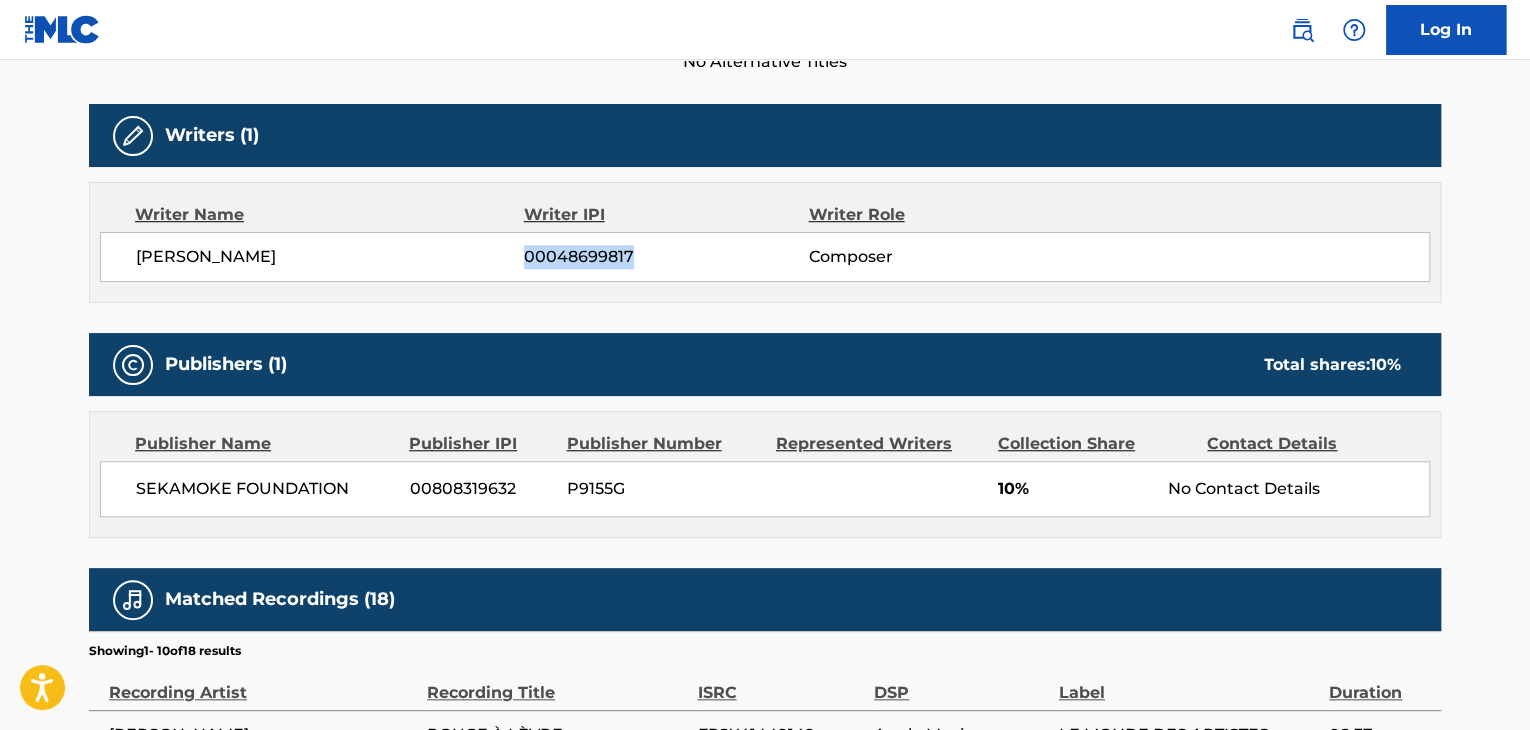 click on "00048699817" at bounding box center (666, 257) 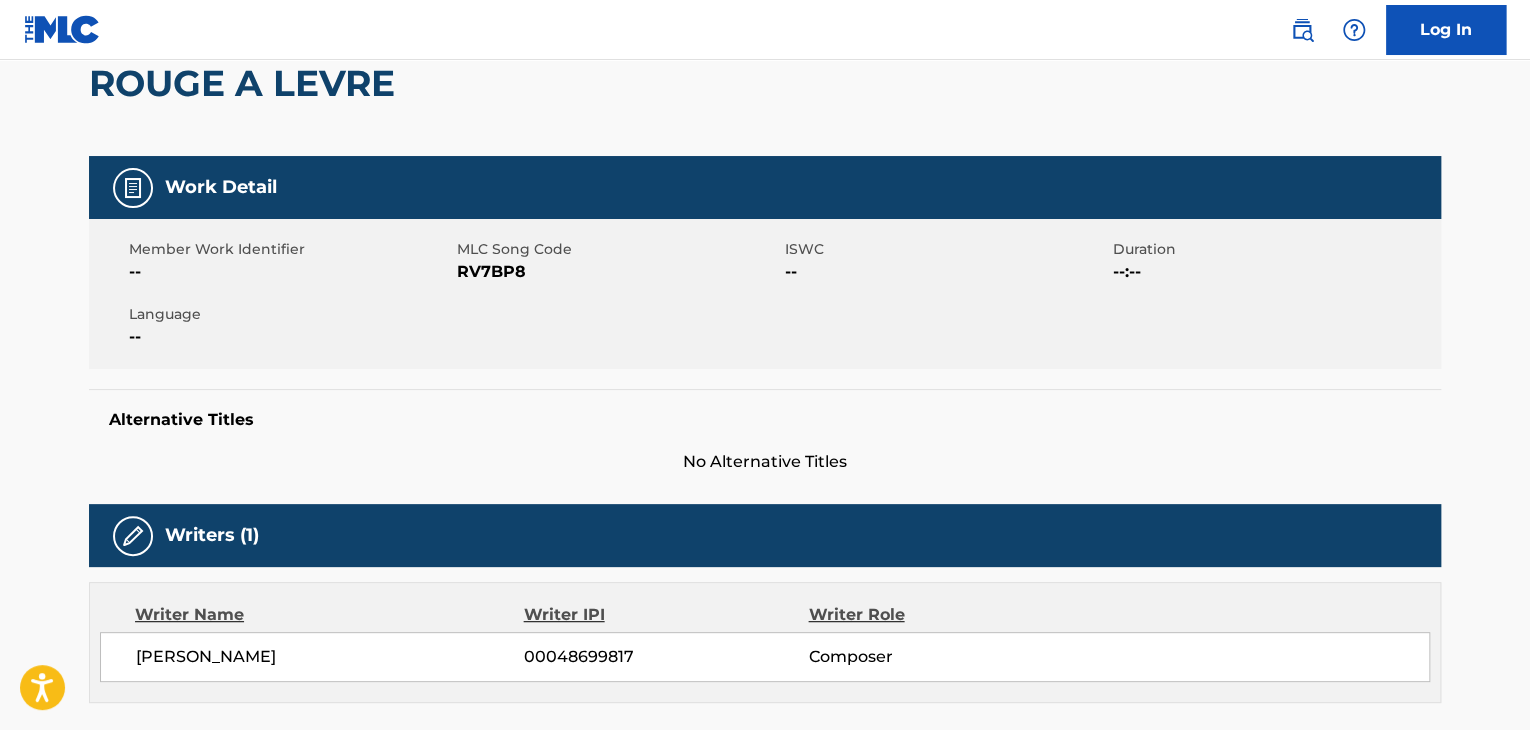 click on "RV7BP8" at bounding box center [618, 272] 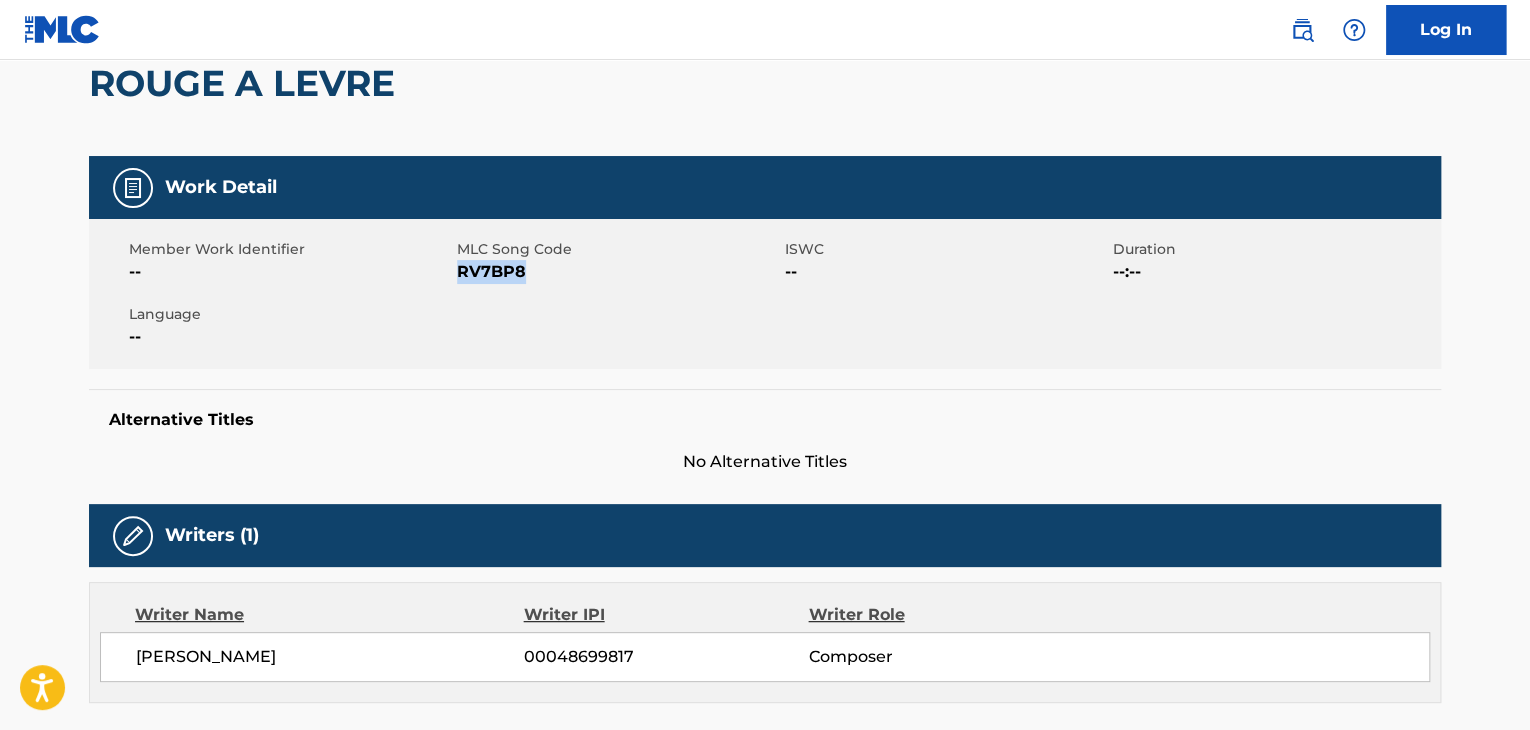 click on "RV7BP8" at bounding box center (618, 272) 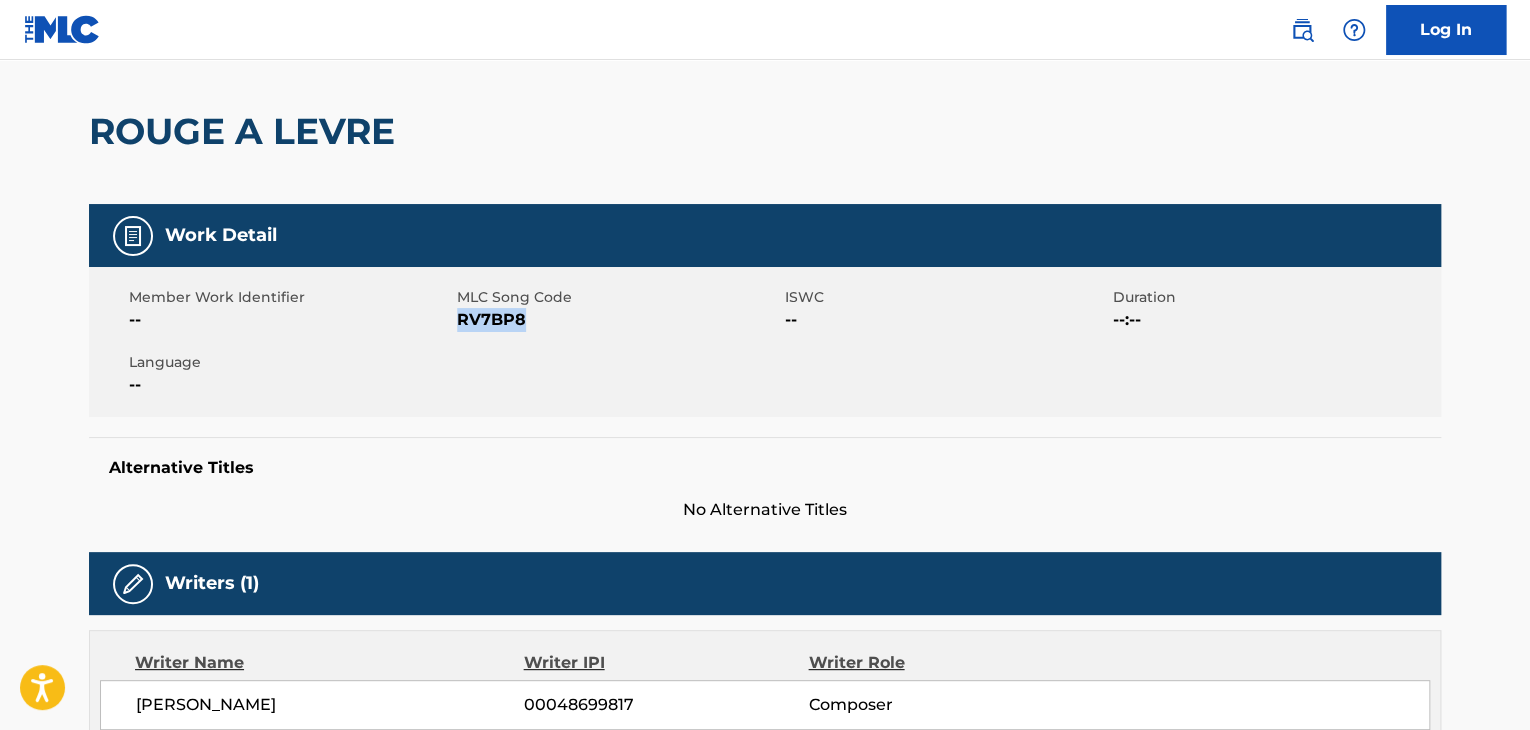 scroll, scrollTop: 0, scrollLeft: 0, axis: both 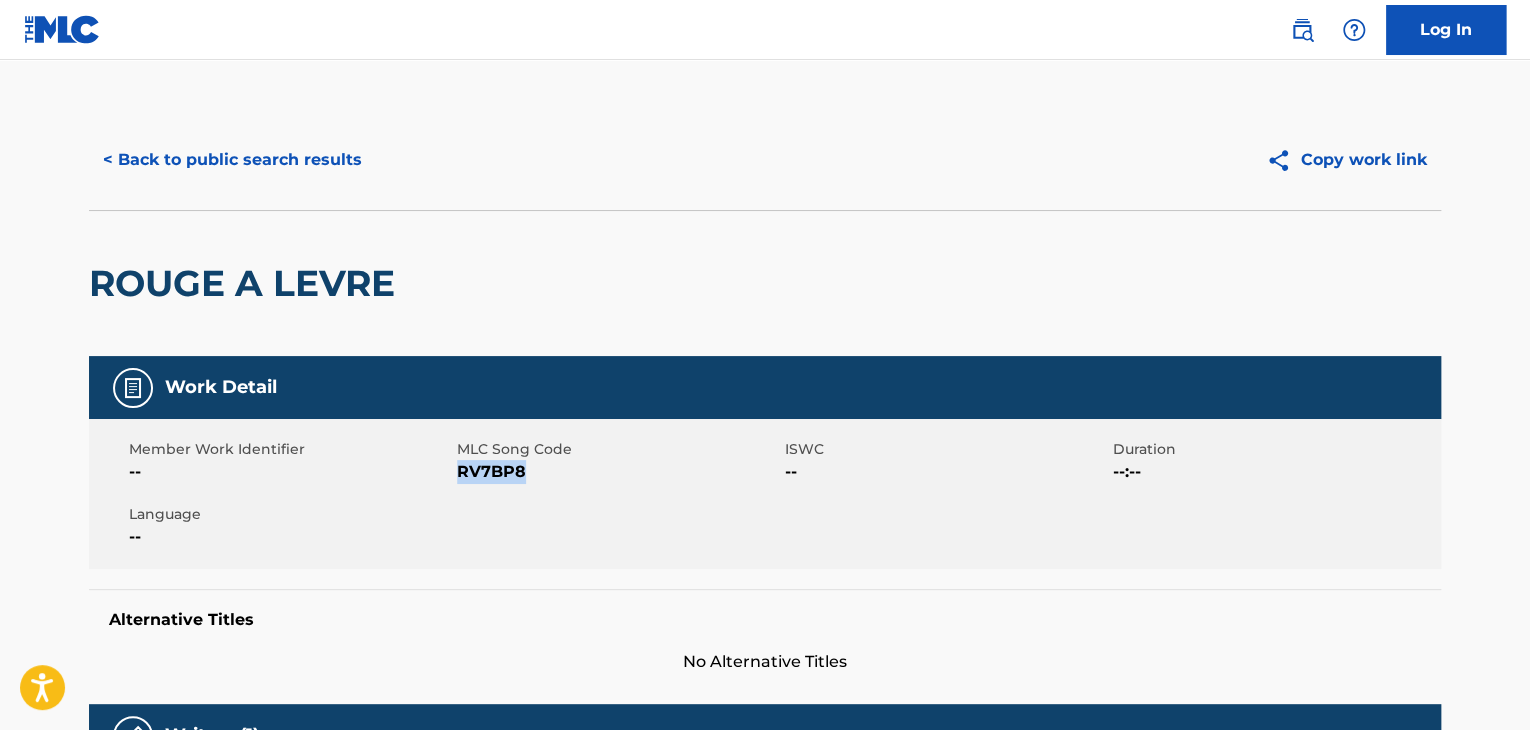 click on "< Back to public search results" at bounding box center [232, 160] 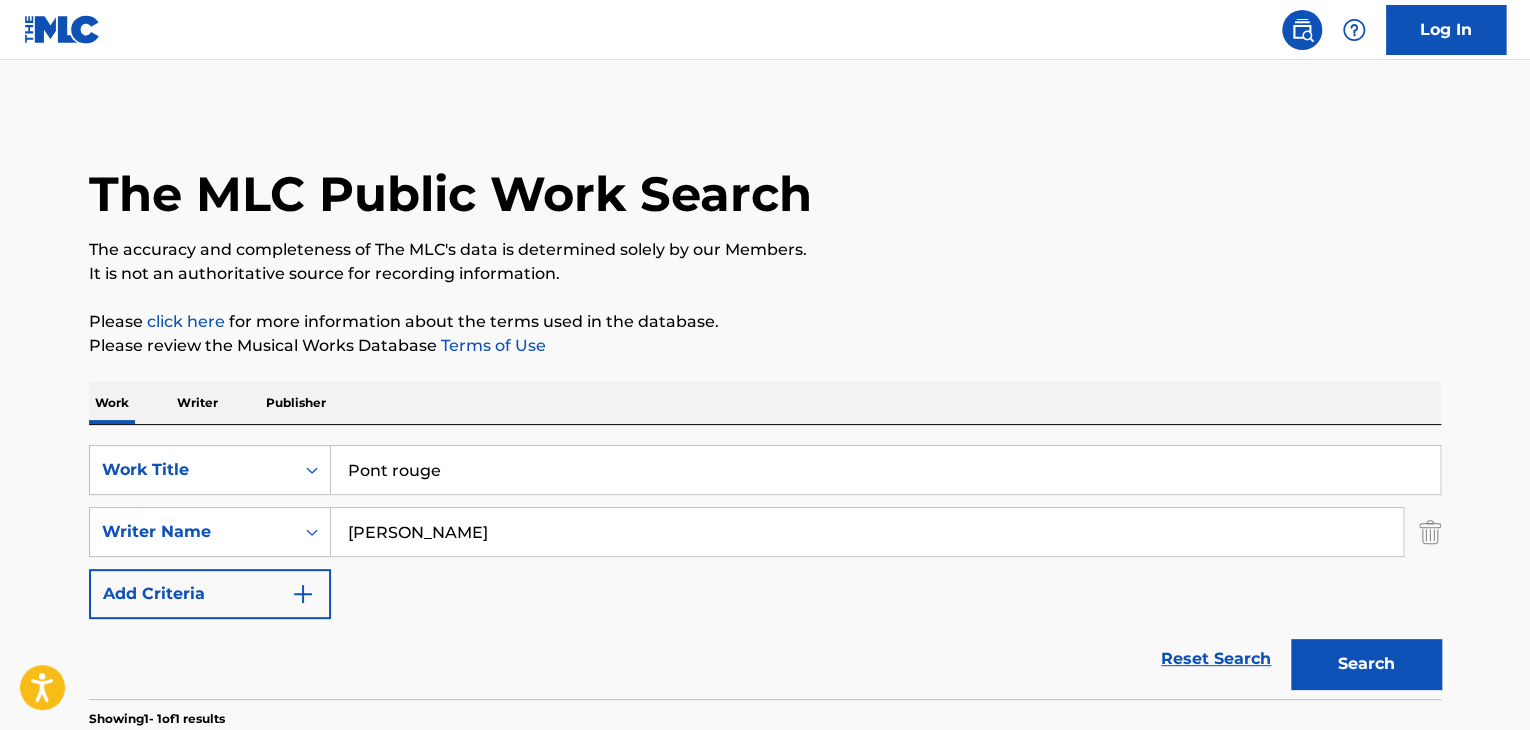 scroll, scrollTop: 244, scrollLeft: 0, axis: vertical 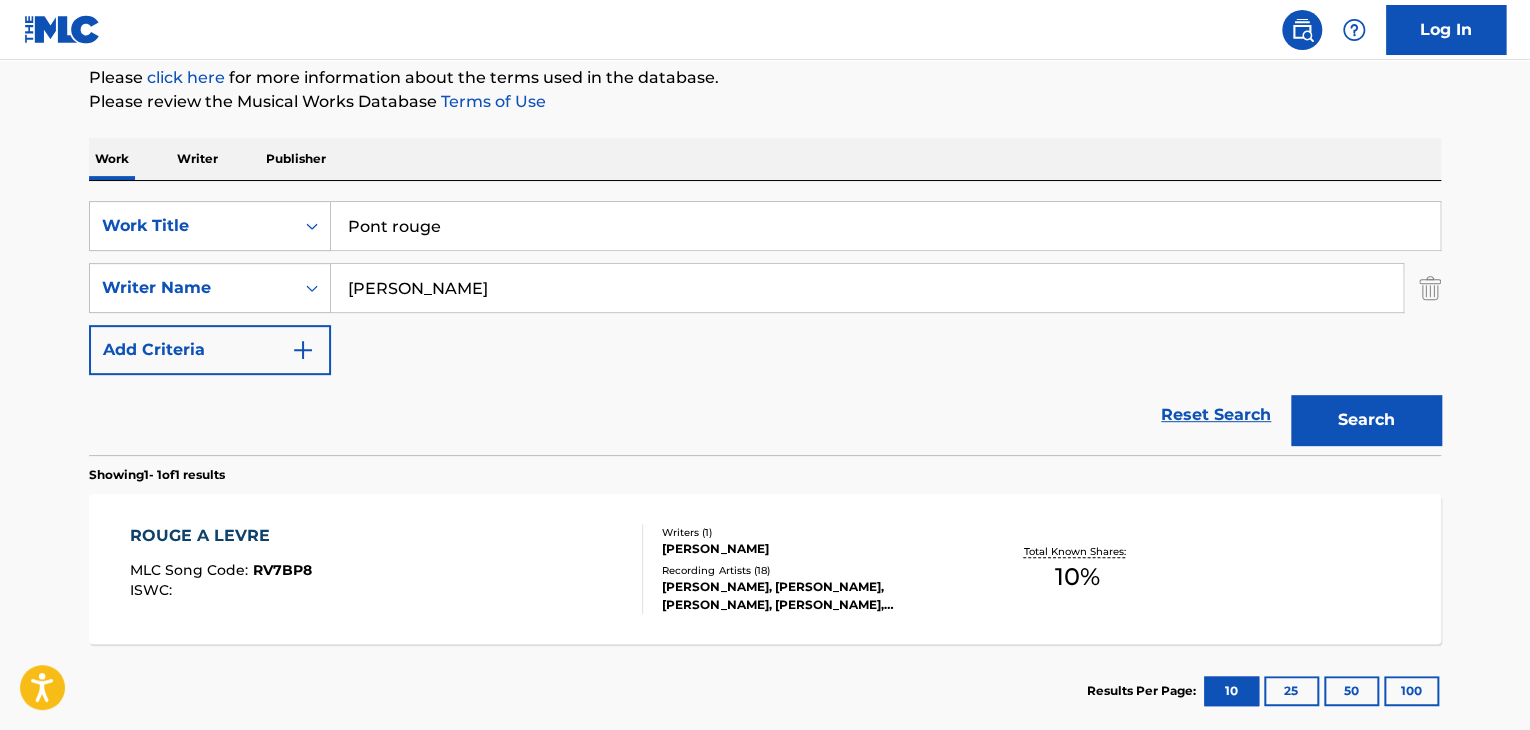 click on "Pont rouge" at bounding box center [885, 226] 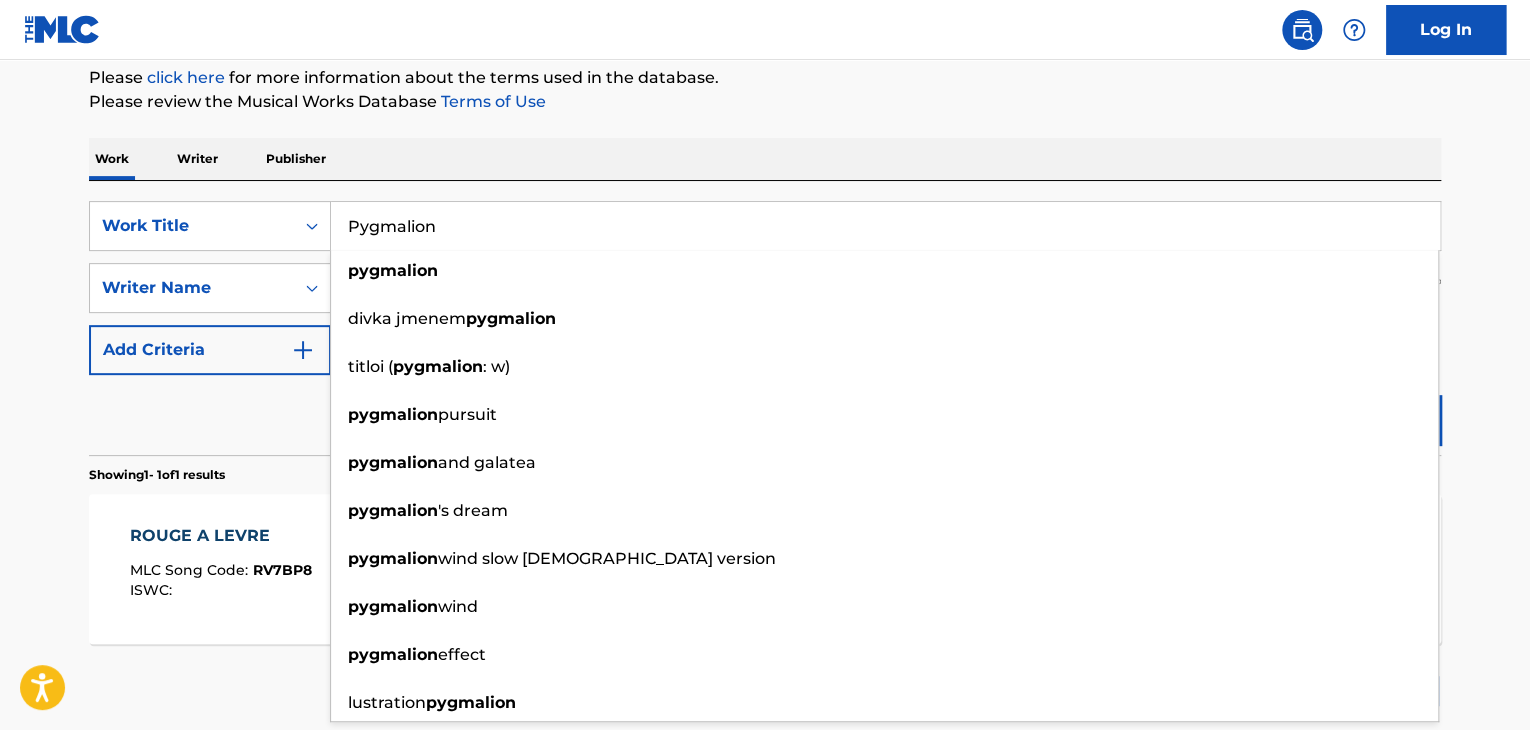 click on "The MLC Public Work Search The accuracy and completeness of The MLC's data is determined solely by our Members. It is not an authoritative source for recording information. Please   click here   for more information about the terms used in the database. Please review the Musical Works Database   Terms of Use Work Writer Publisher SearchWithCriteria22071118-633e-4bc5-8f32-24a888c5e048 Work Title Pygmalion pygmalion divka jmenem  pygmalion titloi ( pygmalion : w) pygmalion  pursuit pygmalion  and galatea pygmalion 's dream pygmalion  wind slow [DEMOGRAPHIC_DATA] version pygmalion  wind pygmalion  effect lustration  pygmalion SearchWithCriteriab0f70eed-2a1e-4ff3-b276-d08e2dad36a6 Writer Name [PERSON_NAME] Add Criteria Reset Search Search Showing  1  -   1  of  1   results   ROUGE A LEVRE MLC Song Code : RV7BP8 ISWC : Writers ( 1 ) [PERSON_NAME] Recording Artists ( 18 ) [PERSON_NAME], [PERSON_NAME], [PERSON_NAME], [PERSON_NAME], [PERSON_NAME], [PERSON_NAME] Total Known Shares: 10 % Results Per Page: 10 25 50 100" at bounding box center (765, 282) 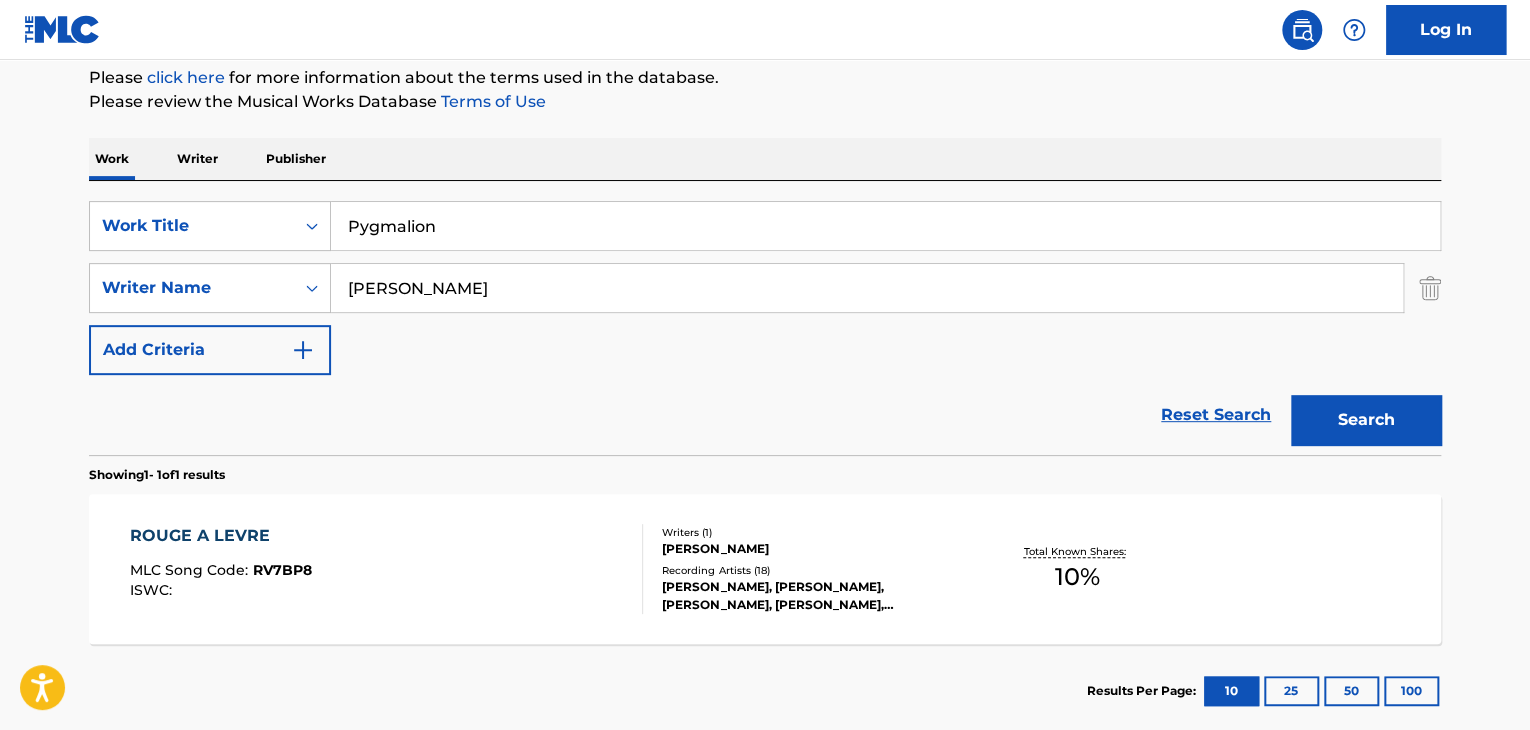 click on "Search" at bounding box center (1366, 420) 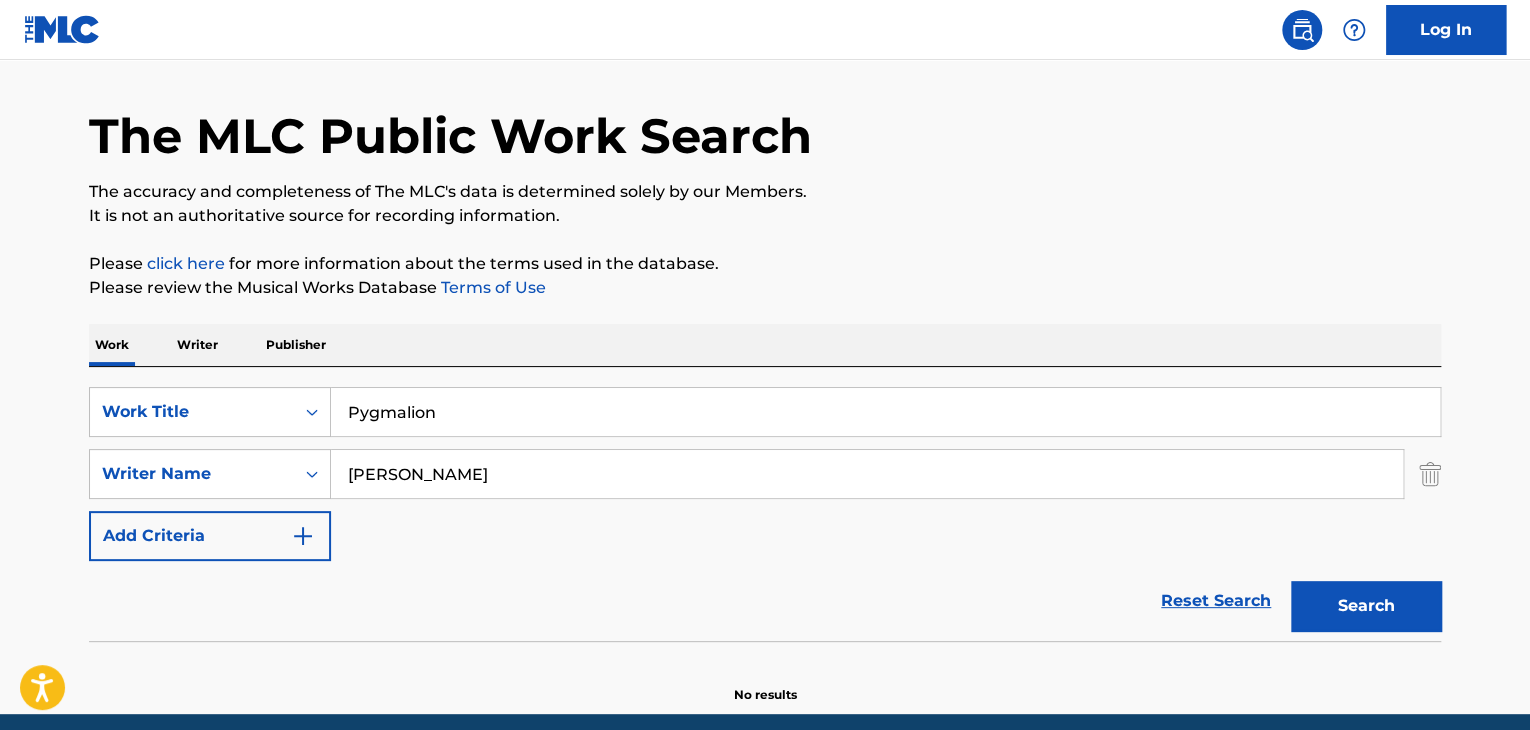 scroll, scrollTop: 0, scrollLeft: 0, axis: both 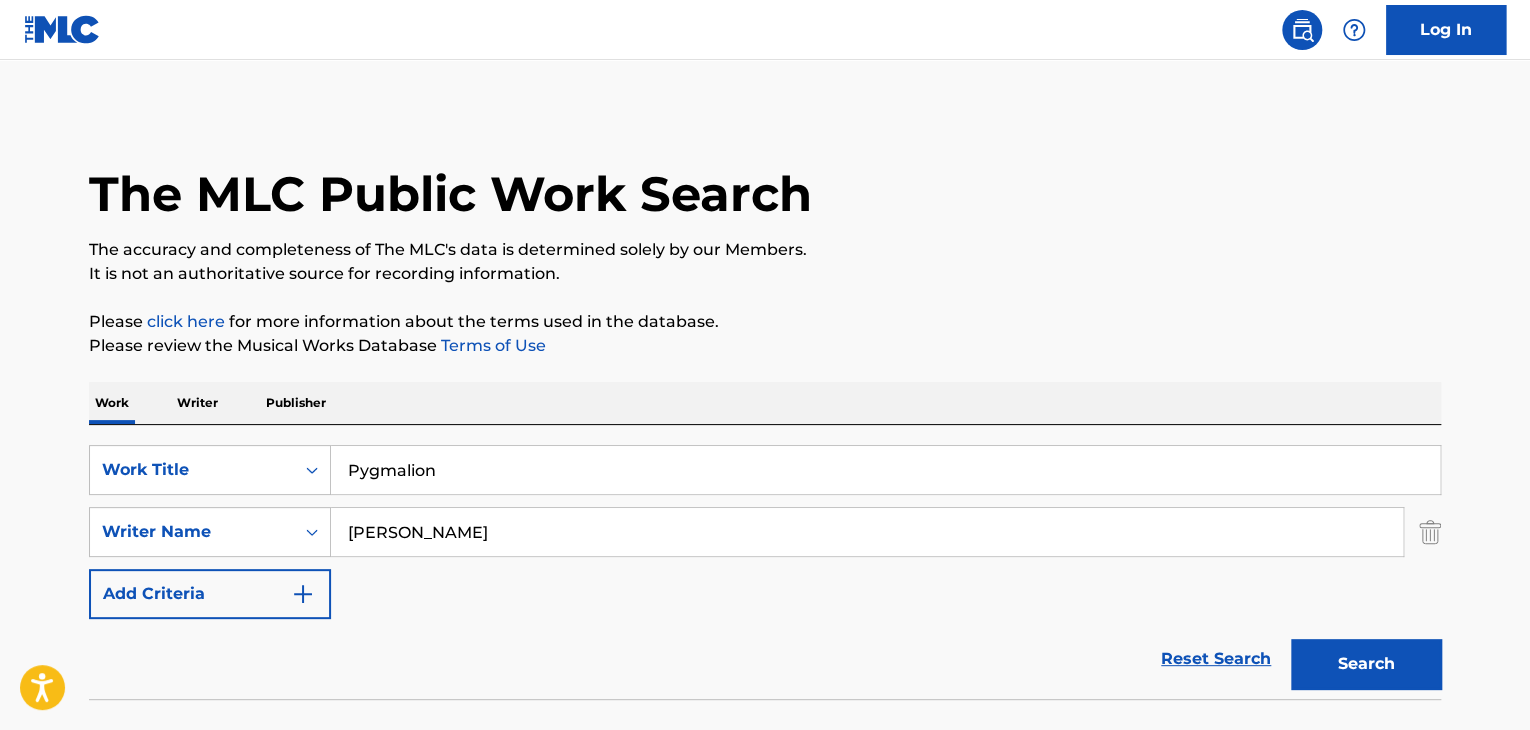 click on "Pygmalion" at bounding box center (885, 470) 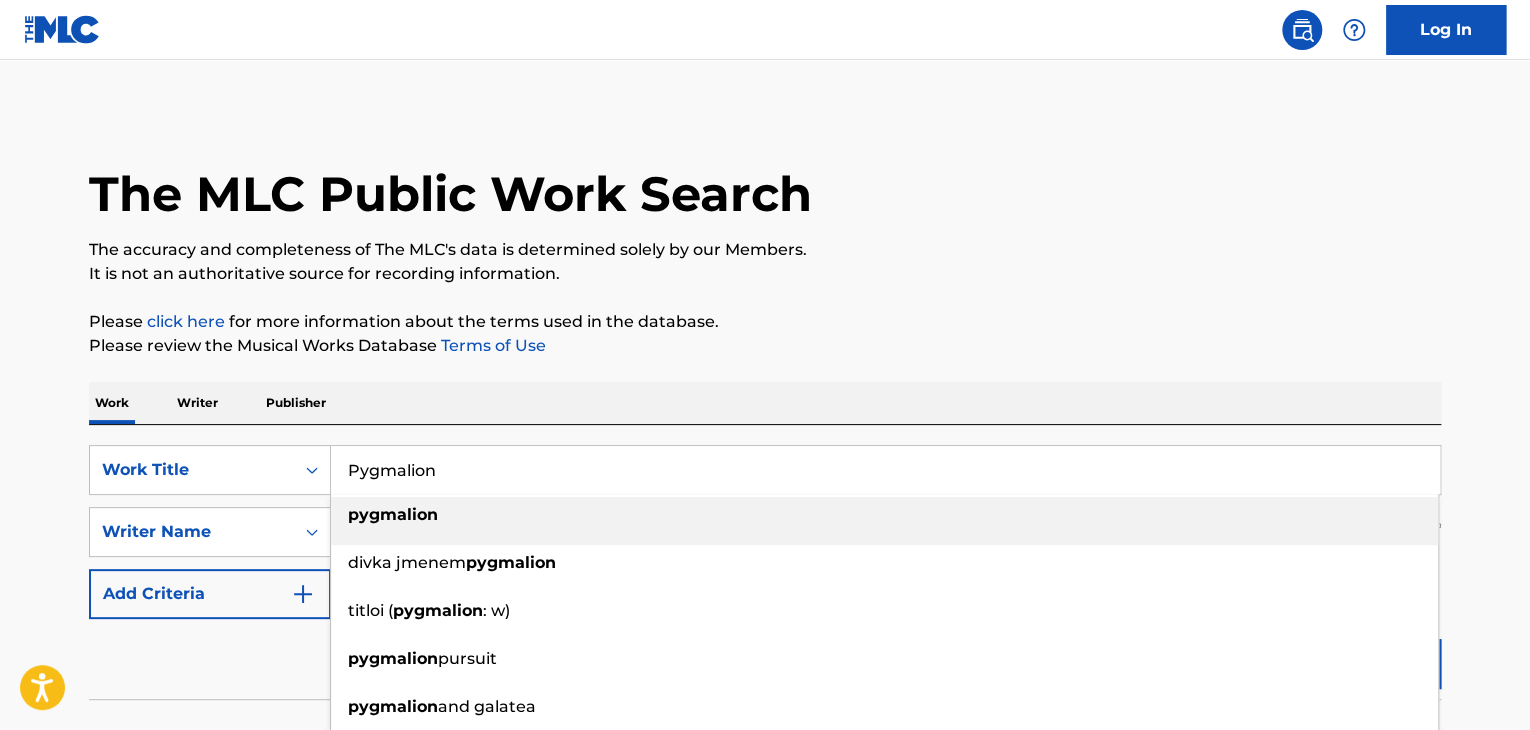 paste on "Il [PERSON_NAME] vita" 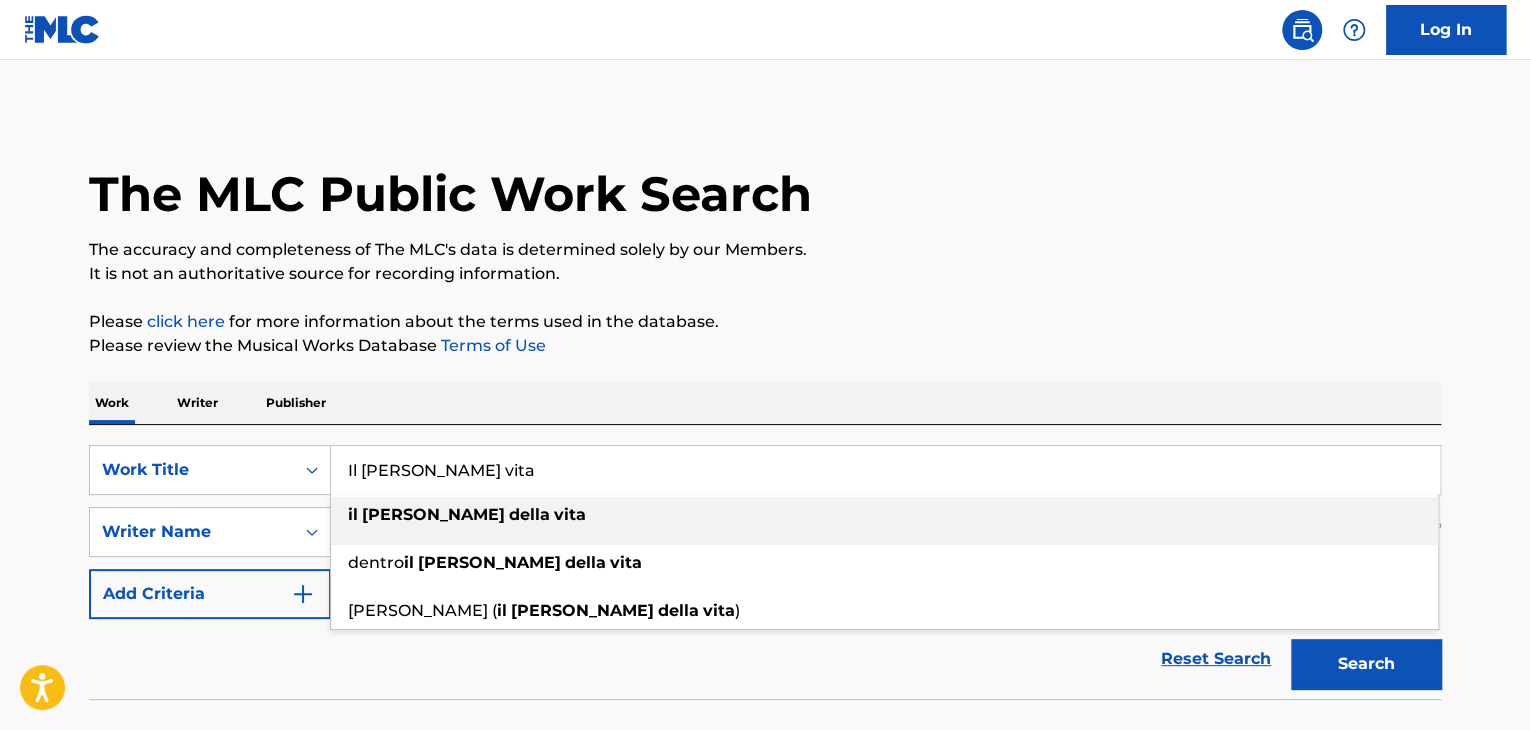 type on "Il [PERSON_NAME] vita" 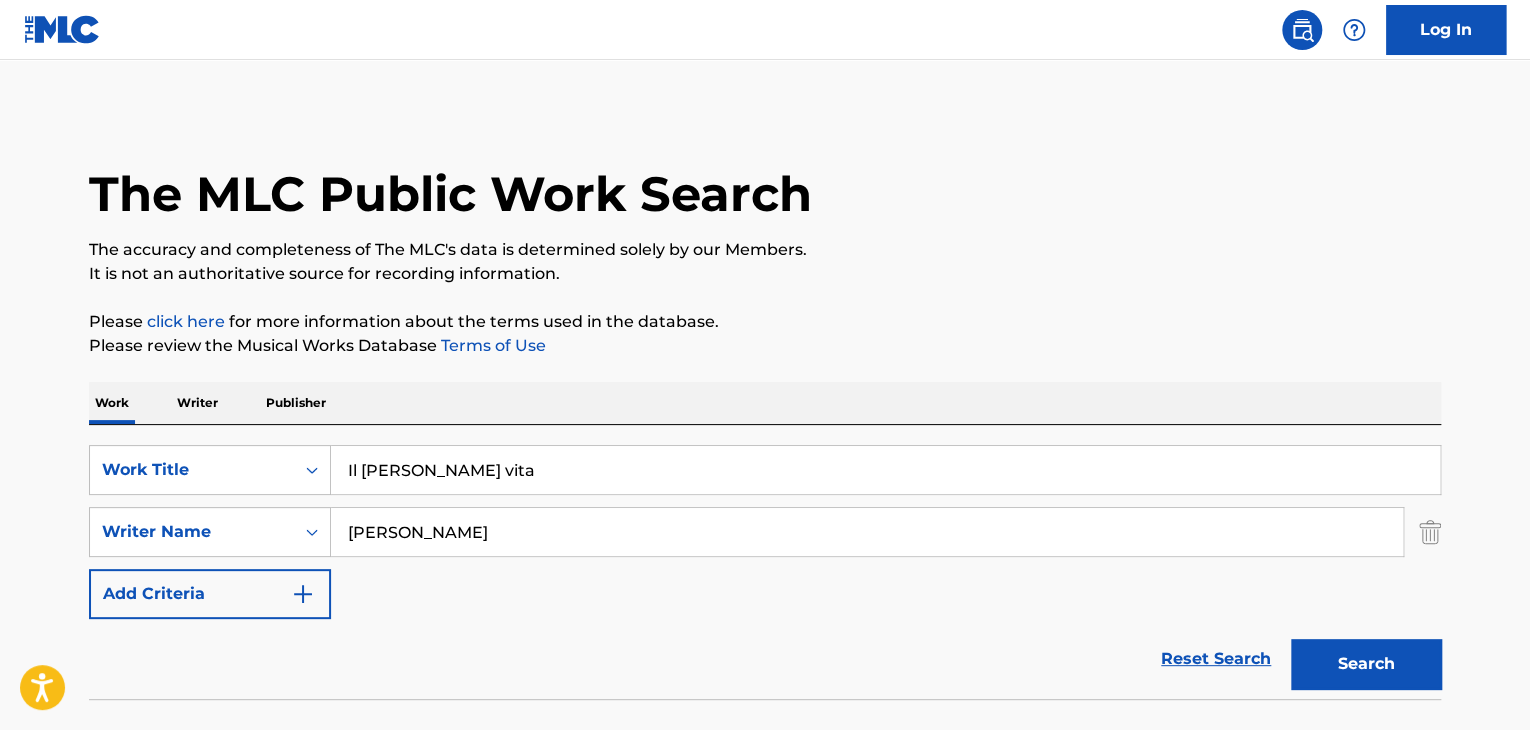 click on "[PERSON_NAME]" at bounding box center (867, 532) 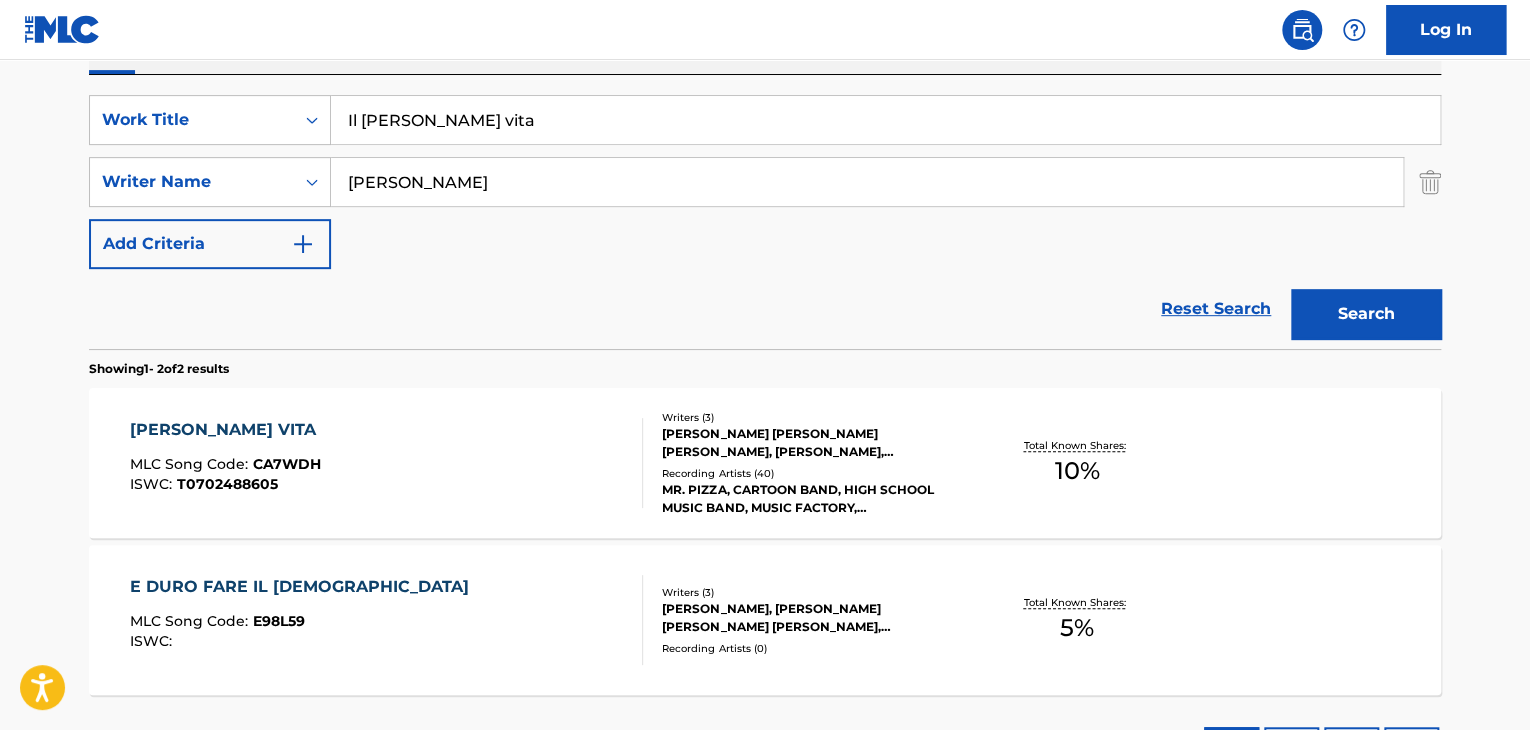 scroll, scrollTop: 303, scrollLeft: 0, axis: vertical 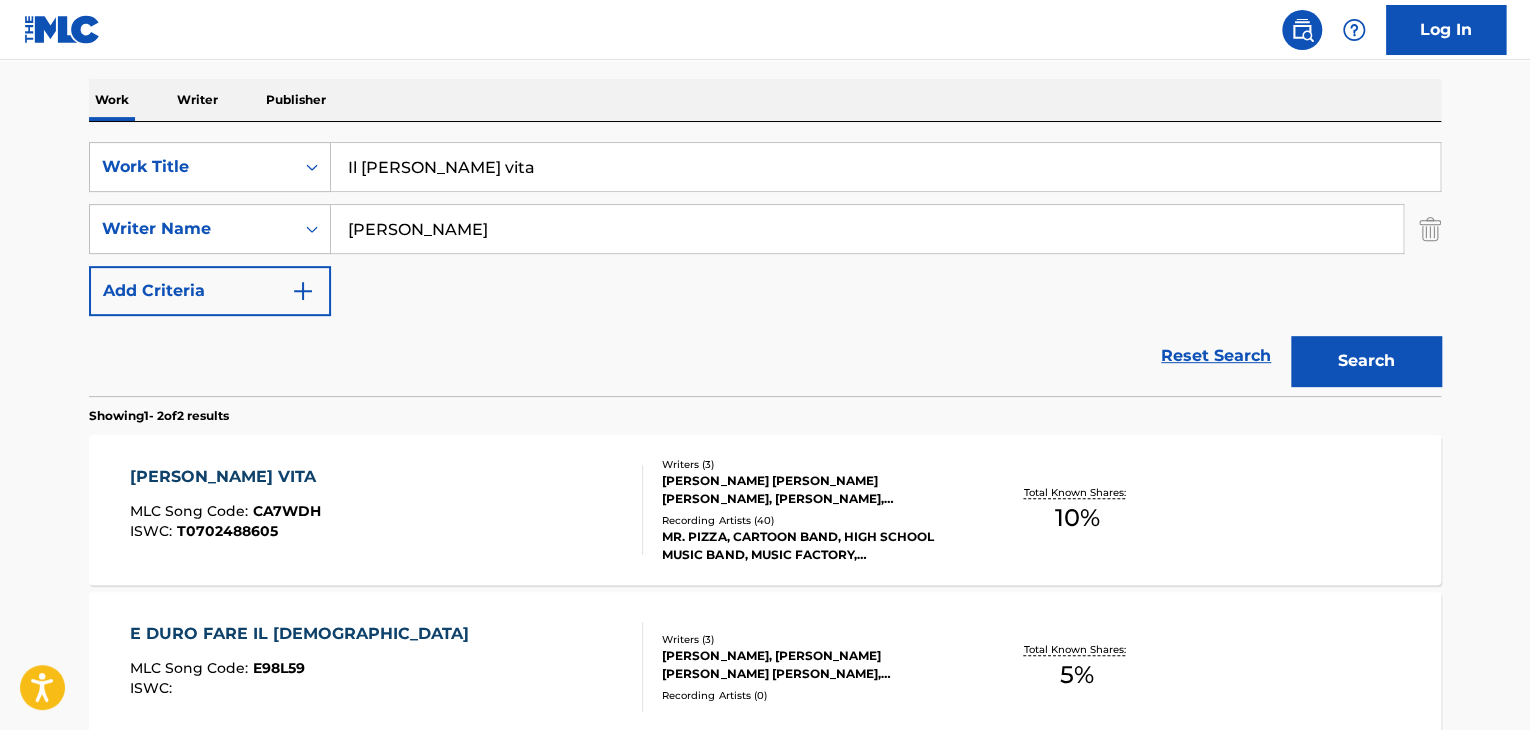 click on "[PERSON_NAME] VITA MLC Song Code : CA7WDH ISWC : T0702488605" at bounding box center [387, 510] 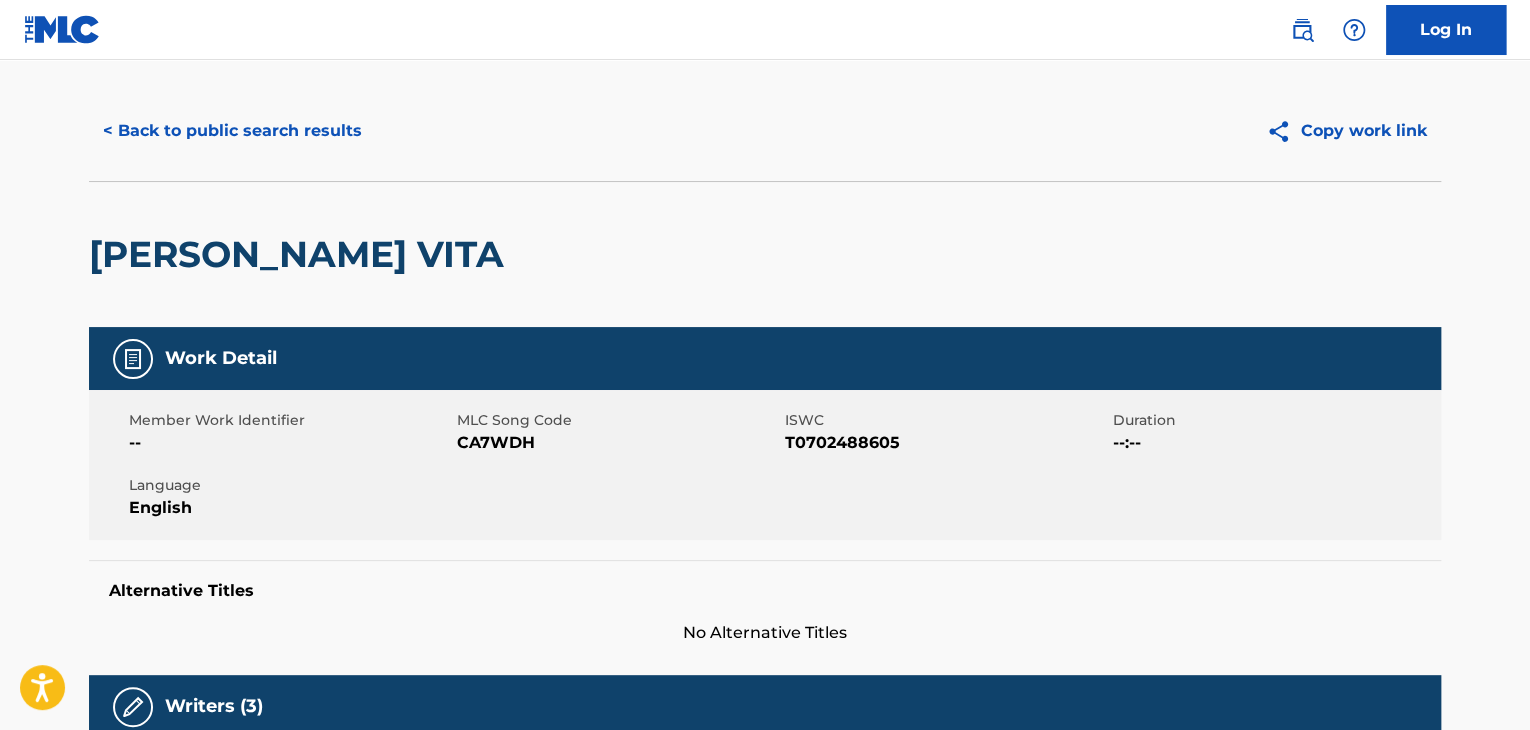 scroll, scrollTop: 0, scrollLeft: 0, axis: both 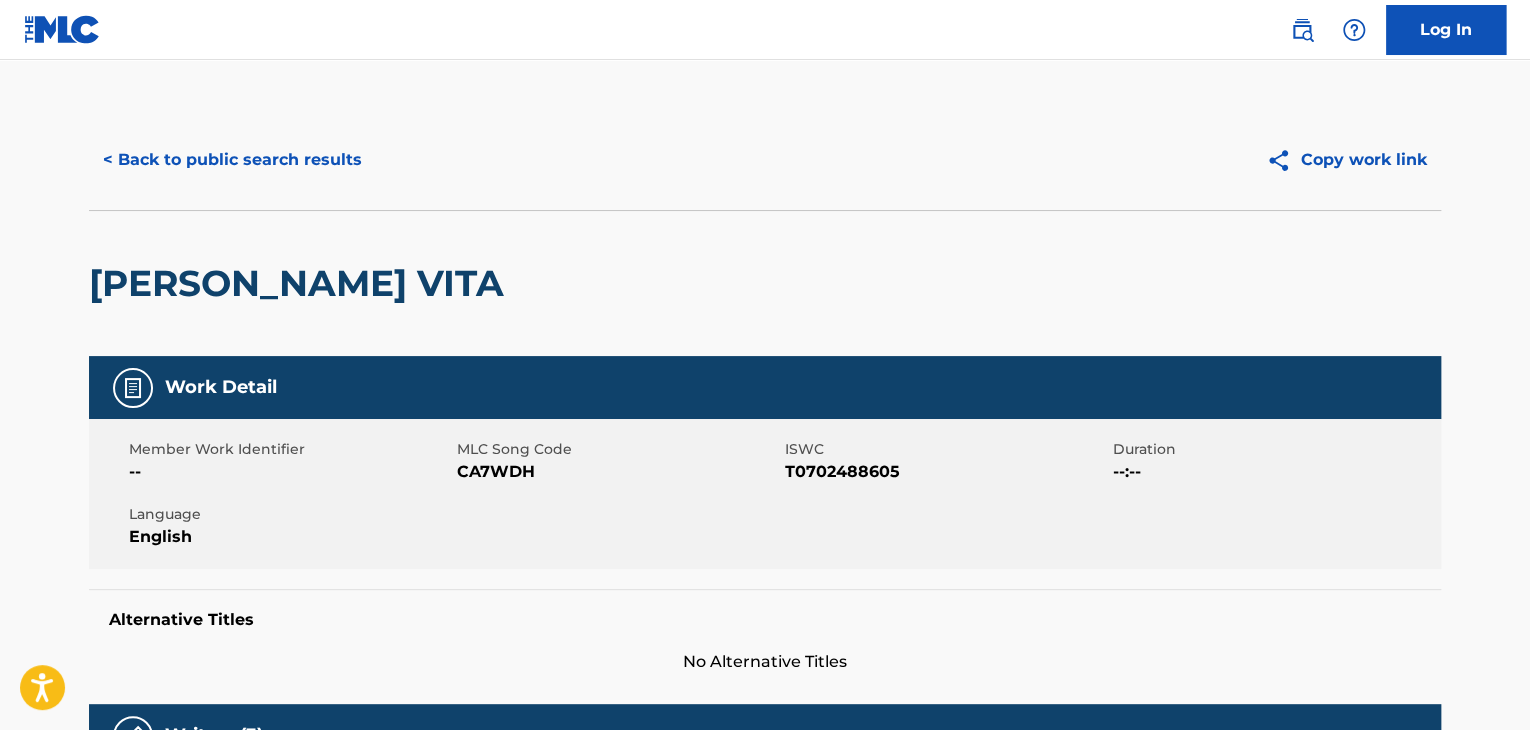 click on "[PERSON_NAME] VITA" at bounding box center (301, 283) 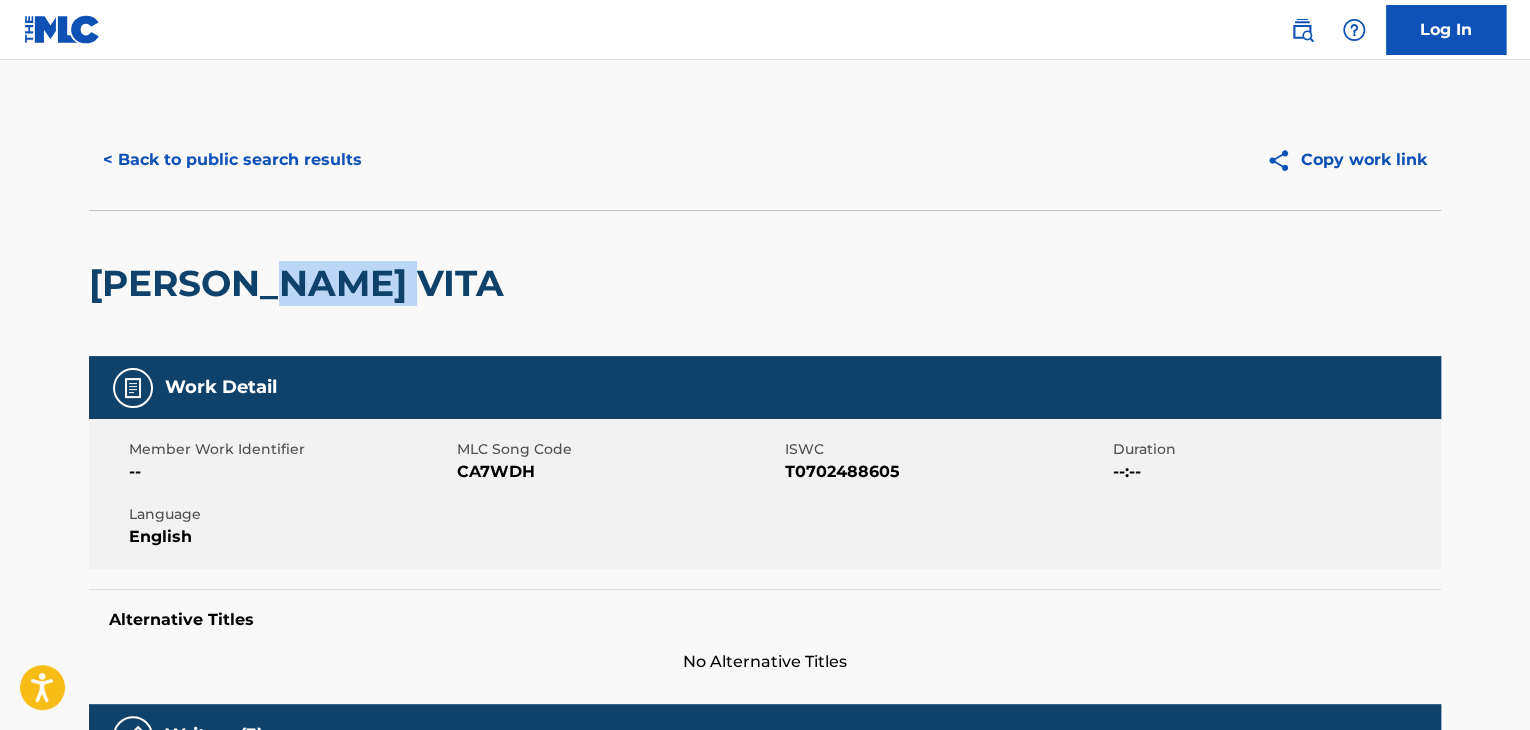 click on "[PERSON_NAME] VITA" at bounding box center [301, 283] 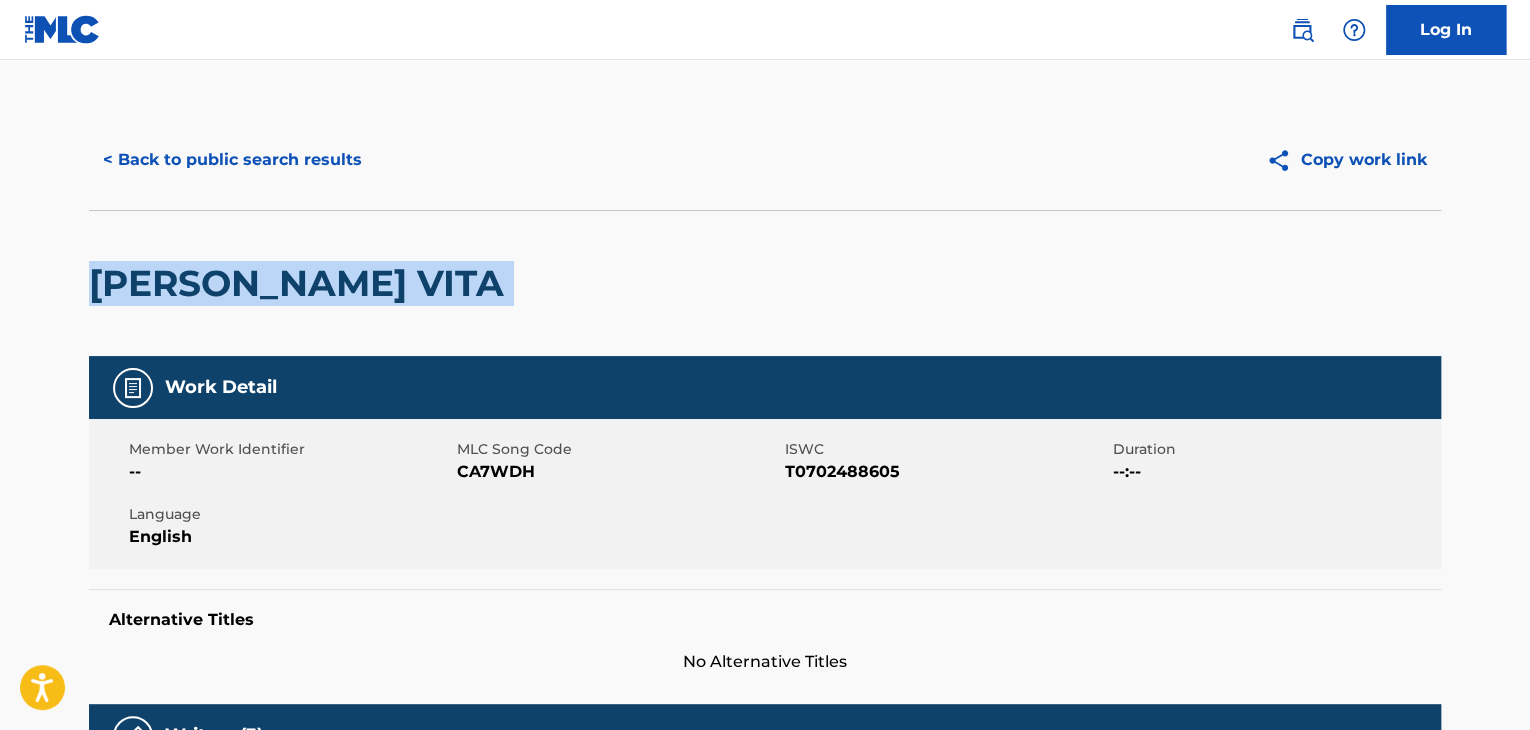 click on "[PERSON_NAME] VITA" at bounding box center [301, 283] 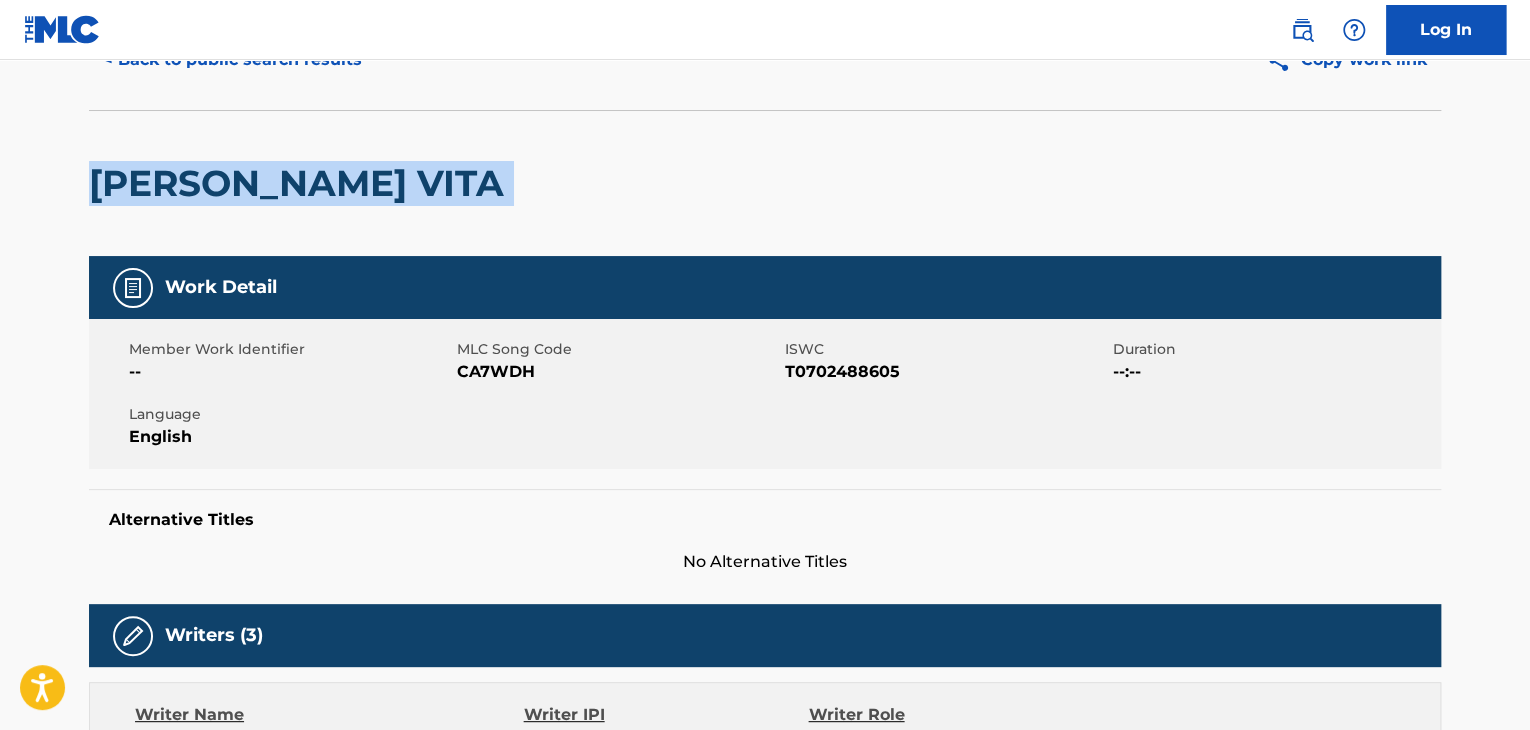 scroll, scrollTop: 0, scrollLeft: 0, axis: both 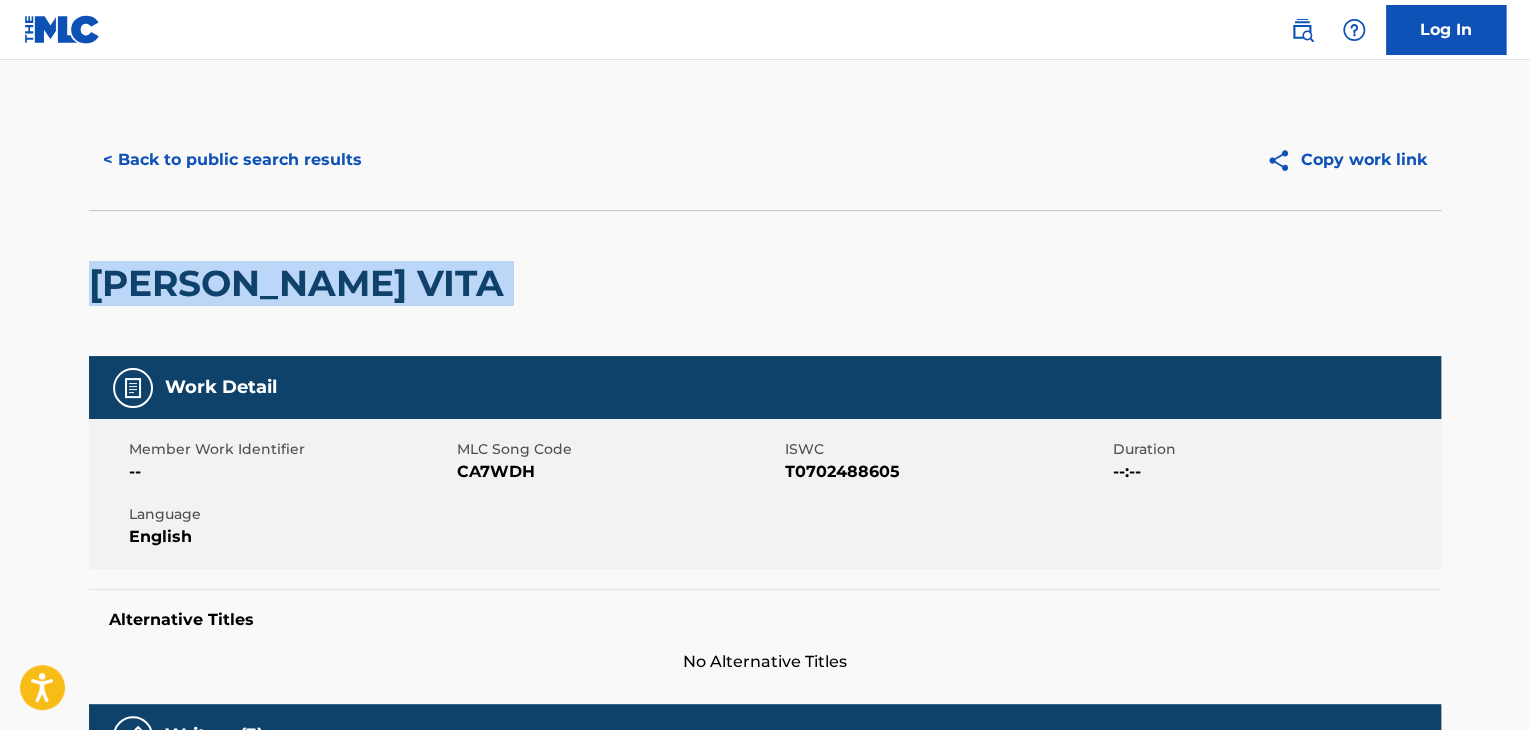 click on "< Back to public search results" at bounding box center [232, 160] 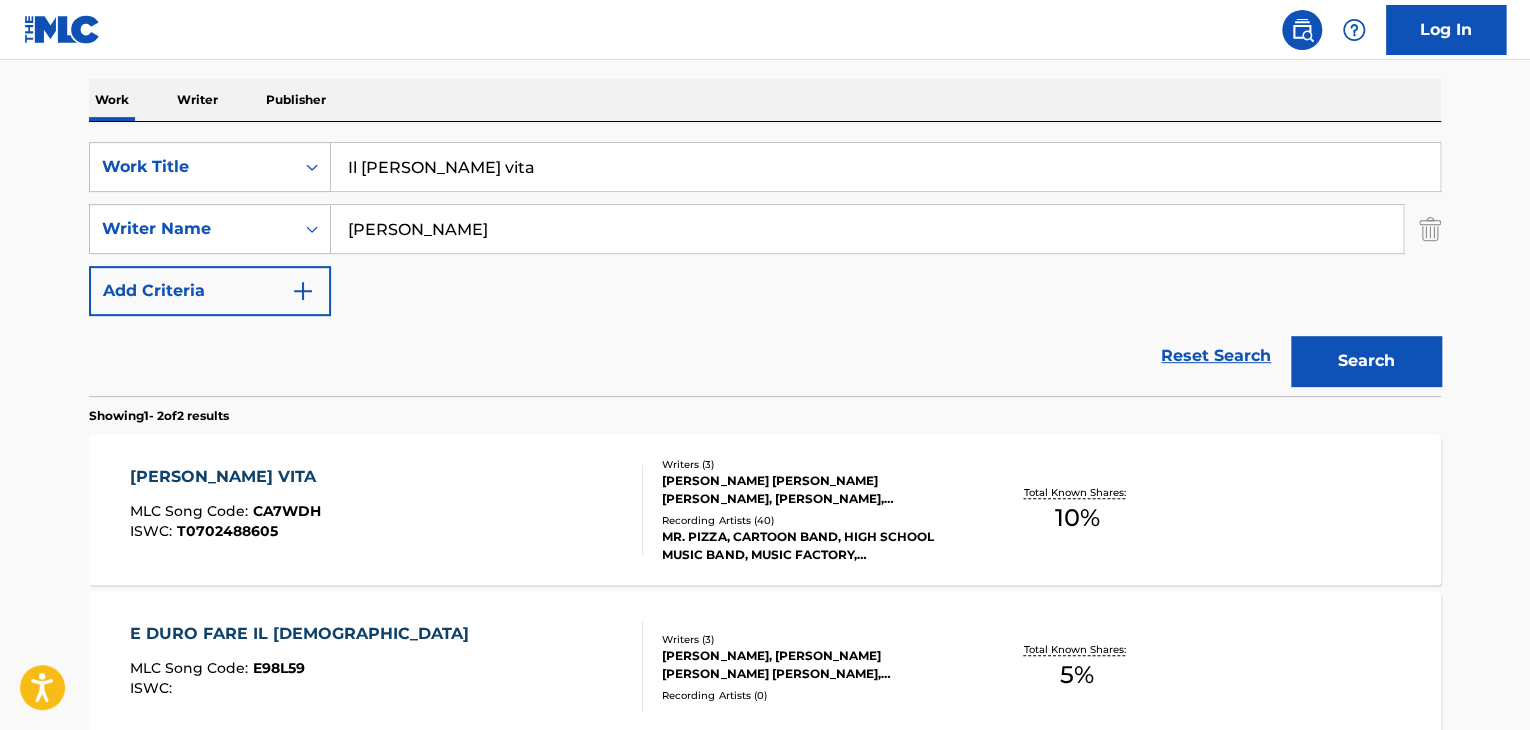 scroll, scrollTop: 3, scrollLeft: 0, axis: vertical 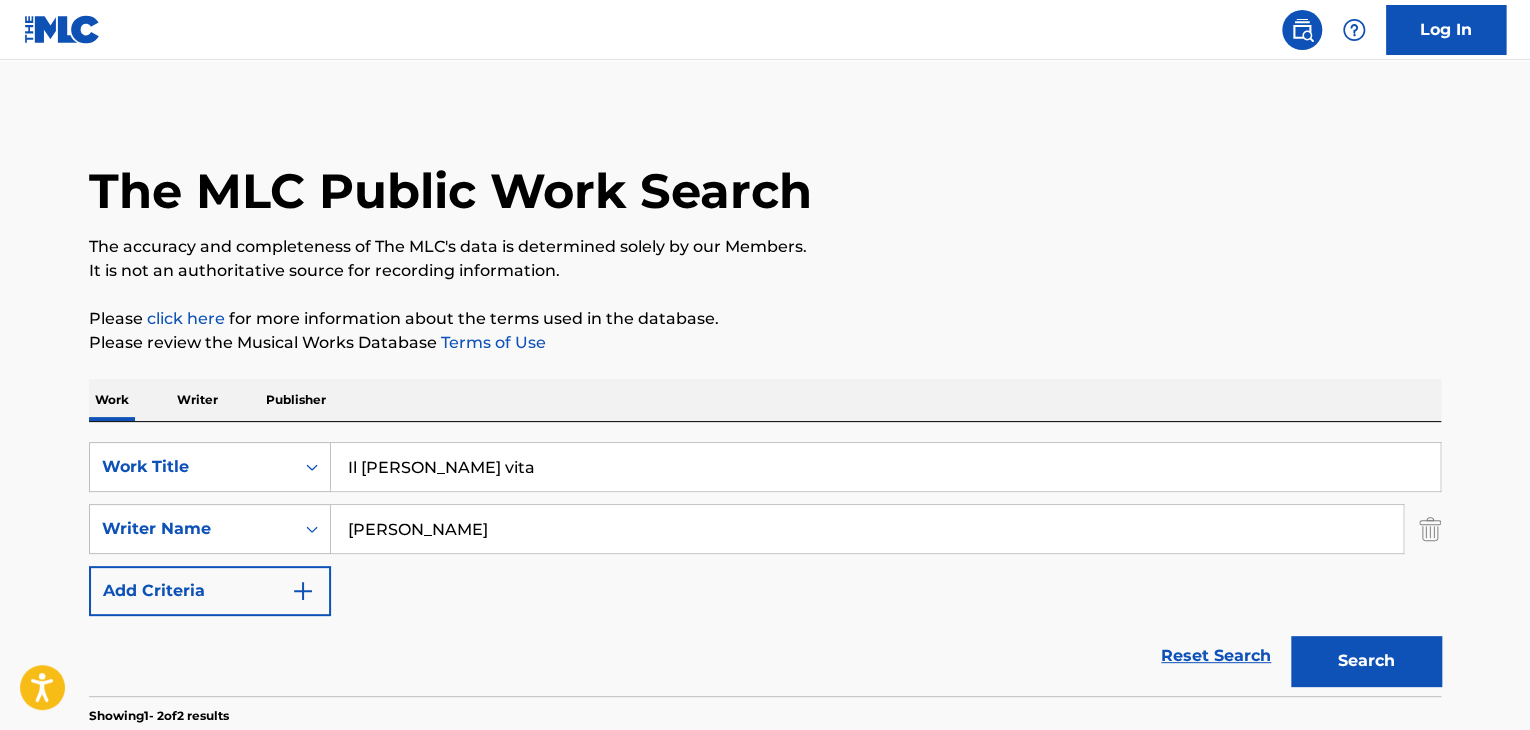 click on "Writer" at bounding box center (197, 400) 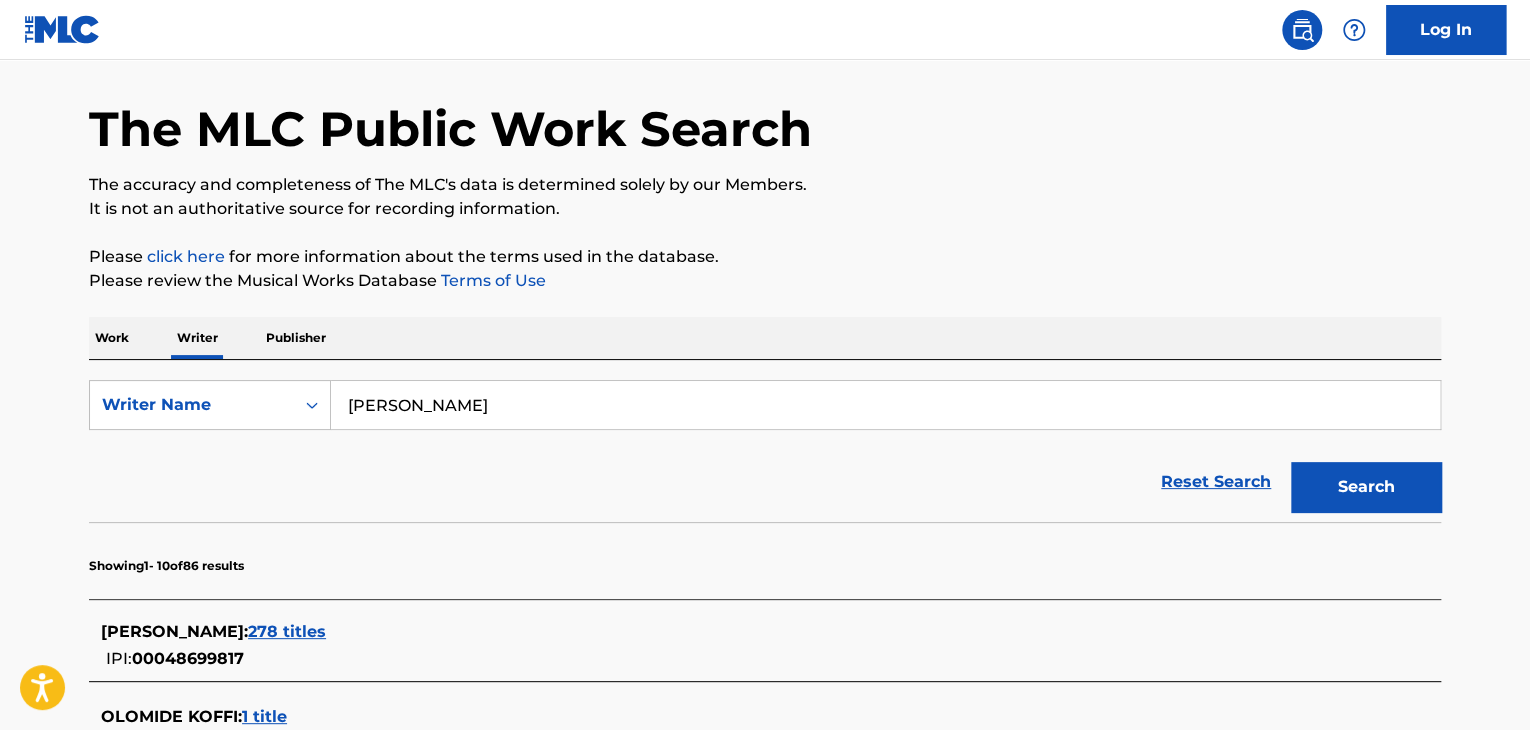 scroll, scrollTop: 100, scrollLeft: 0, axis: vertical 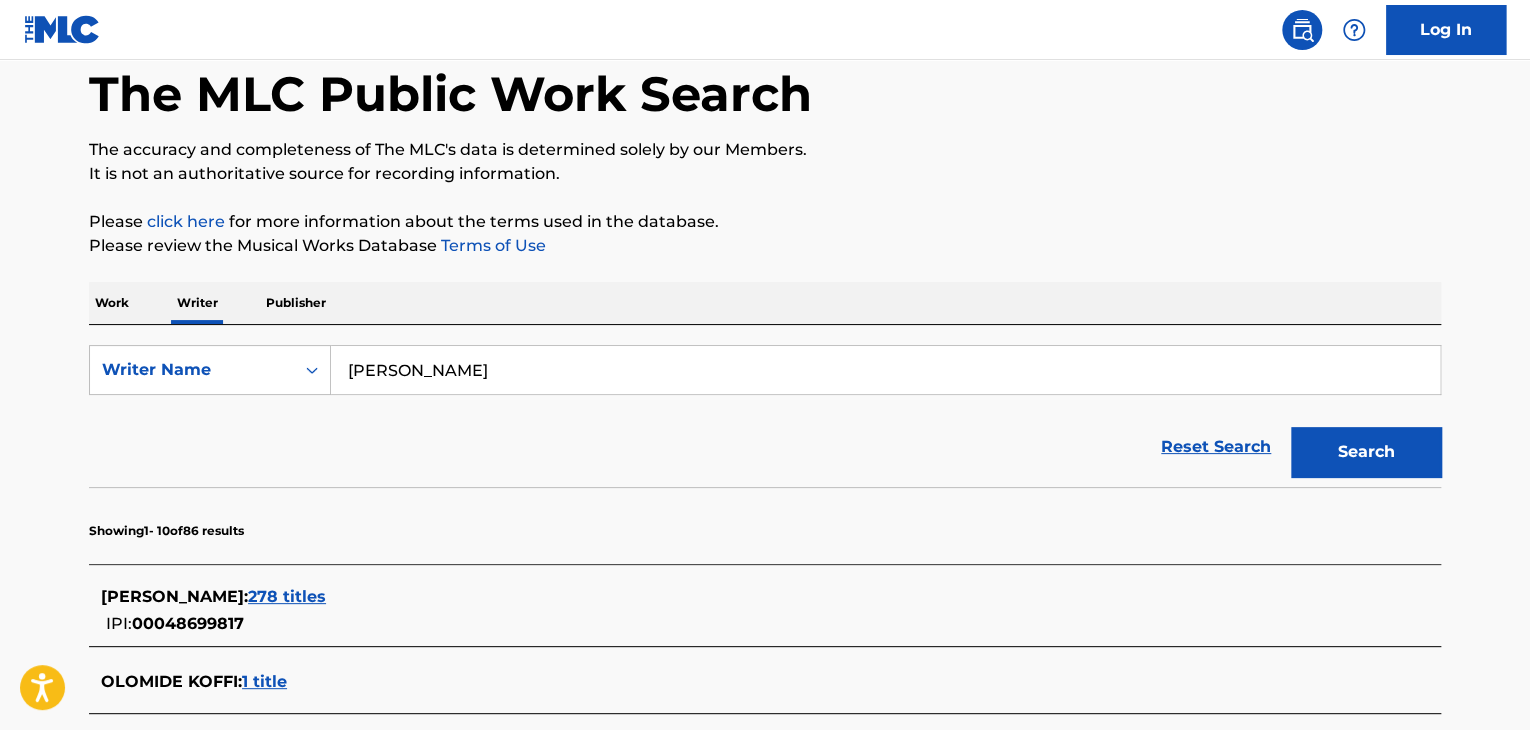 click on "Work" at bounding box center (112, 303) 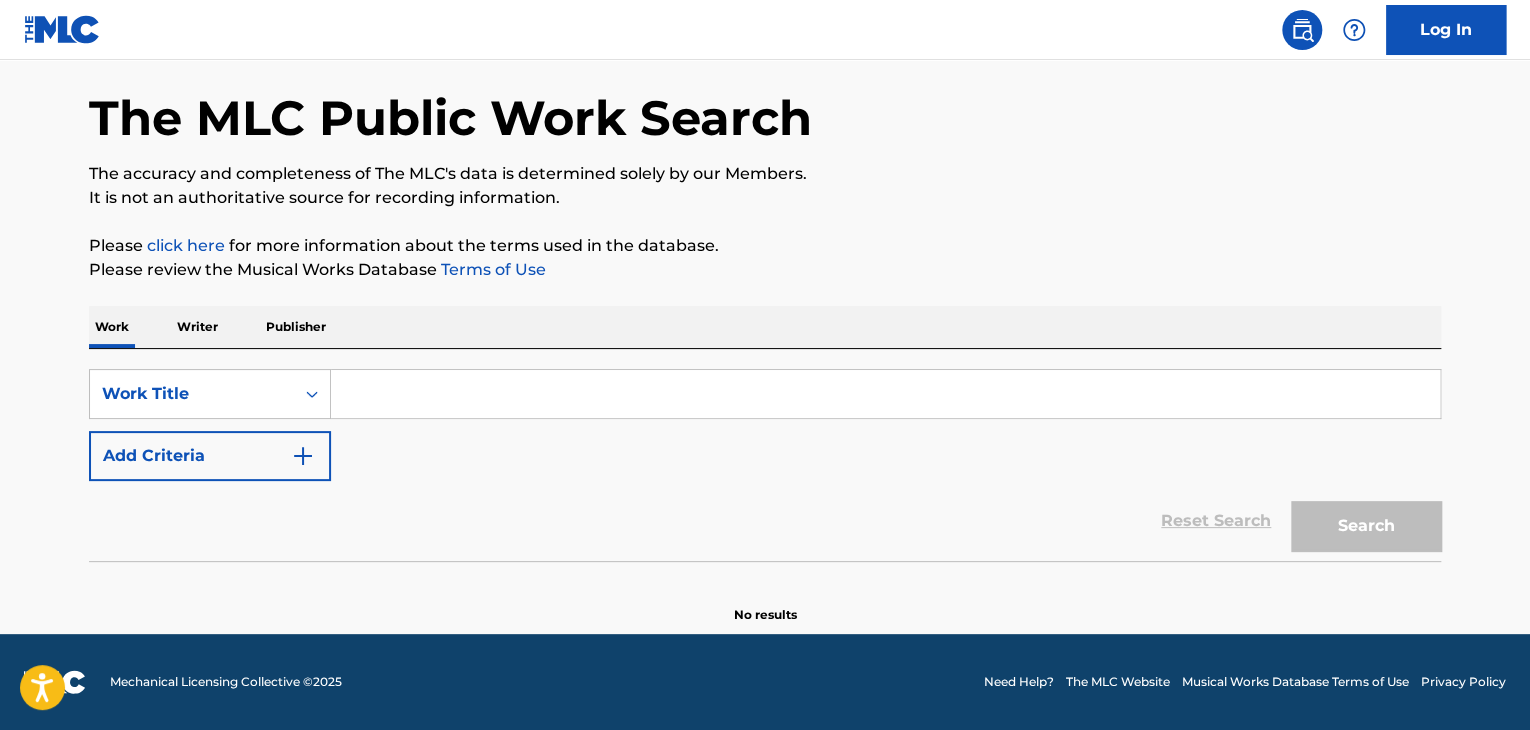 scroll, scrollTop: 0, scrollLeft: 0, axis: both 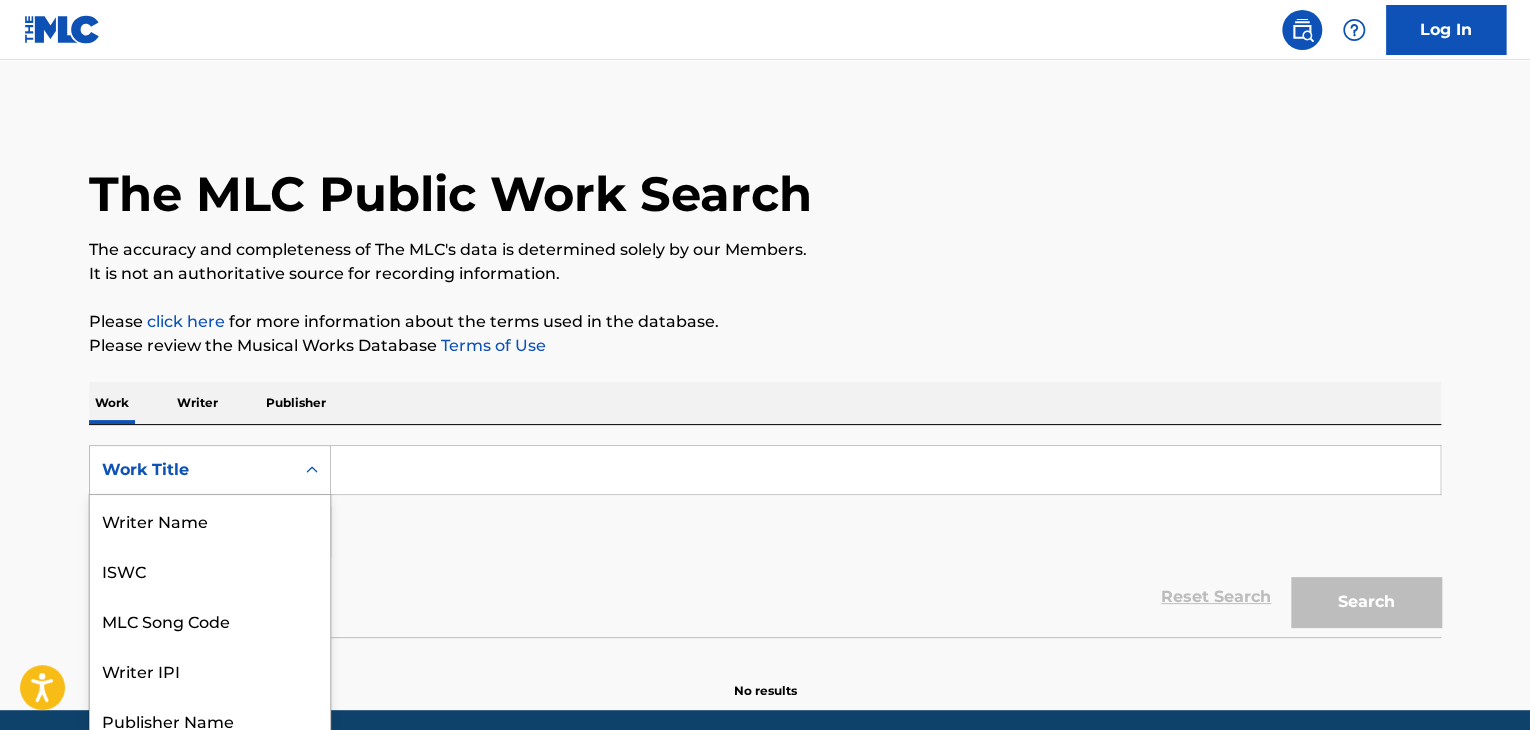 click on "8 results available. Use Up and Down to choose options, press Enter to select the currently focused option, press Escape to exit the menu, press Tab to select the option and exit the menu. Work Title Writer Name ISWC MLC Song Code Writer IPI Publisher Name Publisher IPI MLC Publisher Number Work Title" at bounding box center (210, 470) 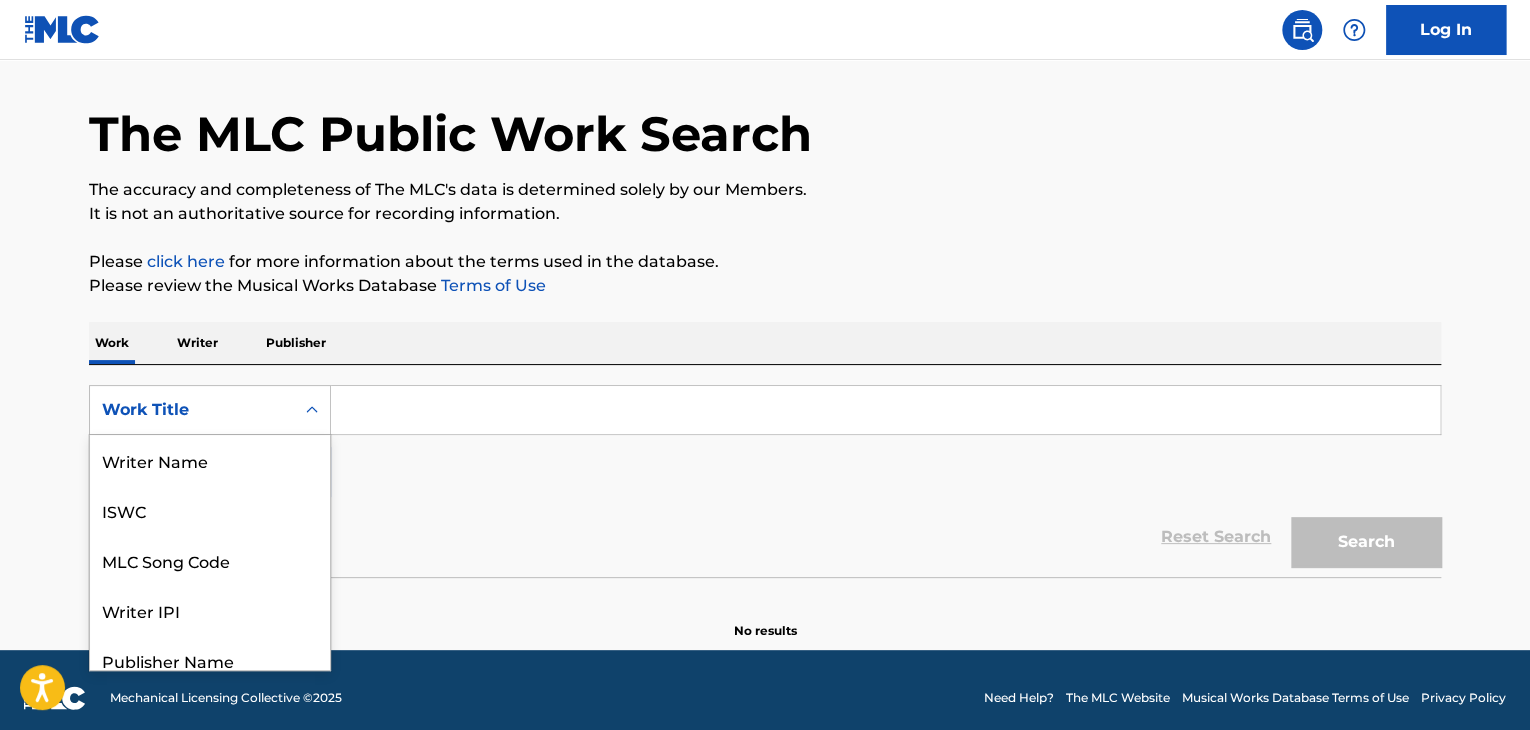 scroll, scrollTop: 100, scrollLeft: 0, axis: vertical 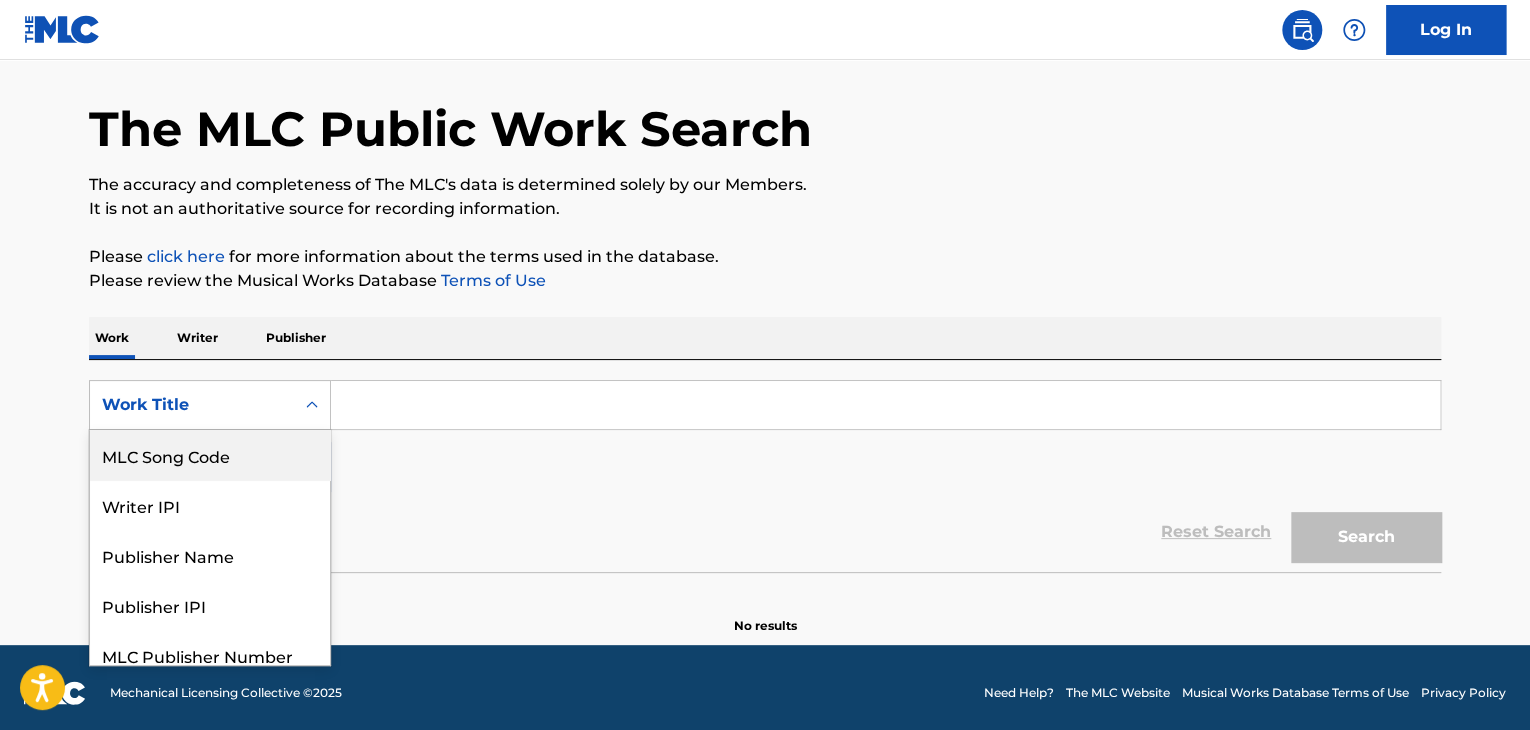 click on "MLC Song Code" at bounding box center [210, 455] 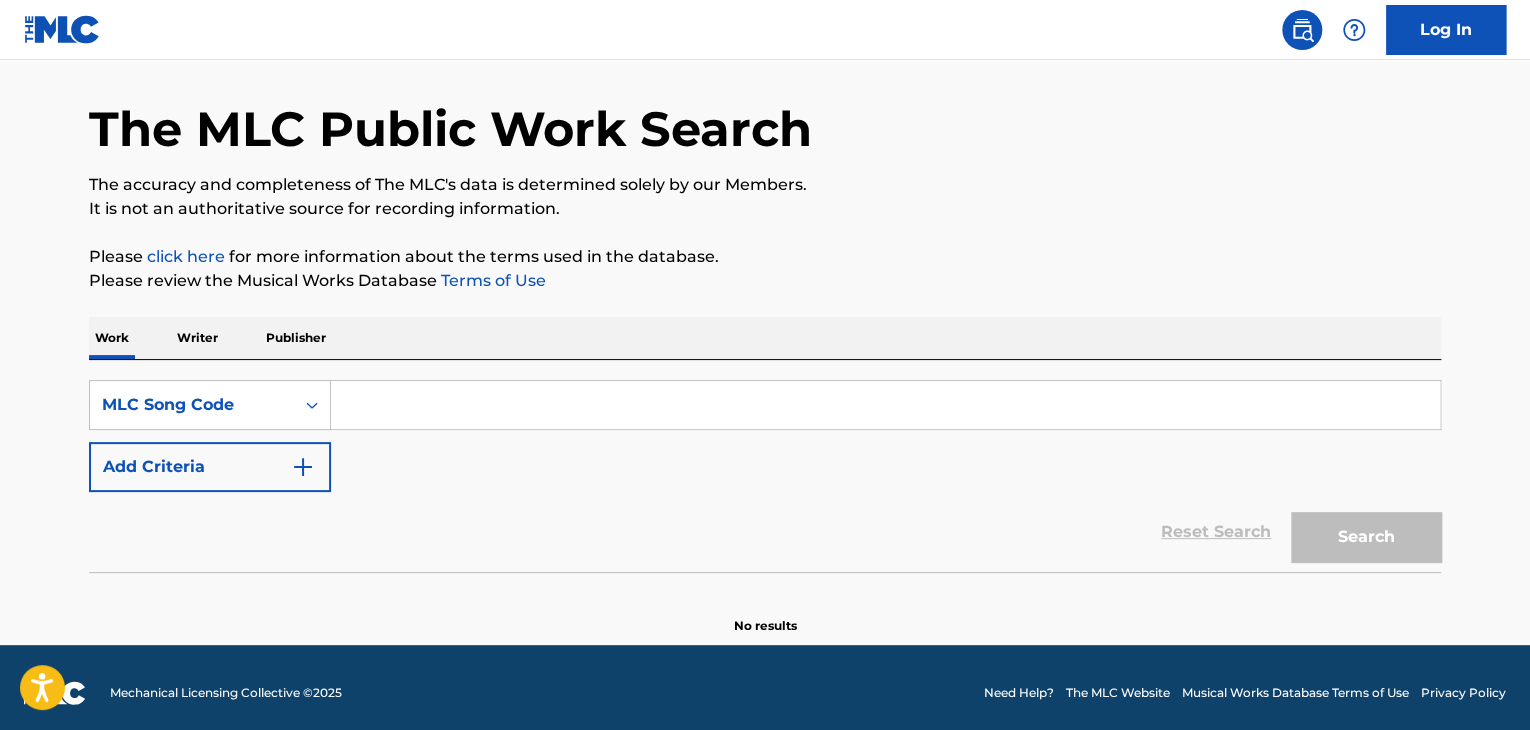 click at bounding box center (885, 405) 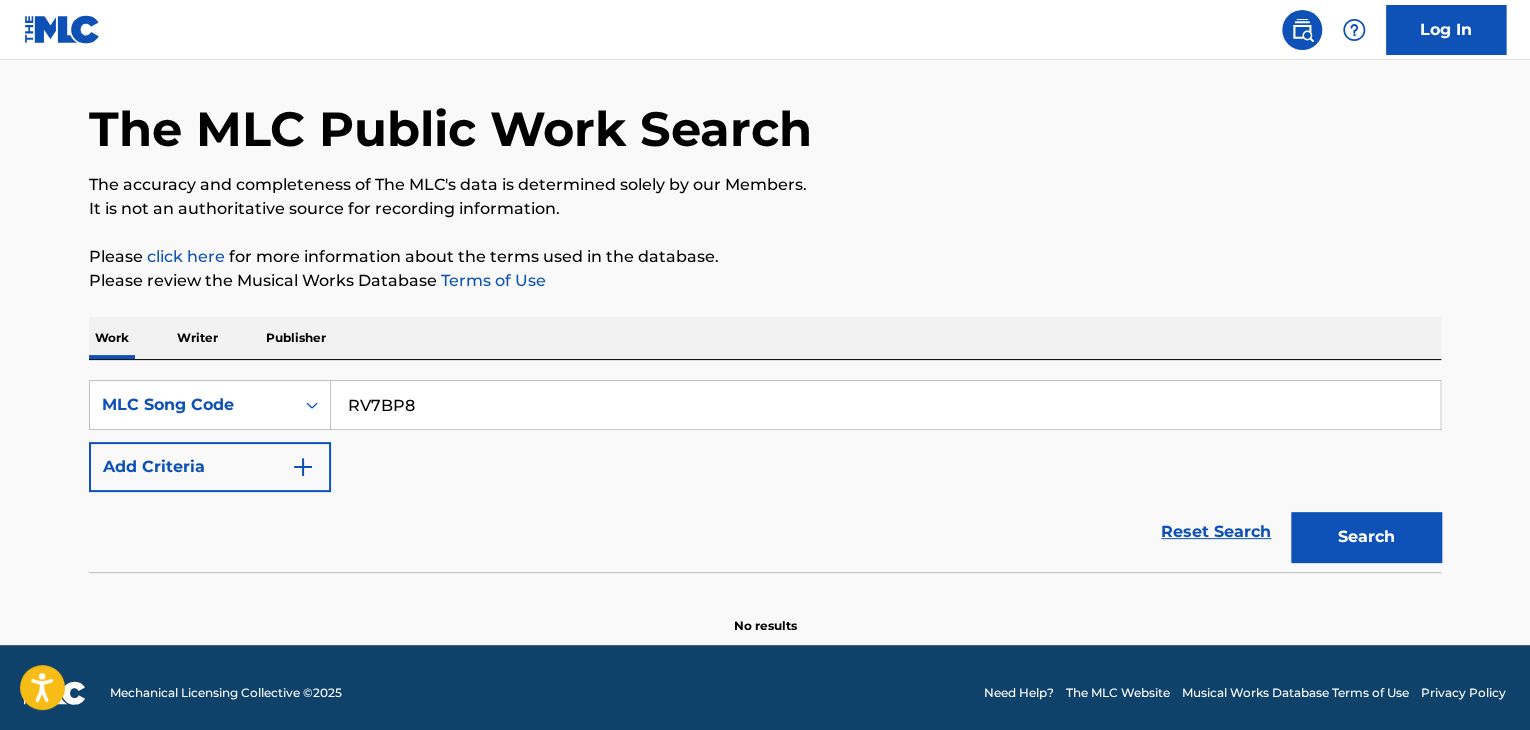 type on "RV7BP8" 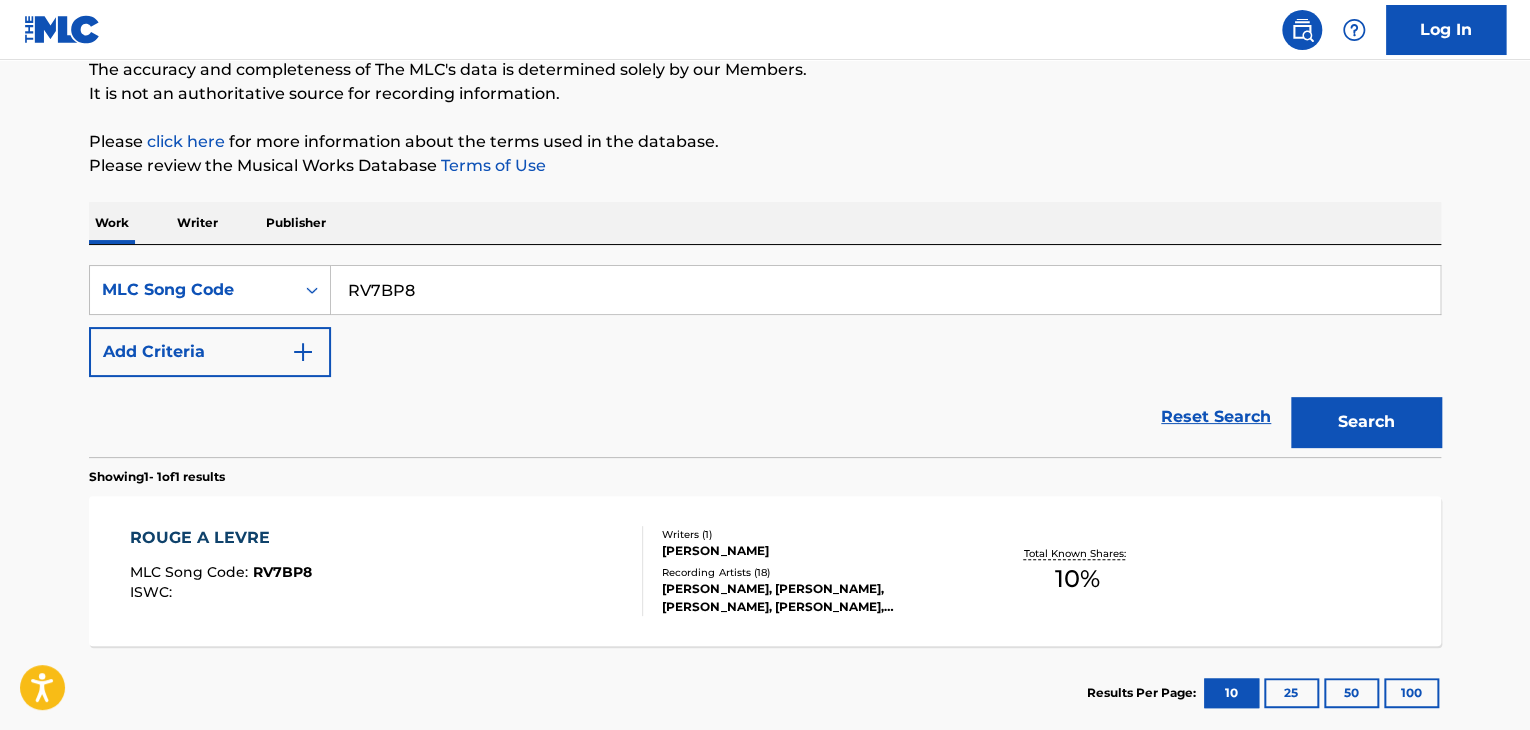 scroll, scrollTop: 265, scrollLeft: 0, axis: vertical 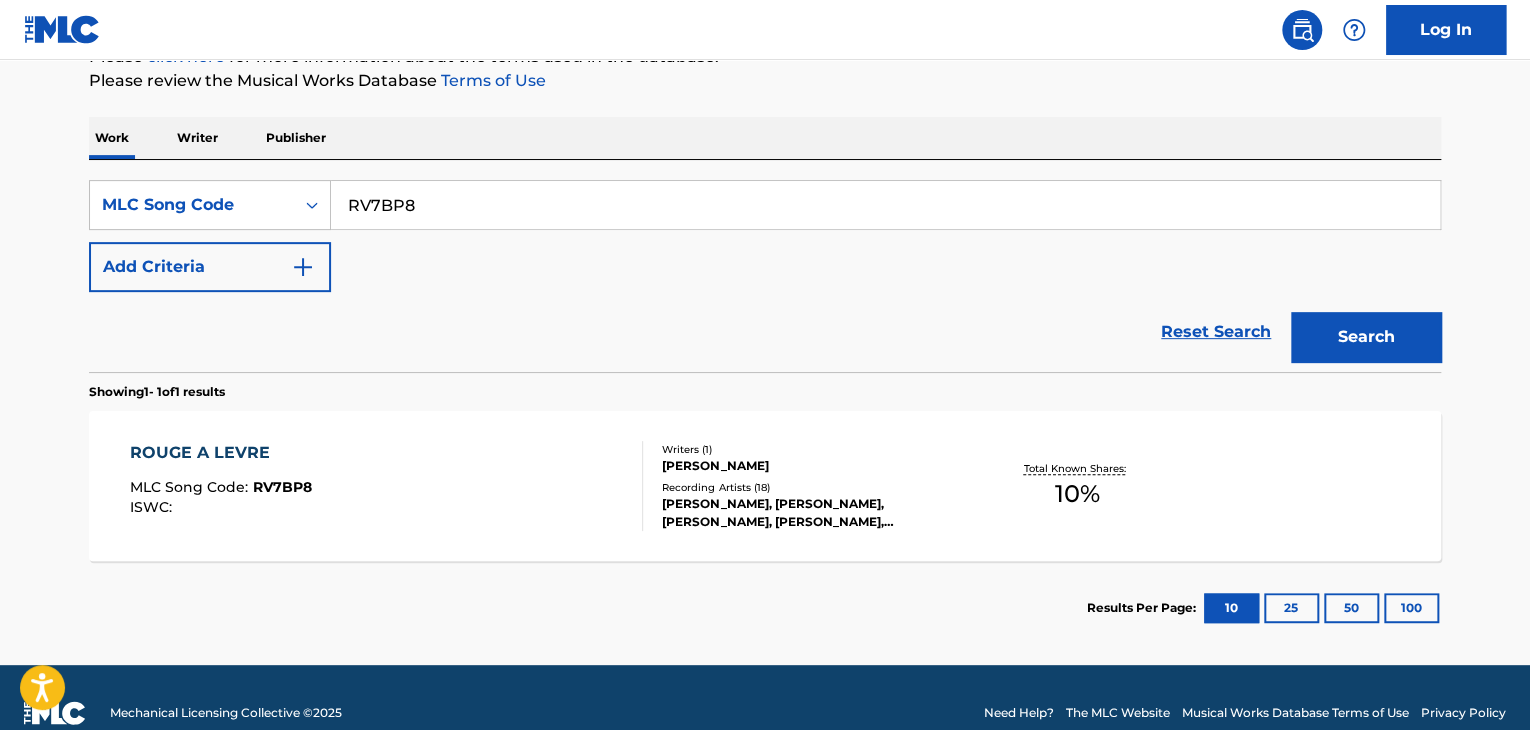click on "ROUGE A LEVRE MLC Song Code : RV7BP8 ISWC :" at bounding box center [387, 486] 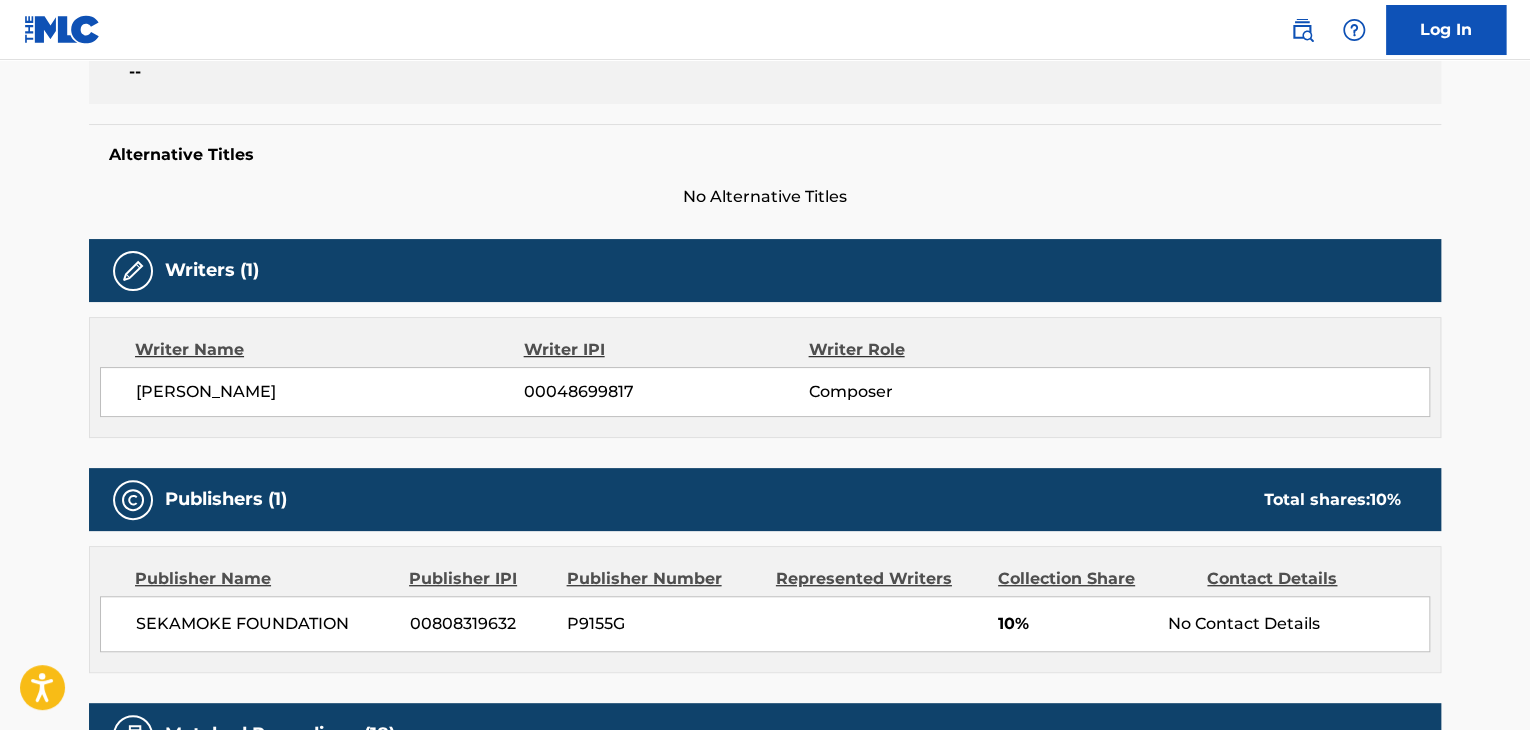 scroll, scrollTop: 500, scrollLeft: 0, axis: vertical 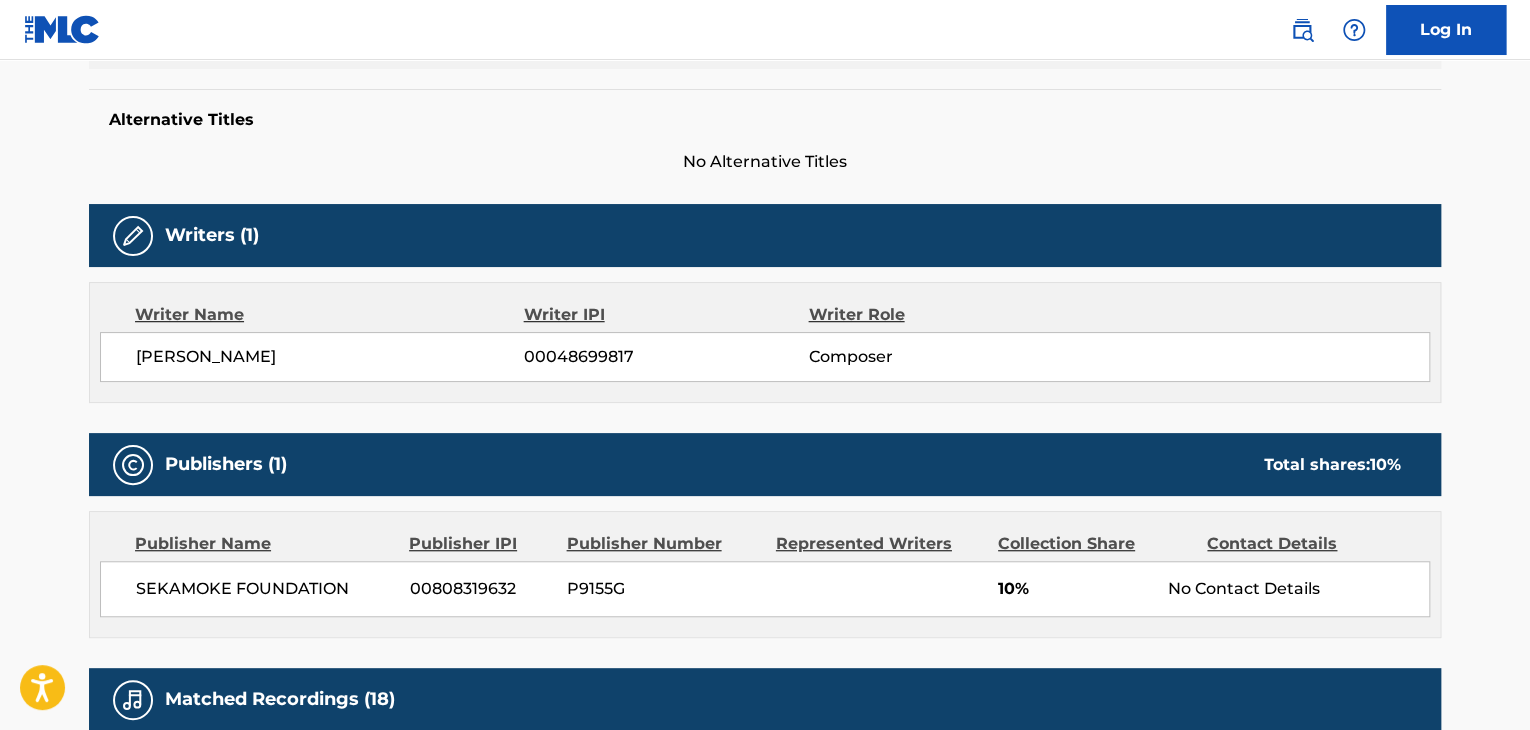 click on "00048699817" at bounding box center [666, 357] 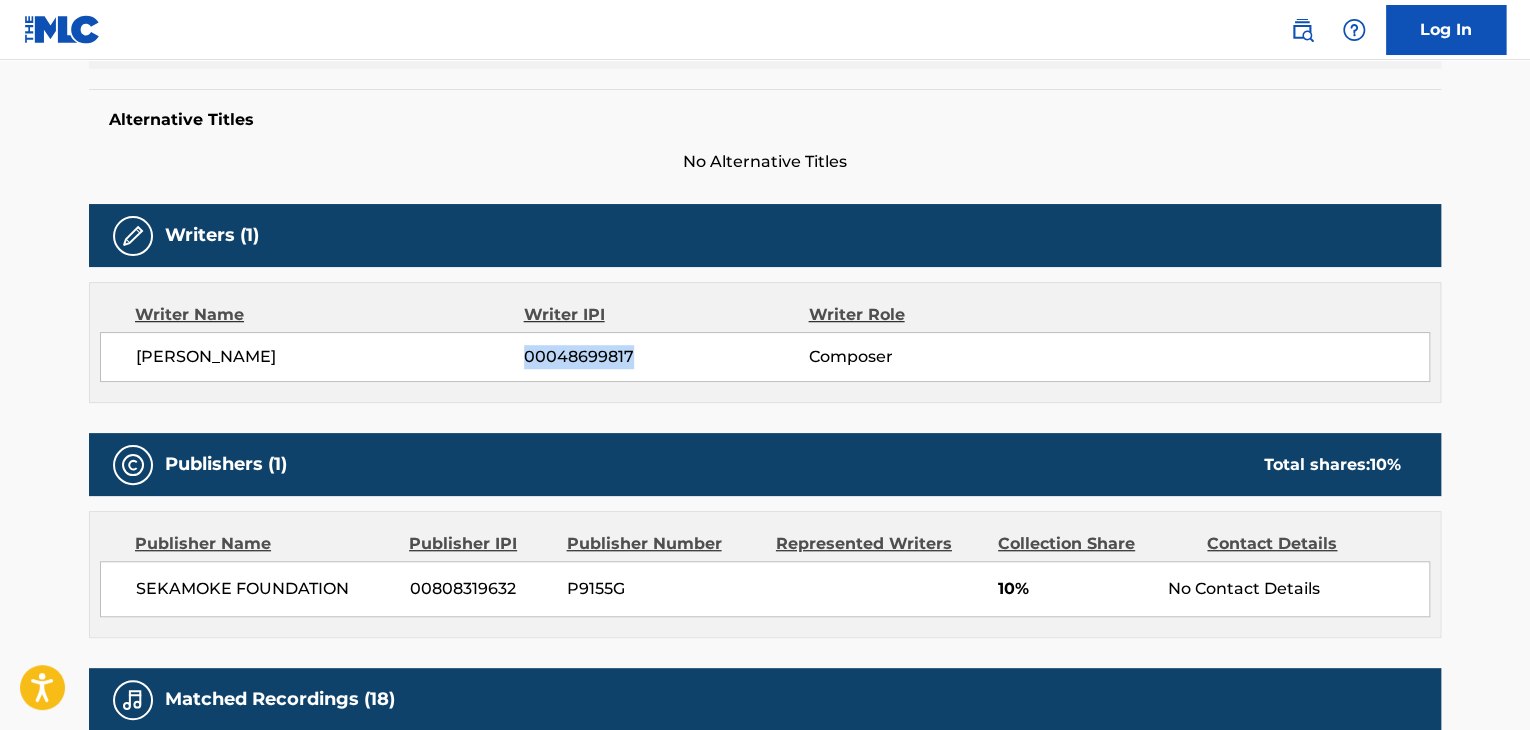 click on "00048699817" at bounding box center (666, 357) 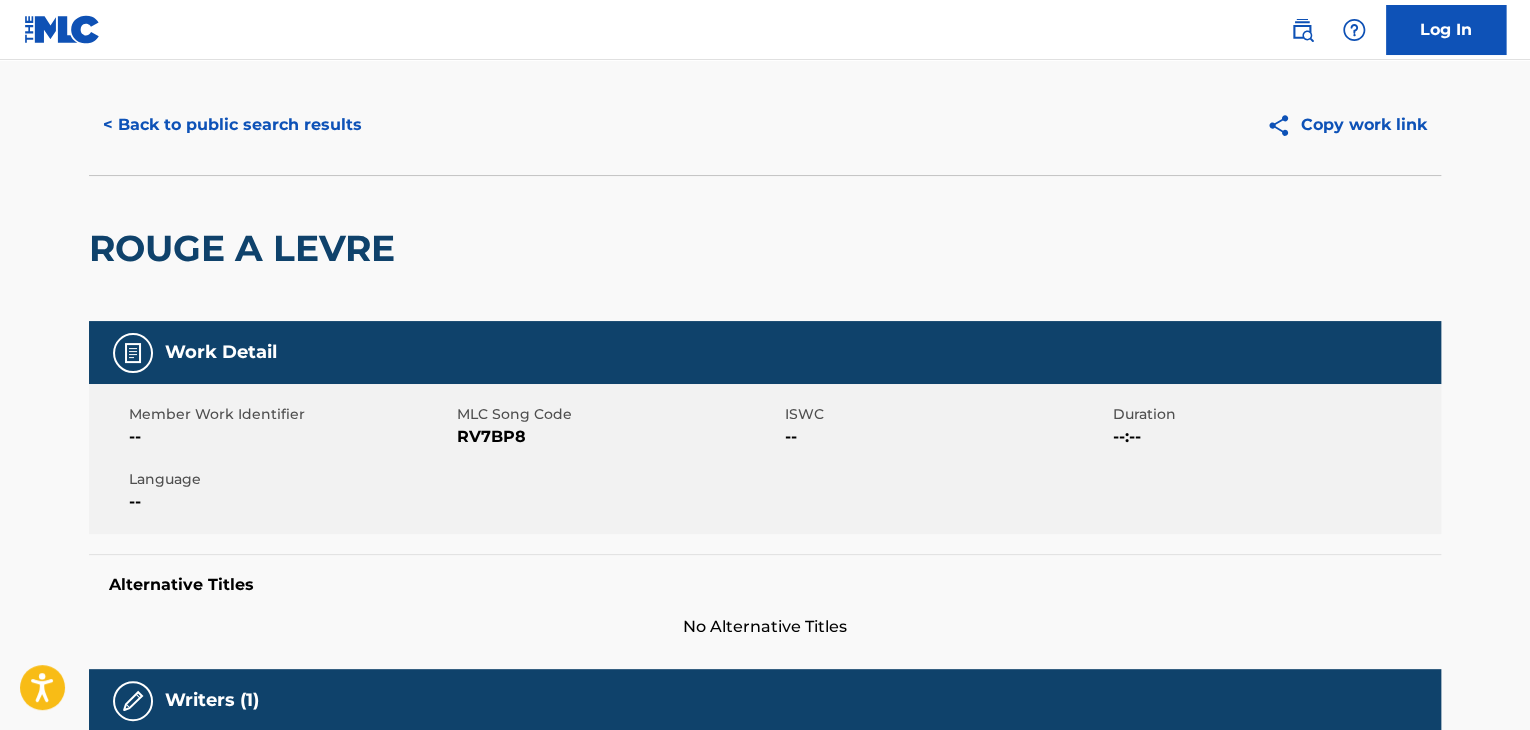 scroll, scrollTop: 0, scrollLeft: 0, axis: both 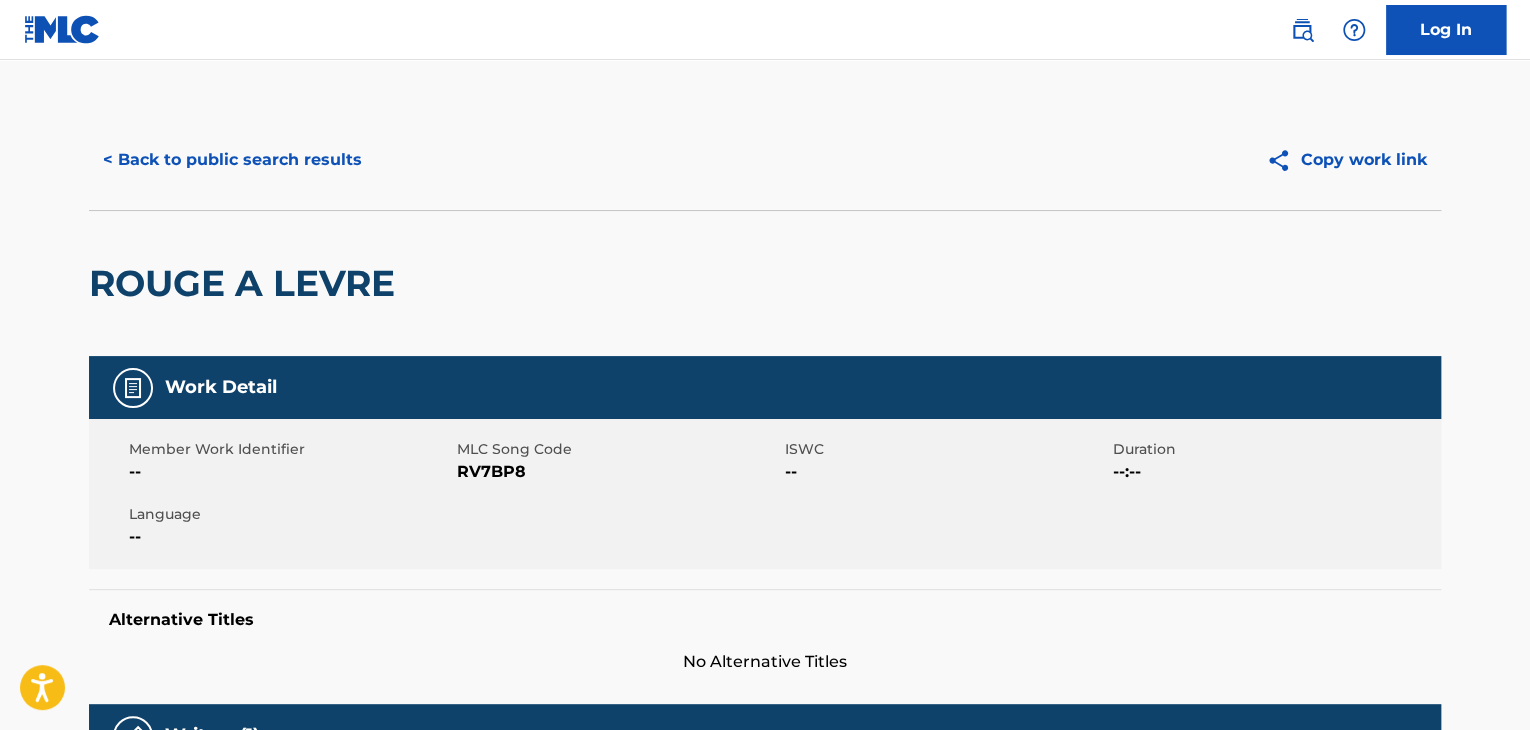 click on "< Back to public search results" at bounding box center [232, 160] 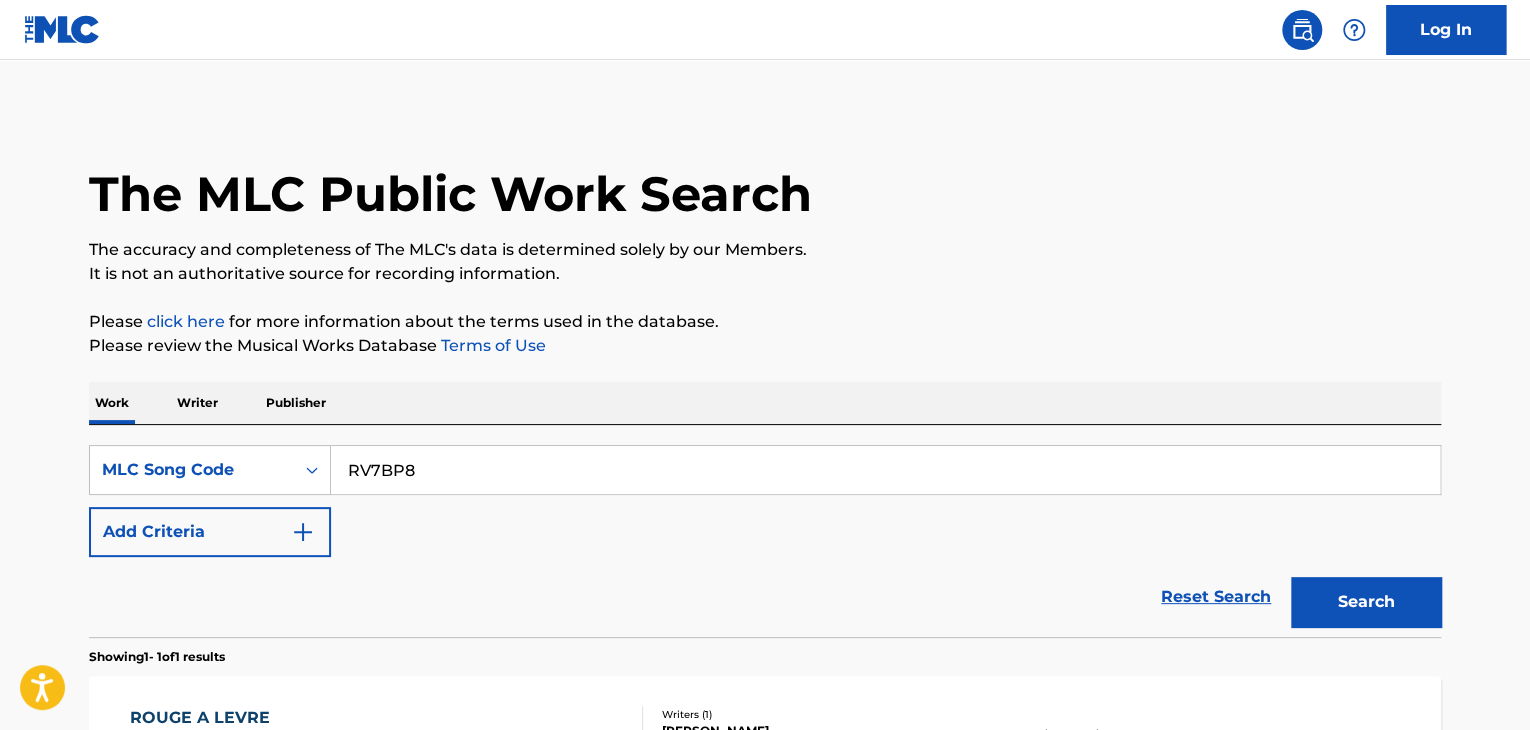 scroll, scrollTop: 244, scrollLeft: 0, axis: vertical 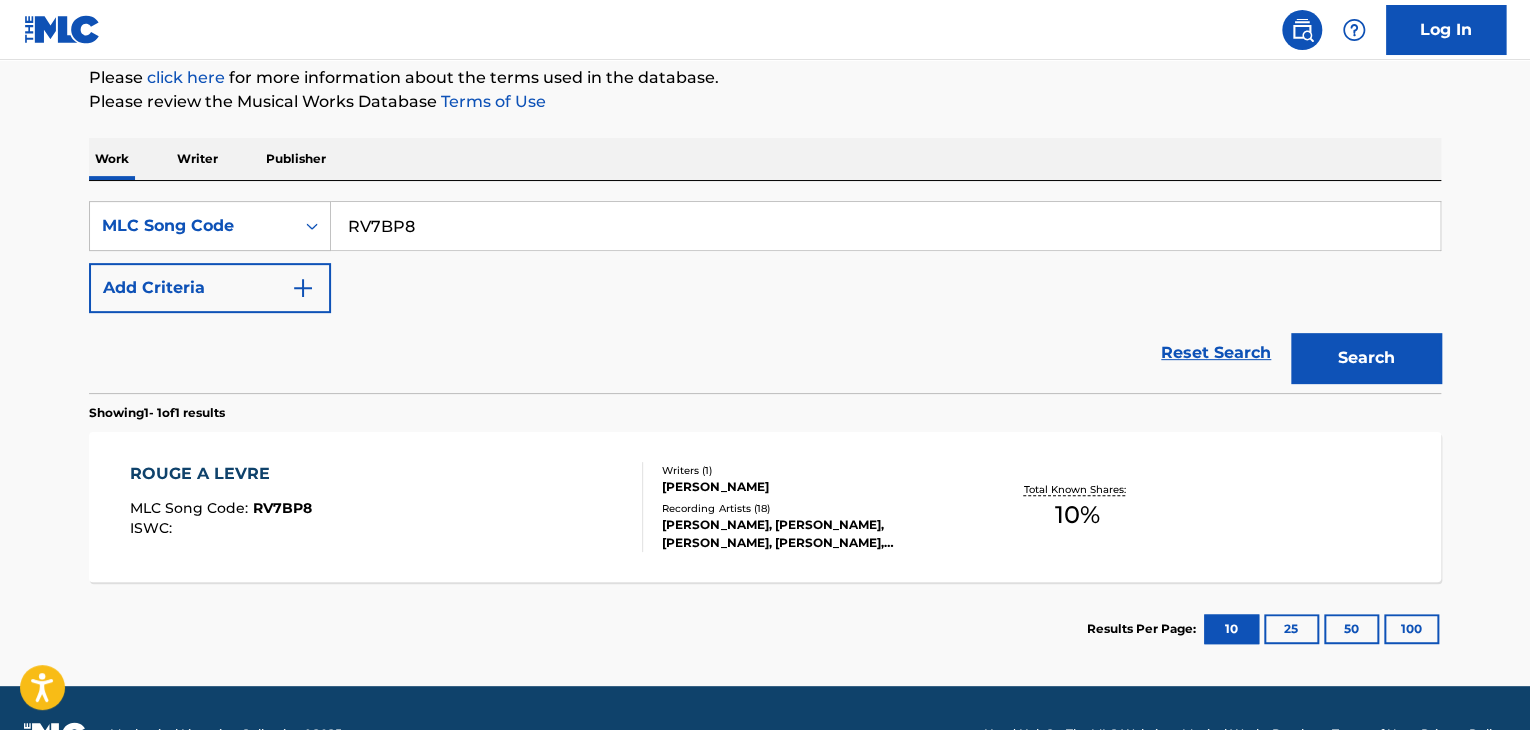 click on "RV7BP8" at bounding box center (885, 226) 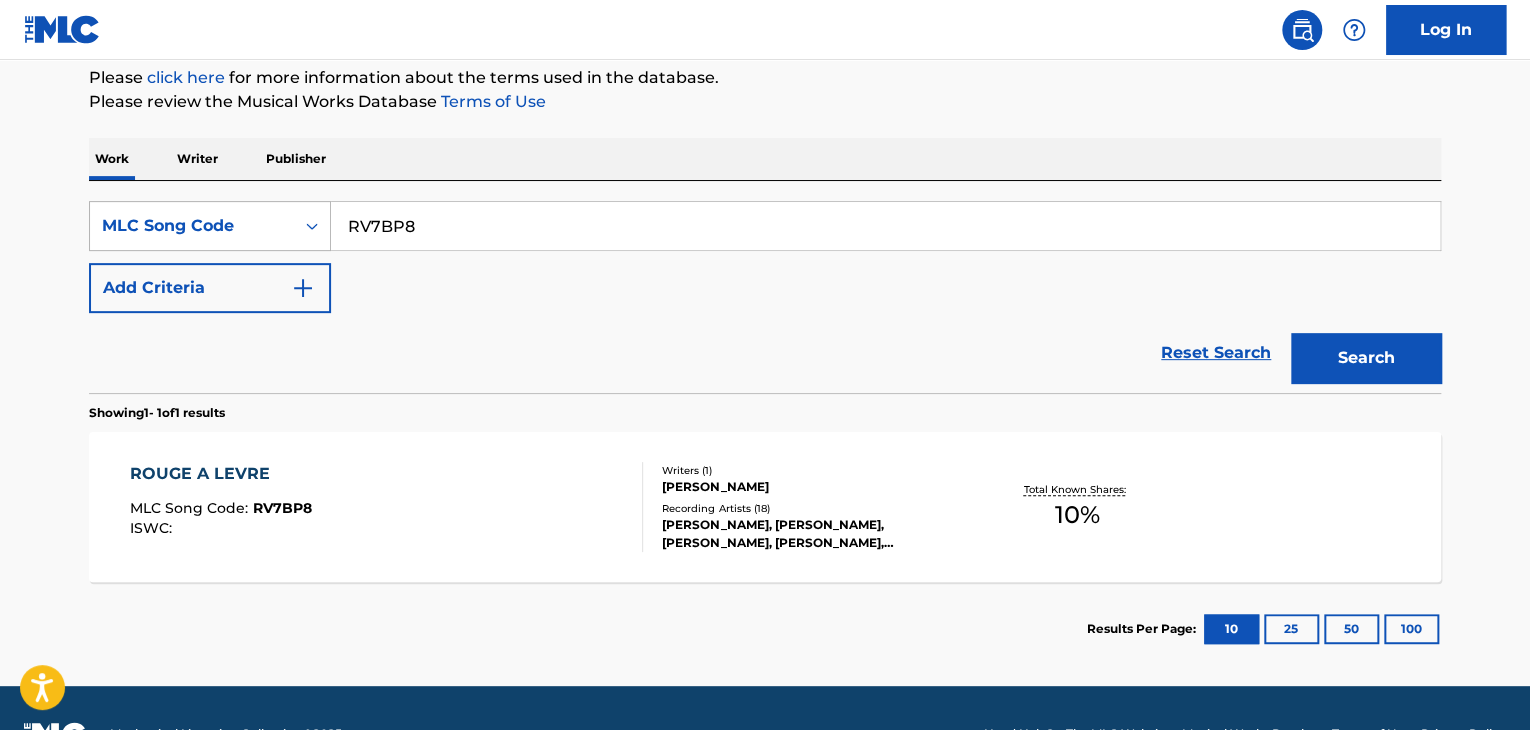 click at bounding box center [312, 226] 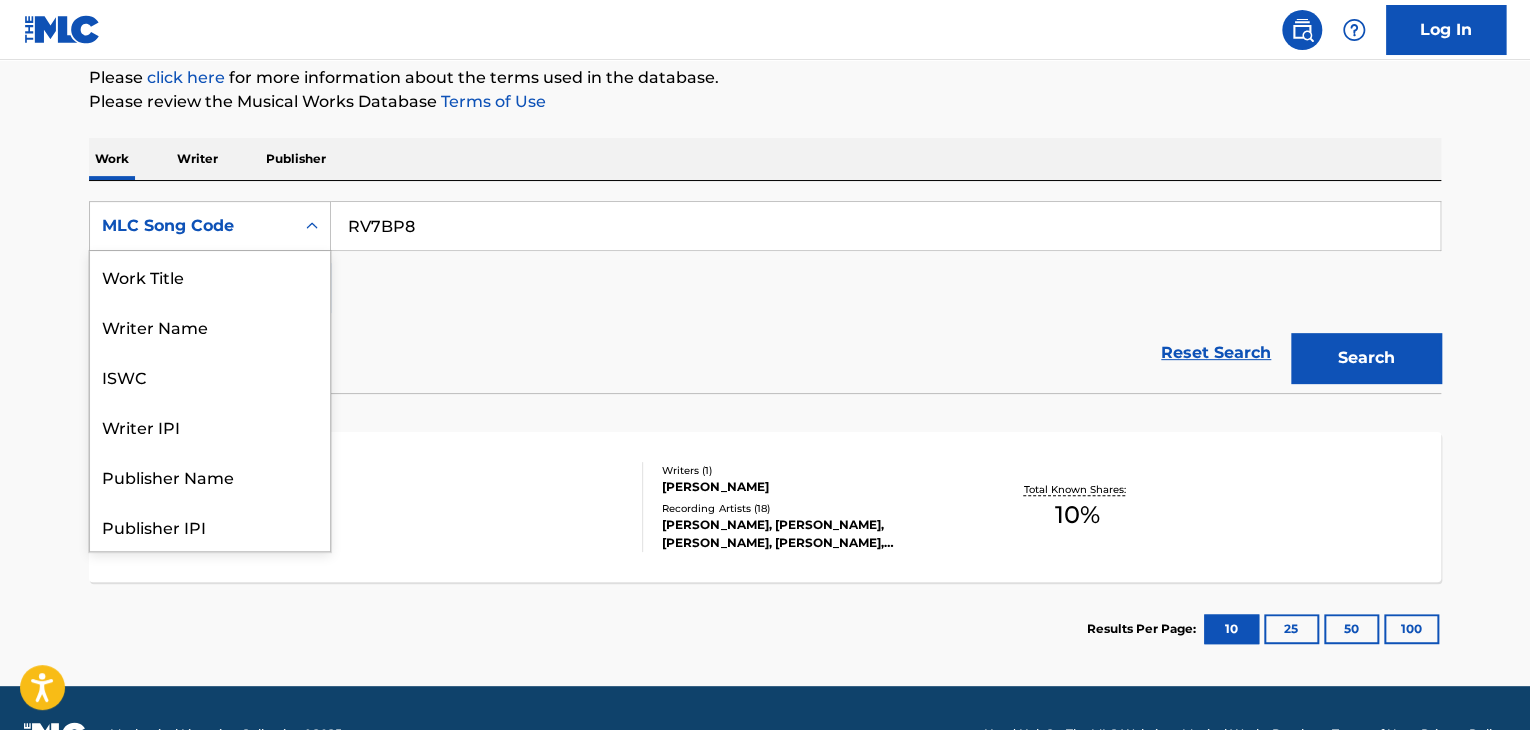scroll, scrollTop: 100, scrollLeft: 0, axis: vertical 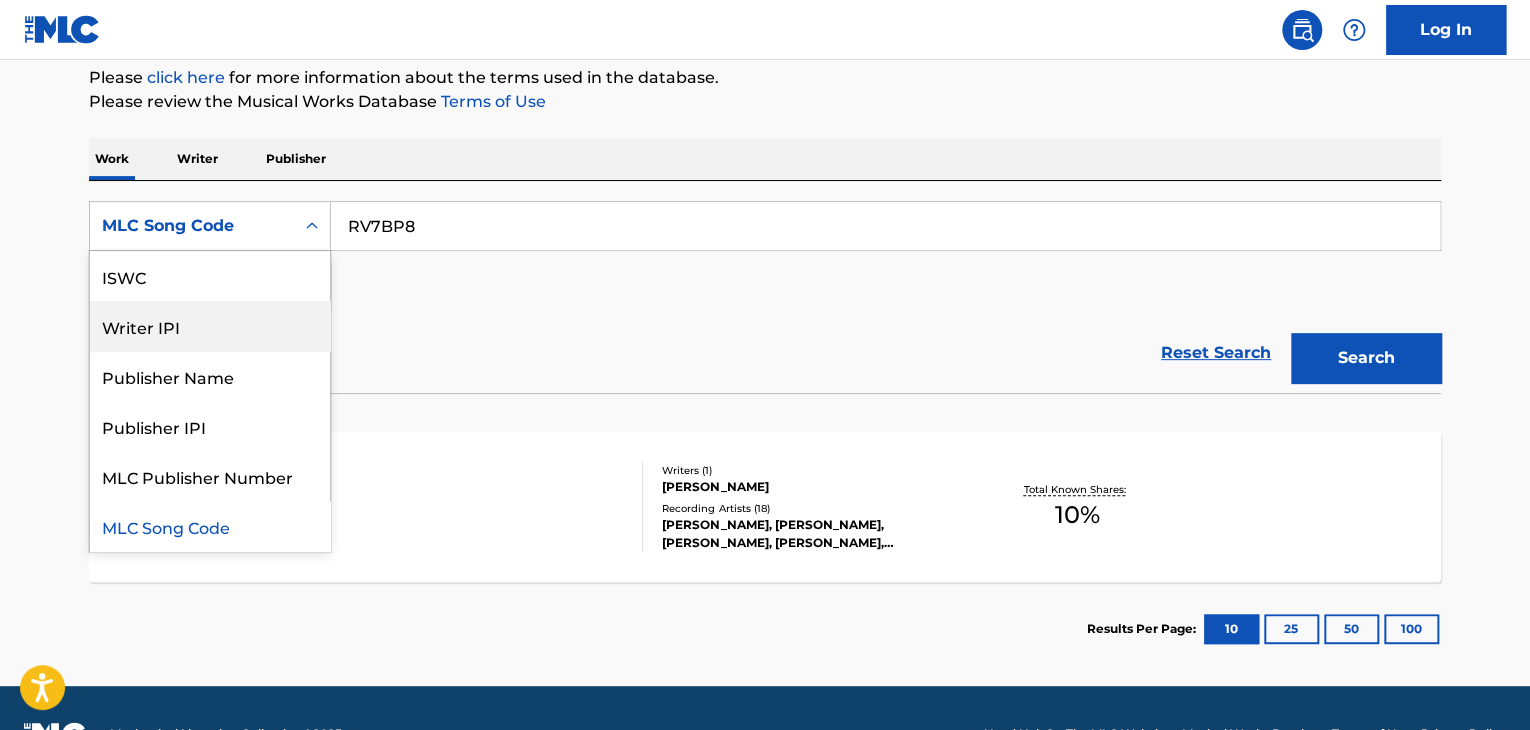 click on "Writer IPI" at bounding box center [210, 326] 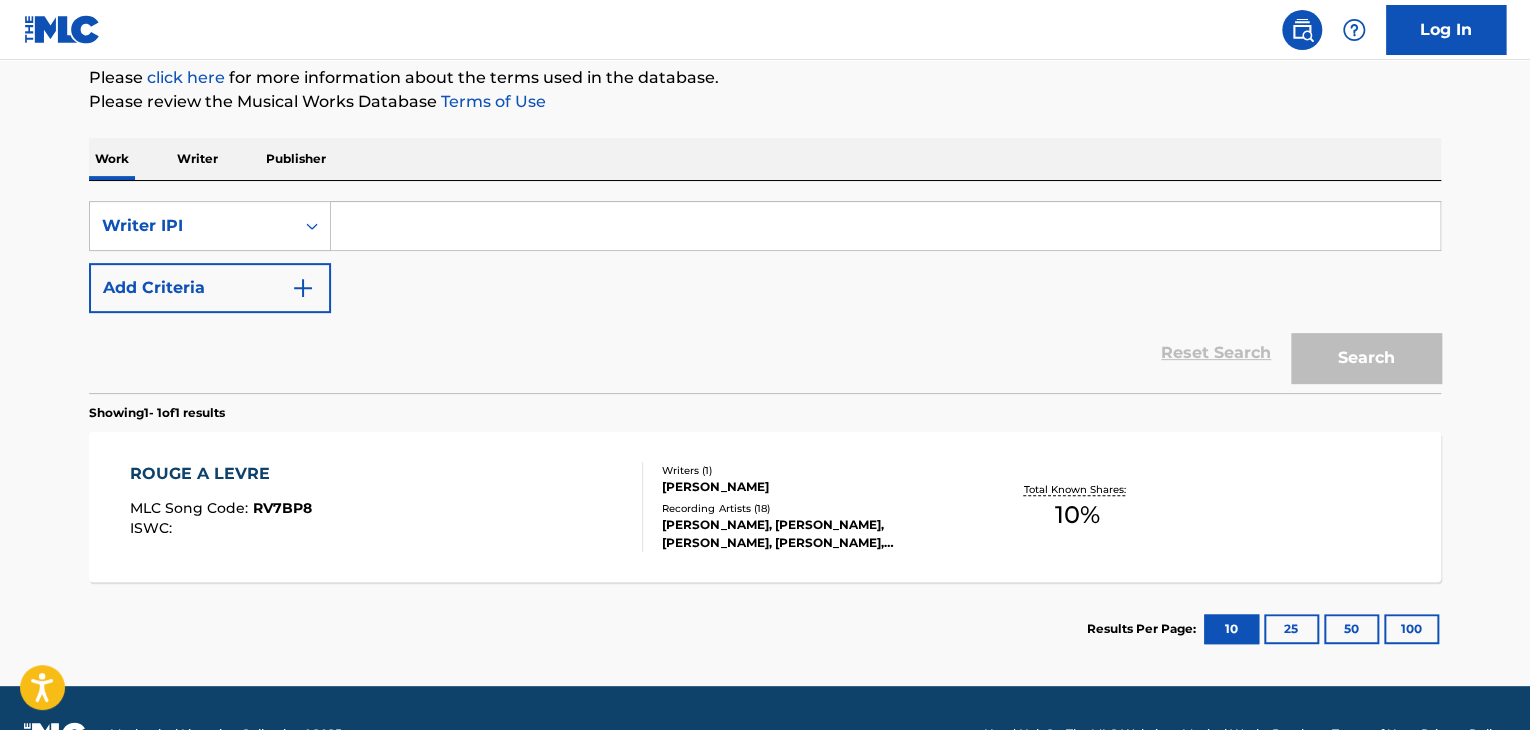 click at bounding box center (885, 226) 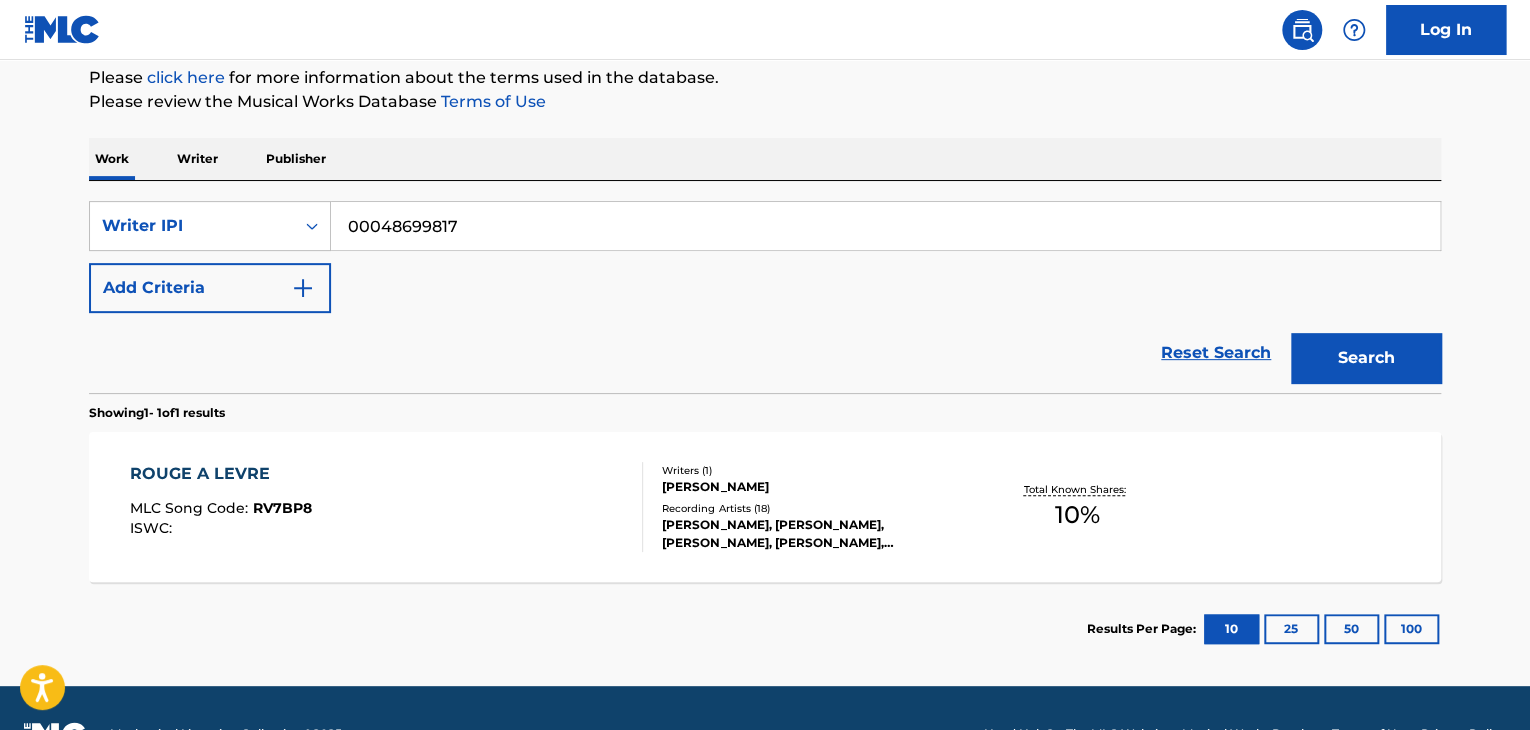 type on "00048699817" 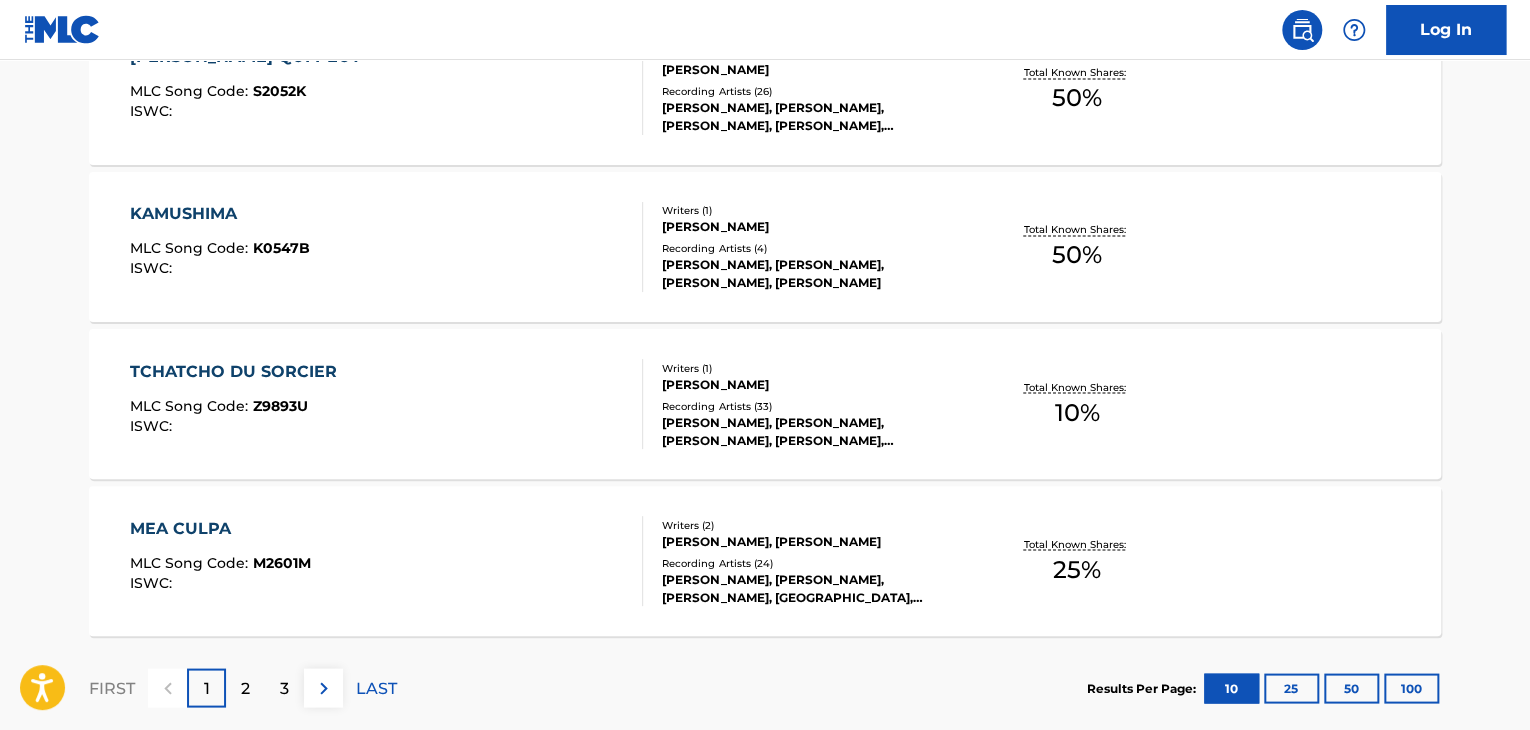 scroll, scrollTop: 1718, scrollLeft: 0, axis: vertical 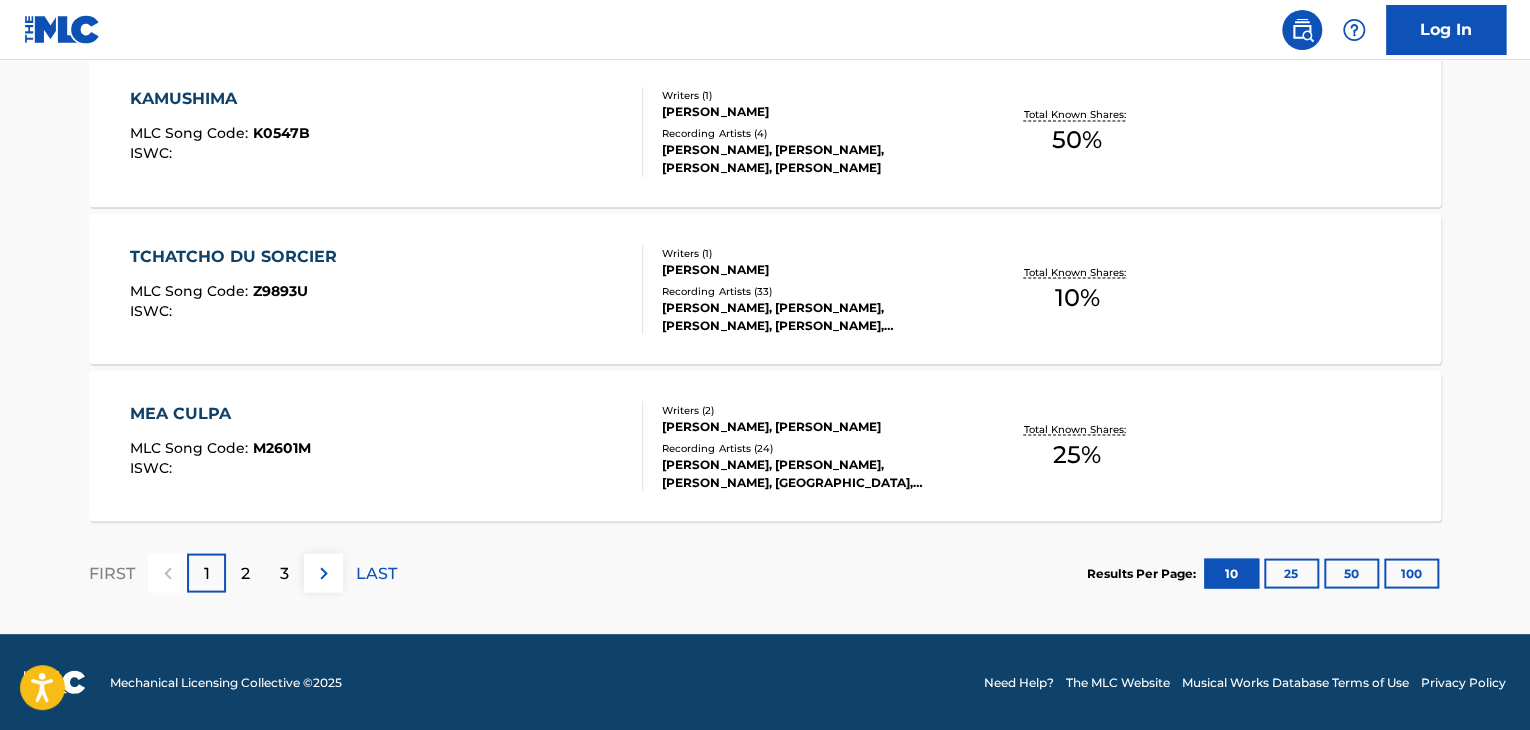 click on "2" at bounding box center [245, 573] 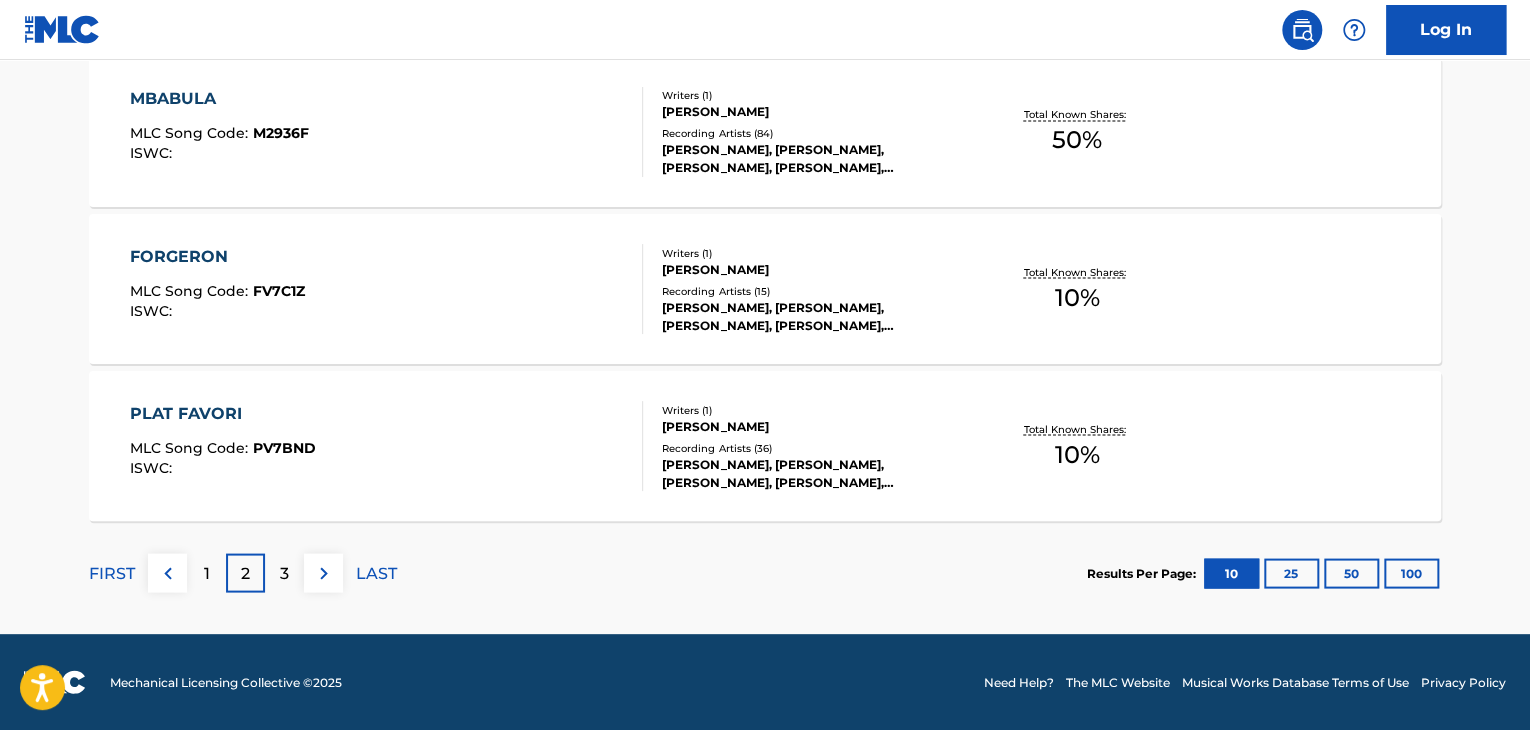 click on "LAST" at bounding box center [376, 573] 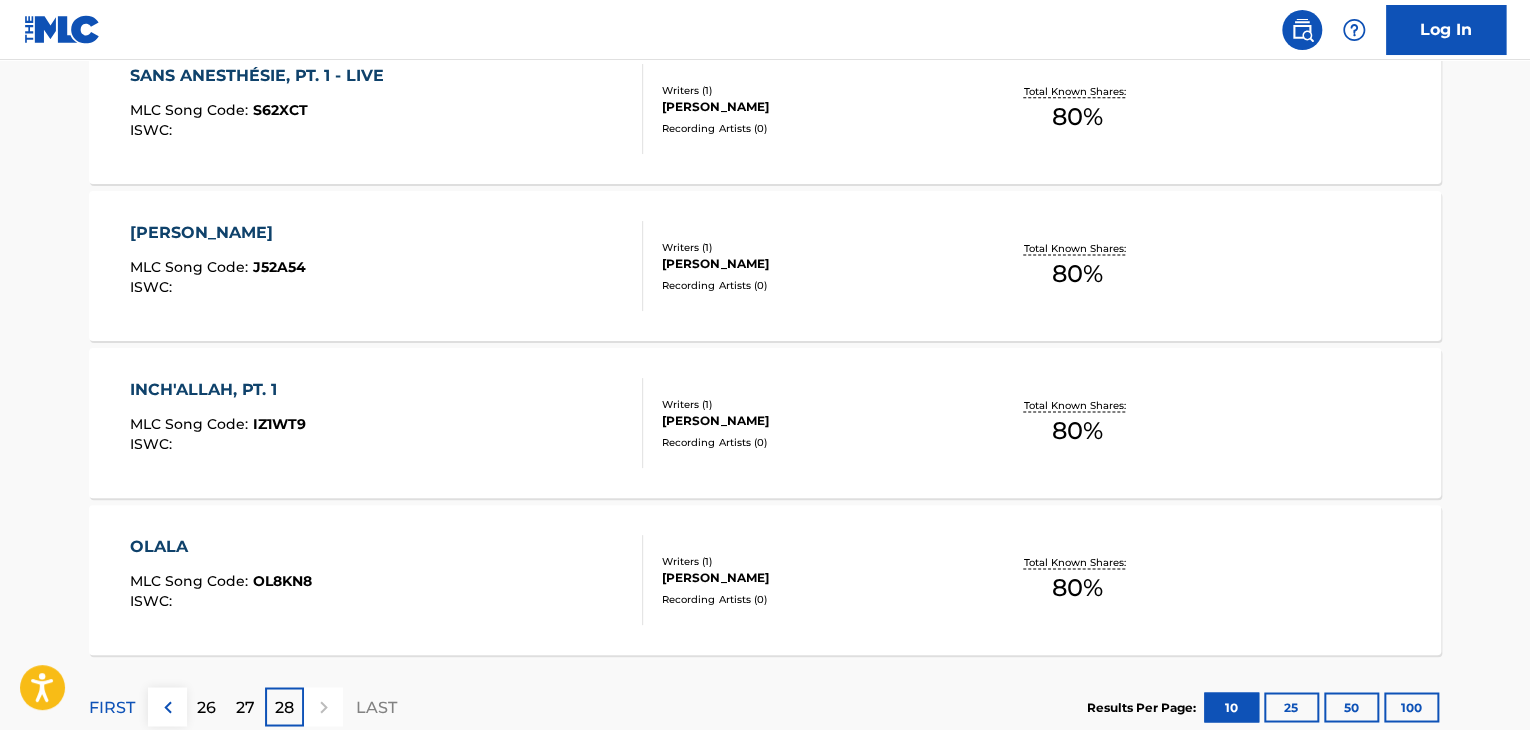 scroll, scrollTop: 1404, scrollLeft: 0, axis: vertical 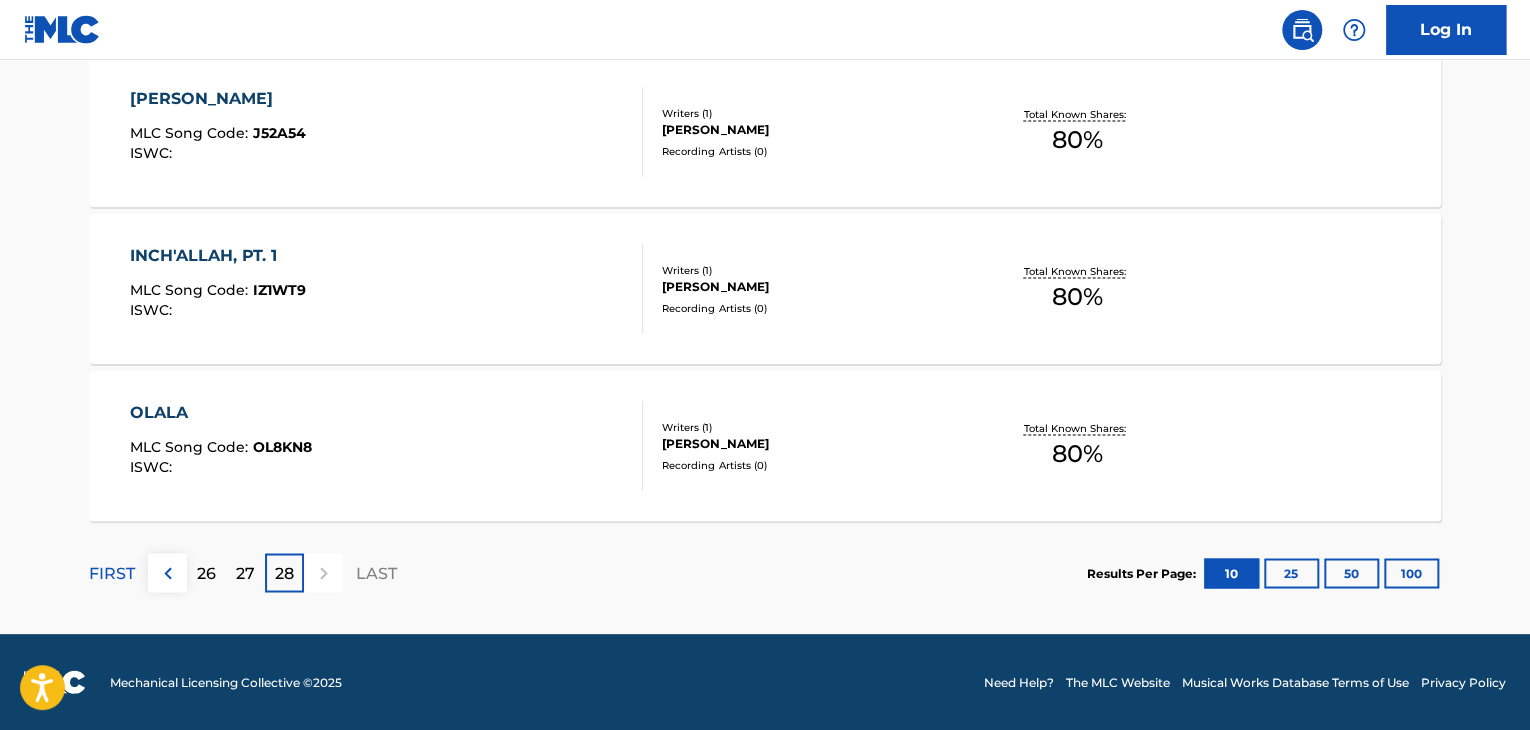 click on "27" at bounding box center (245, 573) 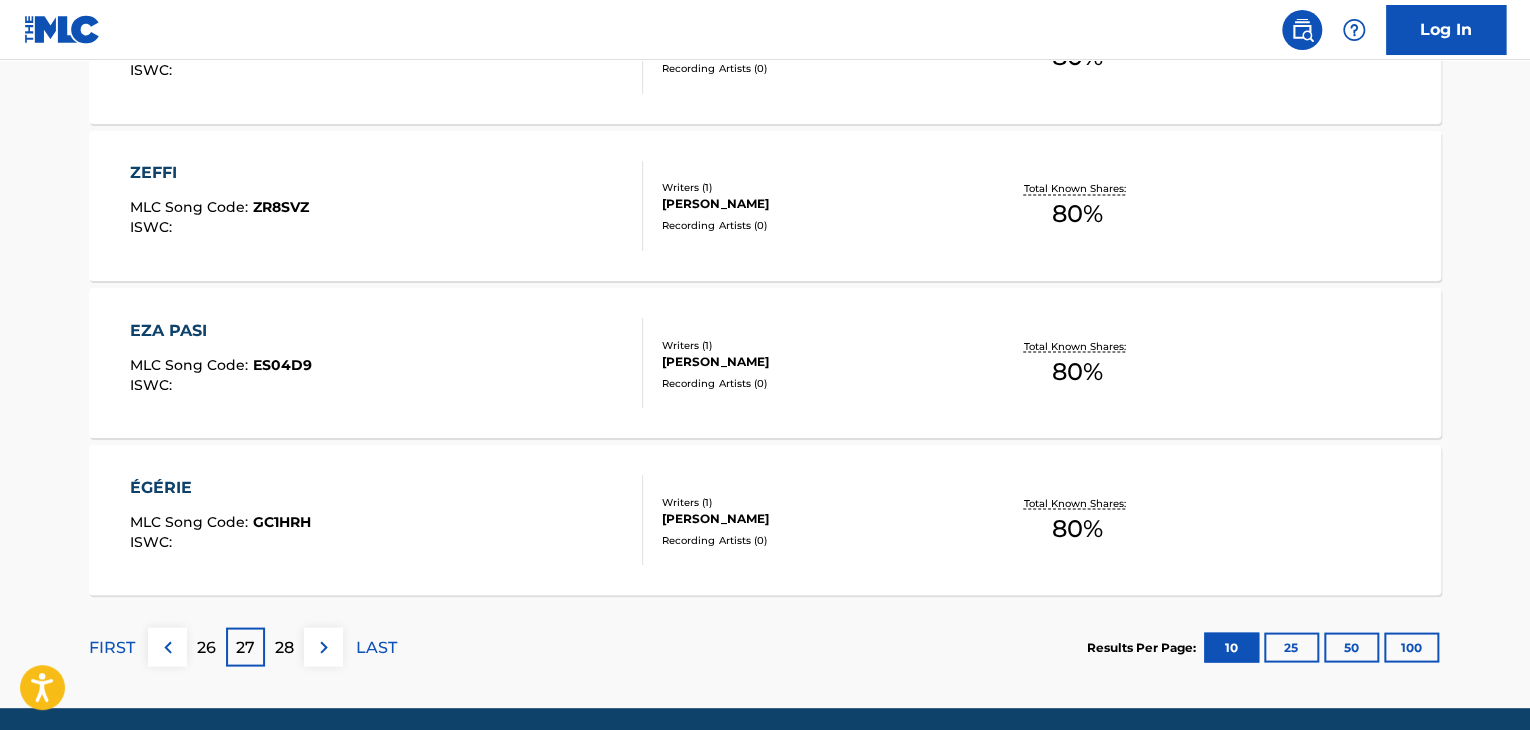 scroll, scrollTop: 1718, scrollLeft: 0, axis: vertical 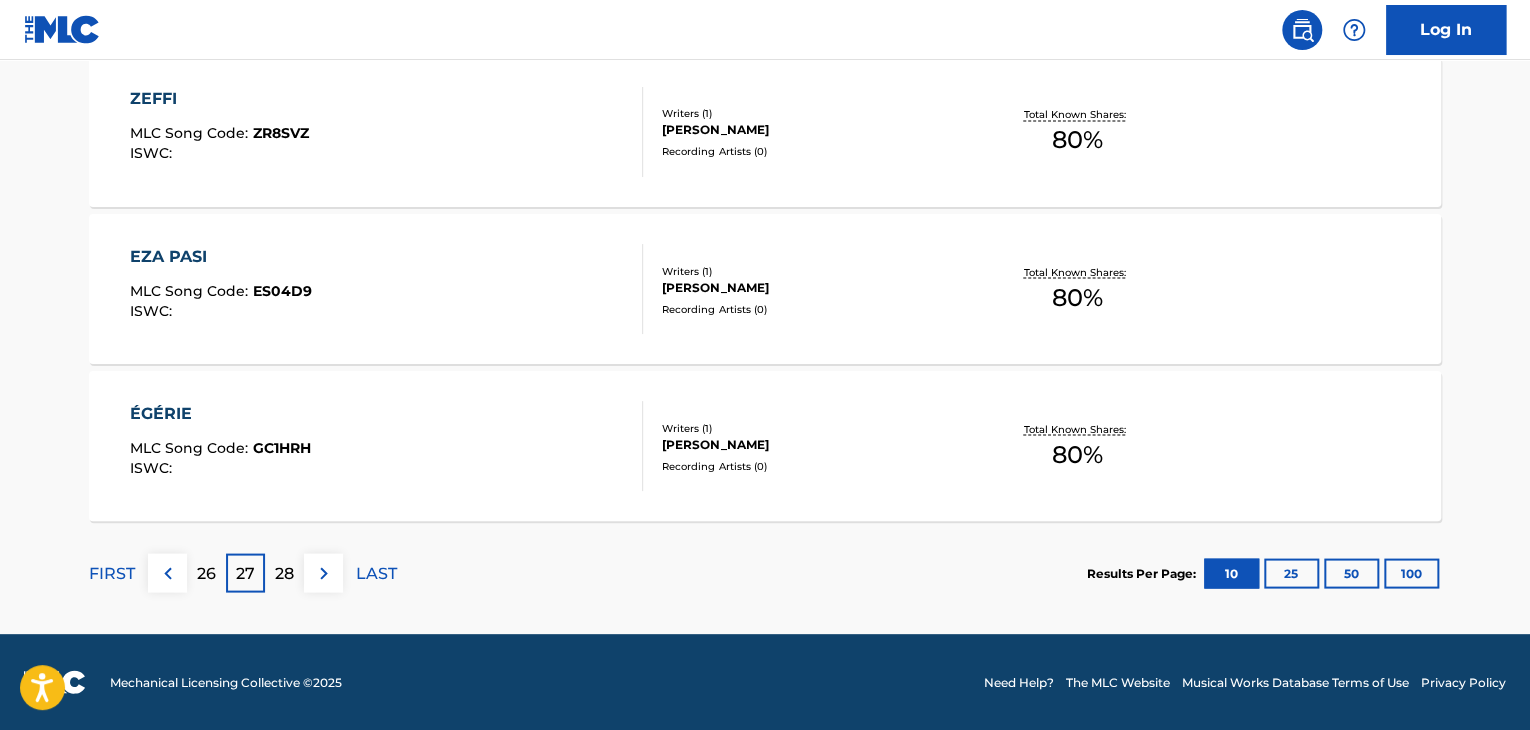 click on "26" at bounding box center [206, 573] 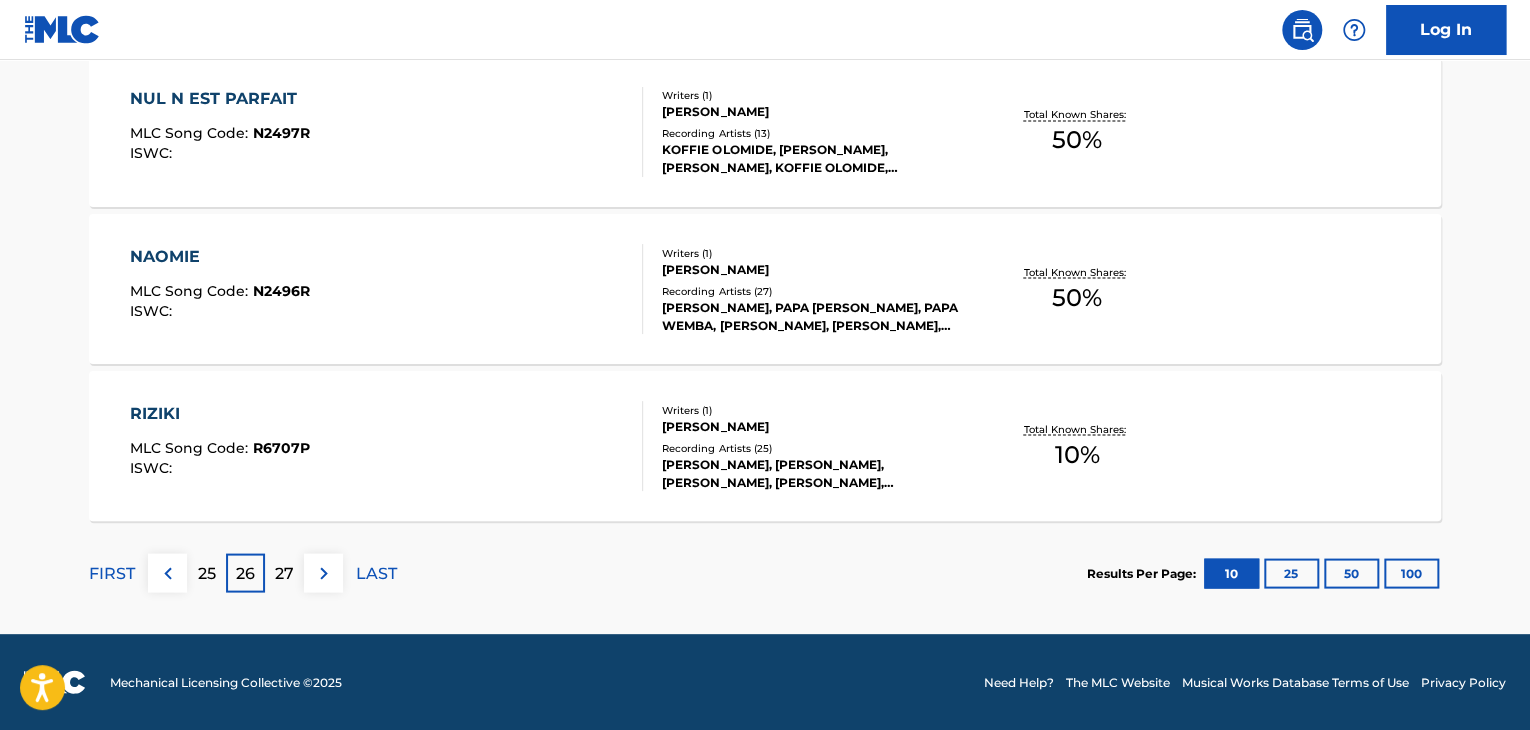 click on "25" at bounding box center [206, 572] 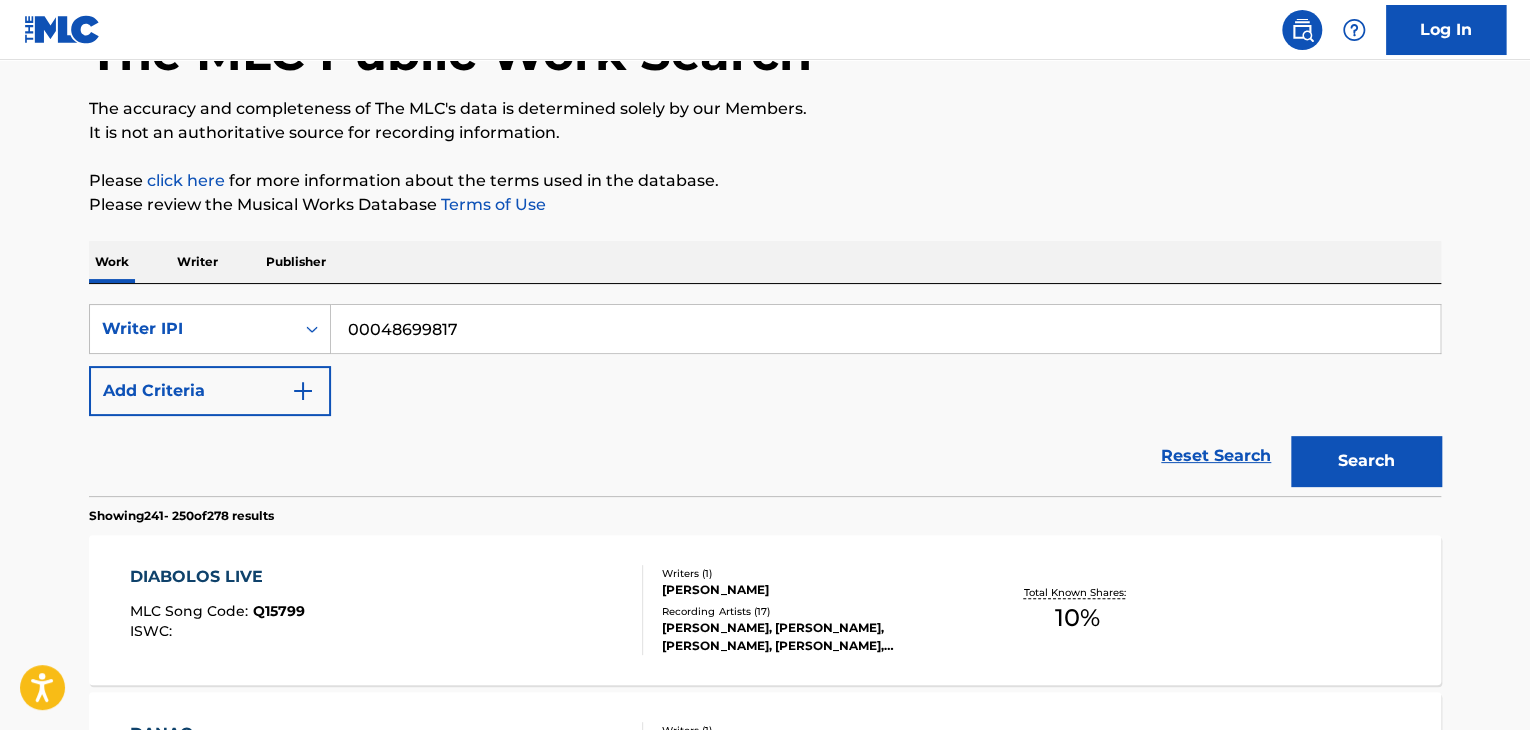 scroll, scrollTop: 1718, scrollLeft: 0, axis: vertical 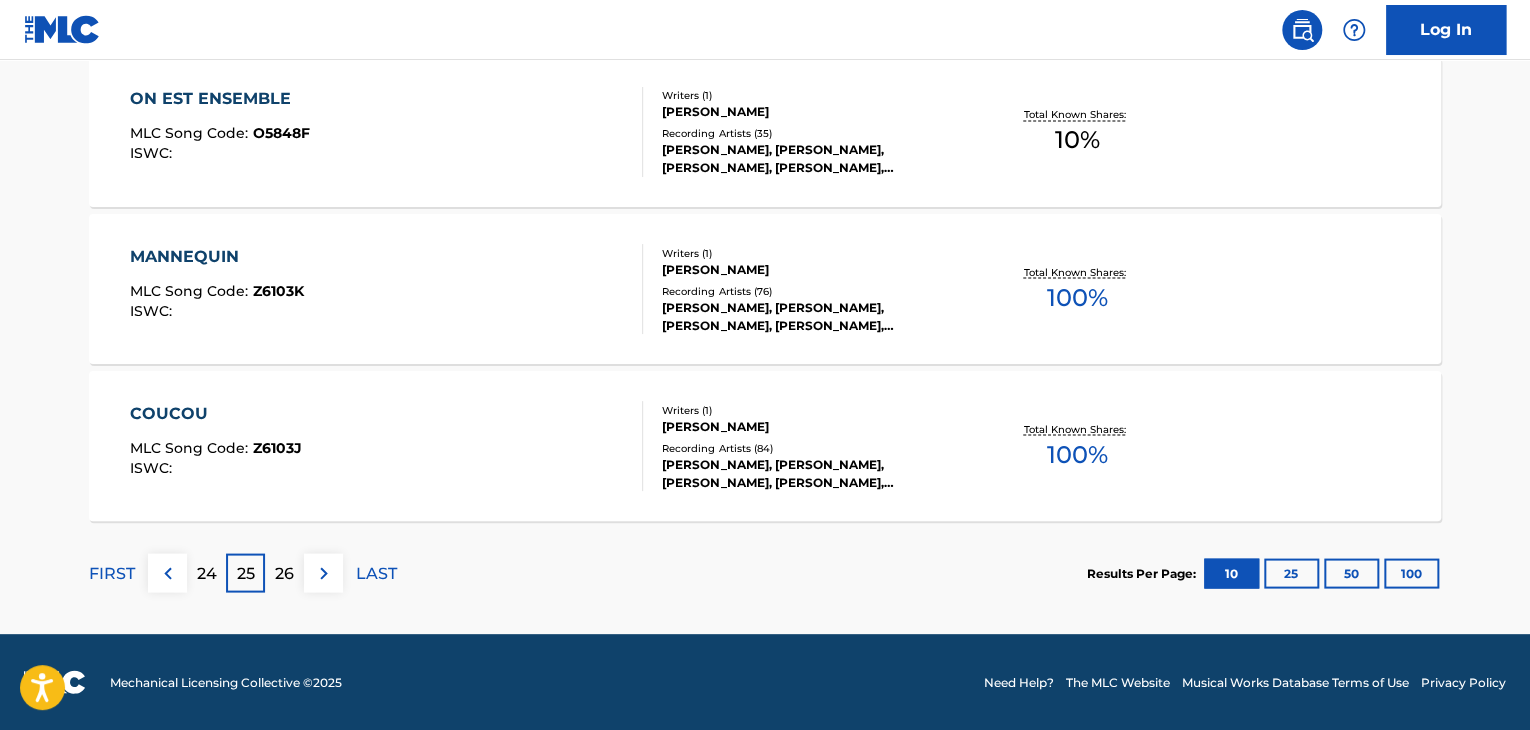 click on "COUCOU MLC Song Code : Z6103J ISWC :" at bounding box center (387, 446) 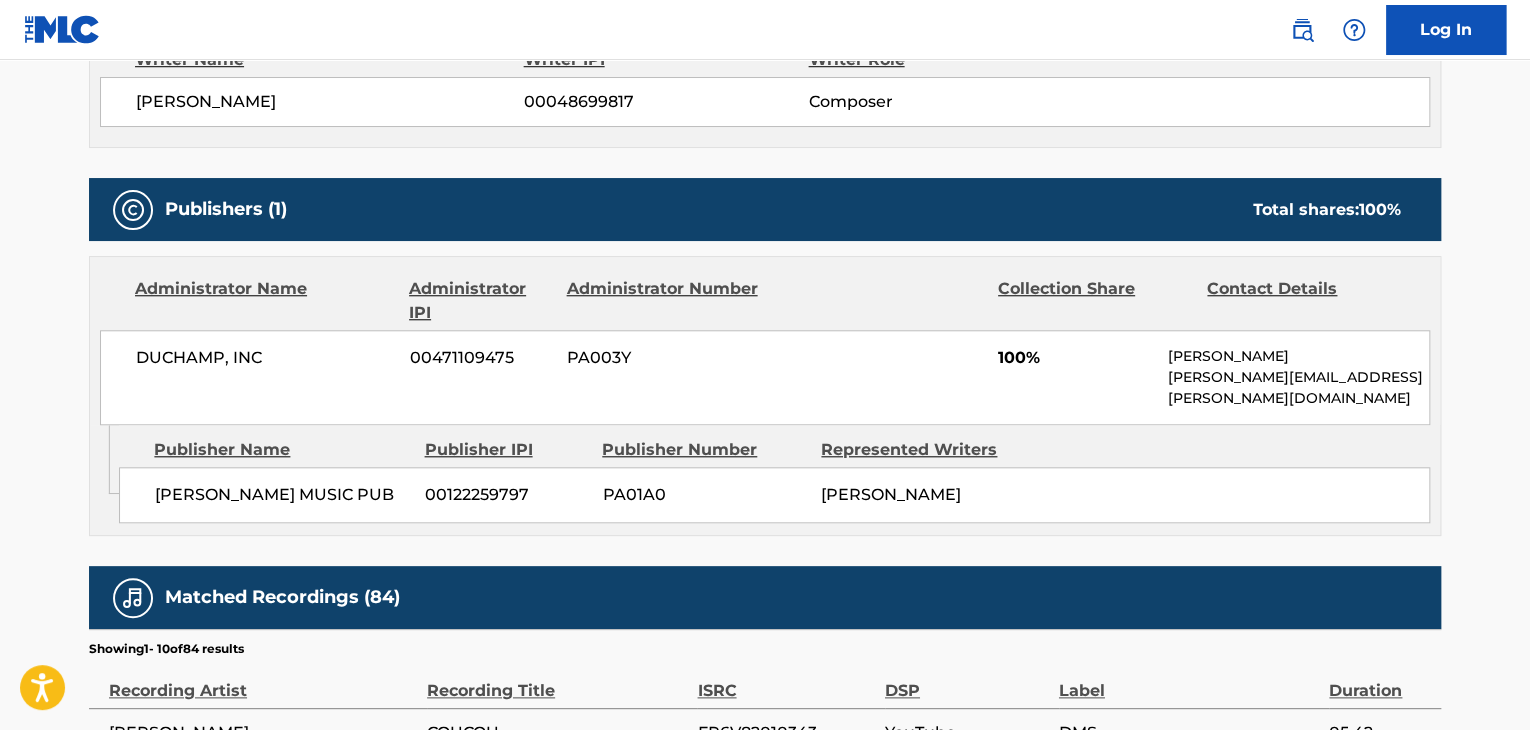 scroll, scrollTop: 800, scrollLeft: 0, axis: vertical 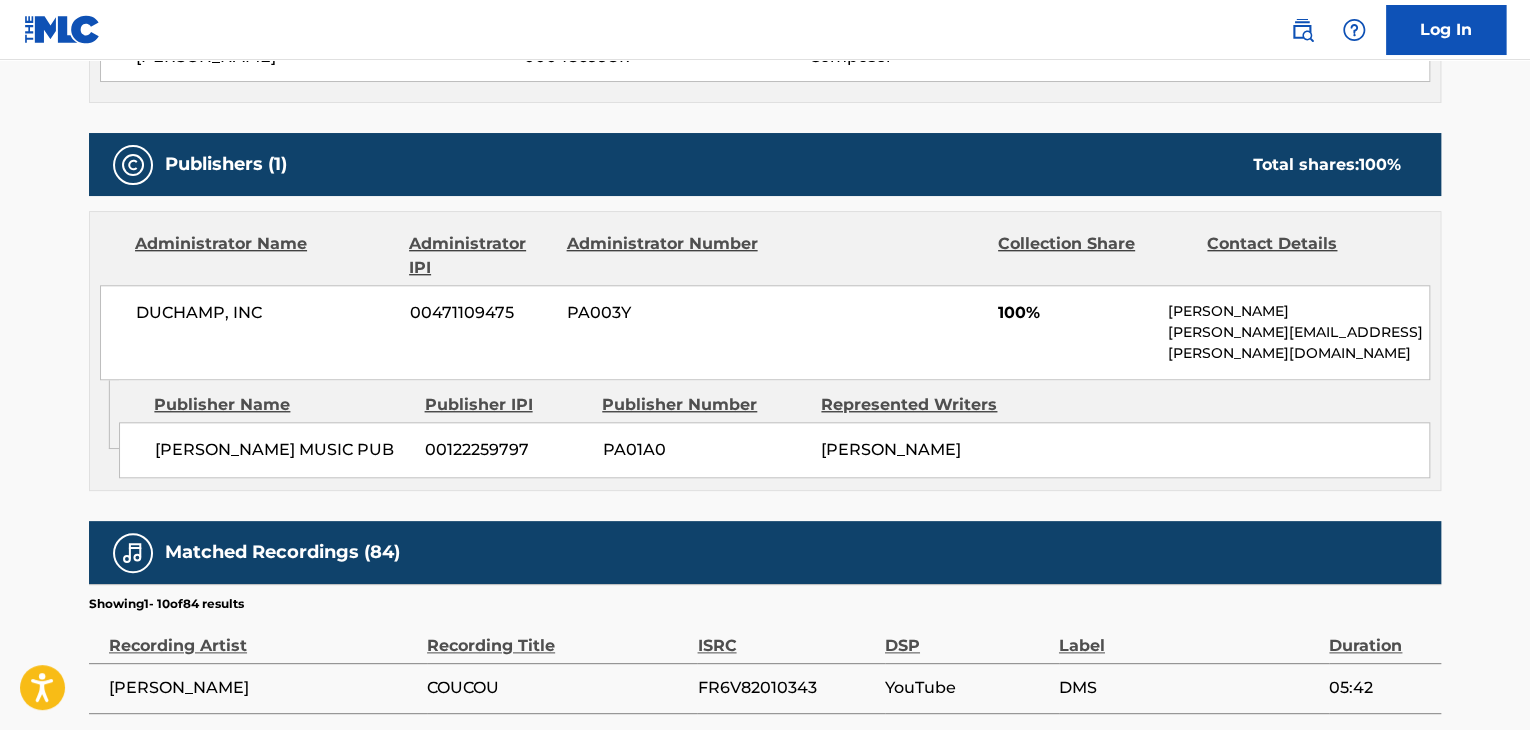 click on "DUCHAMP, INC" at bounding box center (265, 313) 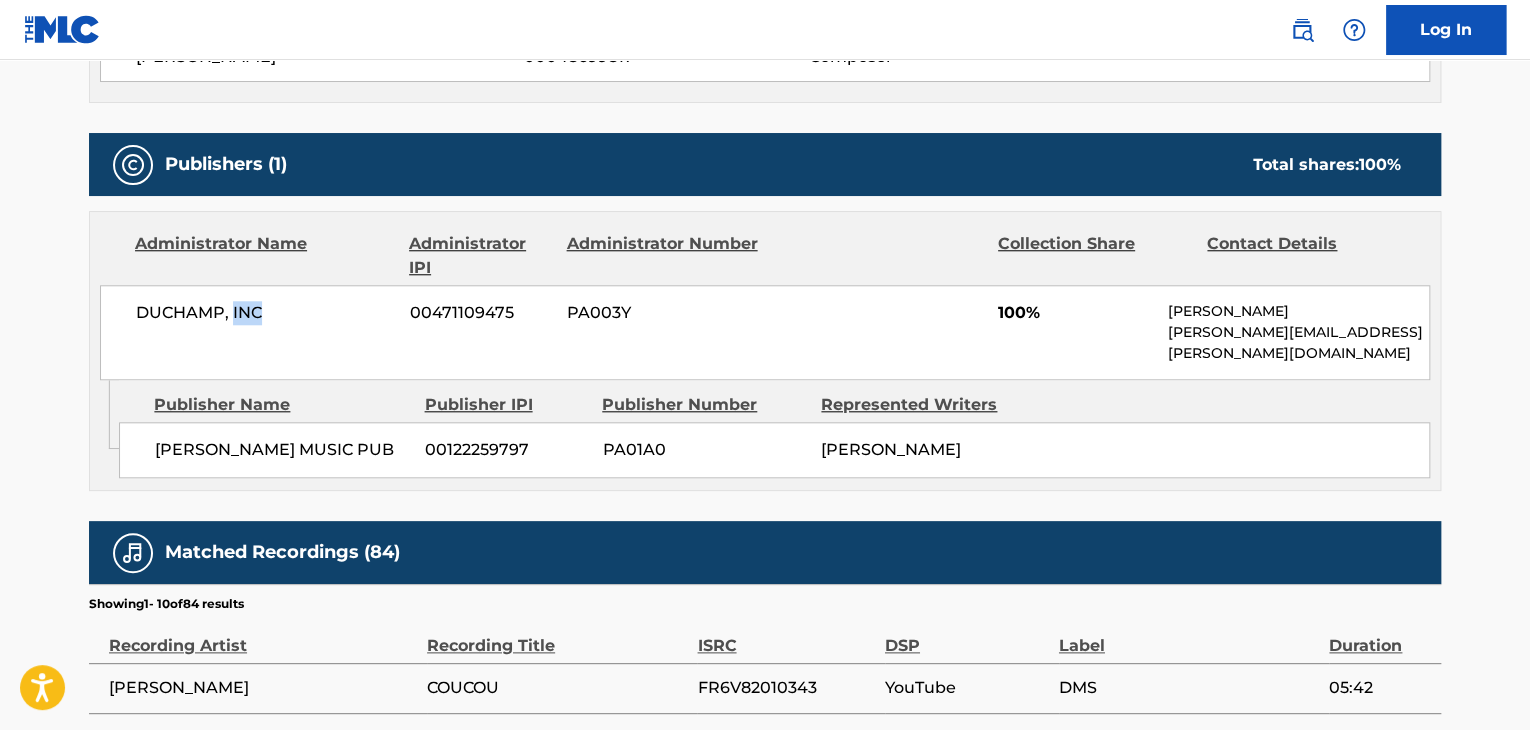 click on "DUCHAMP, INC" at bounding box center [265, 313] 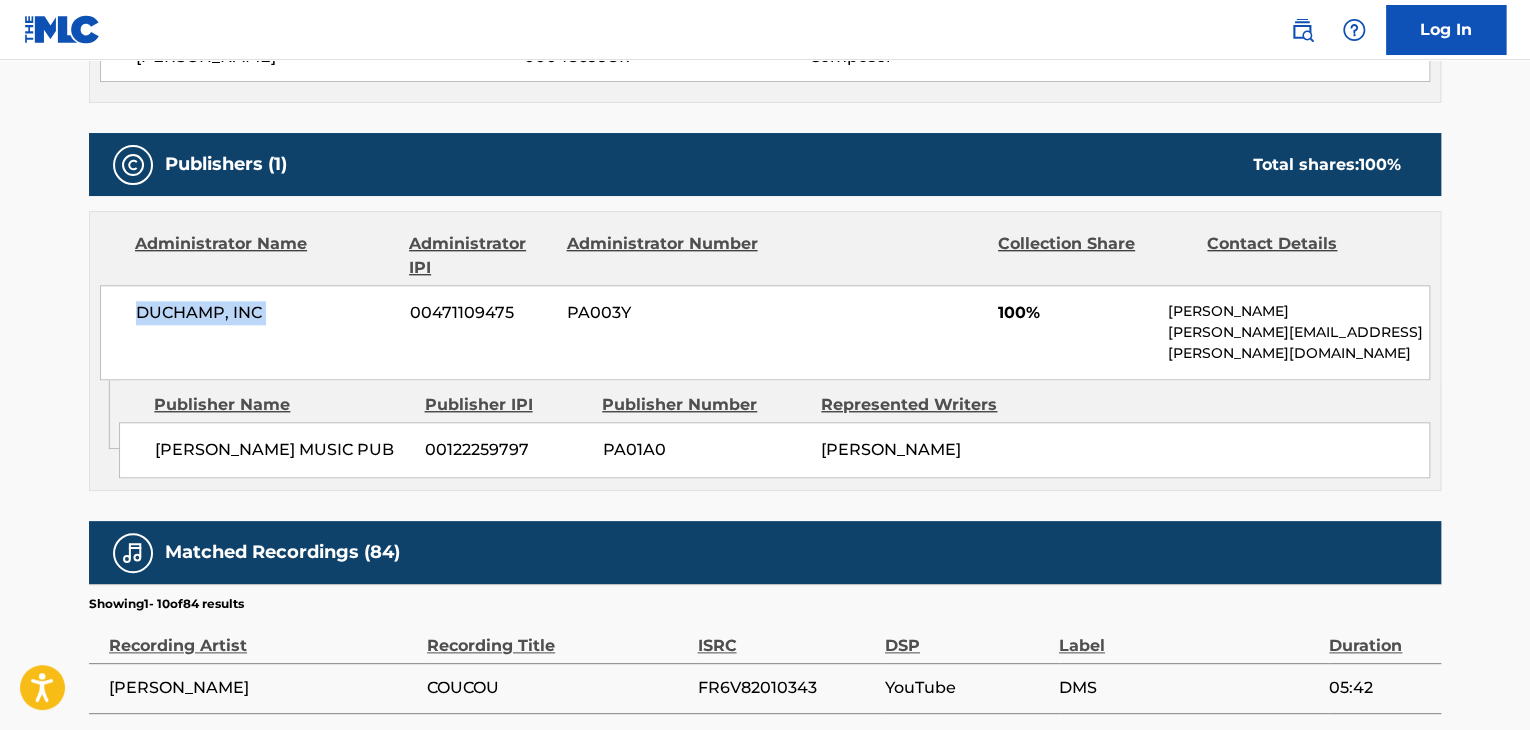 click on "DUCHAMP, INC" at bounding box center (265, 313) 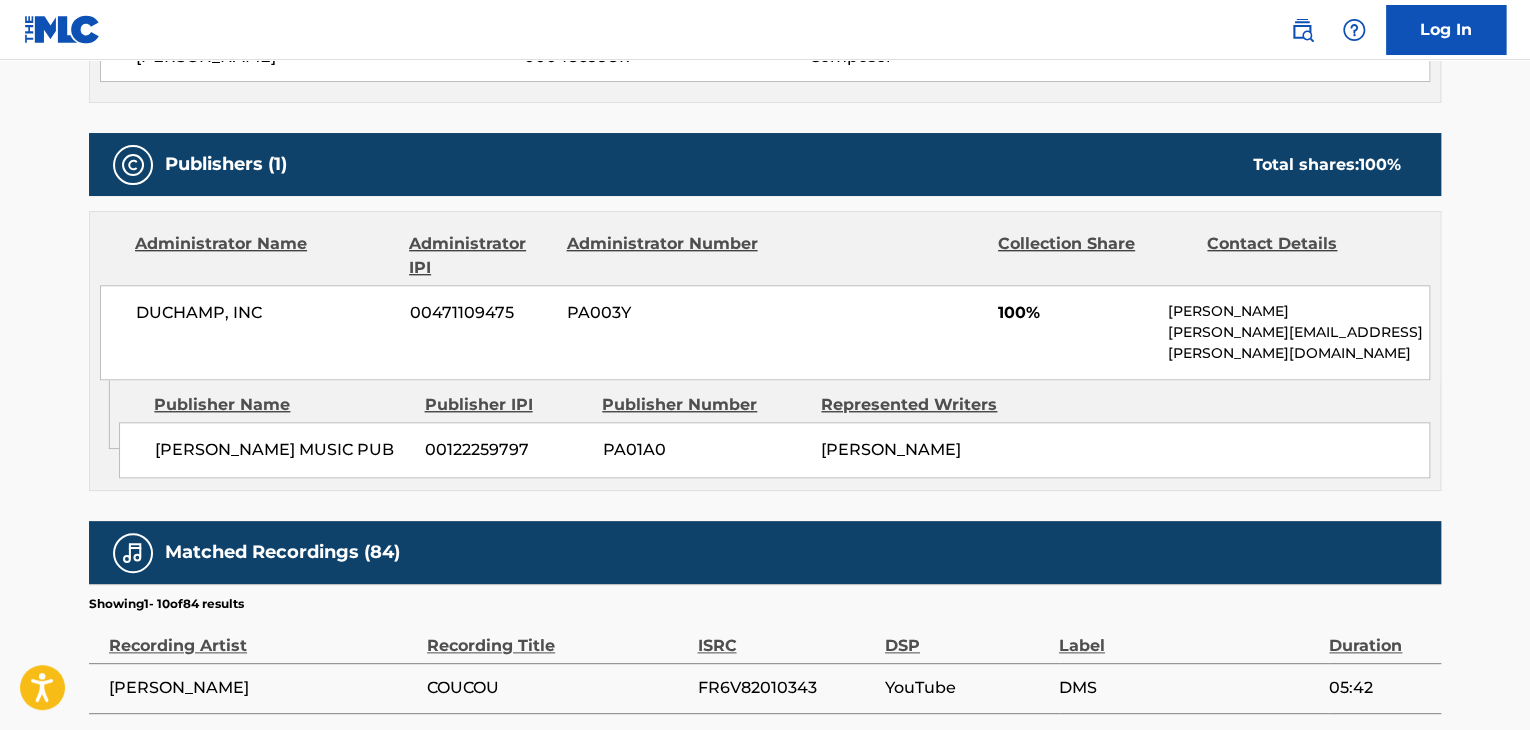 click on "00471109475" at bounding box center [481, 313] 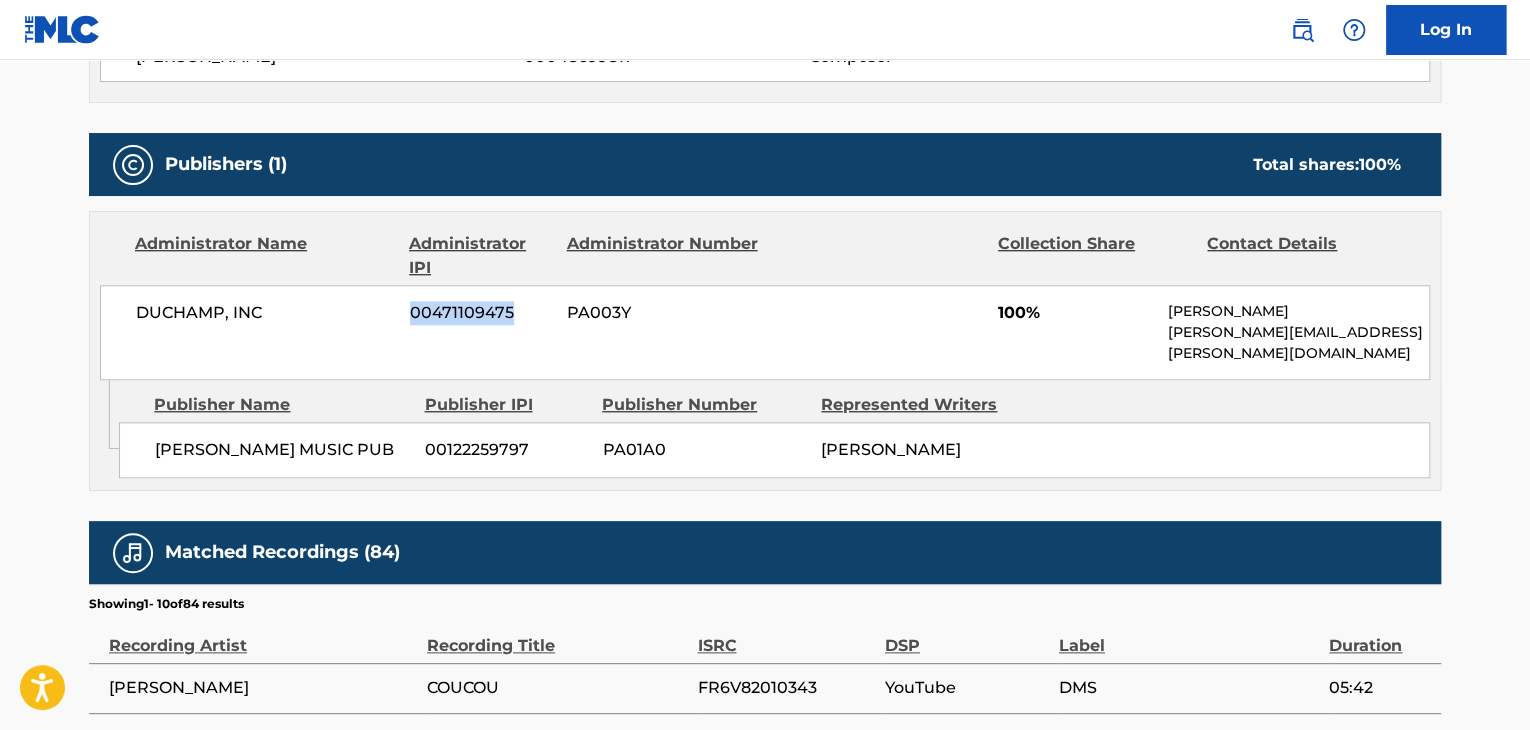click on "00471109475" at bounding box center (481, 313) 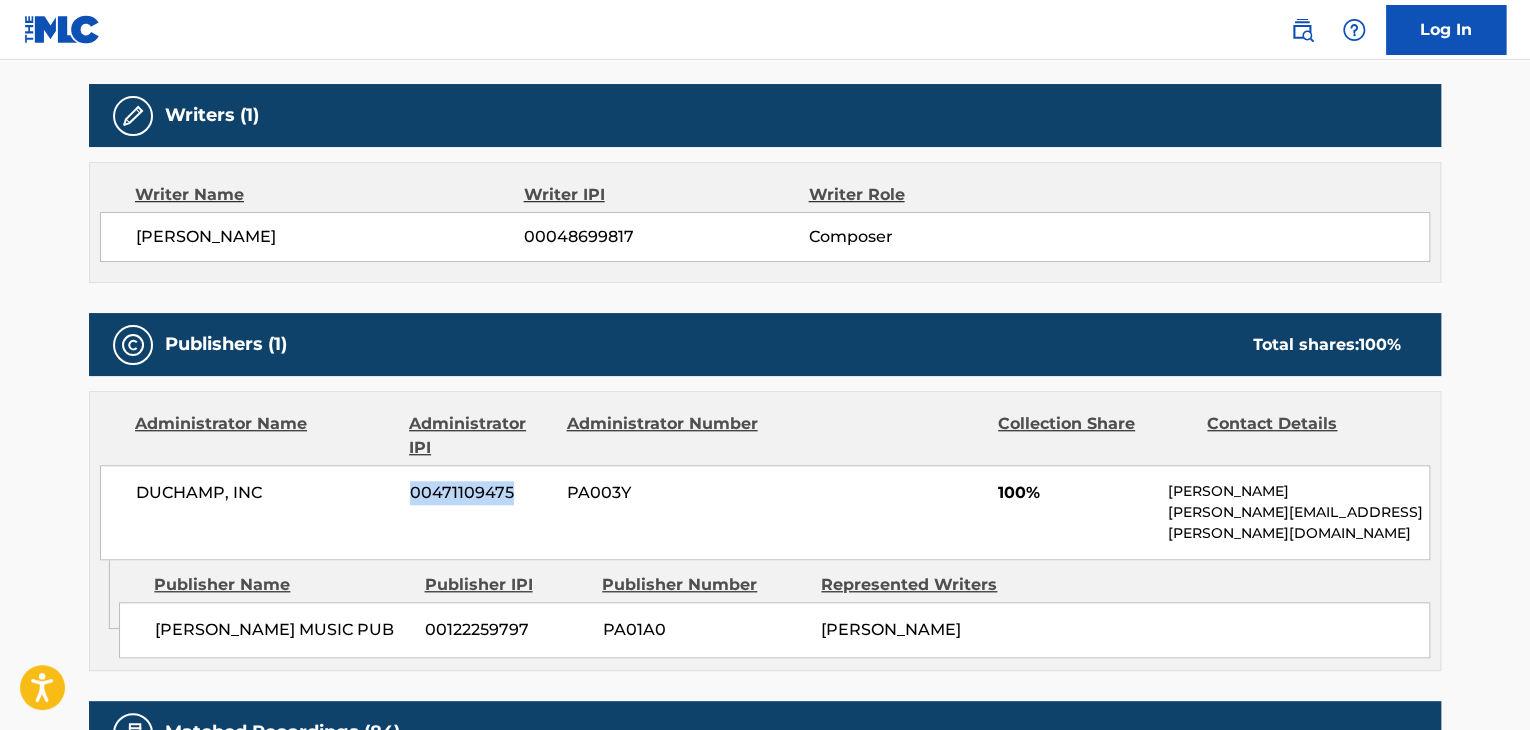 scroll, scrollTop: 500, scrollLeft: 0, axis: vertical 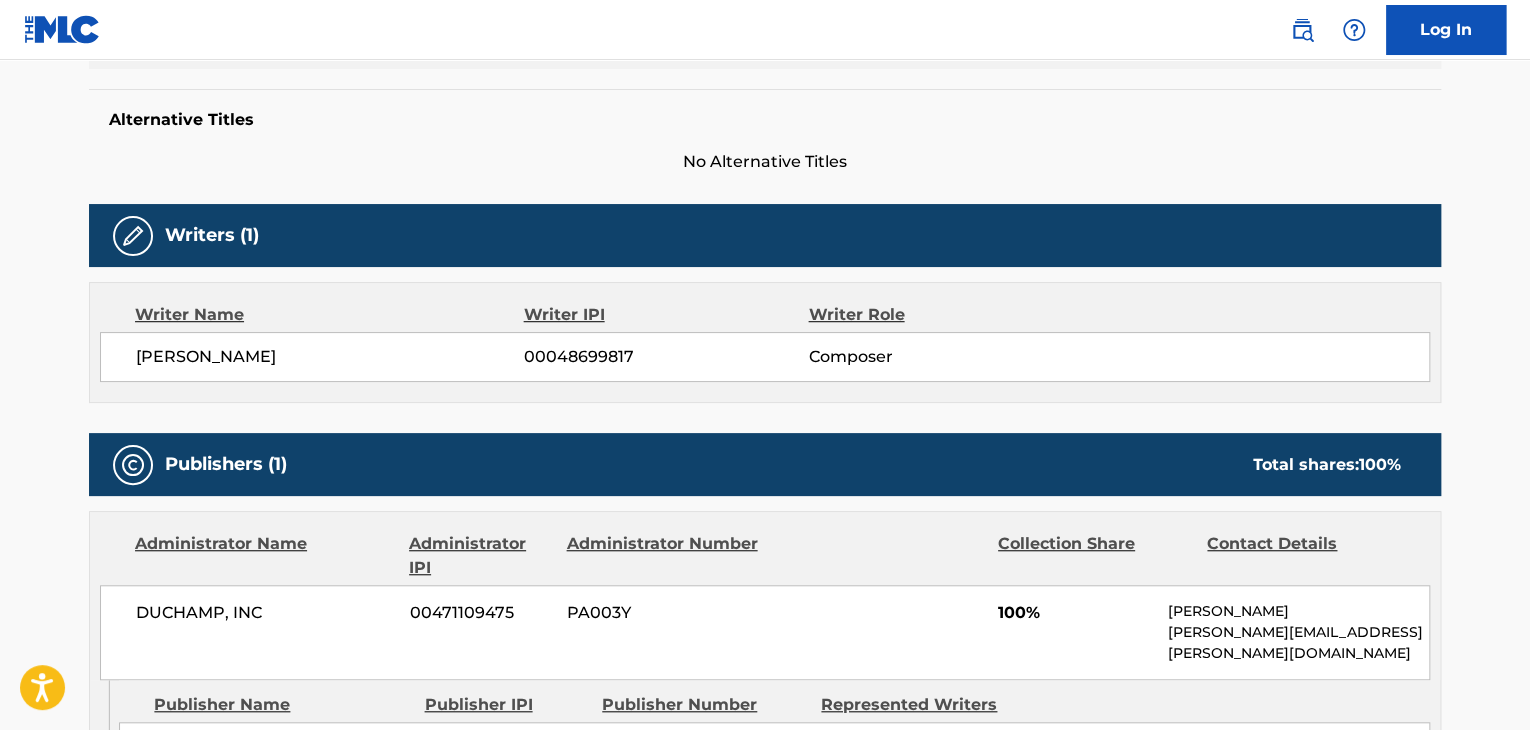 click on "00048699817" at bounding box center [666, 357] 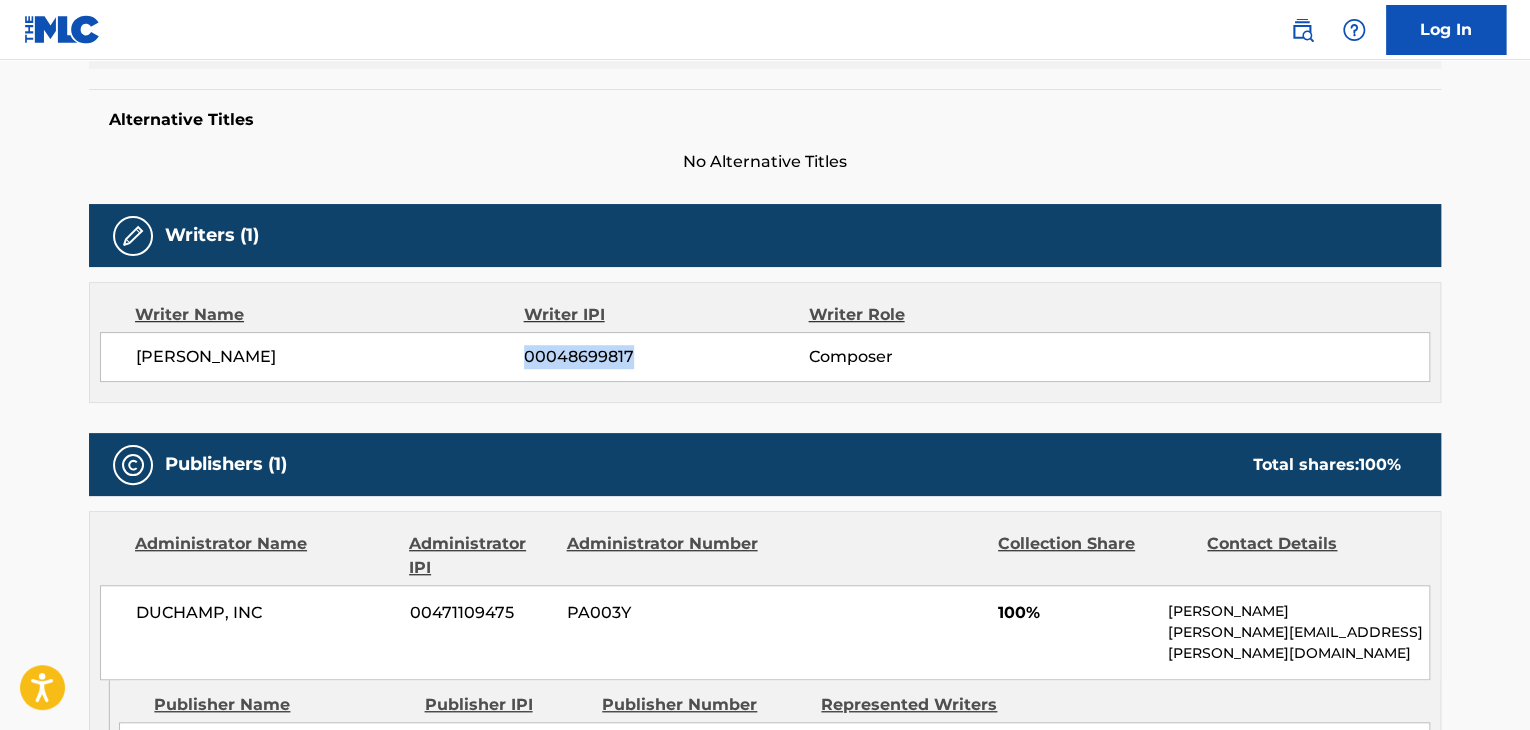 click on "00048699817" at bounding box center (666, 357) 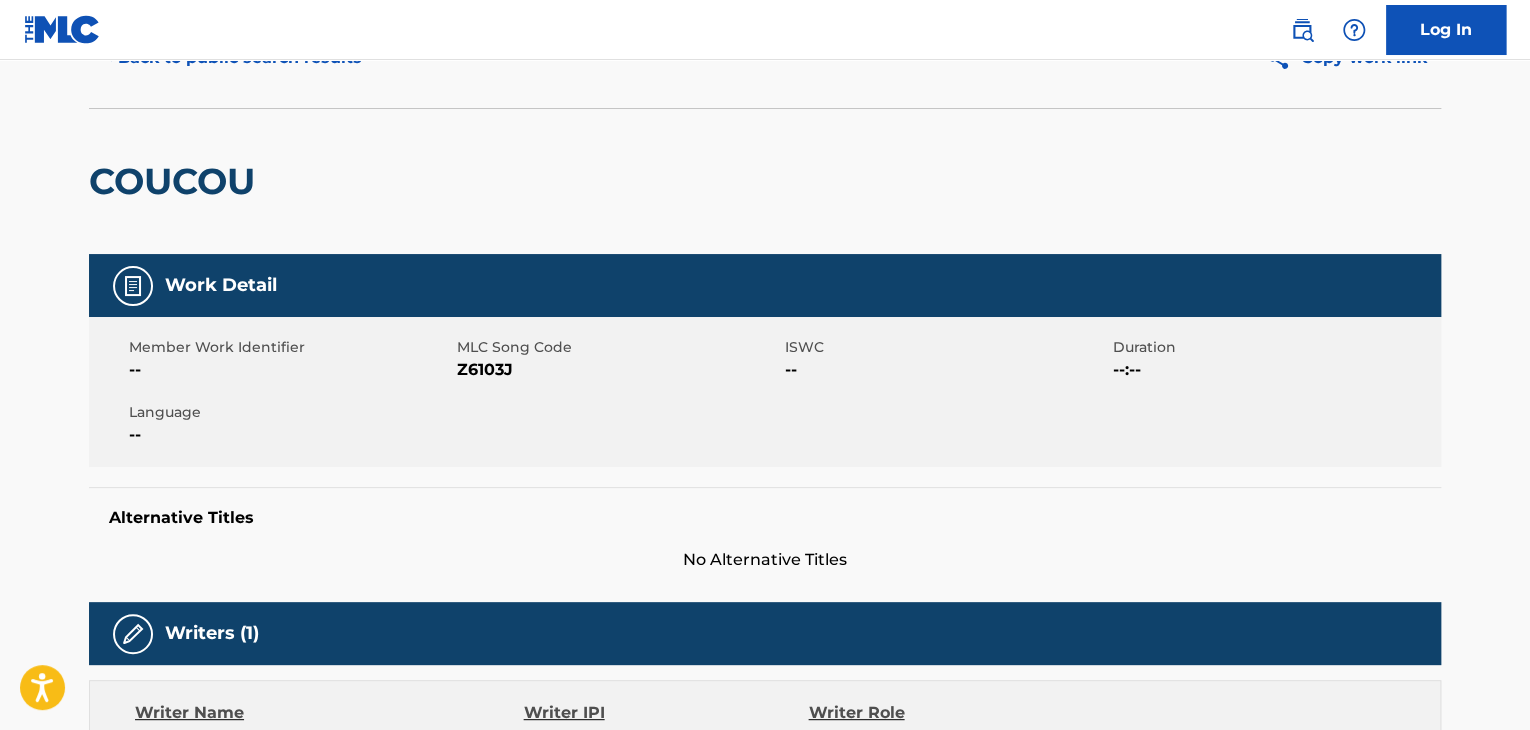 scroll, scrollTop: 100, scrollLeft: 0, axis: vertical 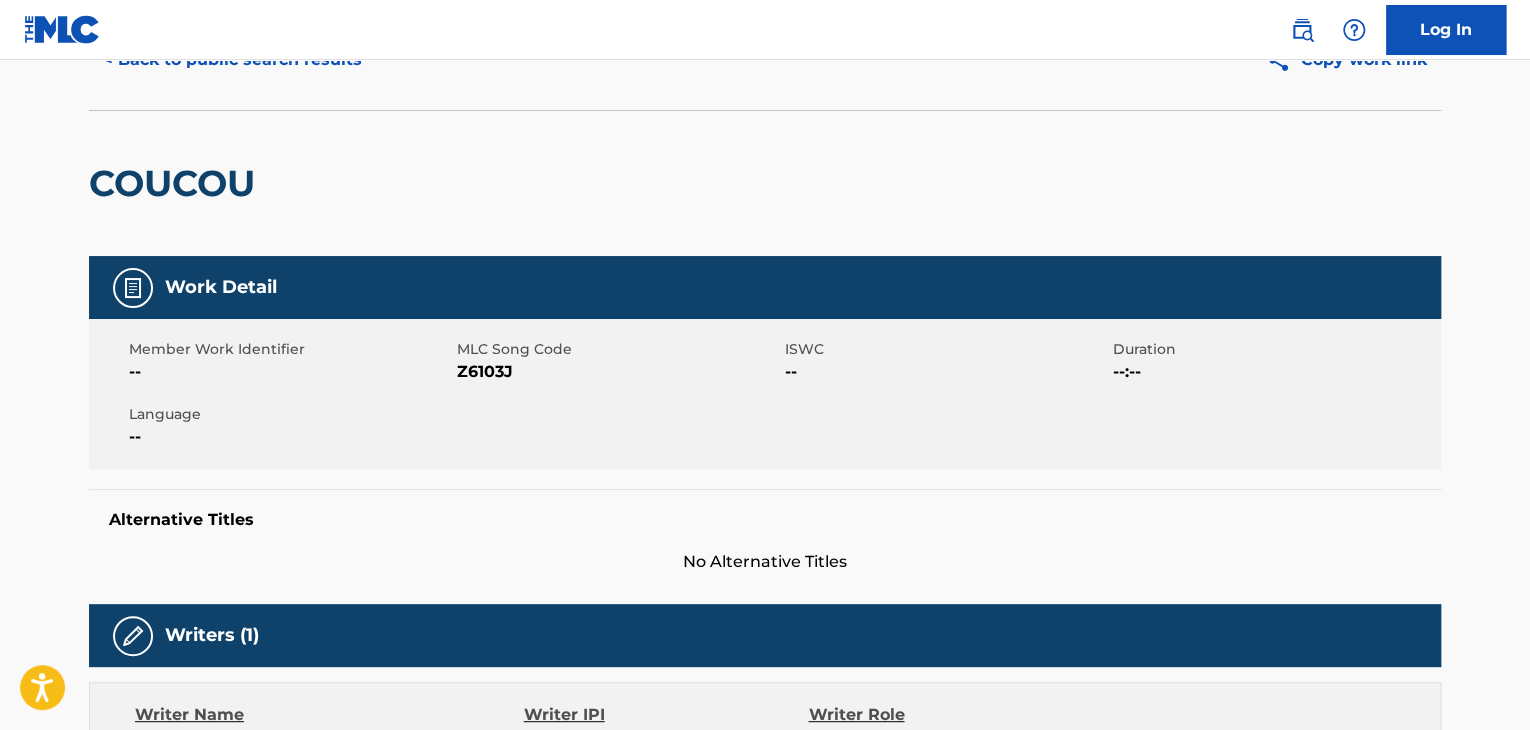 click on "Member Work Identifier -- MLC Song Code Z6103J ISWC -- Duration --:-- Language --" at bounding box center [765, 394] 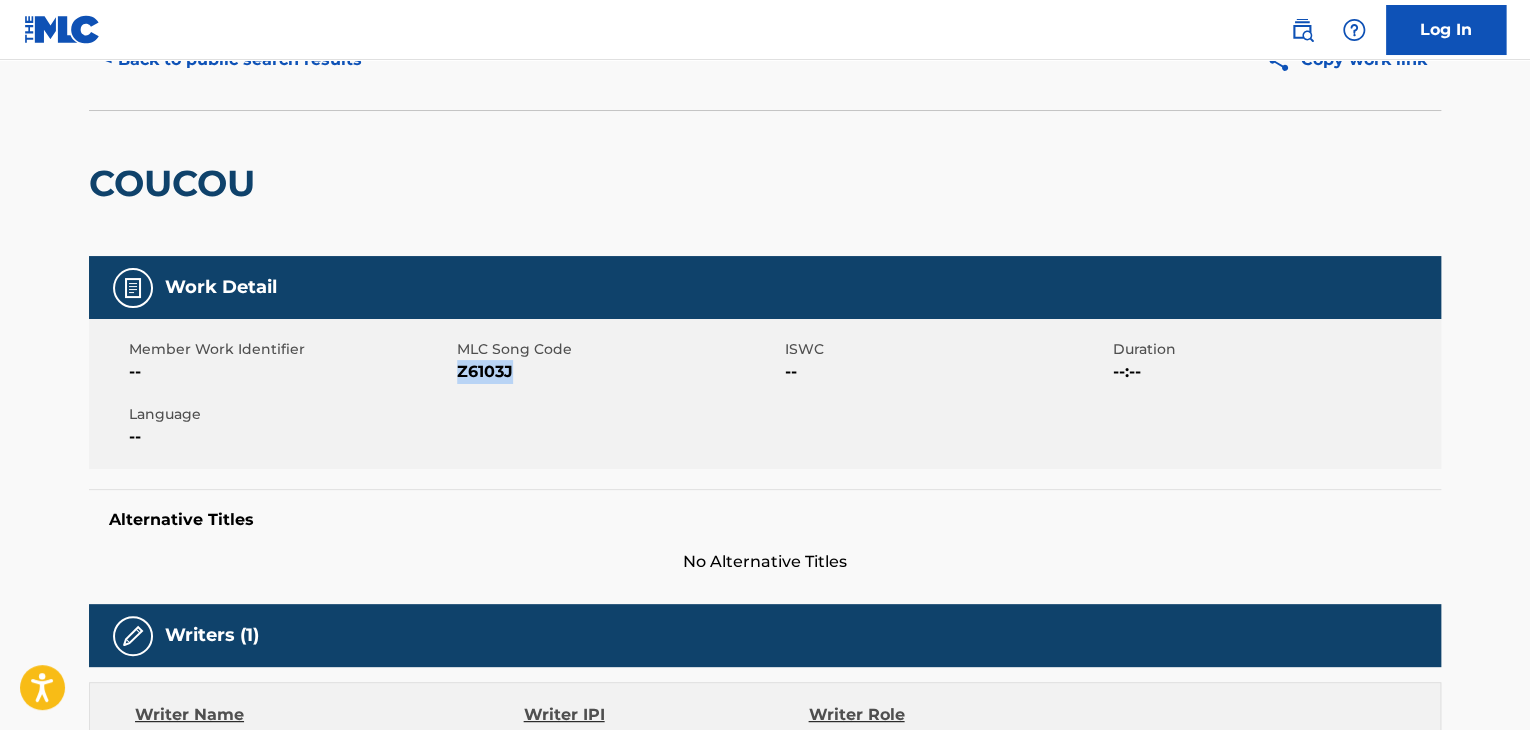 click on "Member Work Identifier -- MLC Song Code Z6103J ISWC -- Duration --:-- Language --" at bounding box center [765, 394] 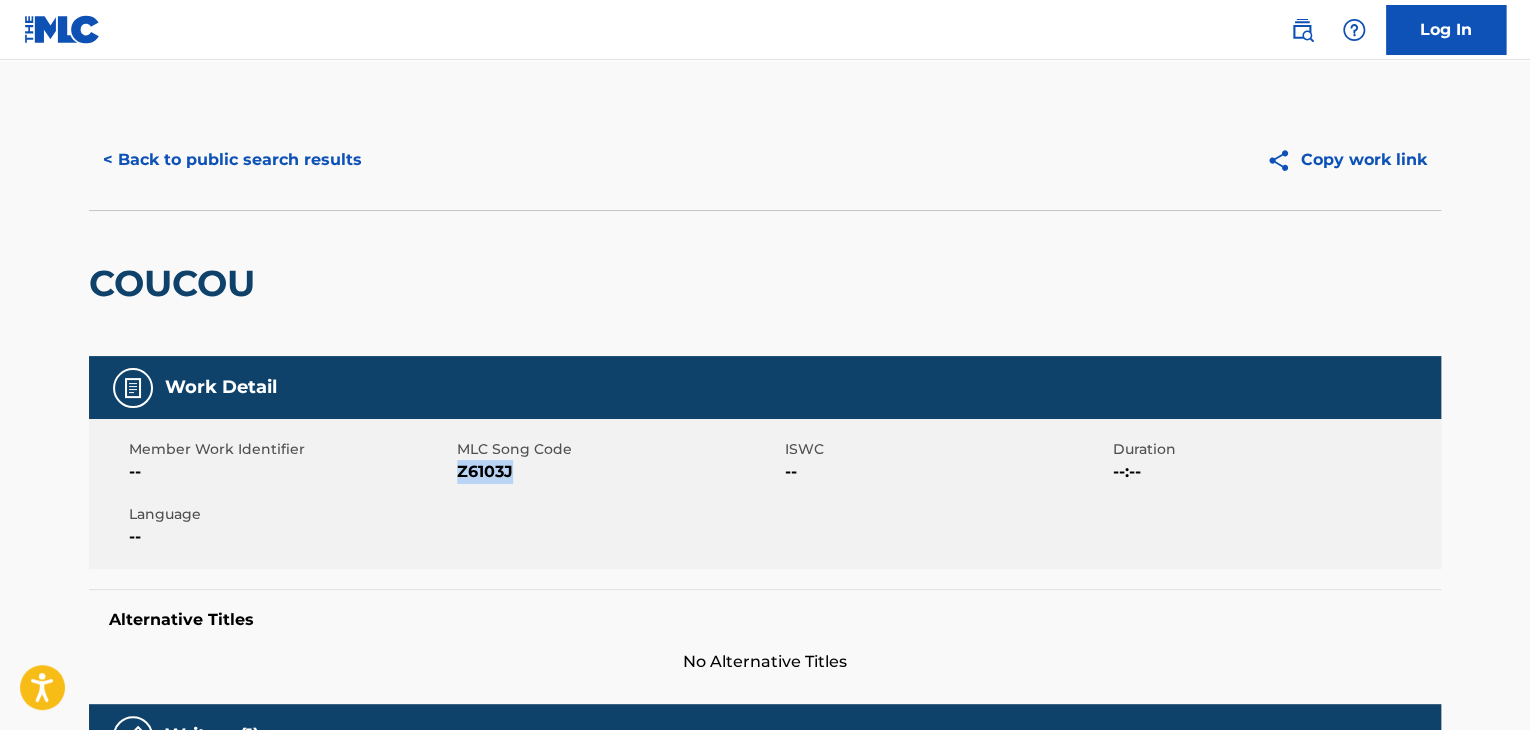 click on "< Back to public search results" at bounding box center (232, 160) 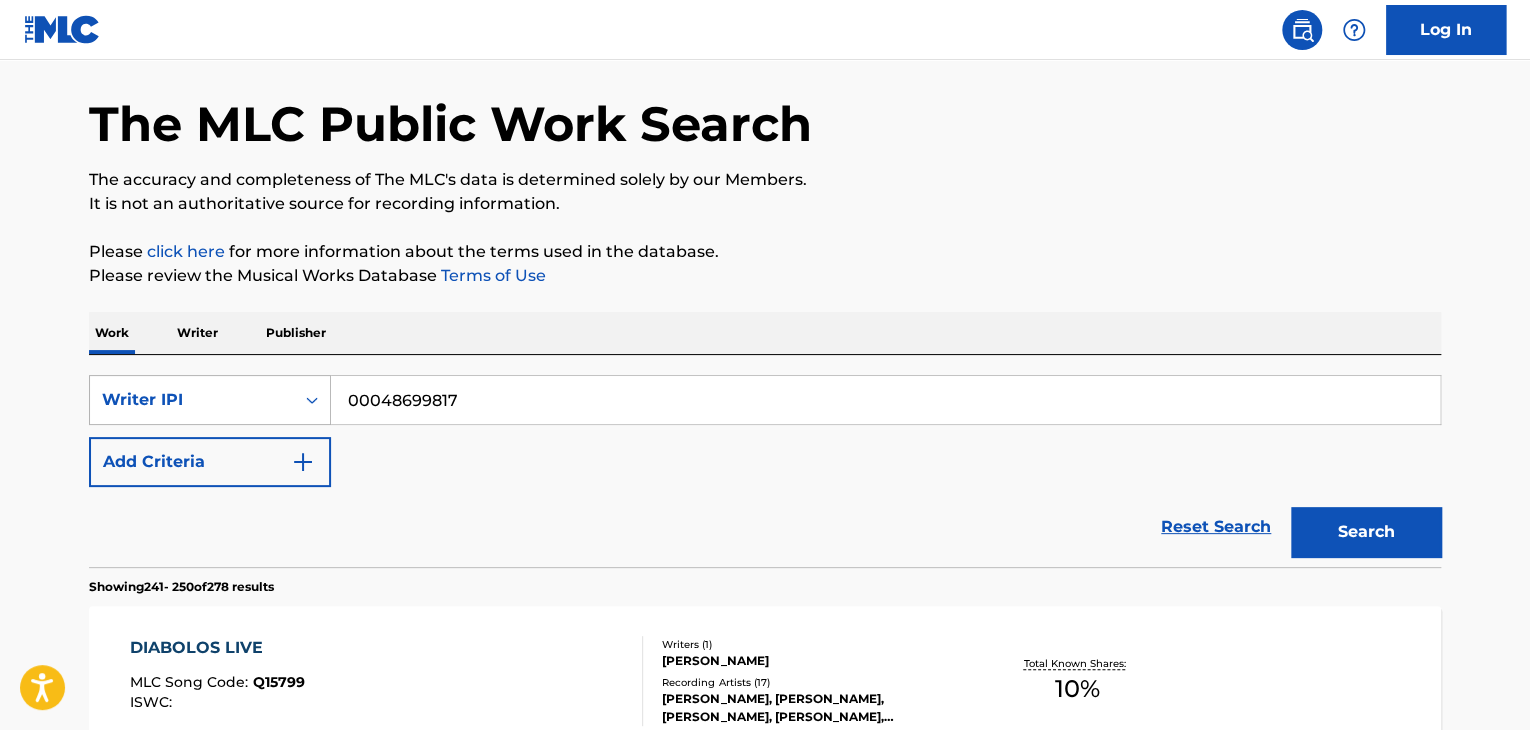 scroll, scrollTop: 0, scrollLeft: 0, axis: both 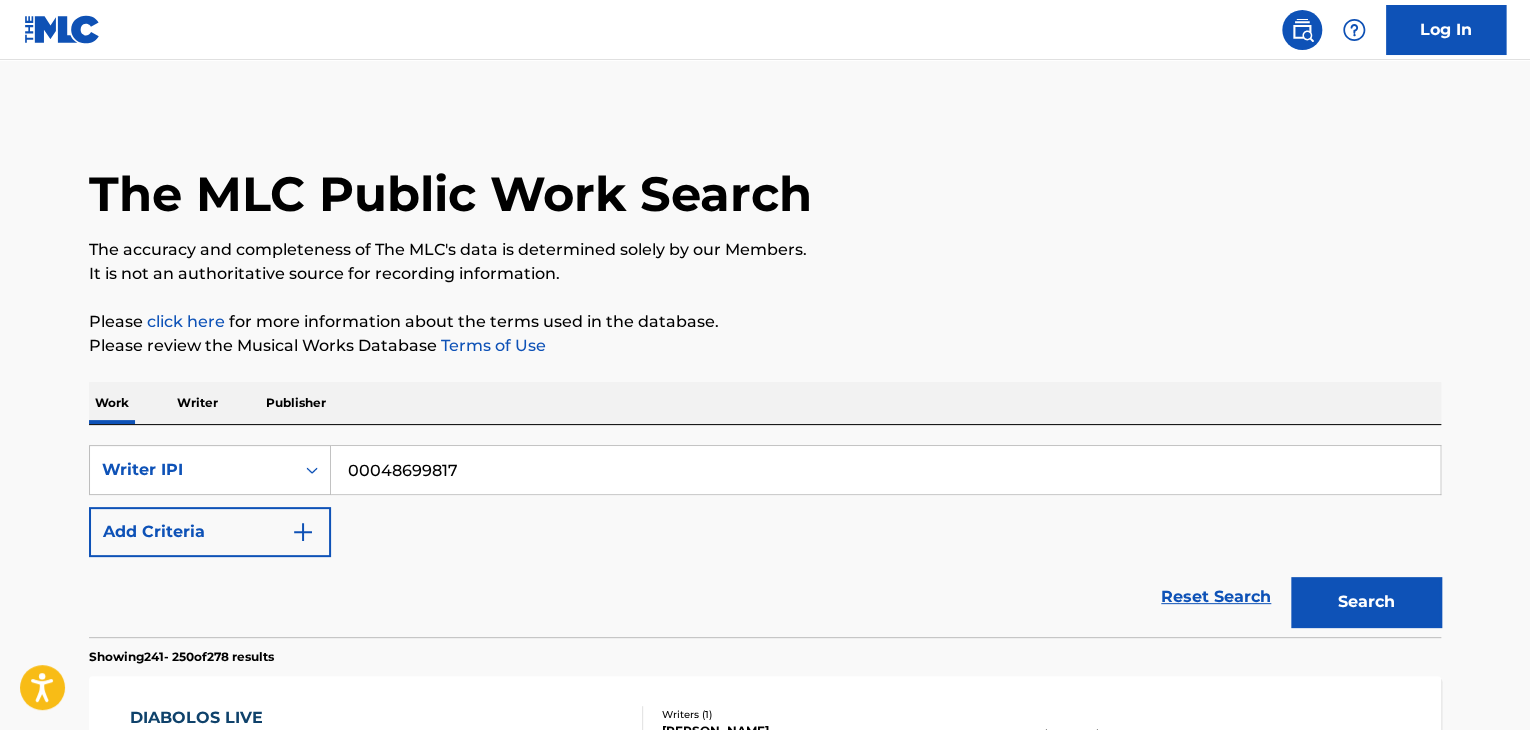 click on "Writer" at bounding box center (197, 403) 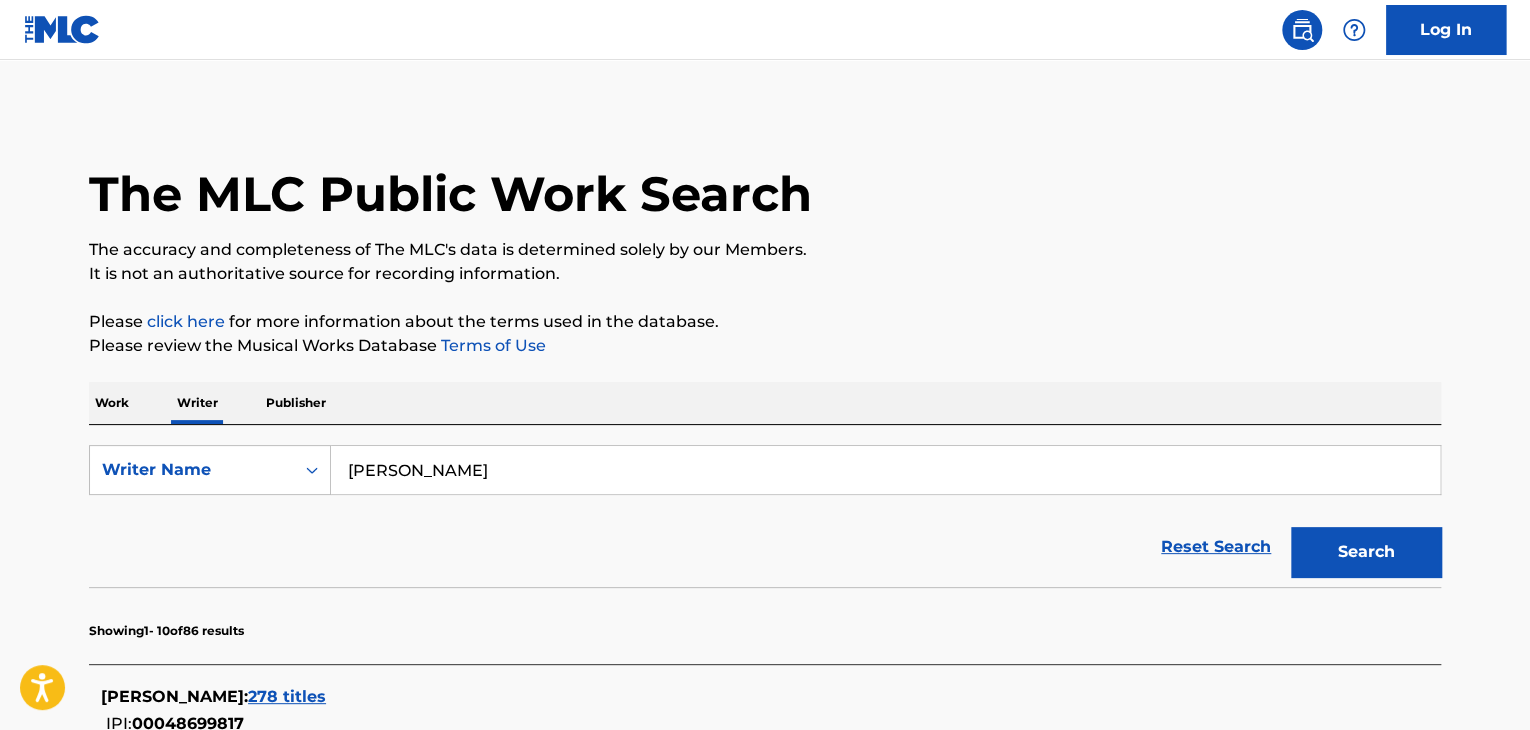 click on "[PERSON_NAME]" at bounding box center [885, 470] 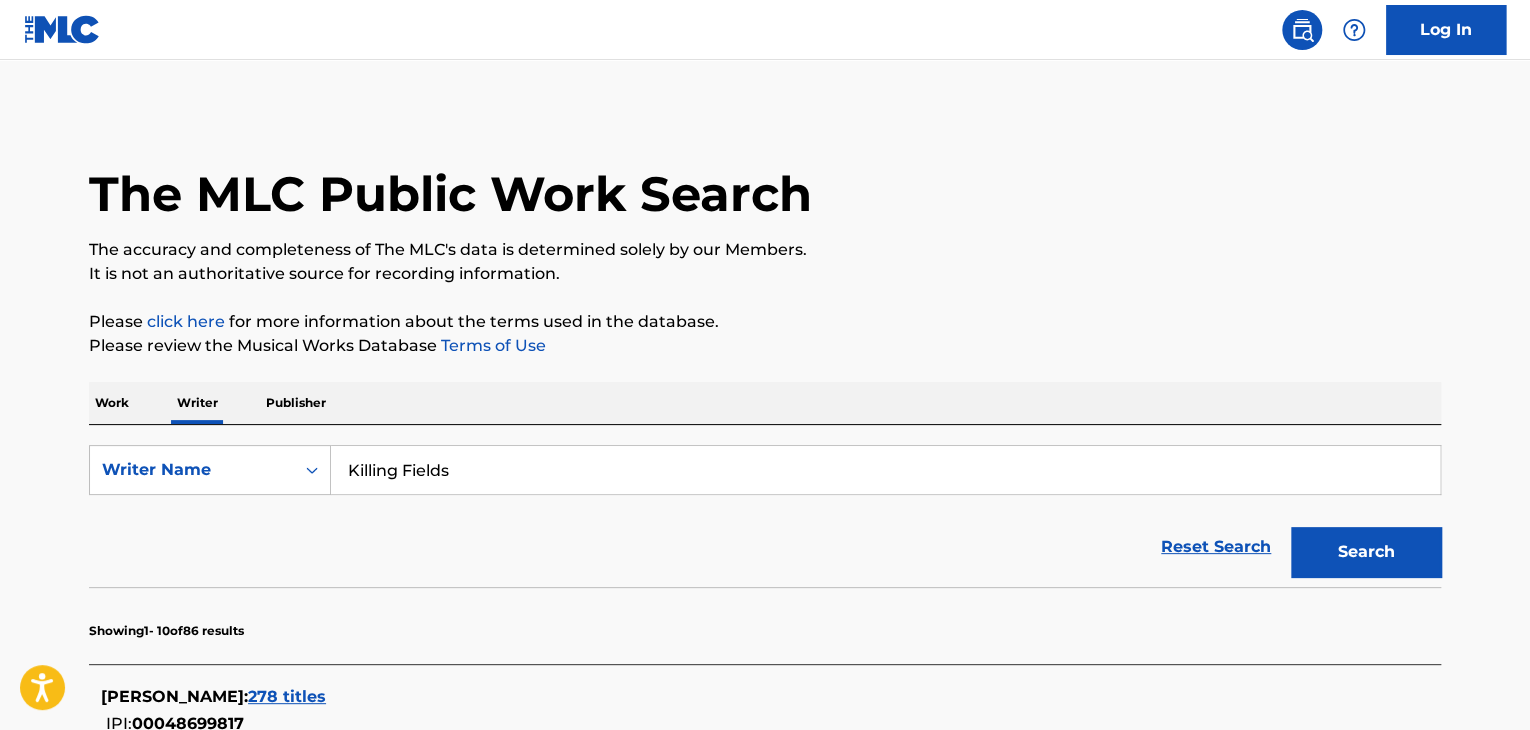 type on "Killing Fields" 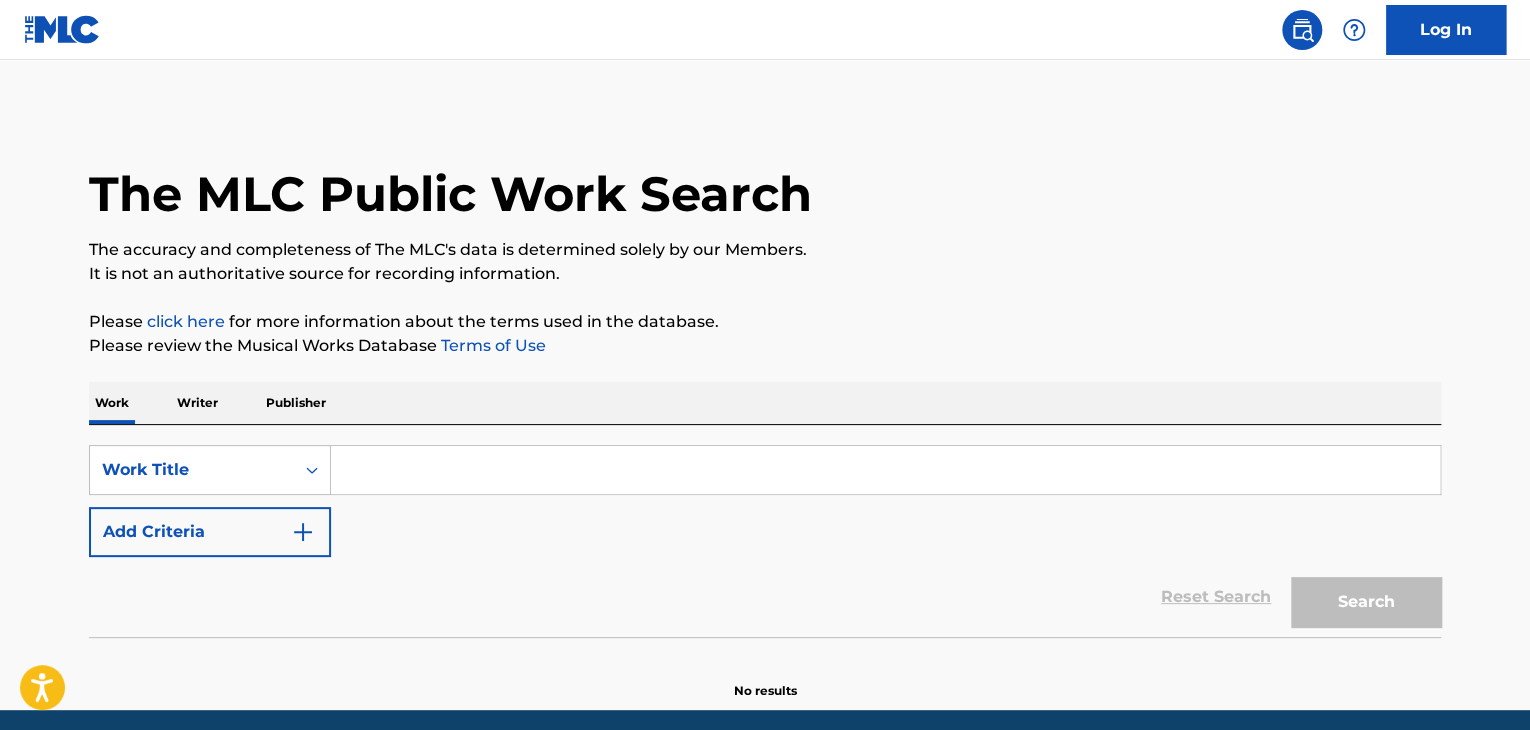 click at bounding box center (885, 470) 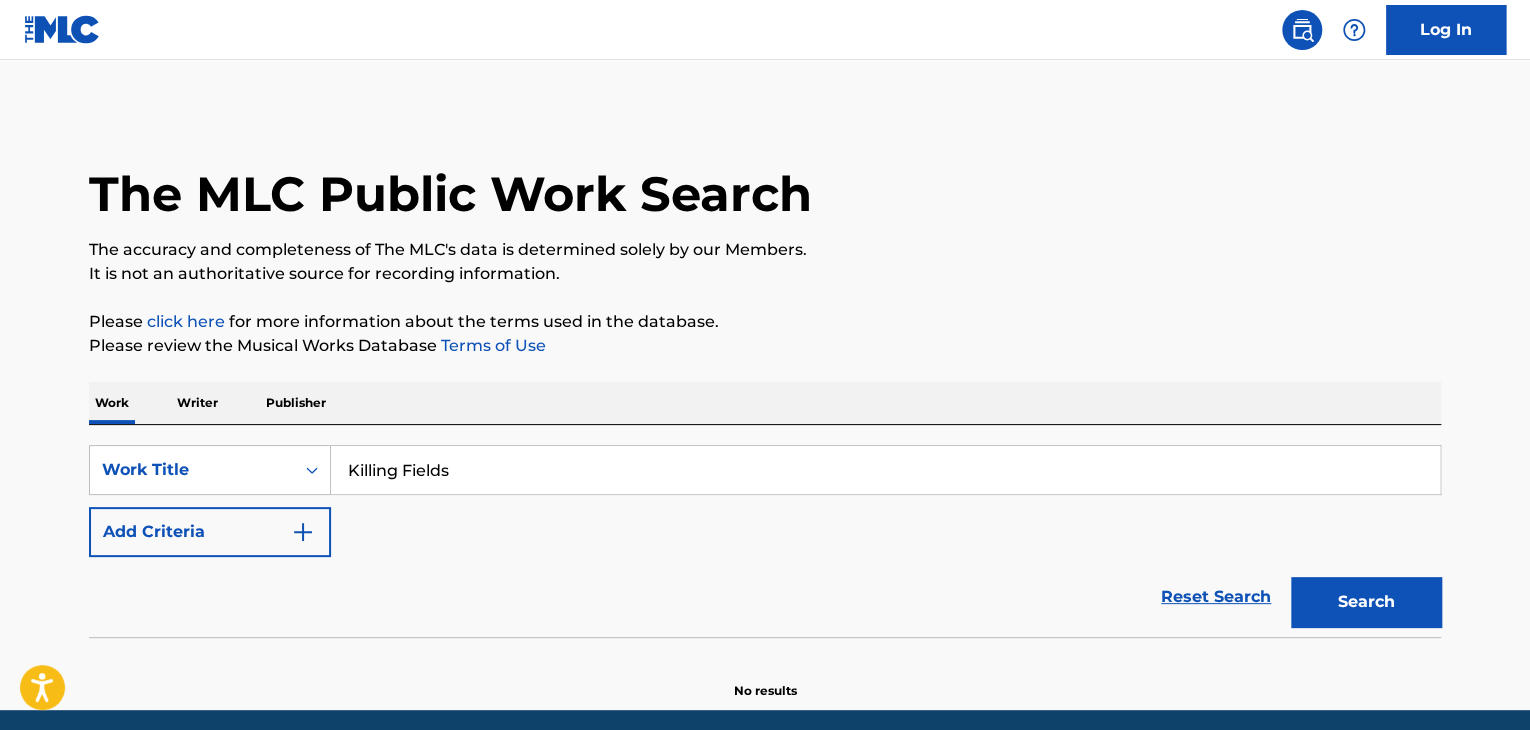 type on "Killing Fields" 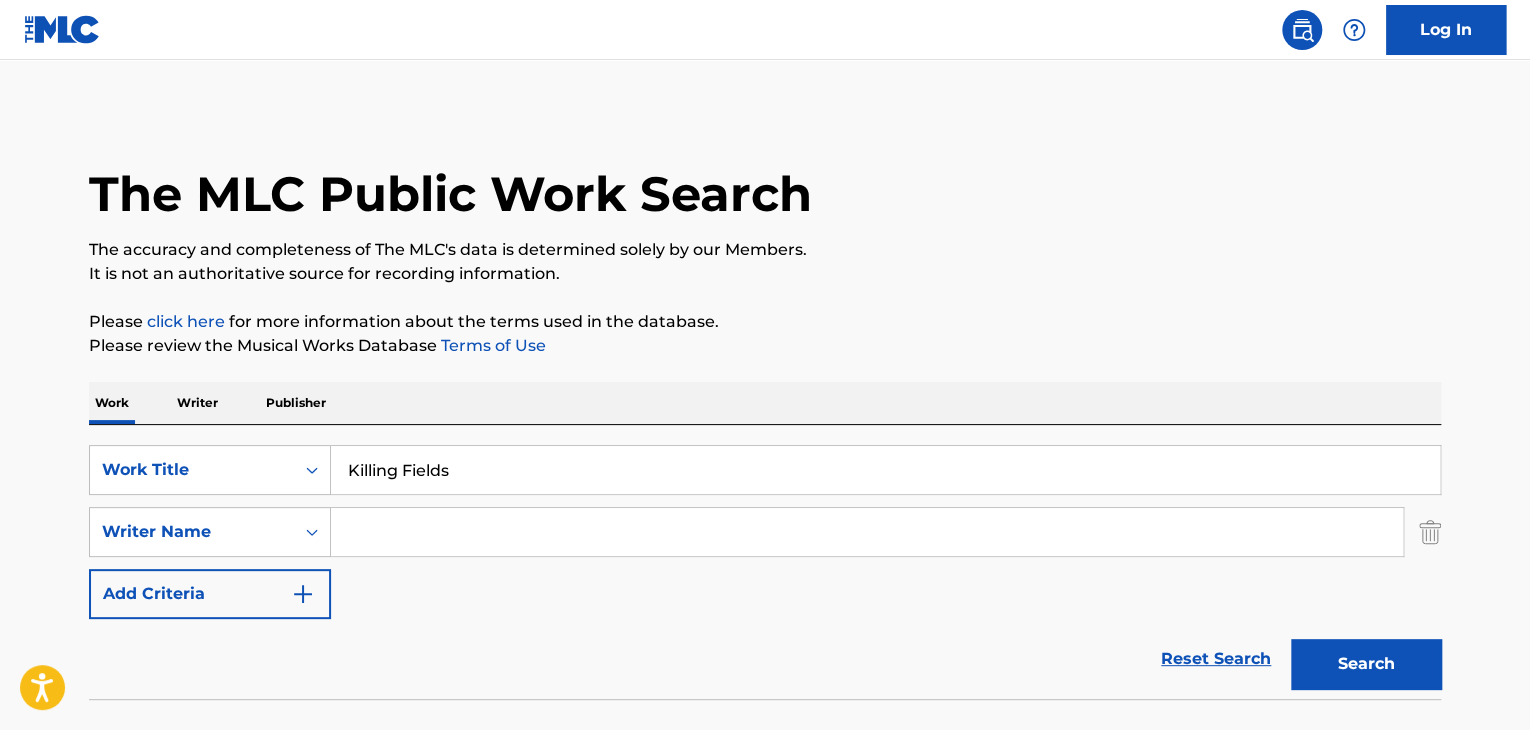 click at bounding box center [867, 532] 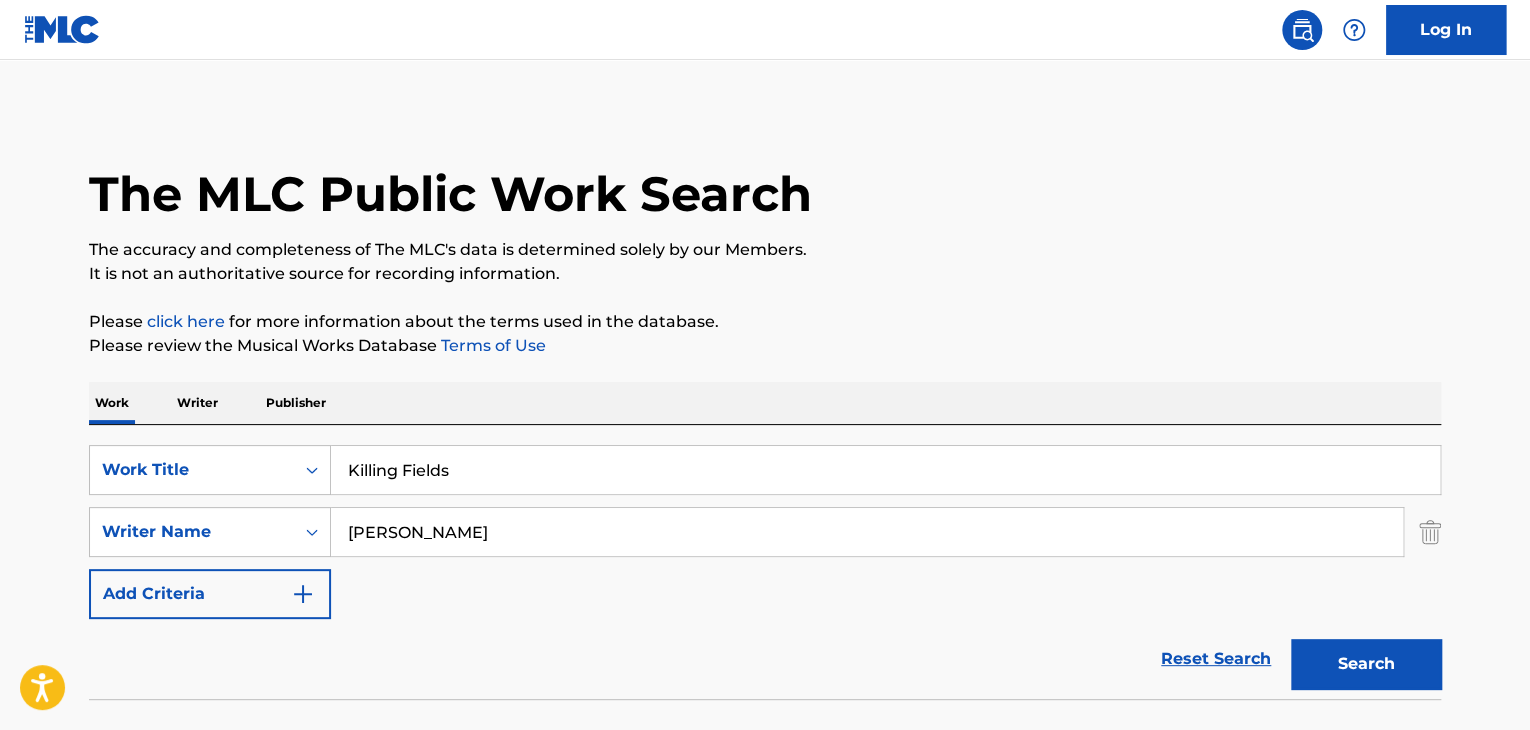 click on "Search" at bounding box center (1366, 664) 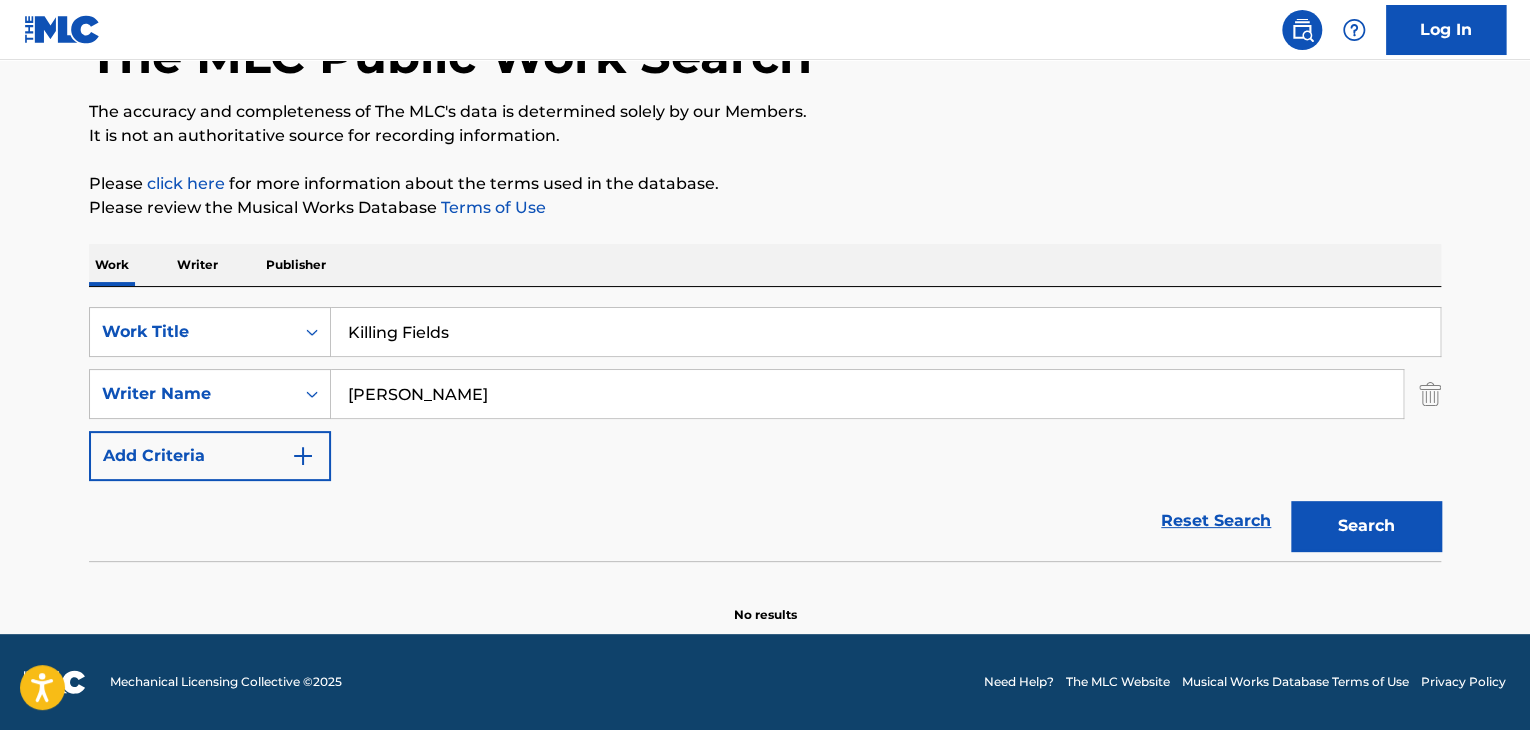 click on "[PERSON_NAME]" at bounding box center (867, 394) 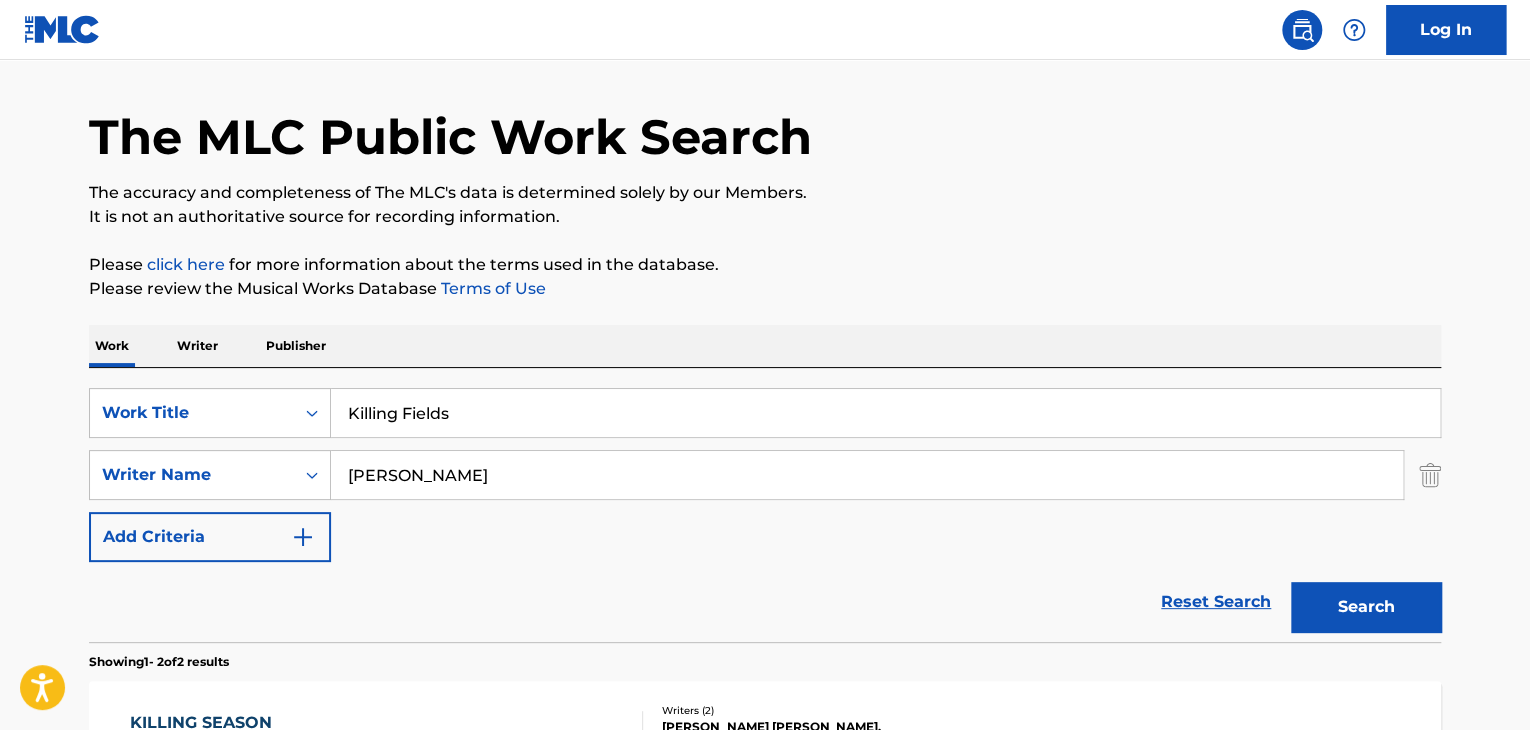 scroll, scrollTop: 0, scrollLeft: 0, axis: both 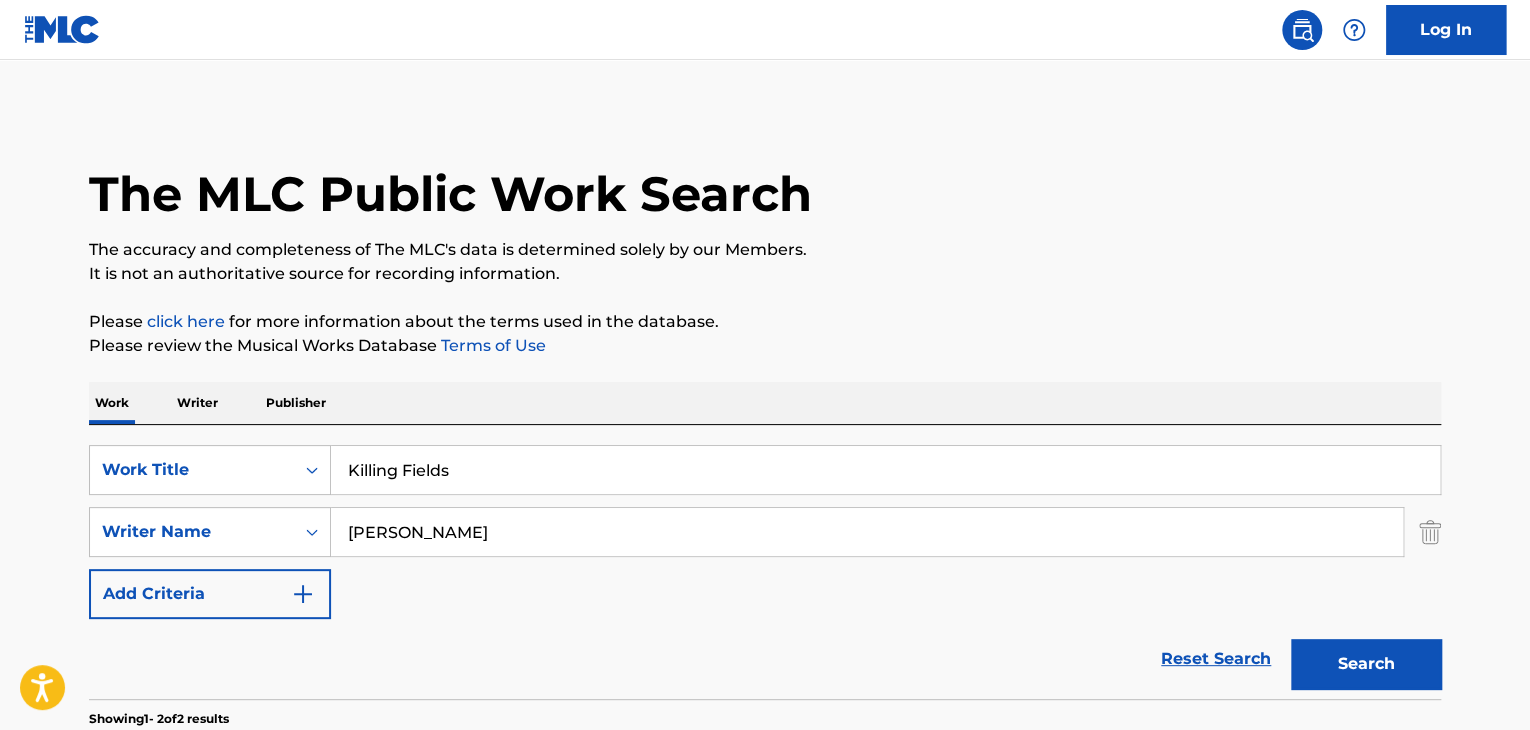 click on "Writer" at bounding box center [197, 403] 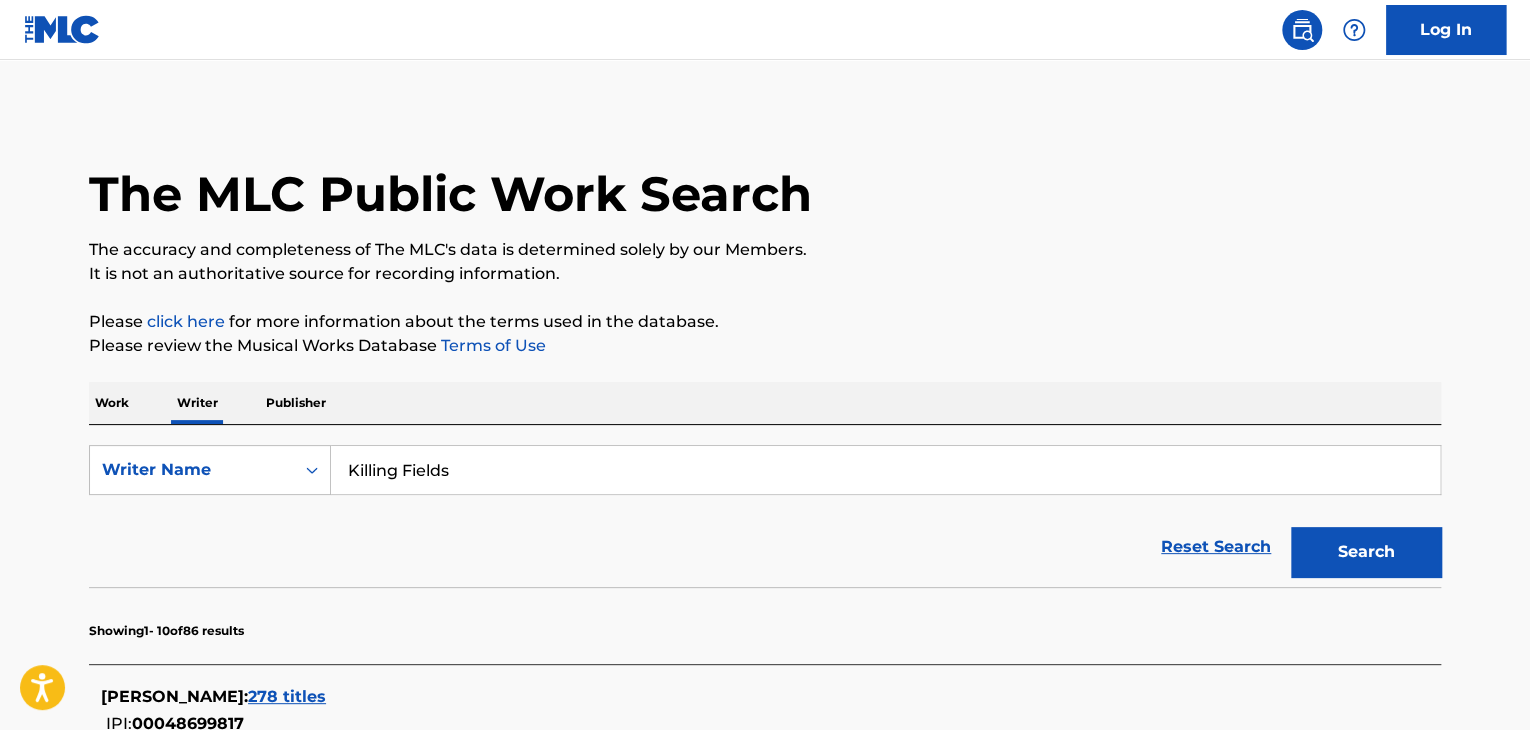 click on "Killing Fields" at bounding box center [885, 470] 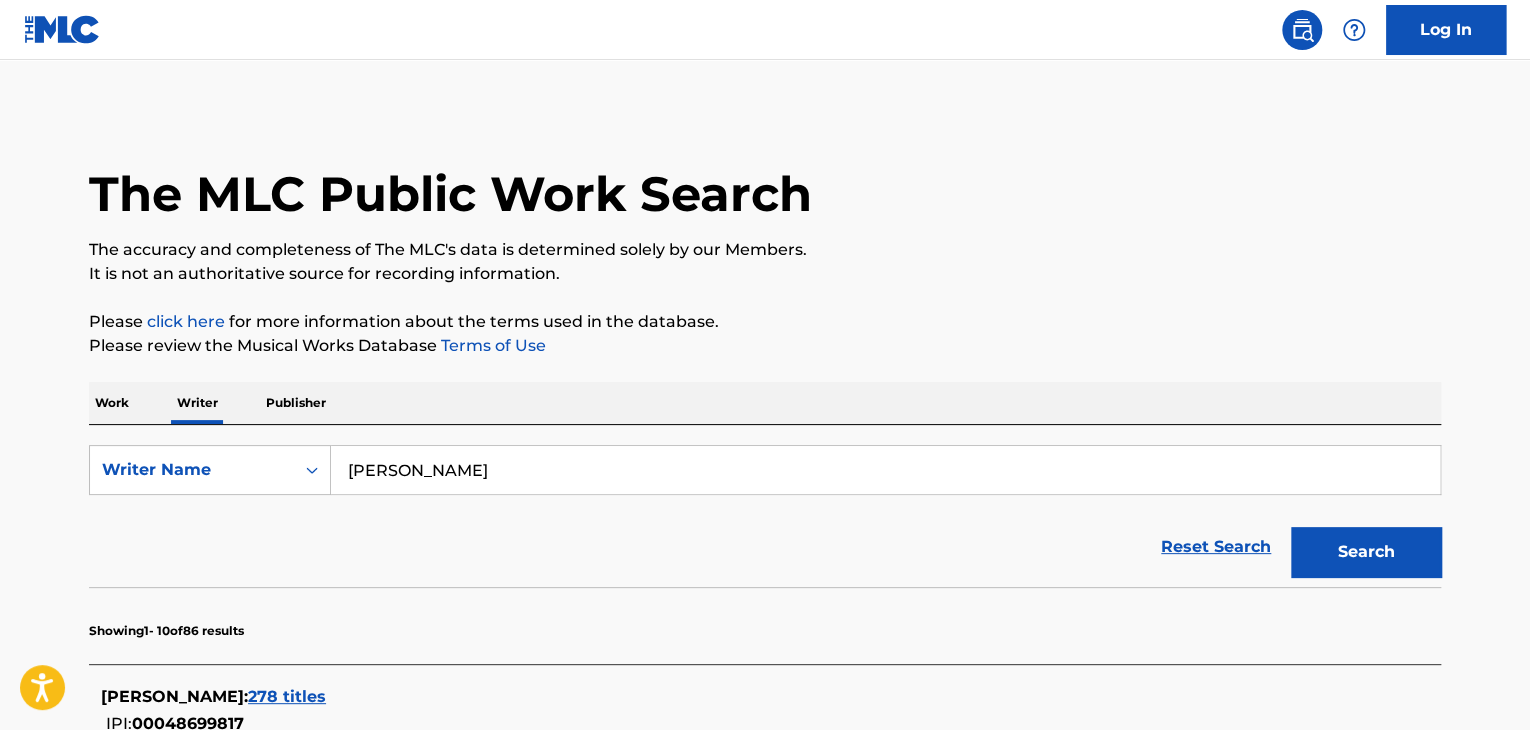 click on "Search" at bounding box center [1366, 552] 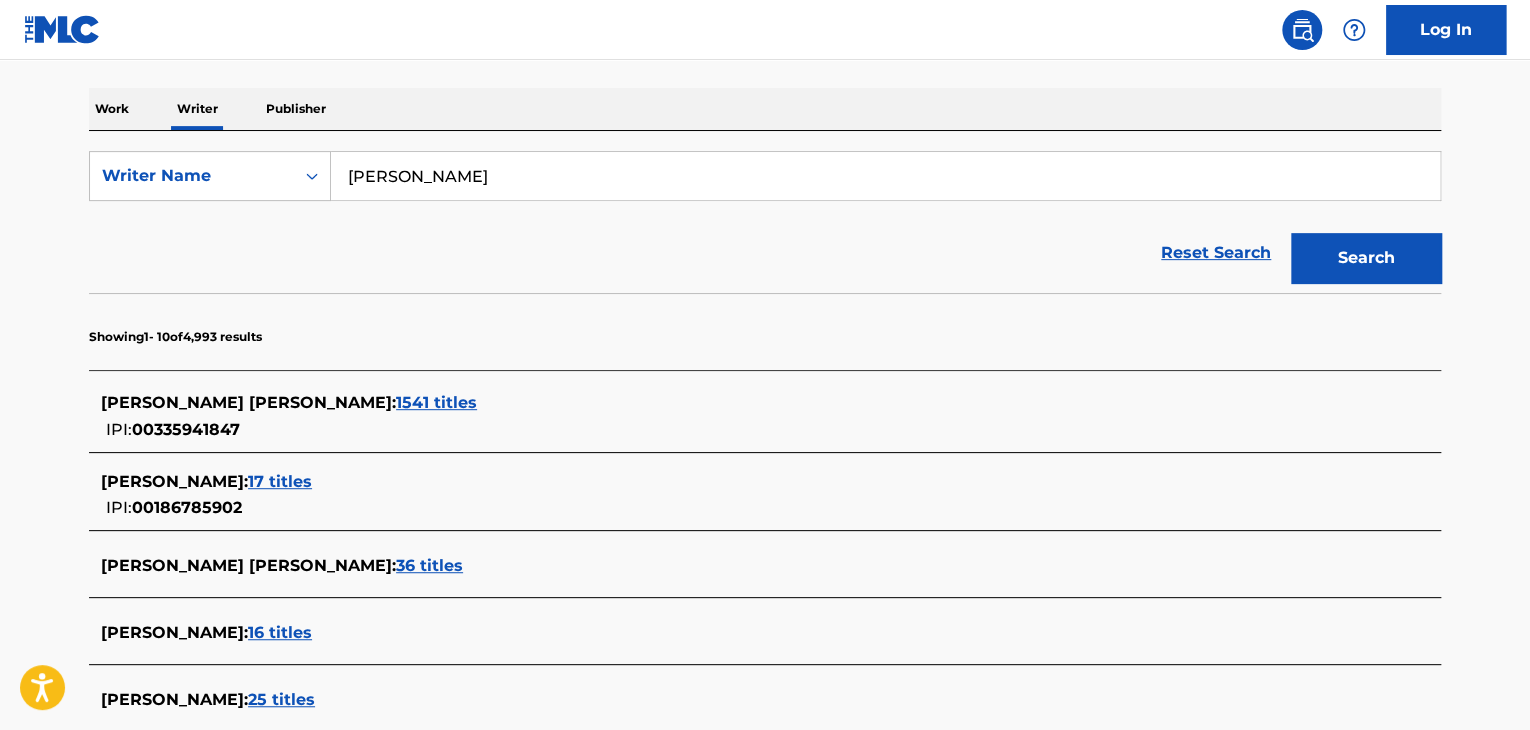 scroll, scrollTop: 291, scrollLeft: 0, axis: vertical 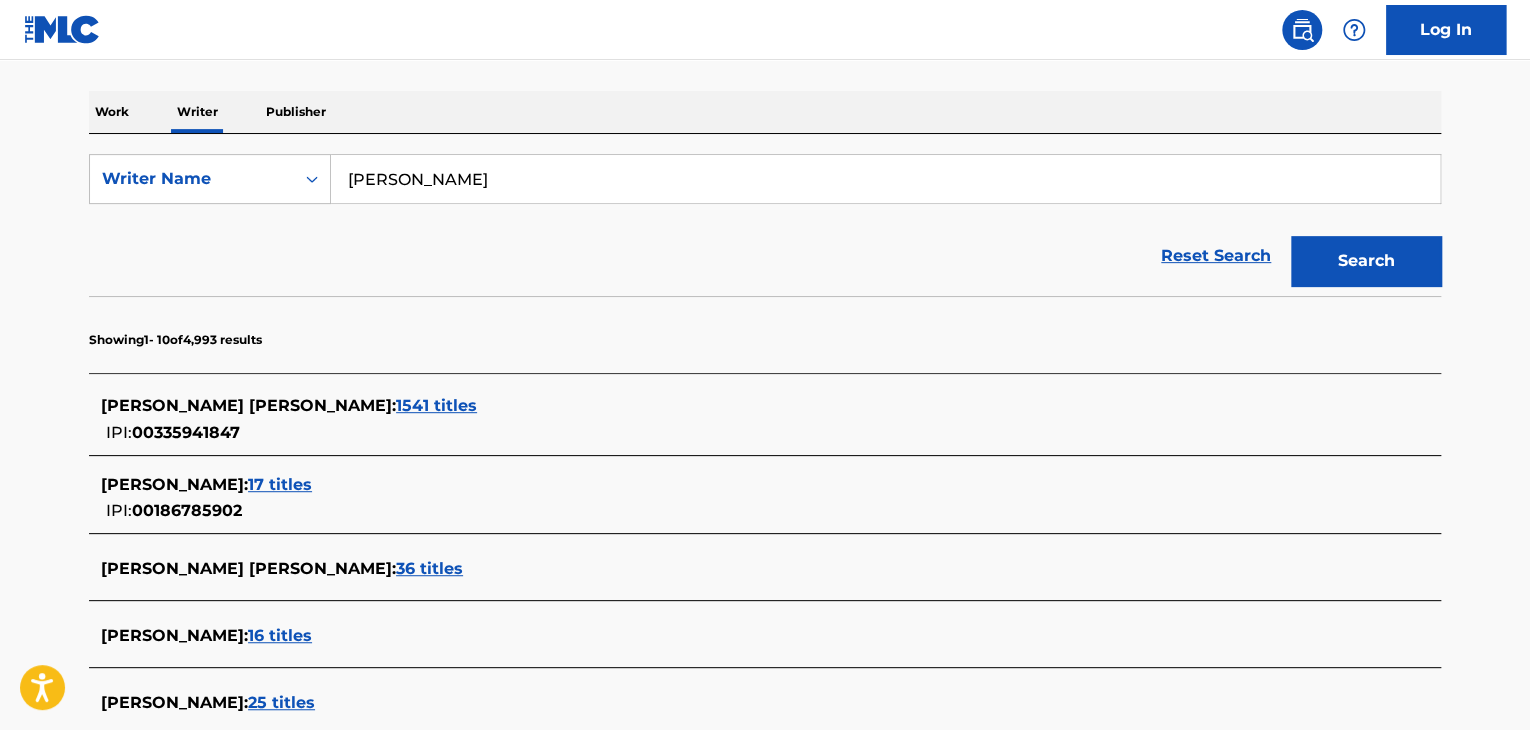 click on "1541 titles" at bounding box center [436, 405] 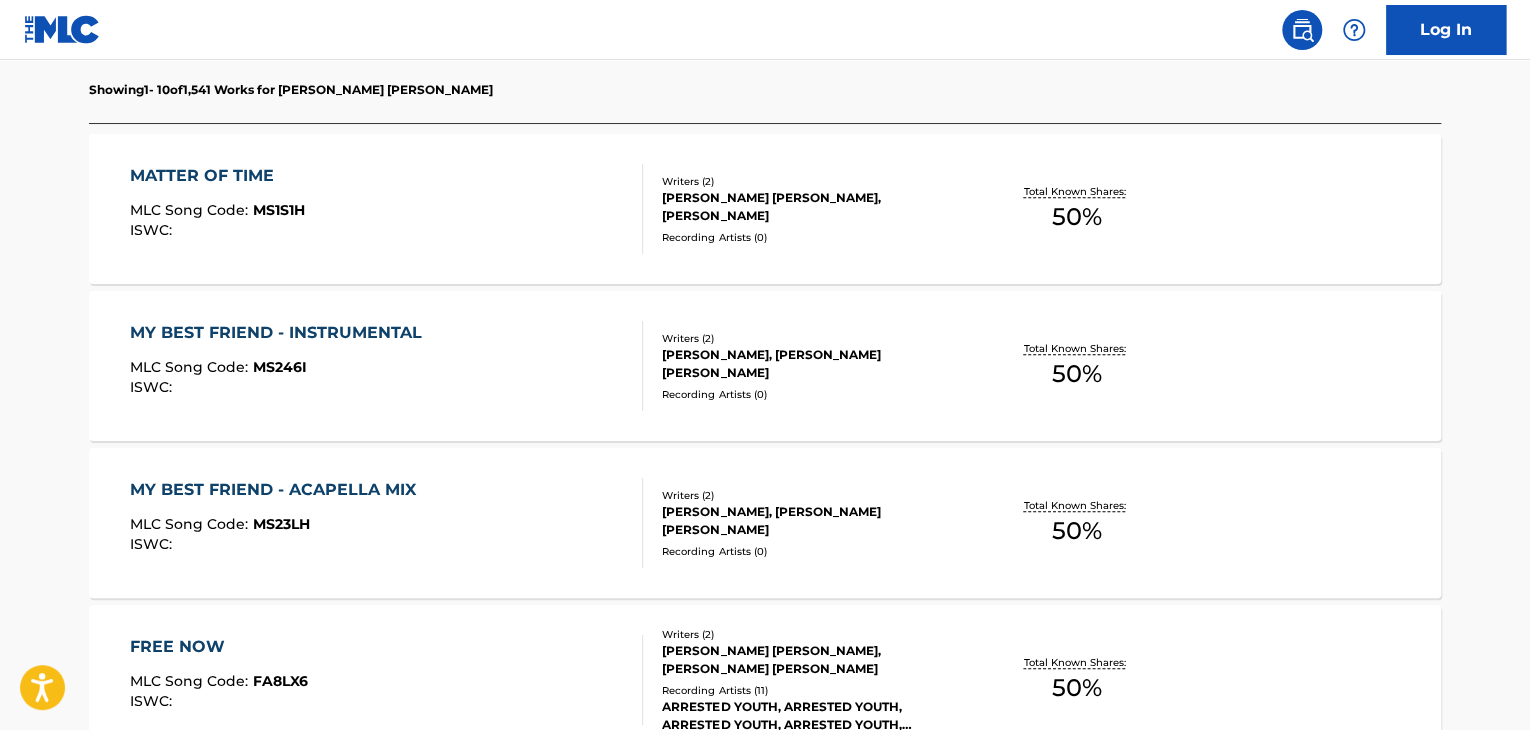 scroll, scrollTop: 191, scrollLeft: 0, axis: vertical 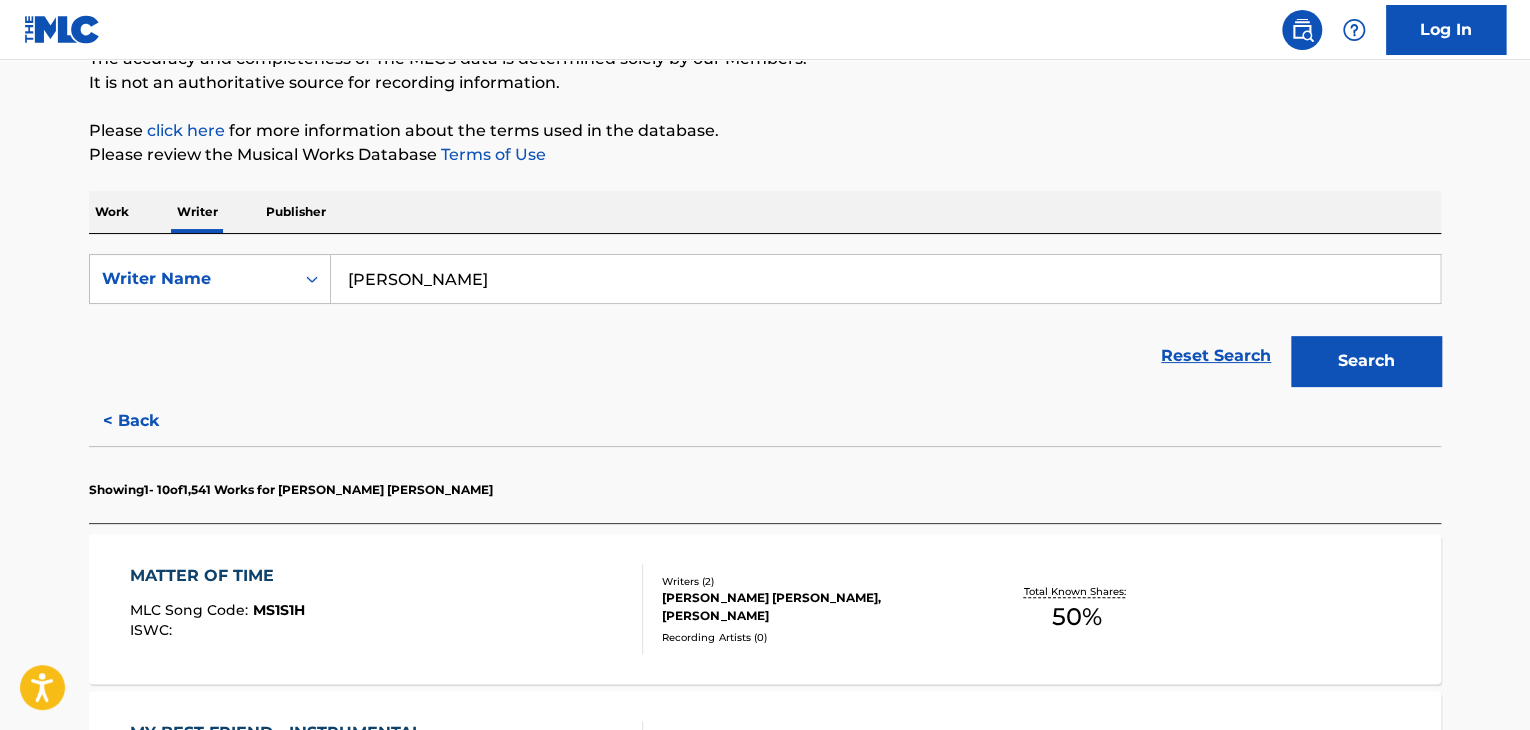 click on "[PERSON_NAME]" at bounding box center (885, 279) 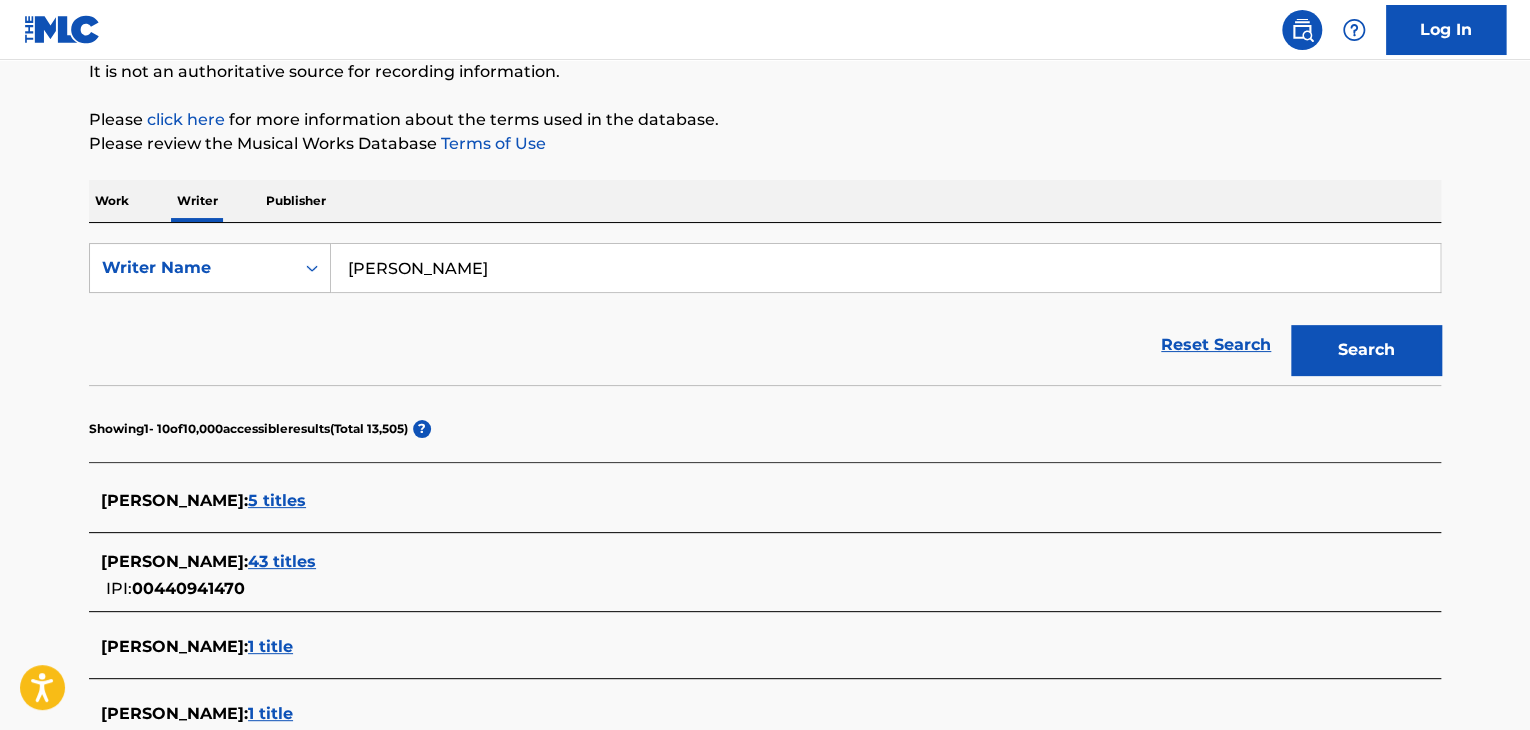 scroll, scrollTop: 191, scrollLeft: 0, axis: vertical 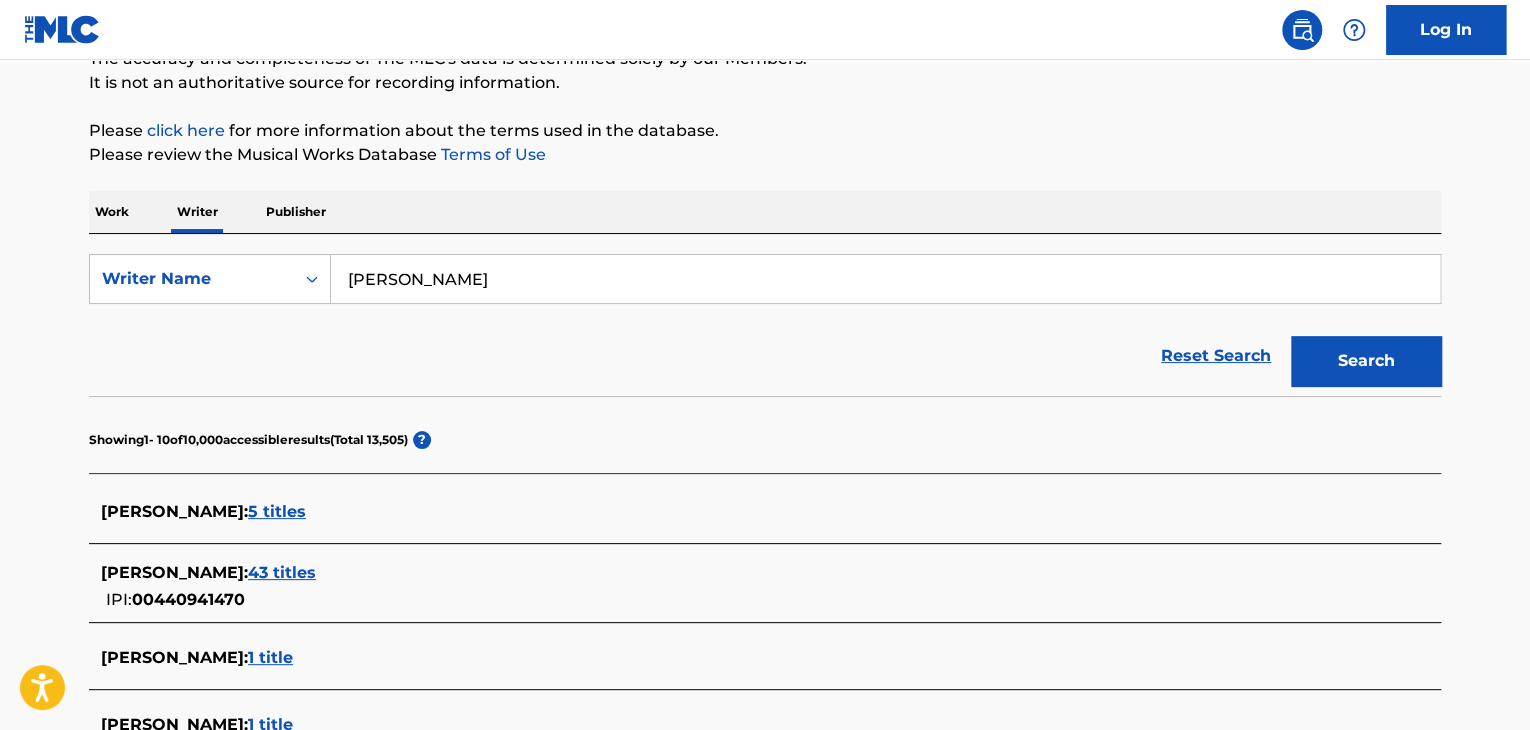 click on "[PERSON_NAME]" at bounding box center (885, 279) 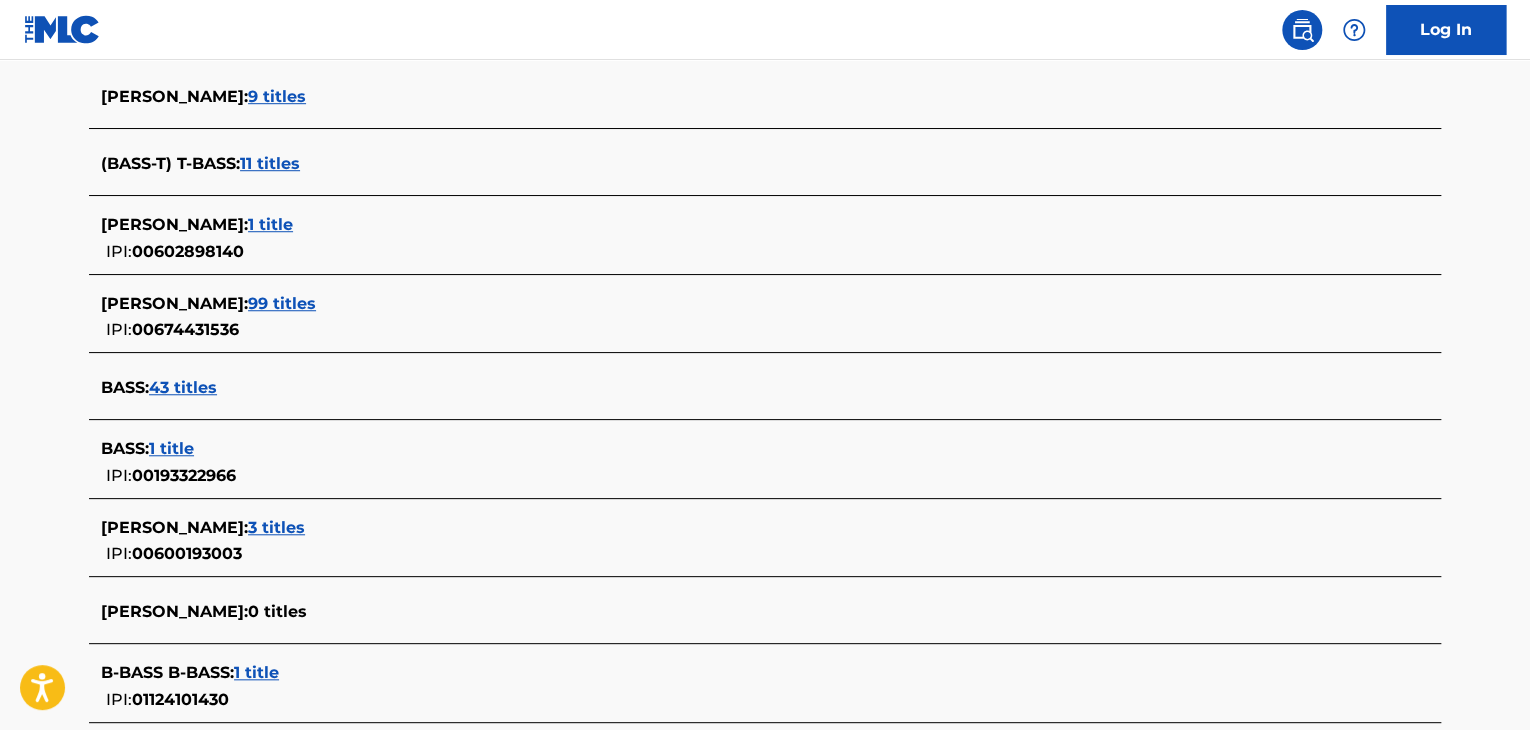 scroll, scrollTop: 691, scrollLeft: 0, axis: vertical 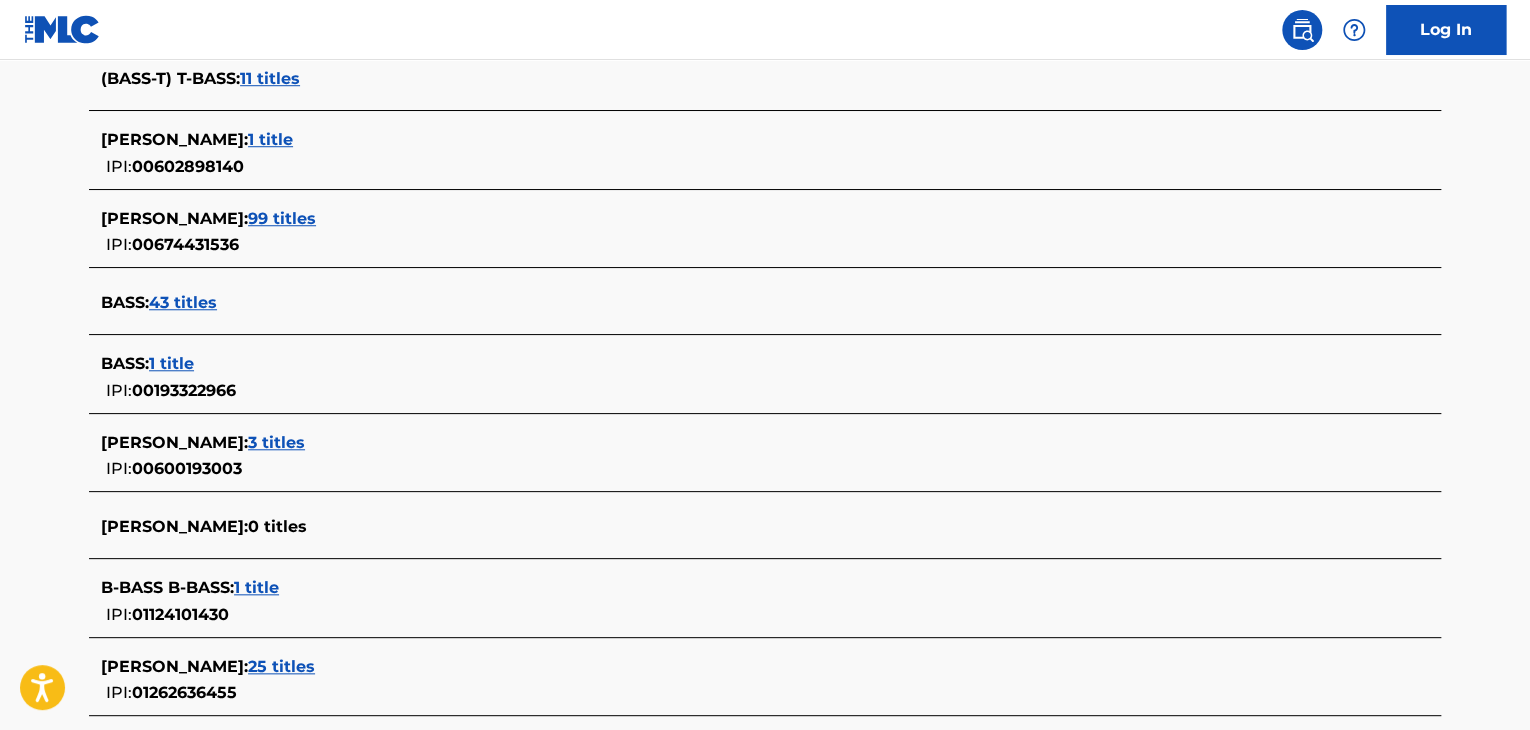 click on "25 titles" at bounding box center [281, 666] 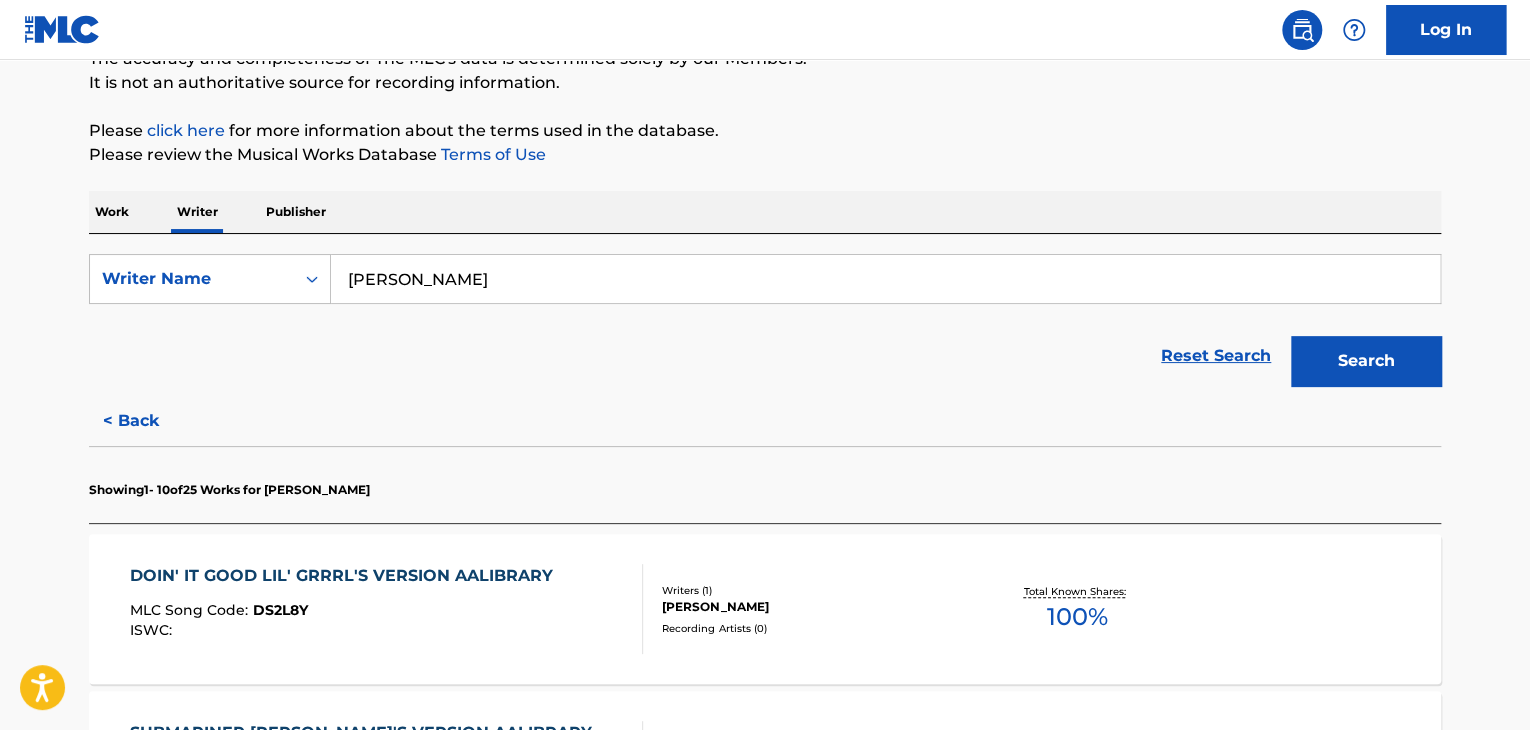 scroll, scrollTop: 0, scrollLeft: 0, axis: both 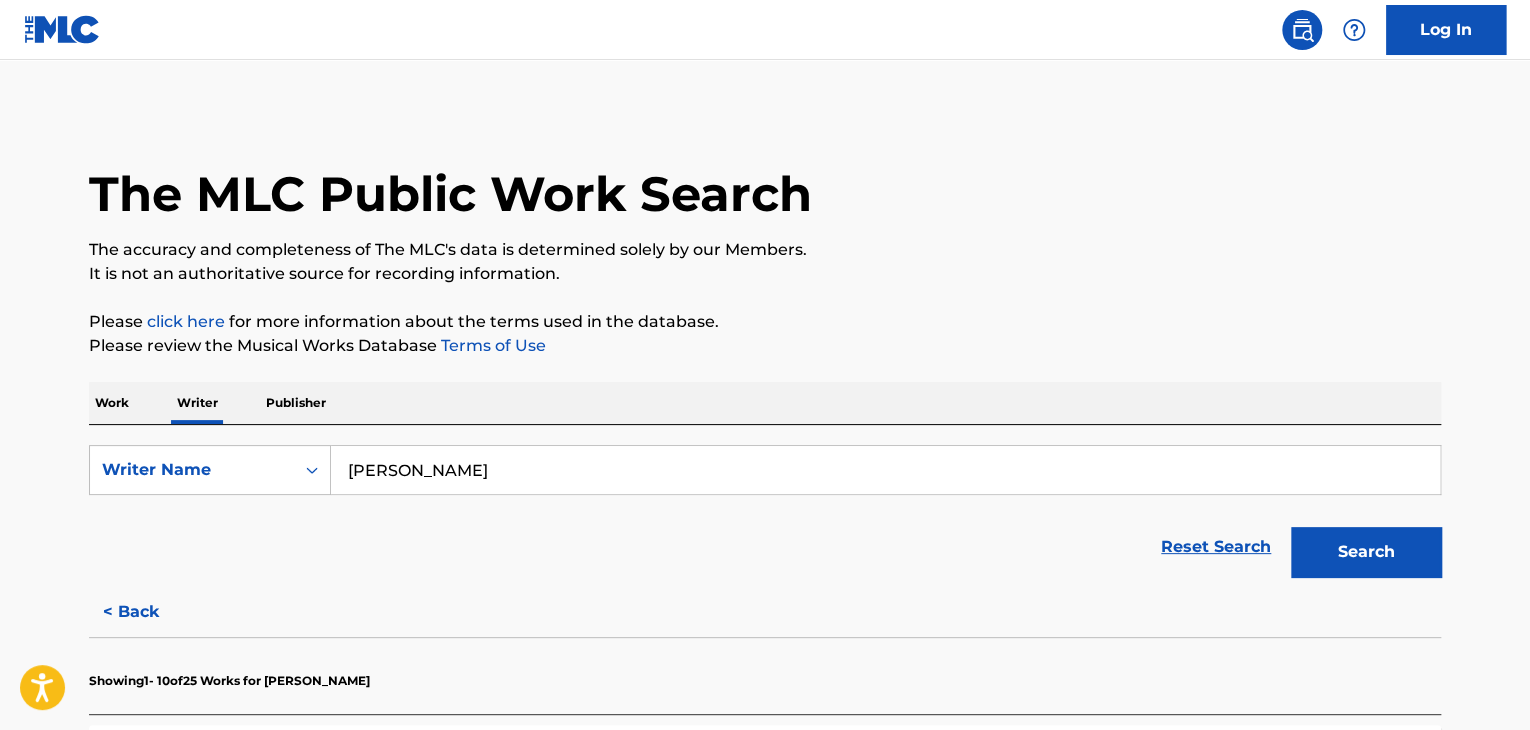 click on "[PERSON_NAME]" at bounding box center [885, 470] 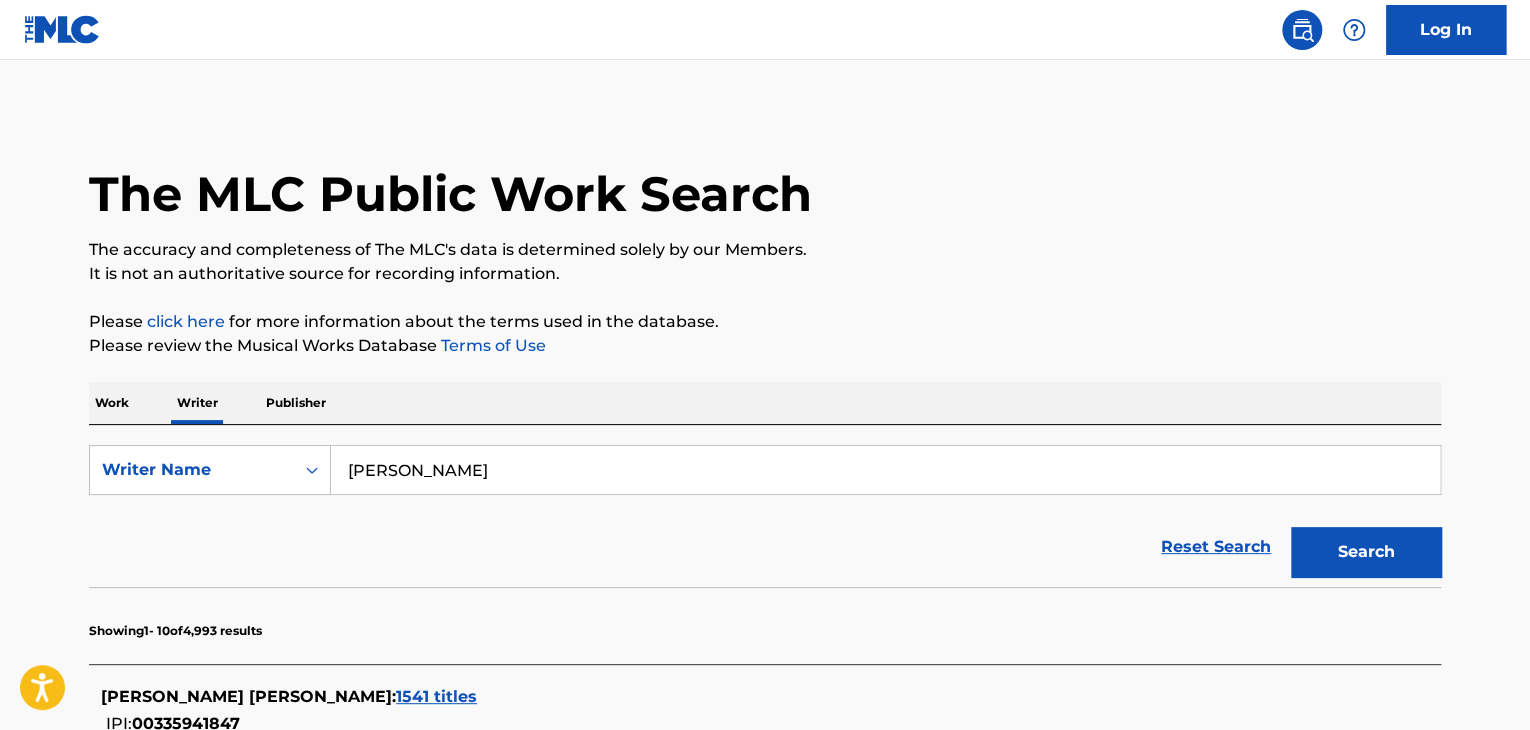 scroll, scrollTop: 300, scrollLeft: 0, axis: vertical 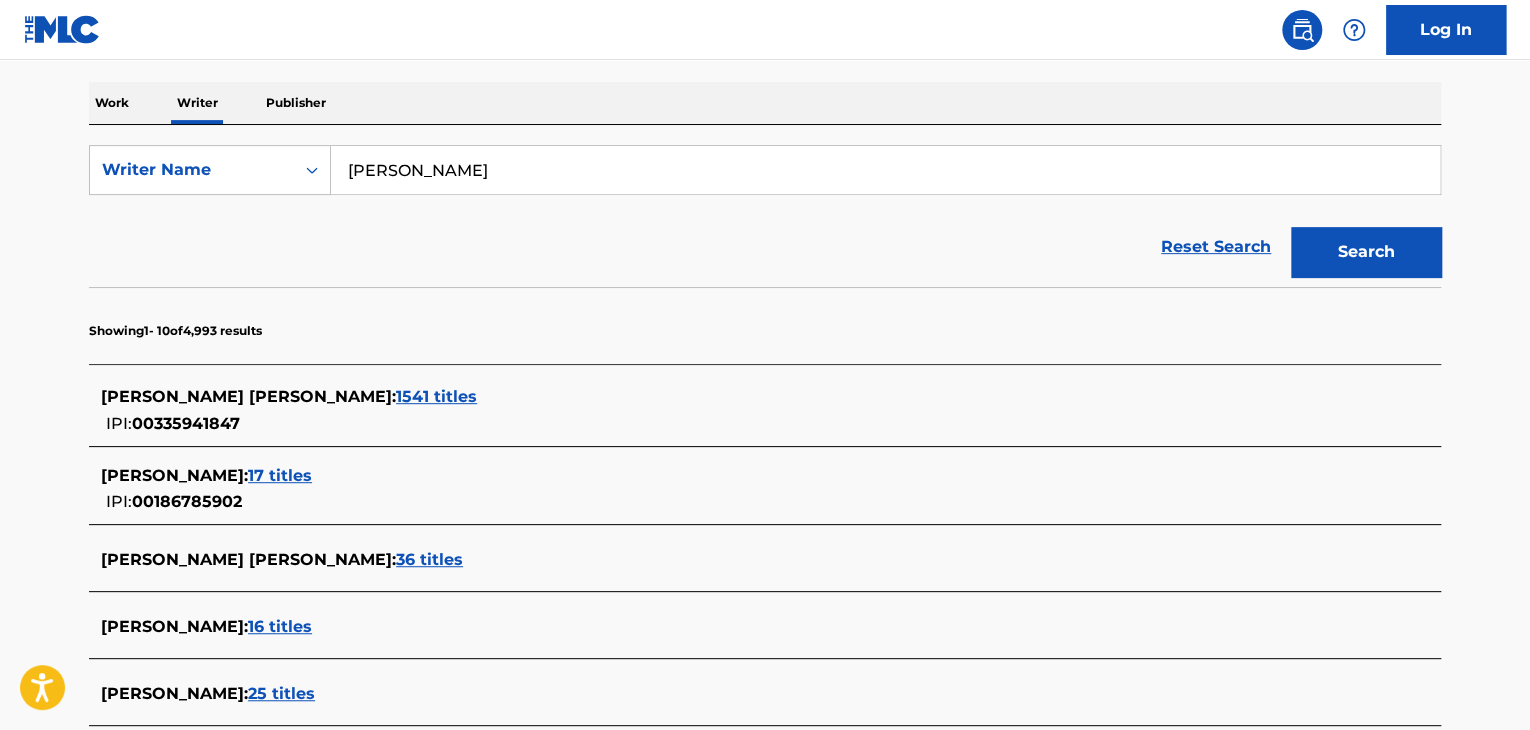click on "1541 titles" at bounding box center (436, 396) 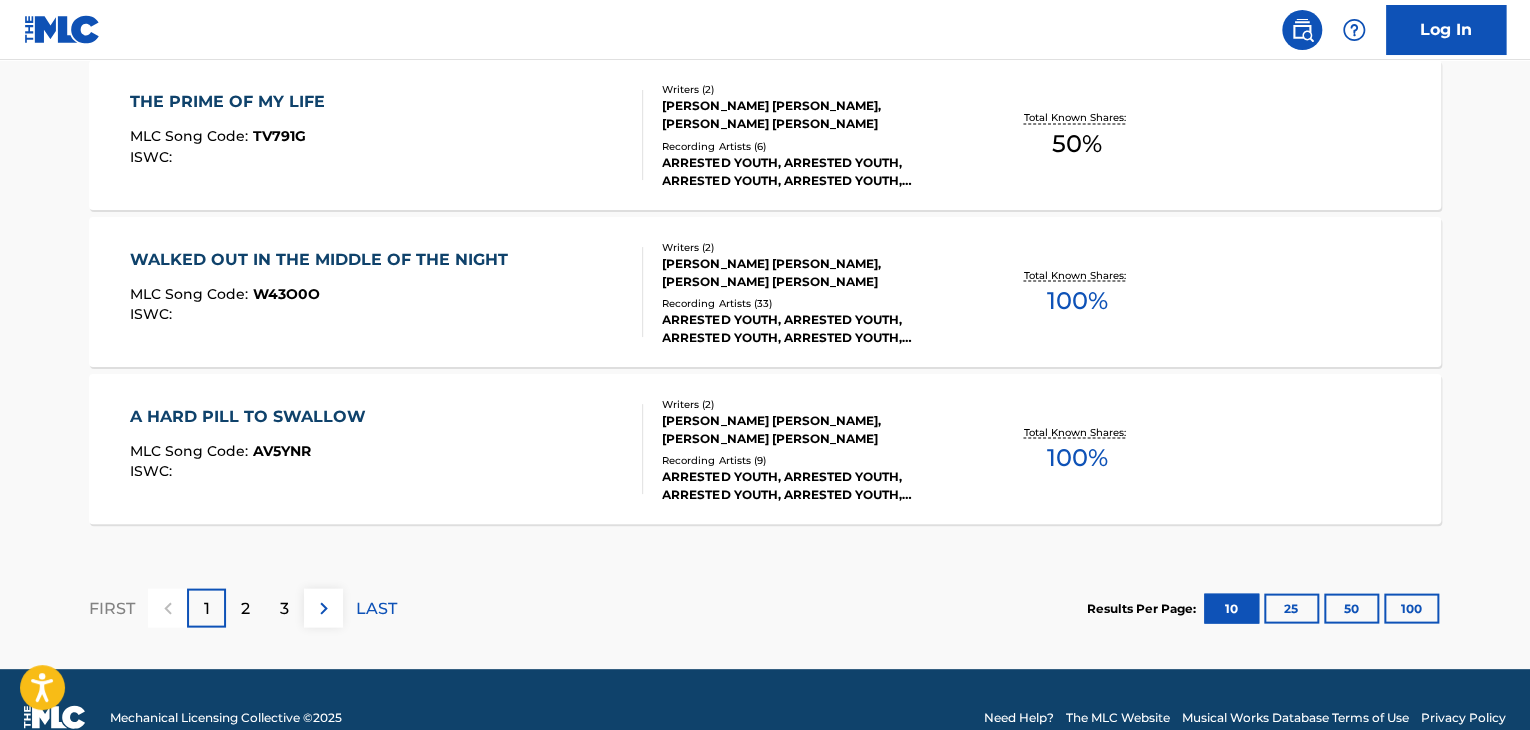 scroll, scrollTop: 1799, scrollLeft: 0, axis: vertical 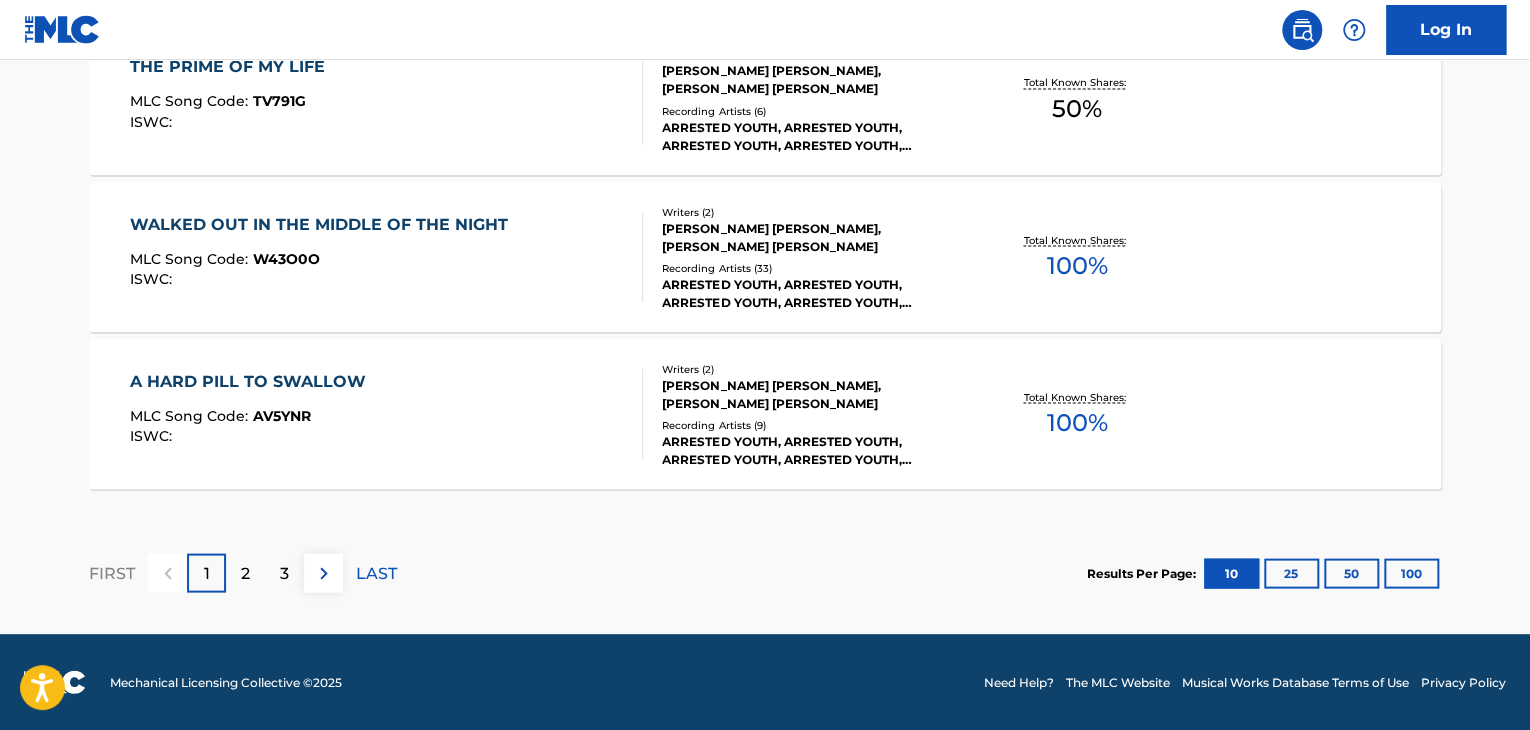 click on "A HARD PILL TO SWALLOW MLC Song Code : AV5YNR ISWC :" at bounding box center [387, 414] 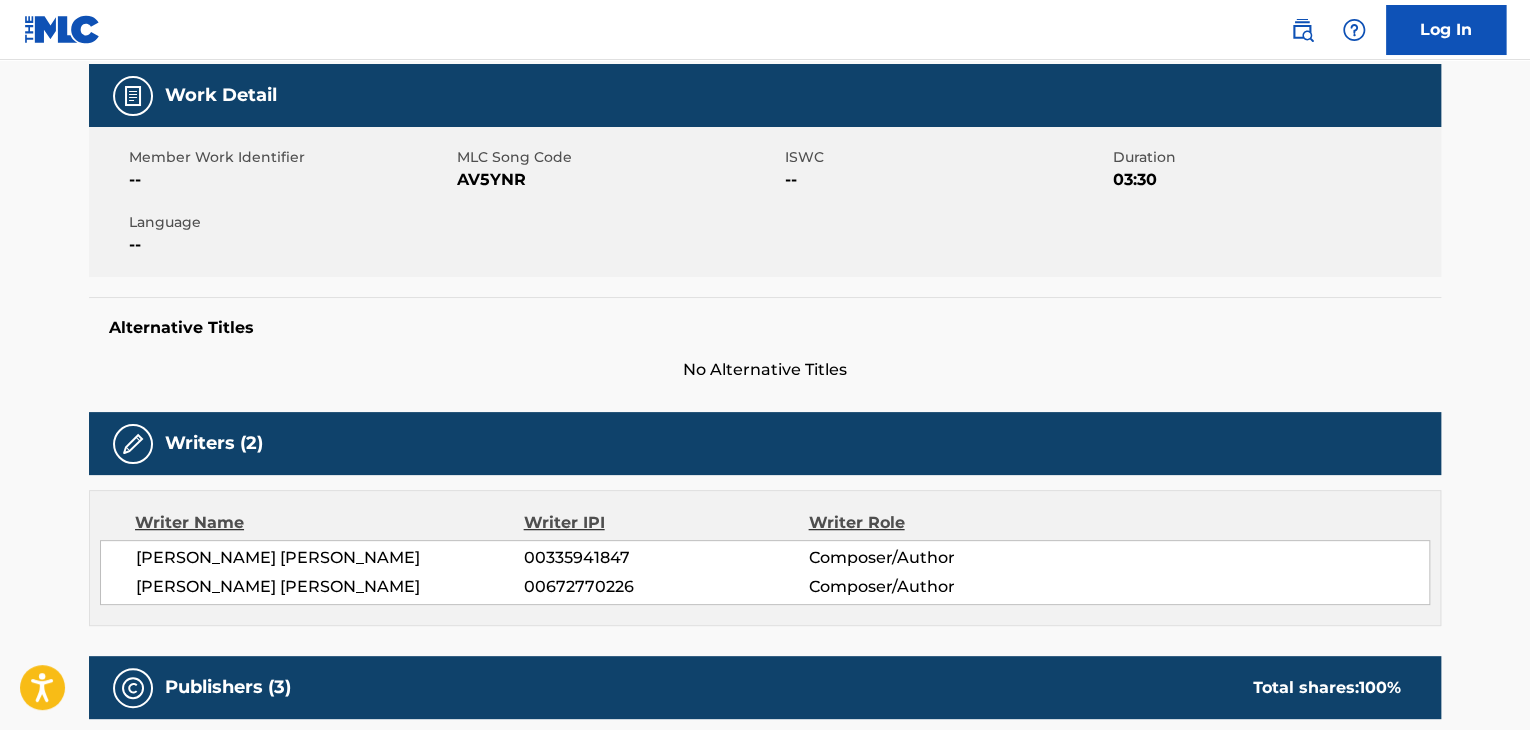 scroll, scrollTop: 500, scrollLeft: 0, axis: vertical 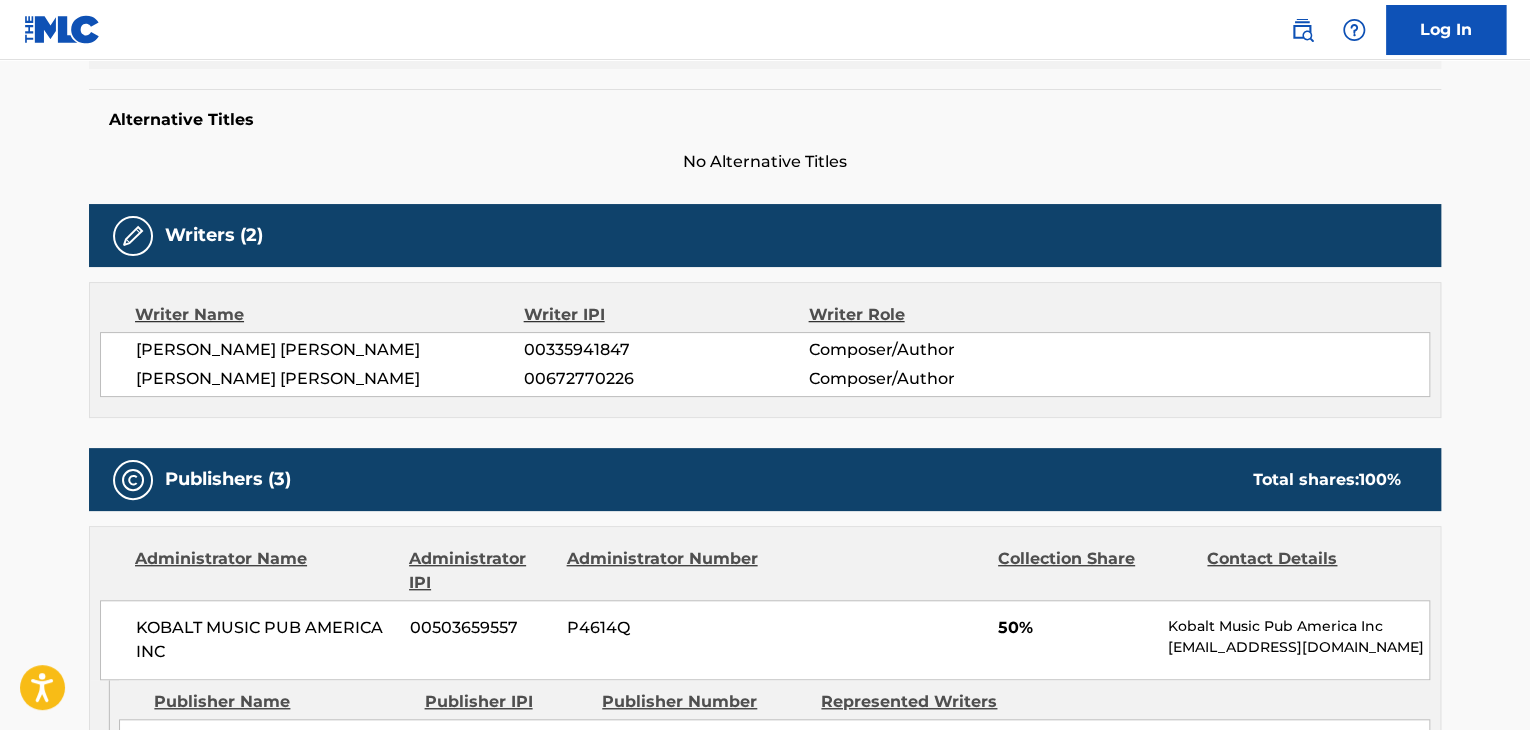 click on "[PERSON_NAME] [PERSON_NAME]" at bounding box center [330, 350] 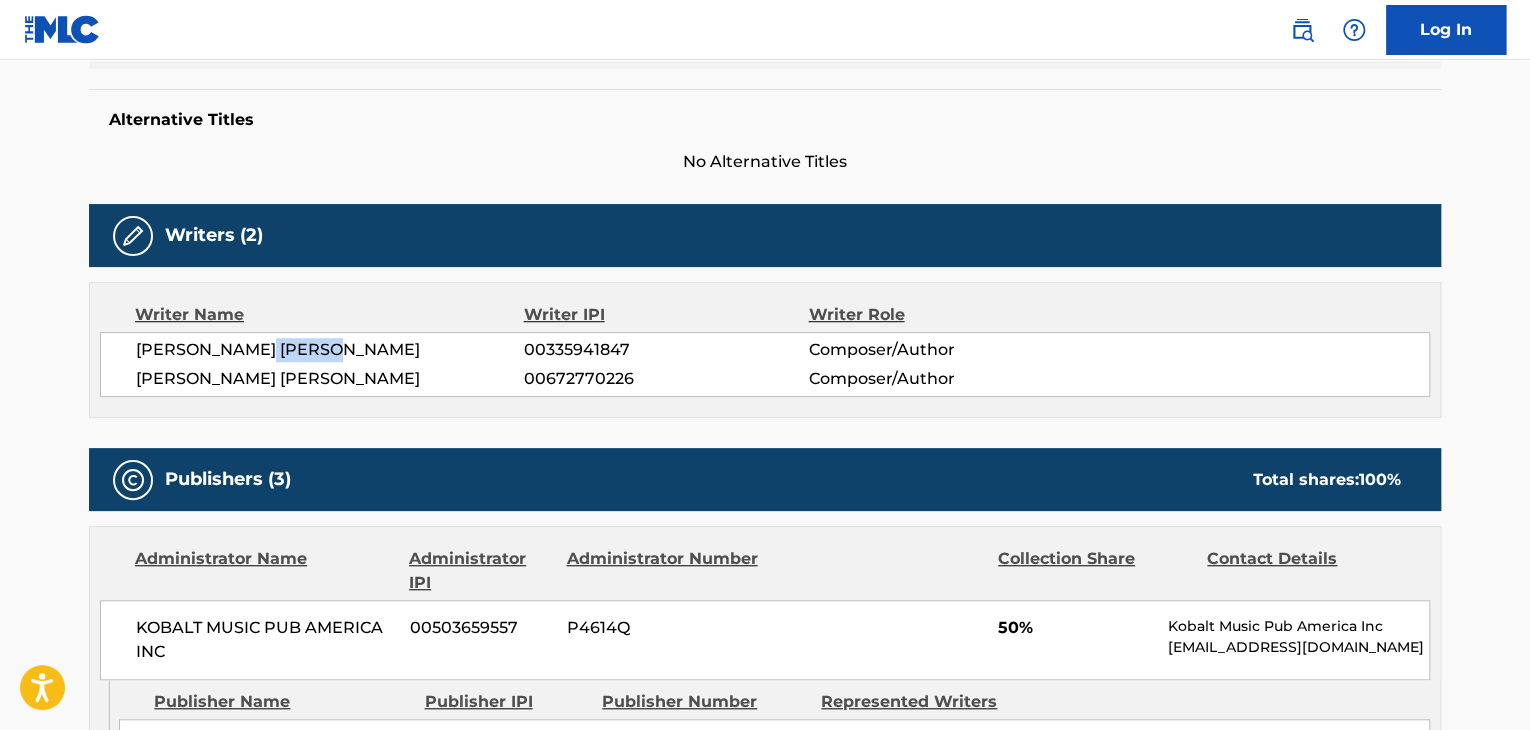 click on "[PERSON_NAME] [PERSON_NAME]" at bounding box center [330, 350] 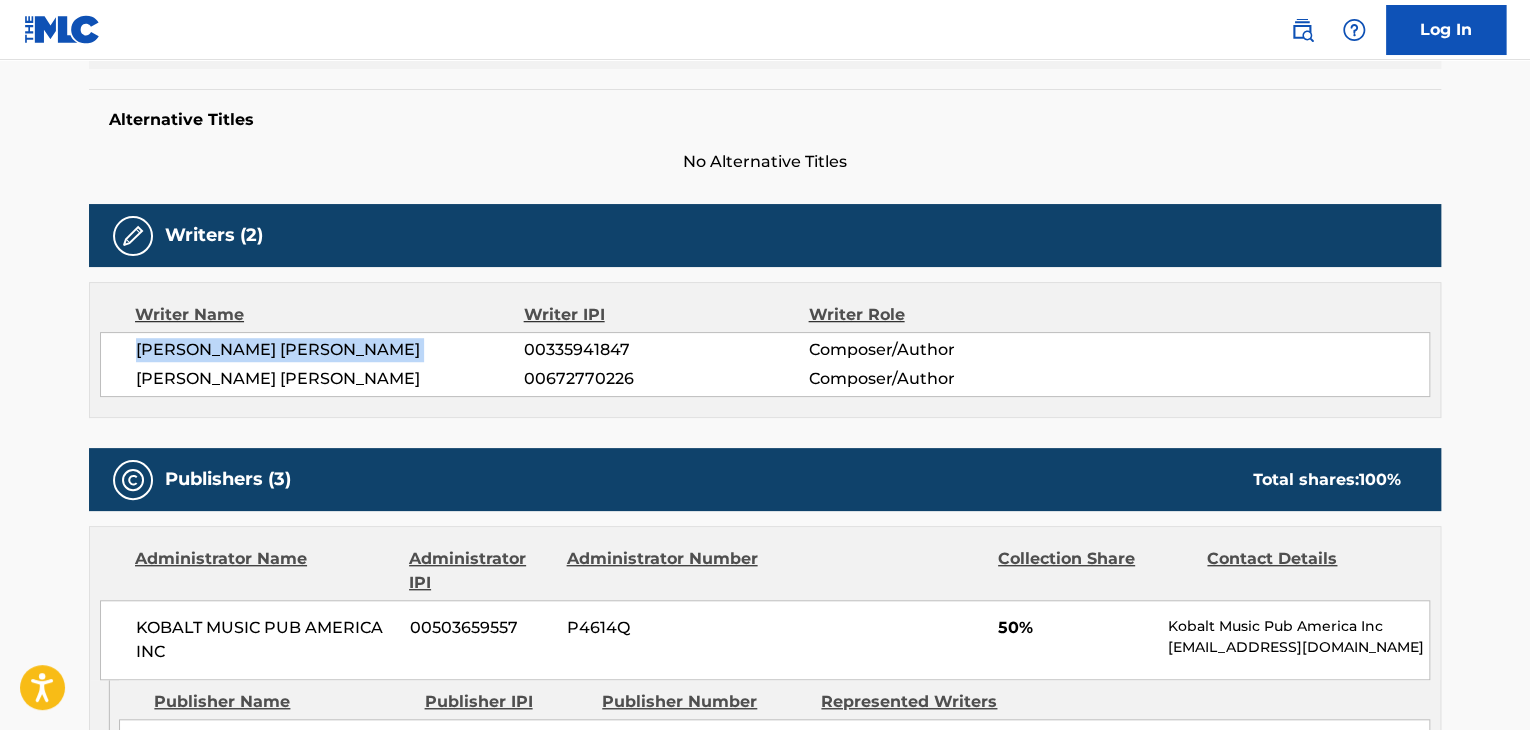 click on "[PERSON_NAME] [PERSON_NAME]" at bounding box center [330, 350] 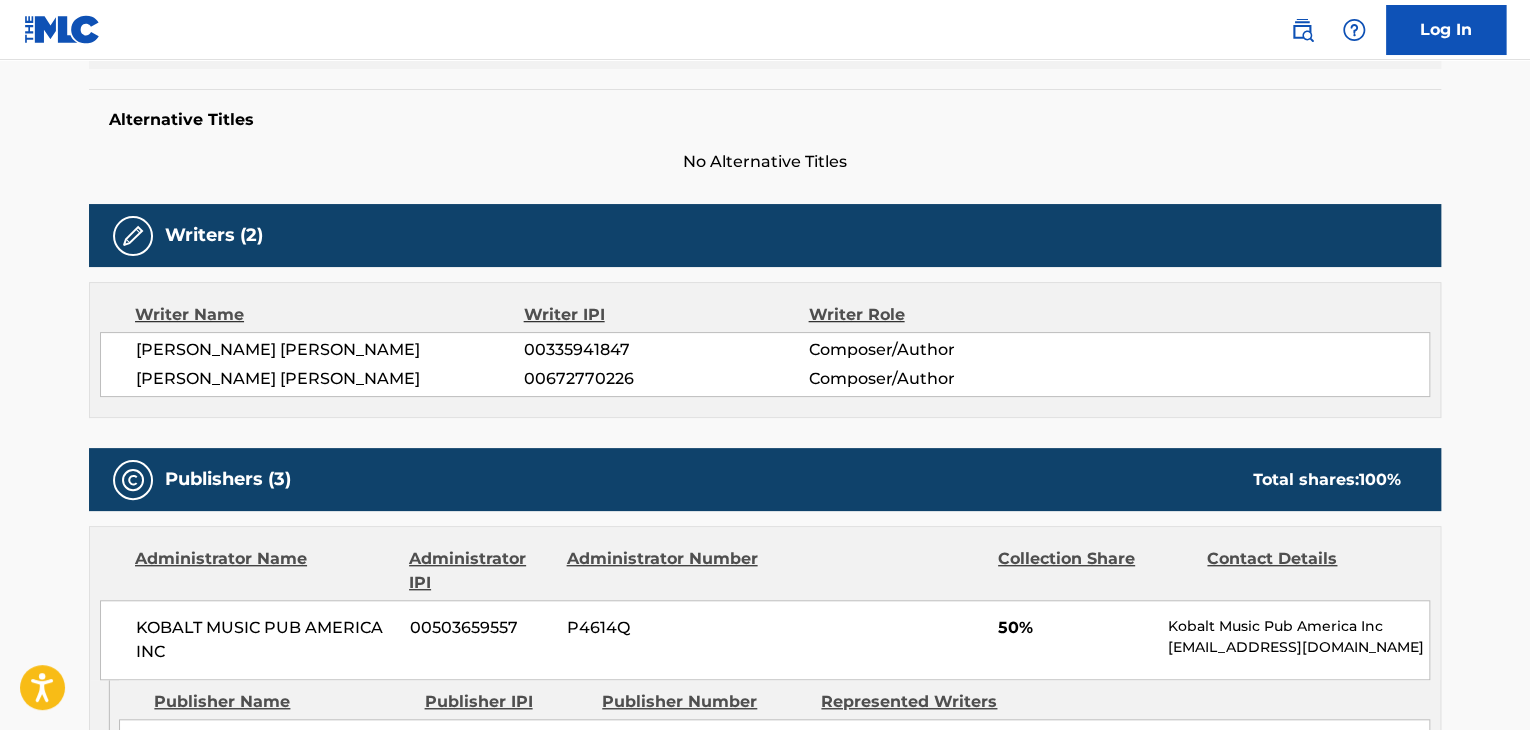 click on "00335941847" at bounding box center [666, 350] 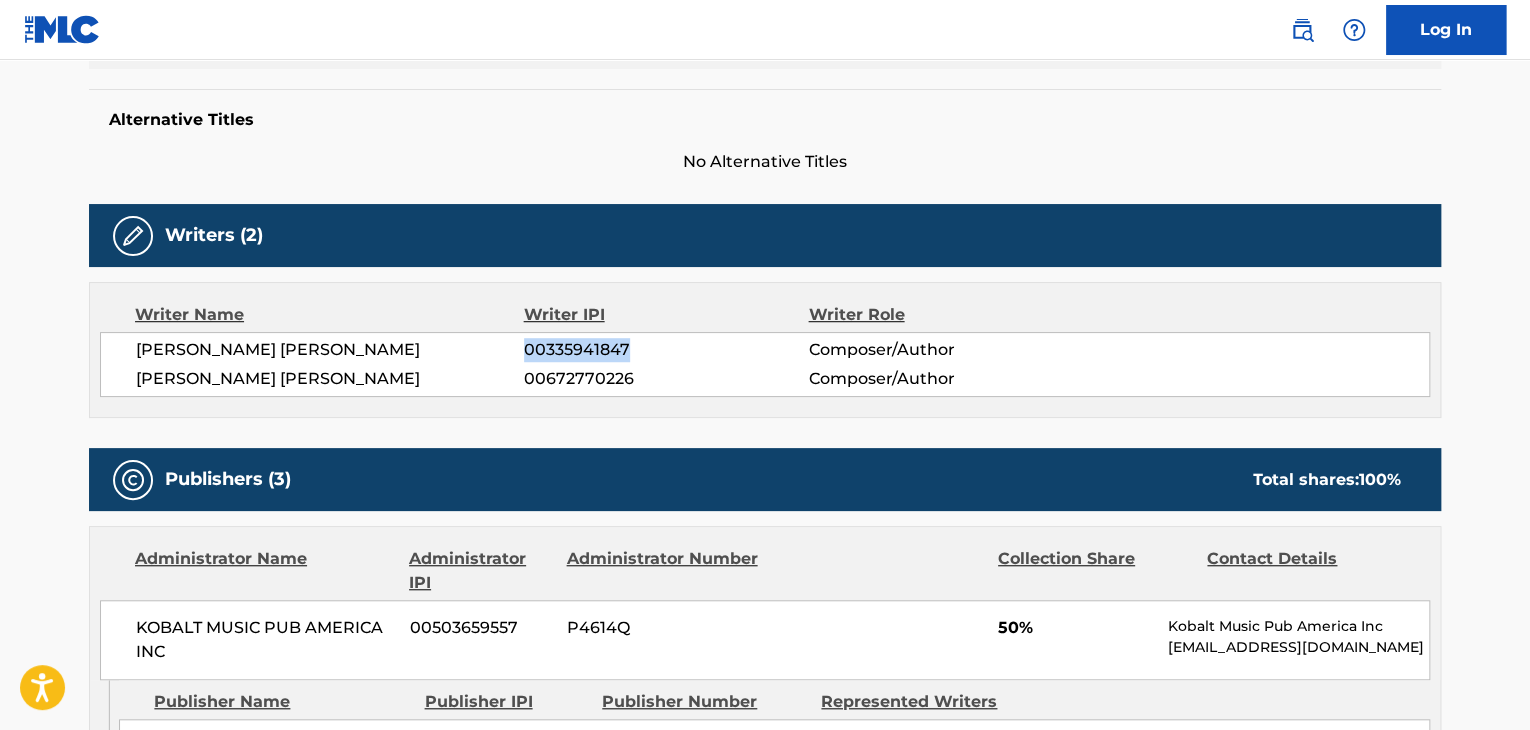 click on "00335941847" at bounding box center (666, 350) 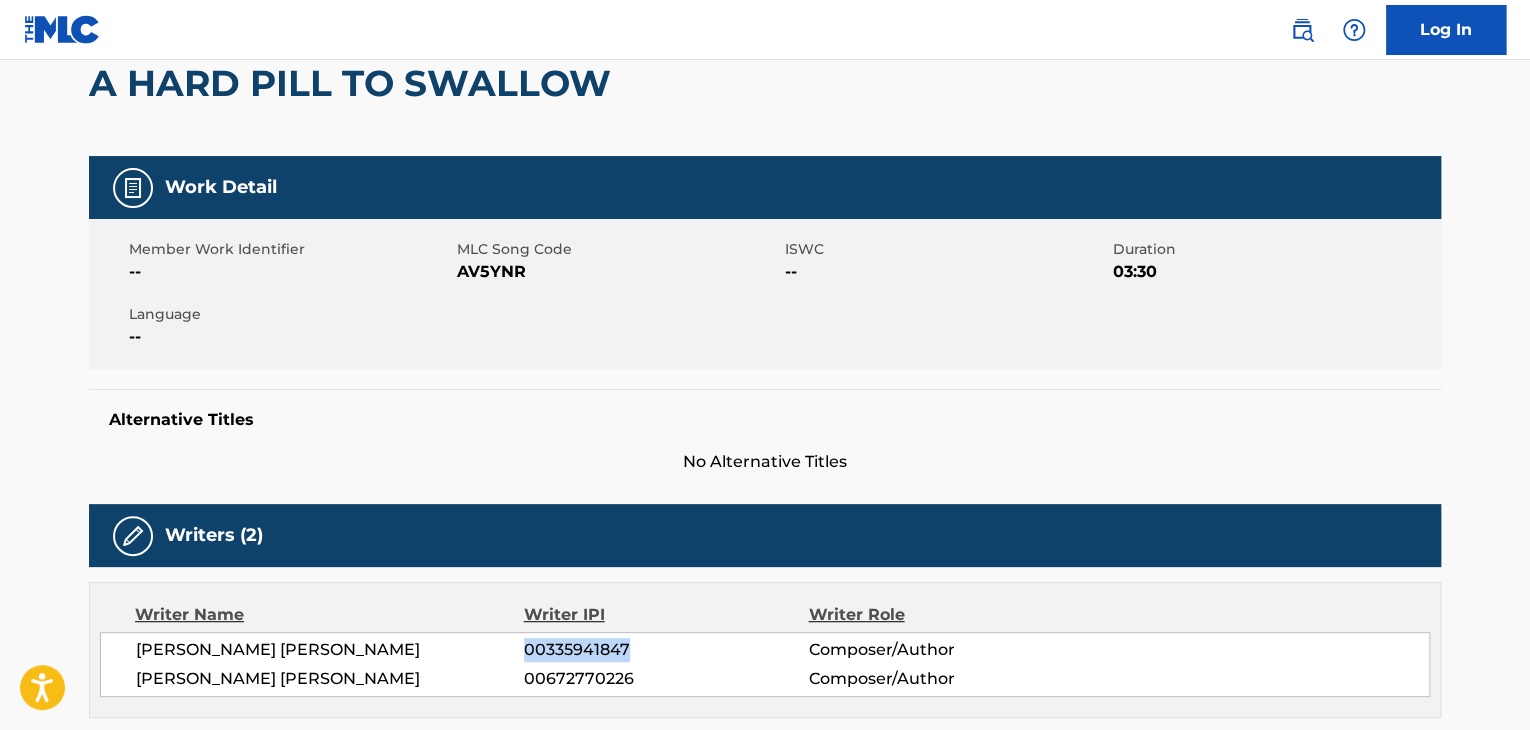 scroll, scrollTop: 0, scrollLeft: 0, axis: both 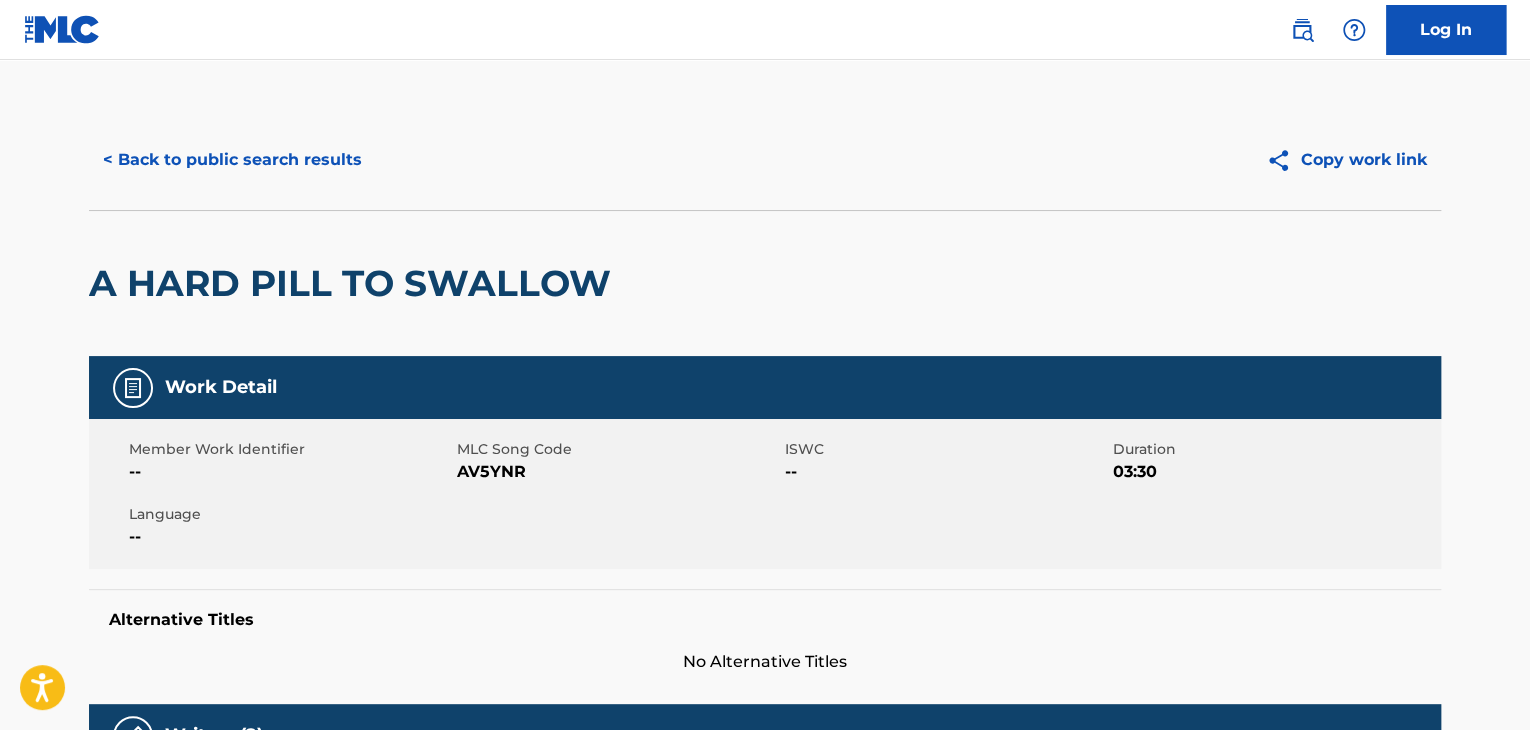 click on "AV5YNR" at bounding box center [618, 472] 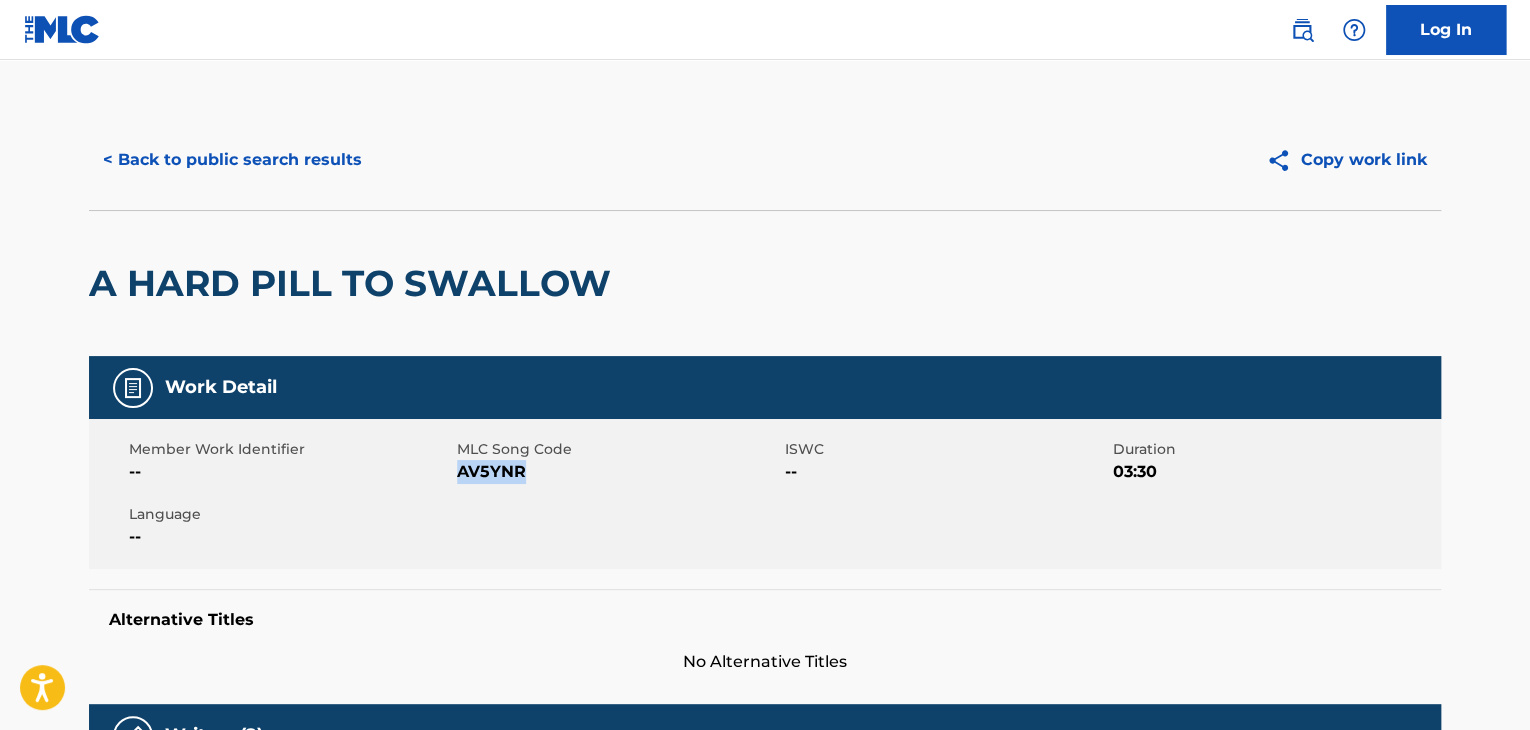 click on "AV5YNR" at bounding box center [618, 472] 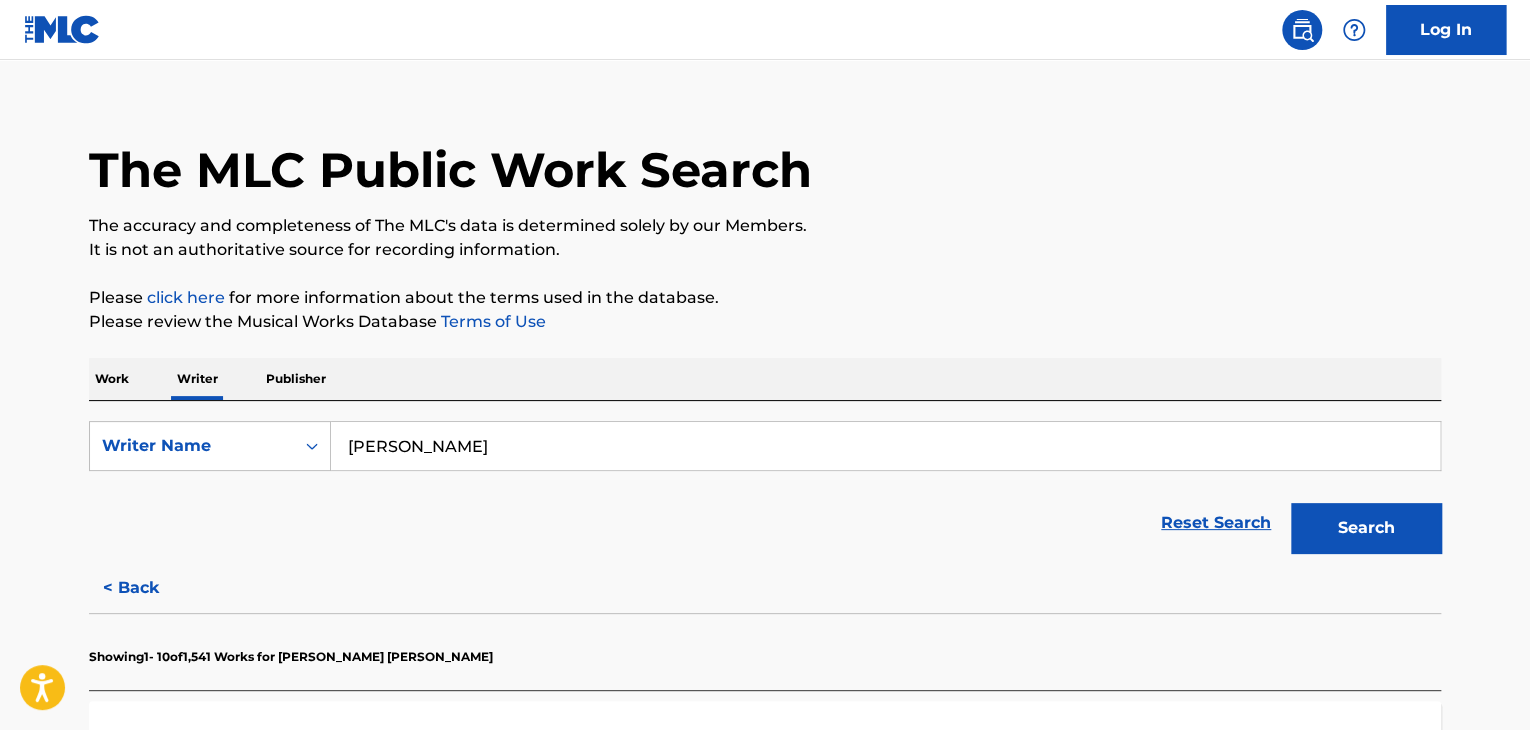 click on "[PERSON_NAME]" at bounding box center [885, 446] 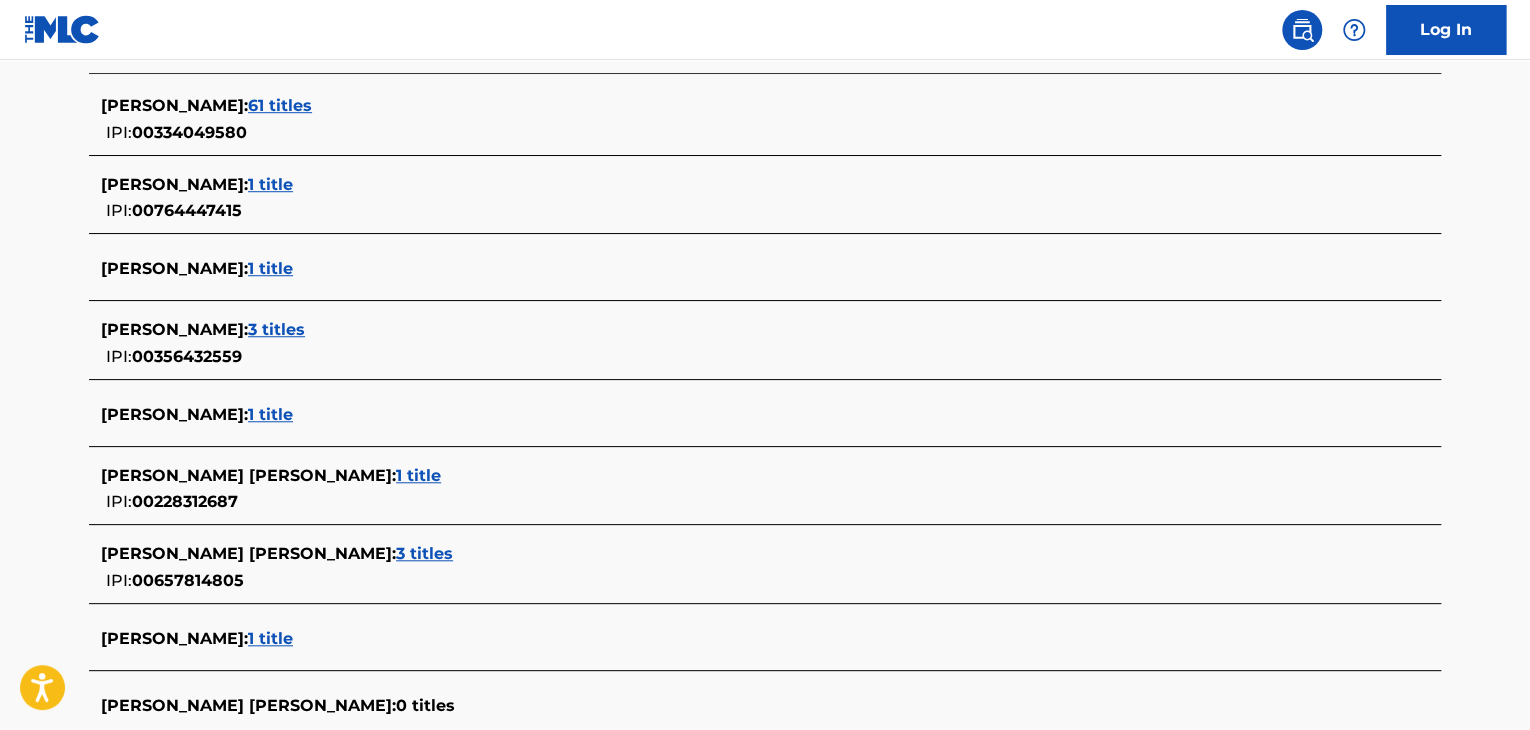scroll, scrollTop: 491, scrollLeft: 0, axis: vertical 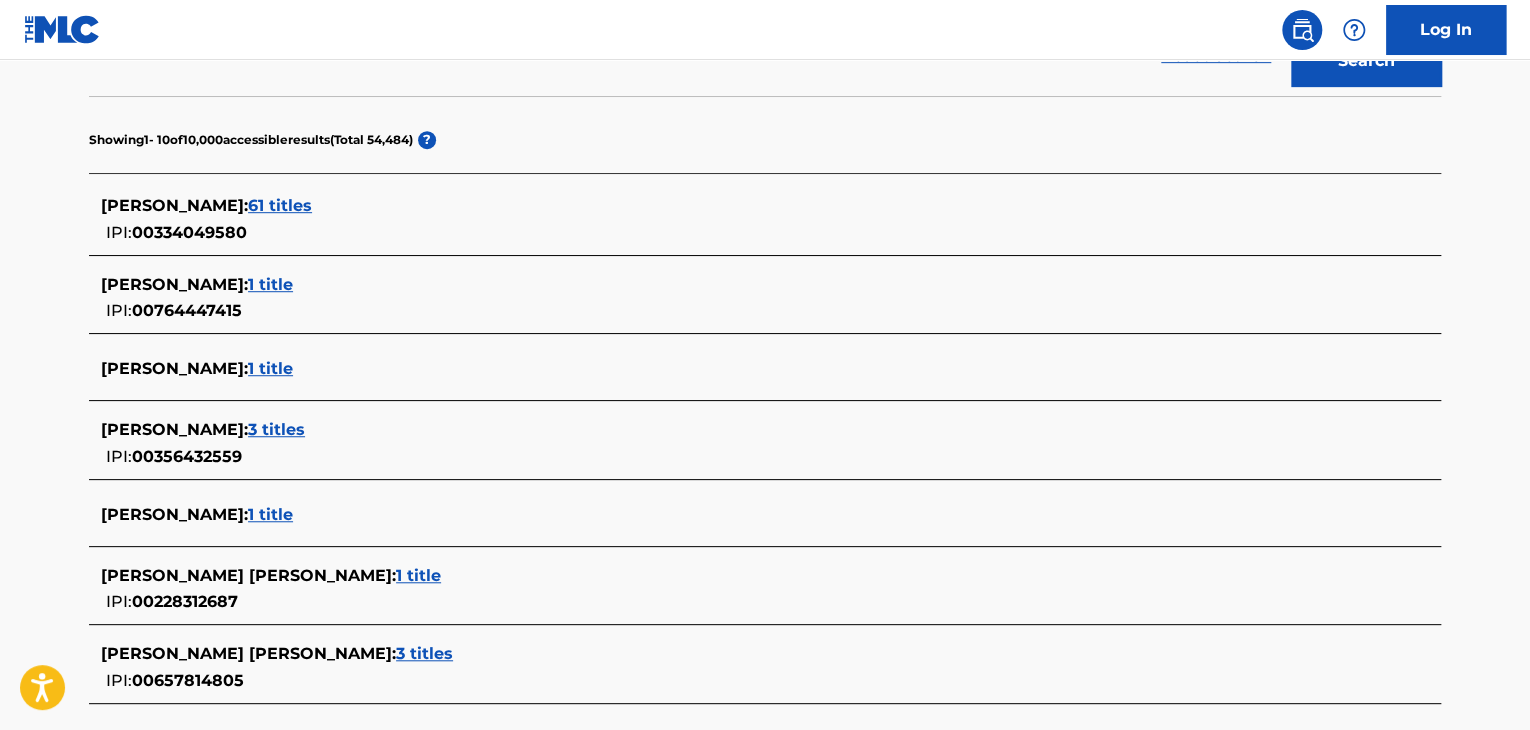 click on "1 title" at bounding box center [270, 368] 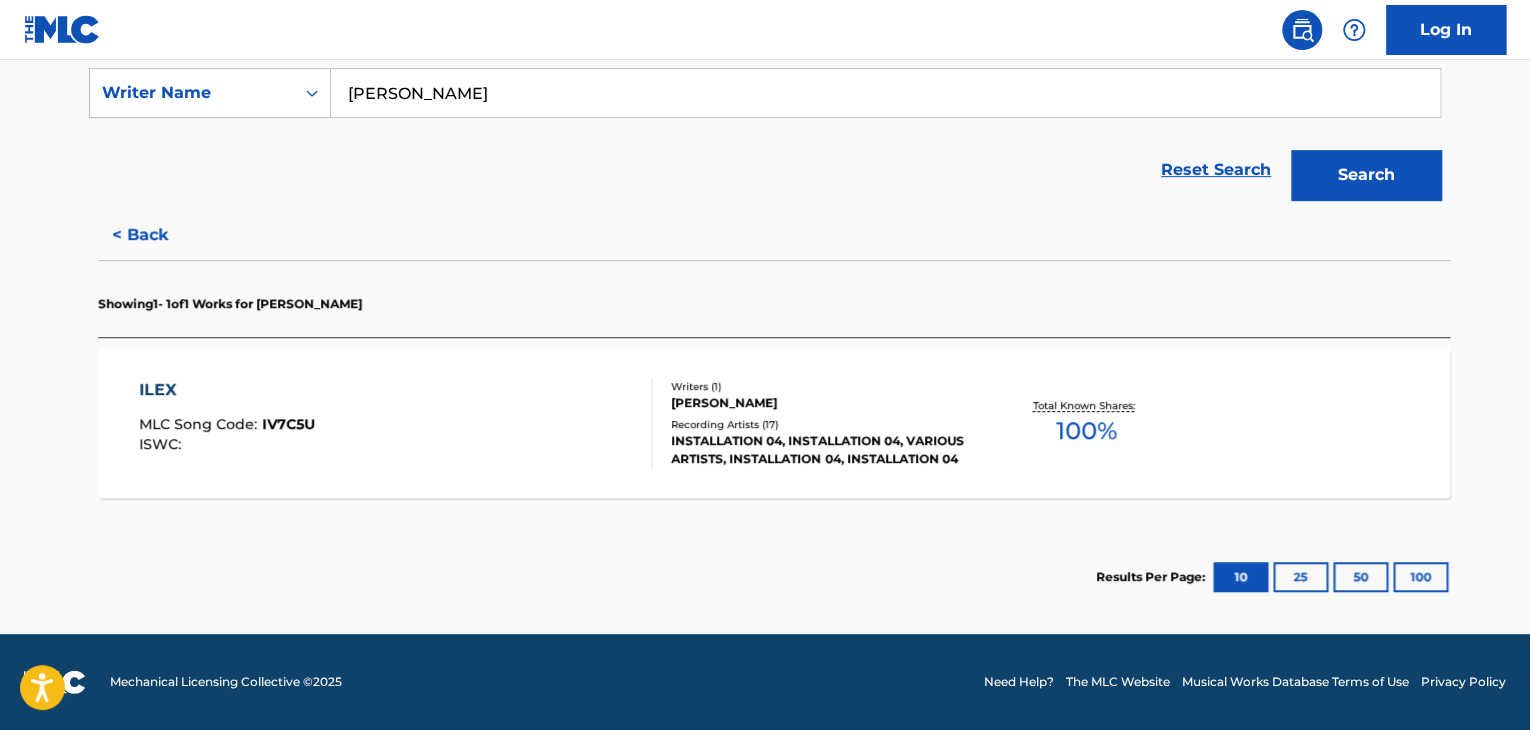 scroll, scrollTop: 376, scrollLeft: 0, axis: vertical 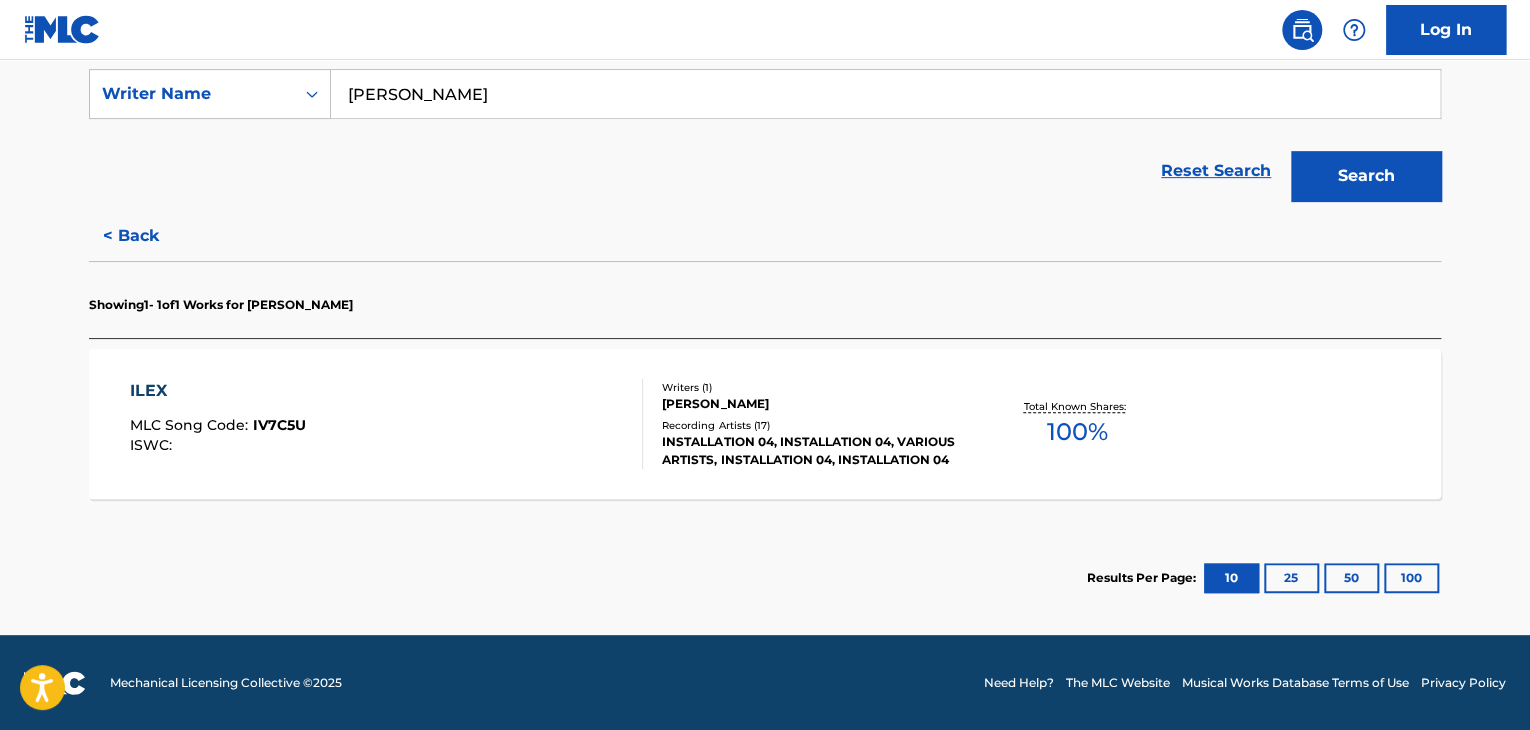 click on "ILEX MLC Song Code : IV7C5U ISWC :" at bounding box center (387, 424) 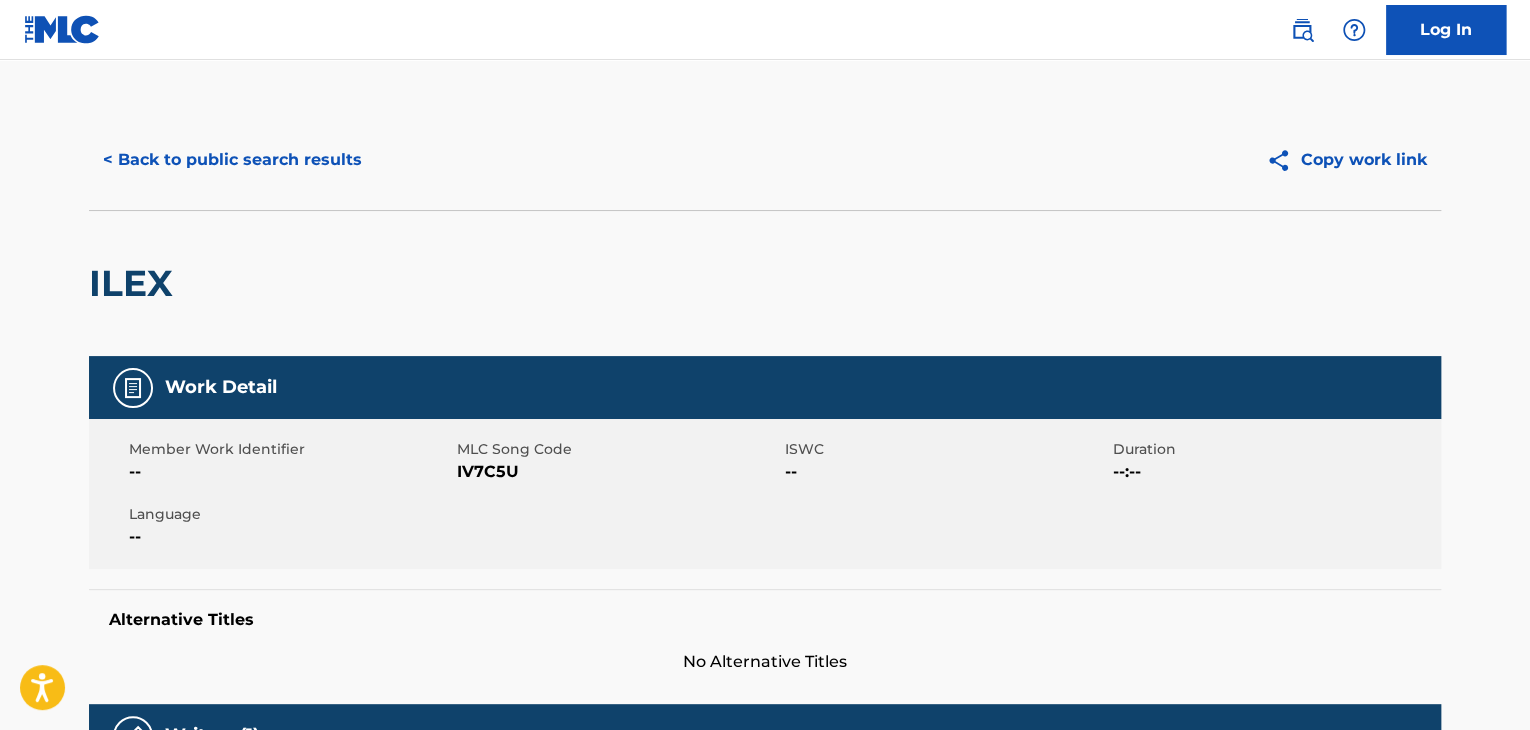 scroll, scrollTop: 0, scrollLeft: 0, axis: both 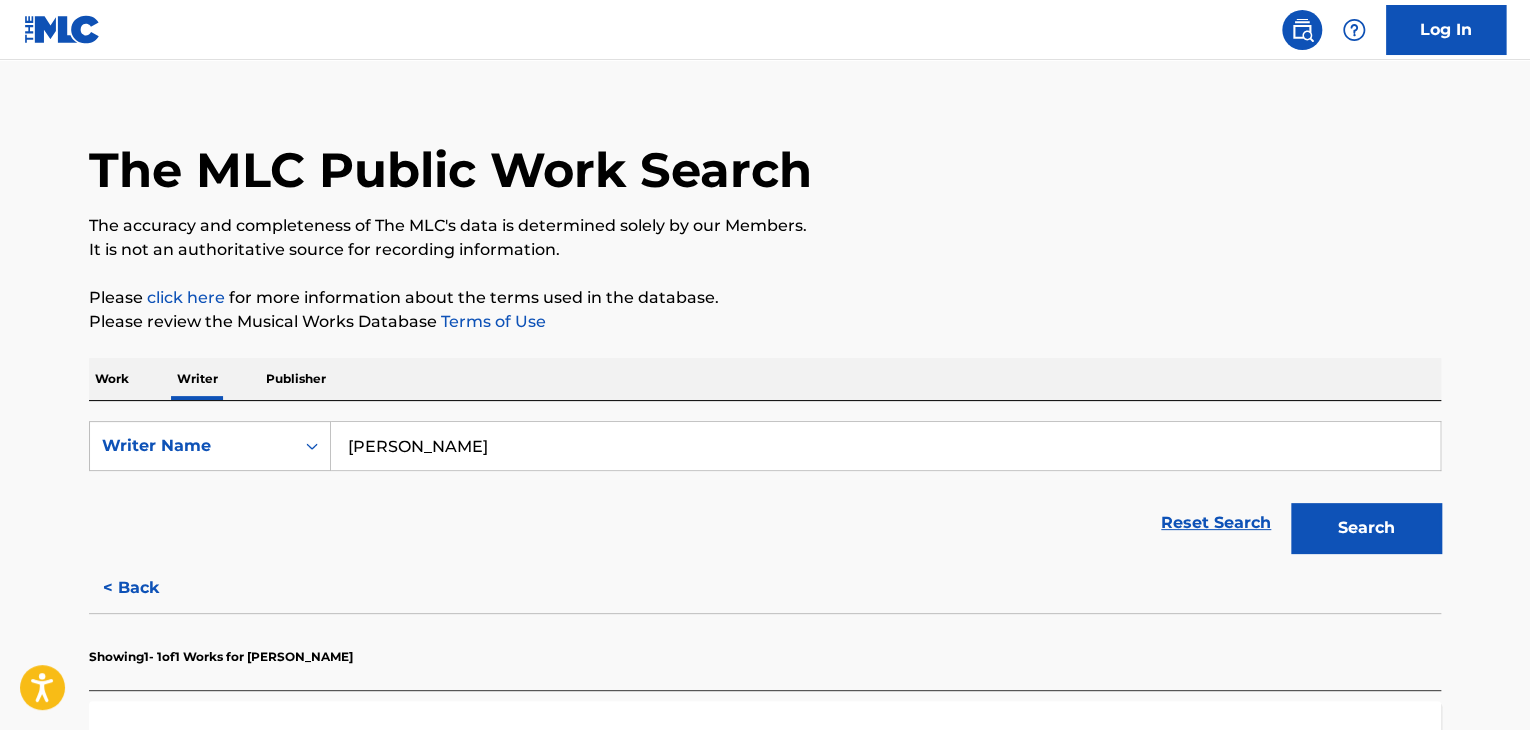 click on "[PERSON_NAME]" at bounding box center [885, 446] 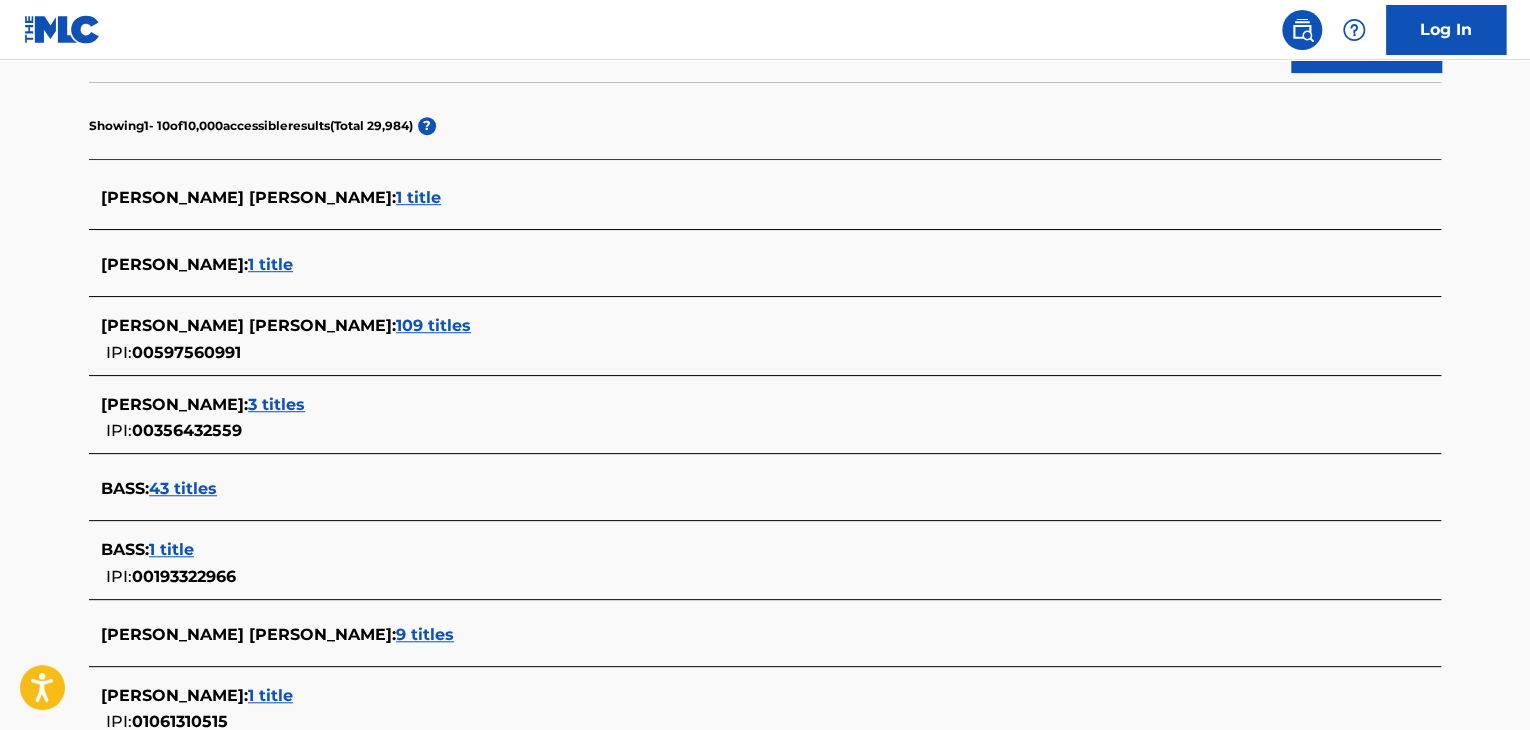 scroll, scrollTop: 105, scrollLeft: 0, axis: vertical 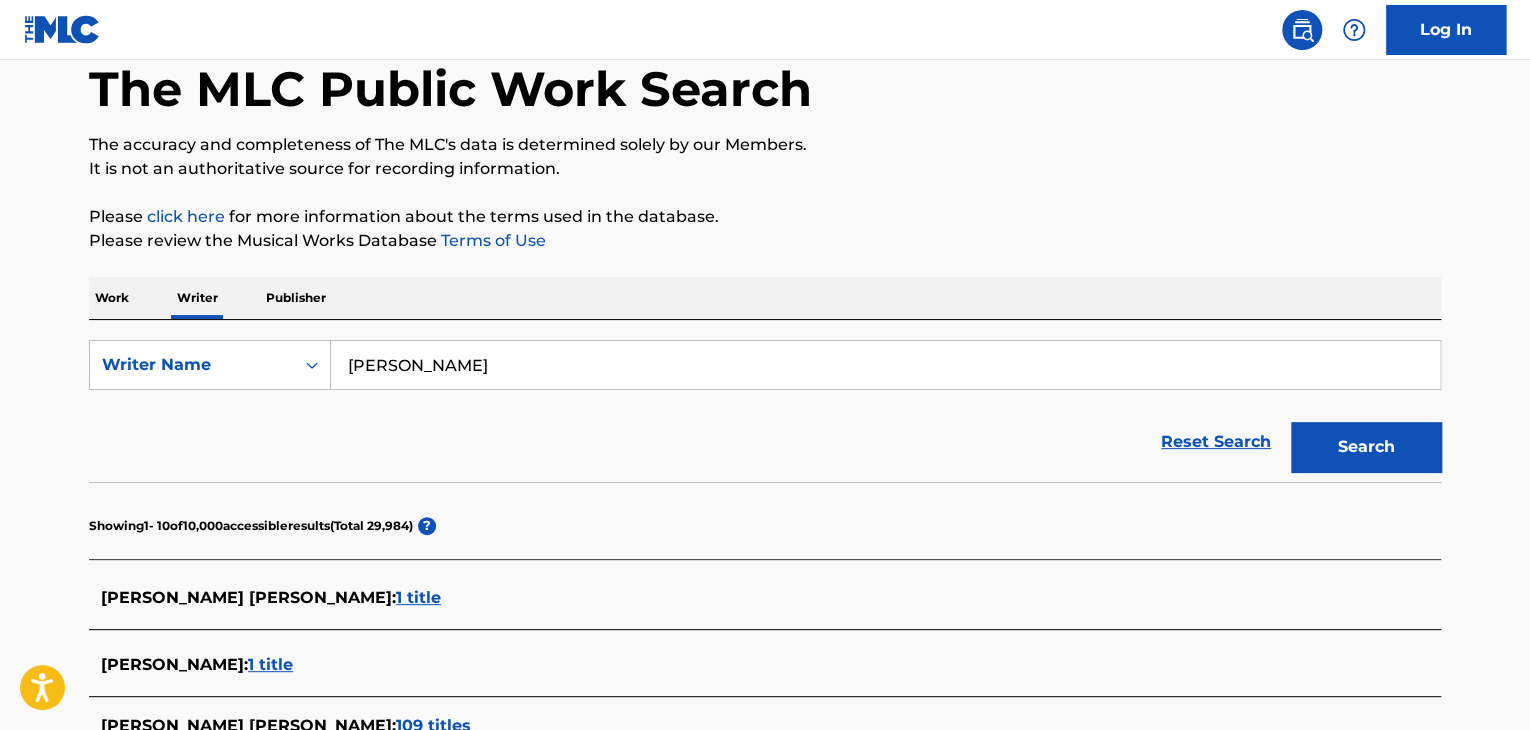 click on "[PERSON_NAME]" at bounding box center [885, 365] 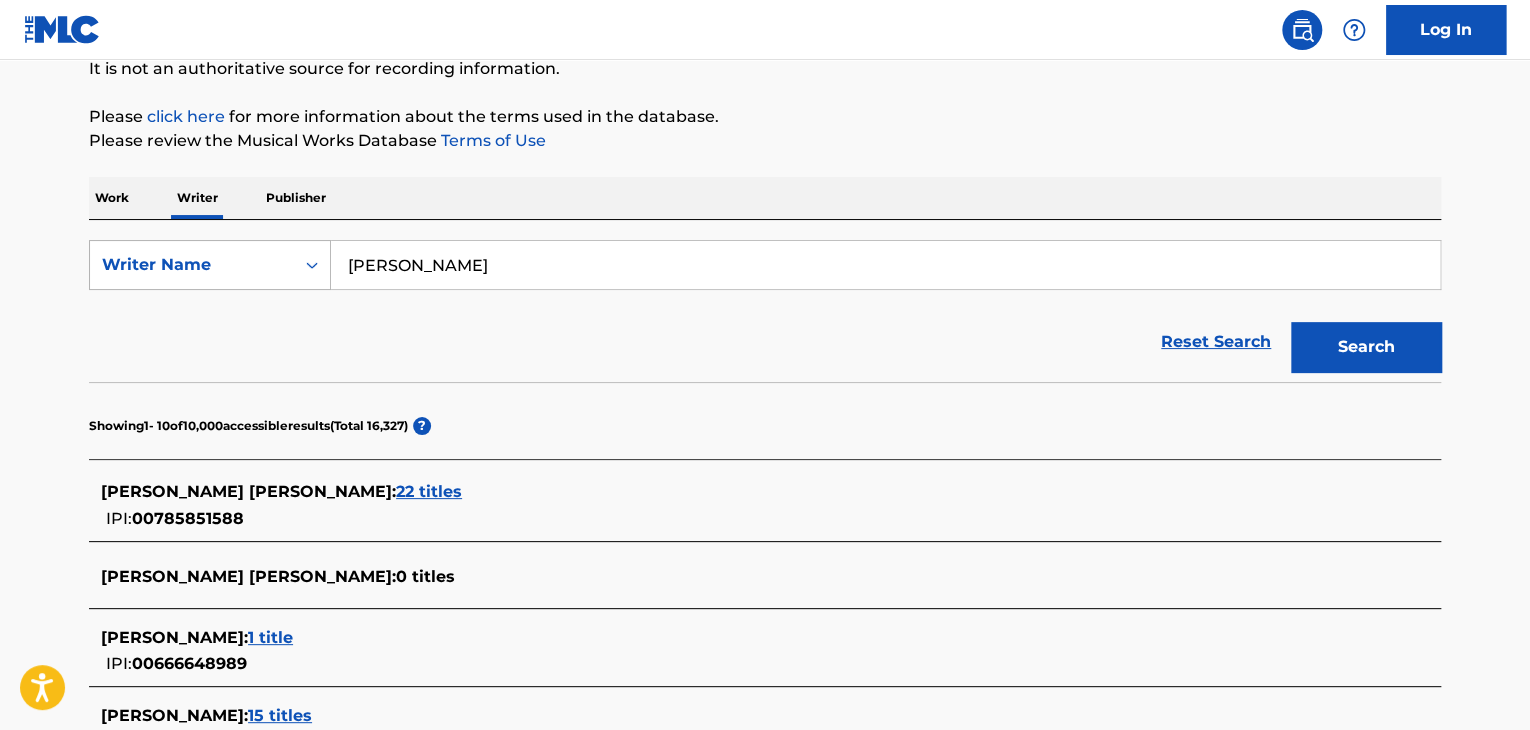 scroll, scrollTop: 0, scrollLeft: 0, axis: both 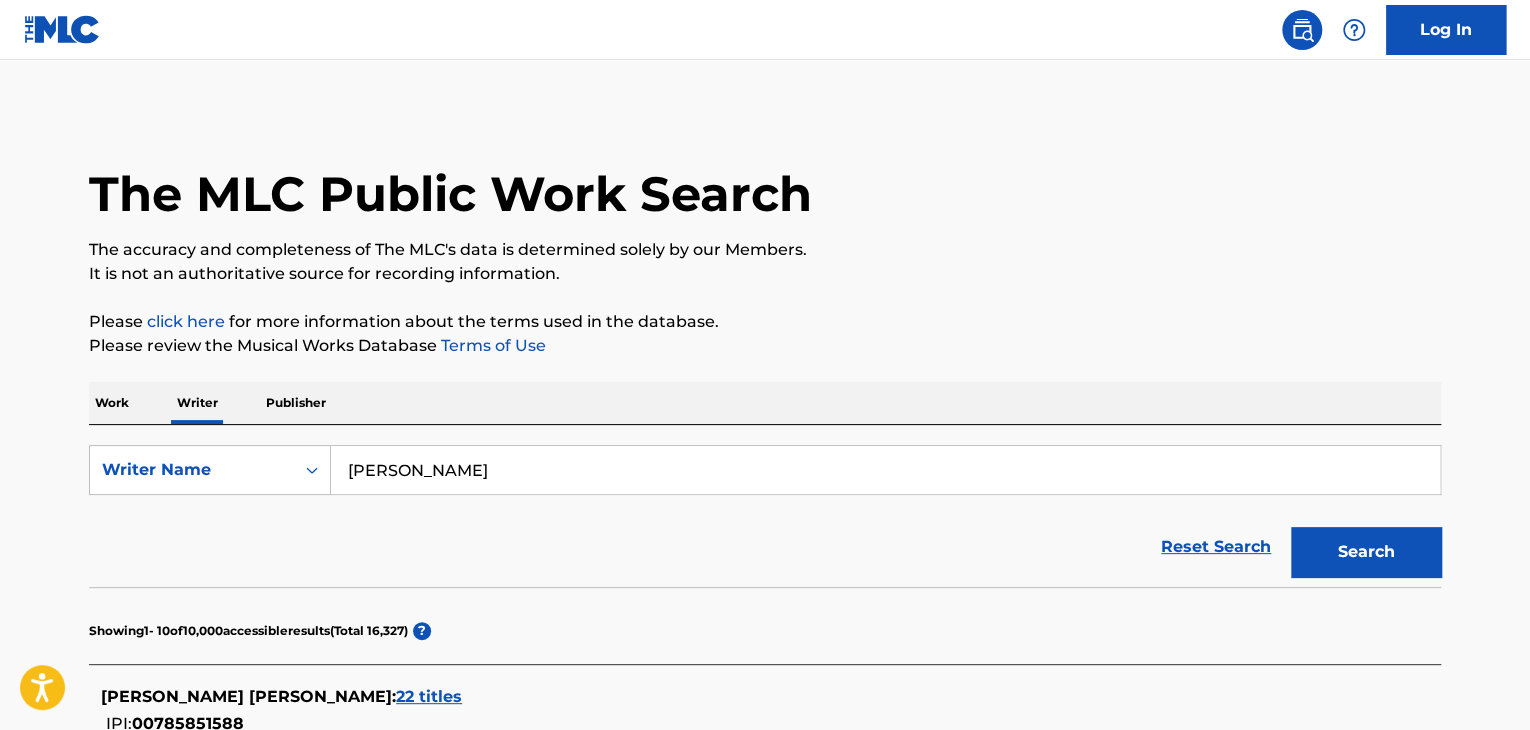 click on "Work Writer Publisher" at bounding box center [765, 403] 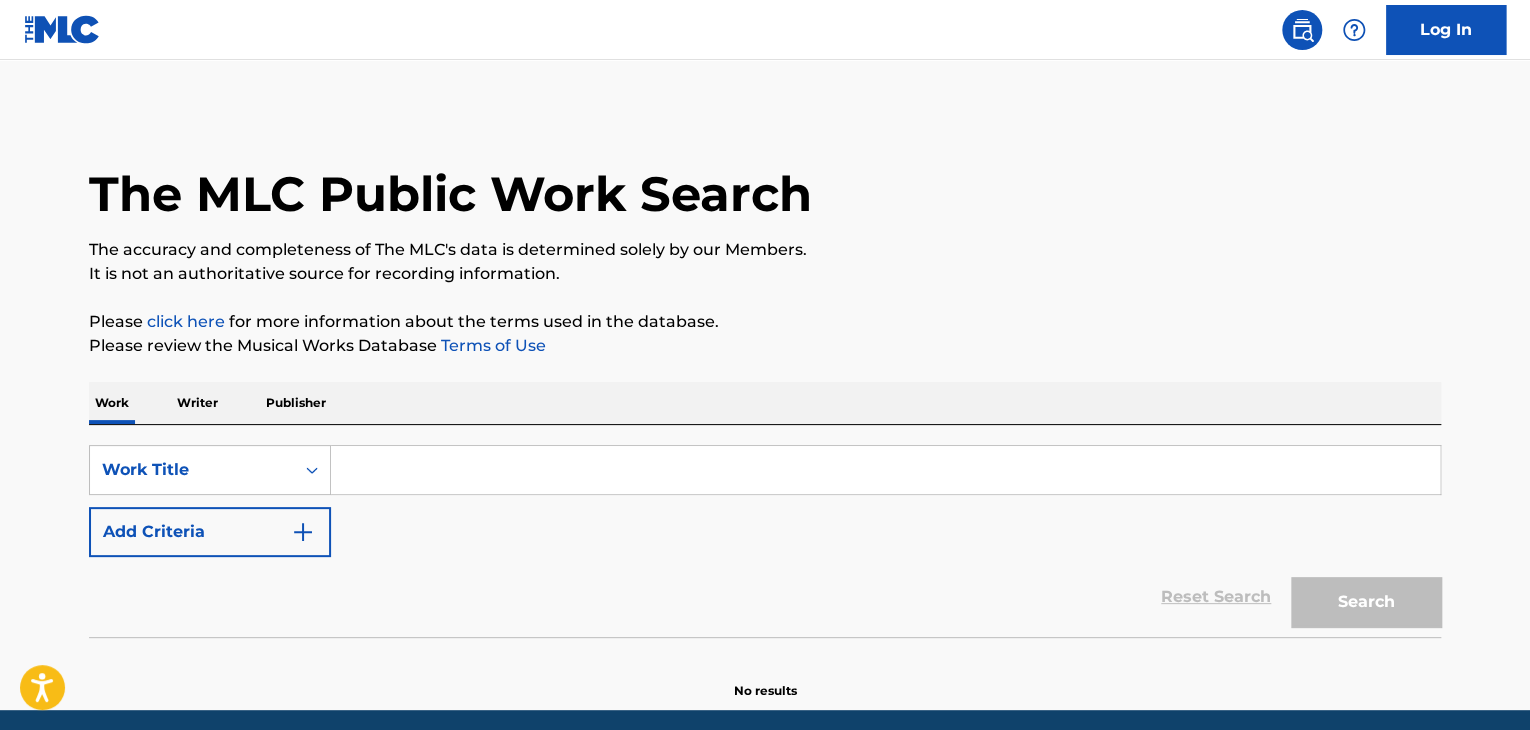 click at bounding box center [885, 470] 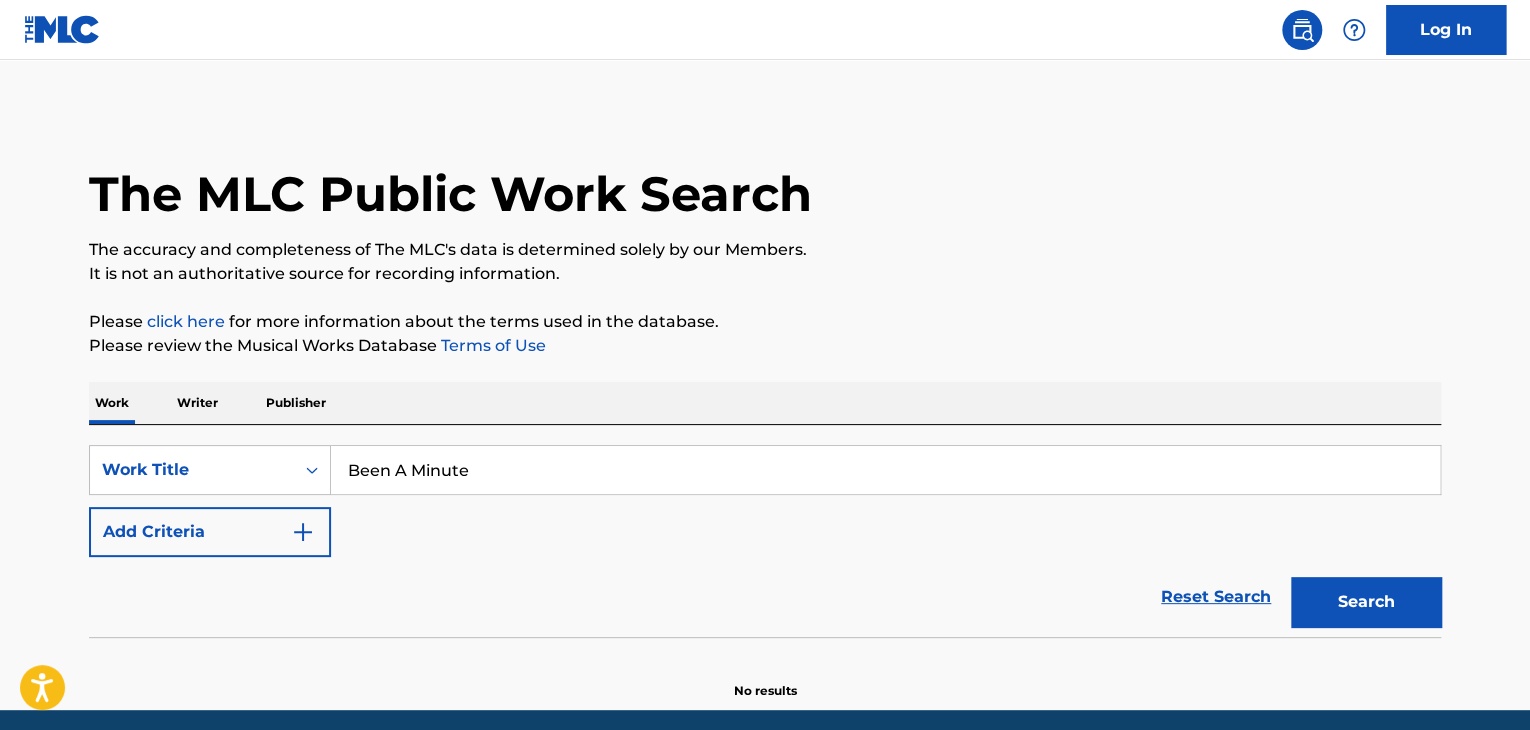 type on "Been A Minute" 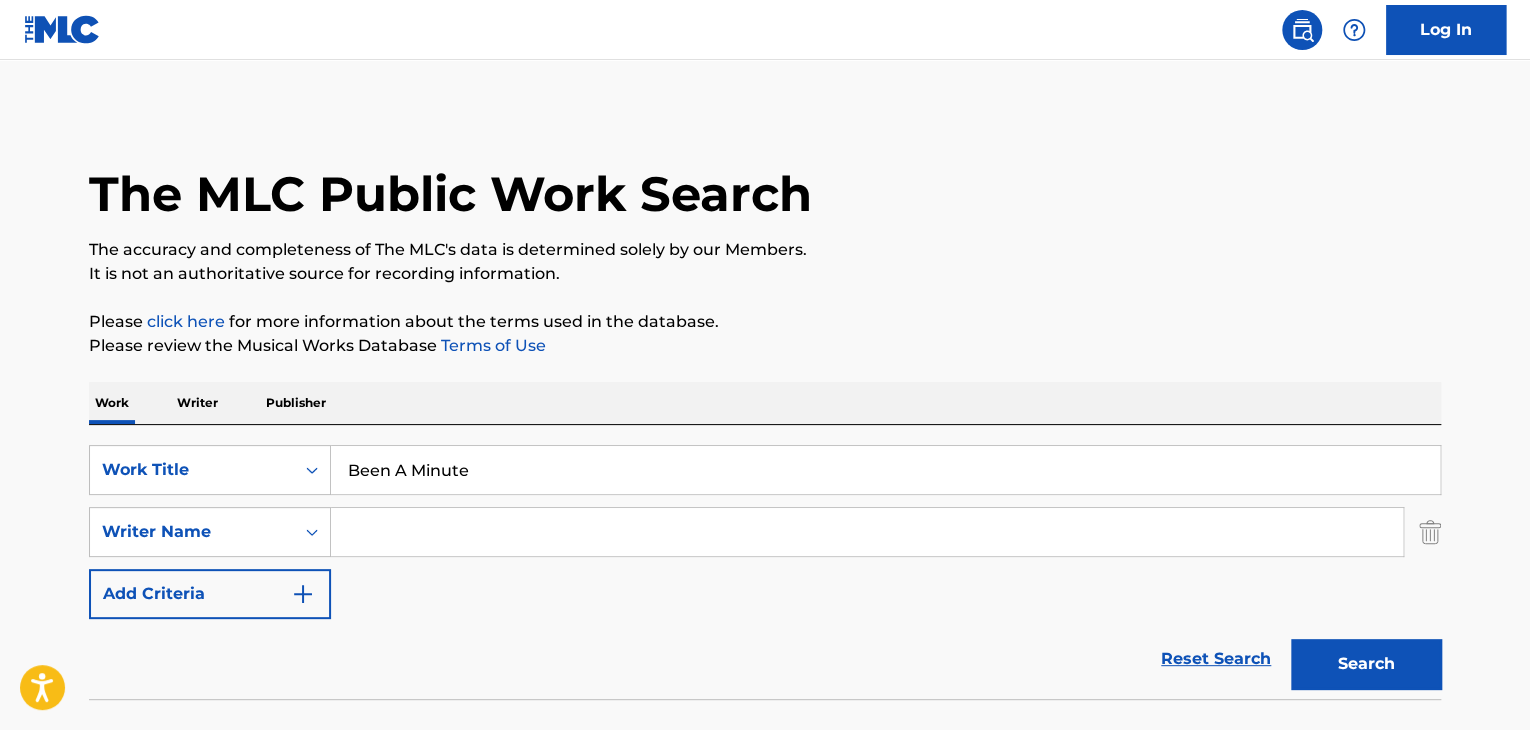 drag, startPoint x: 247, startPoint y: 541, endPoint x: 436, endPoint y: 529, distance: 189.38057 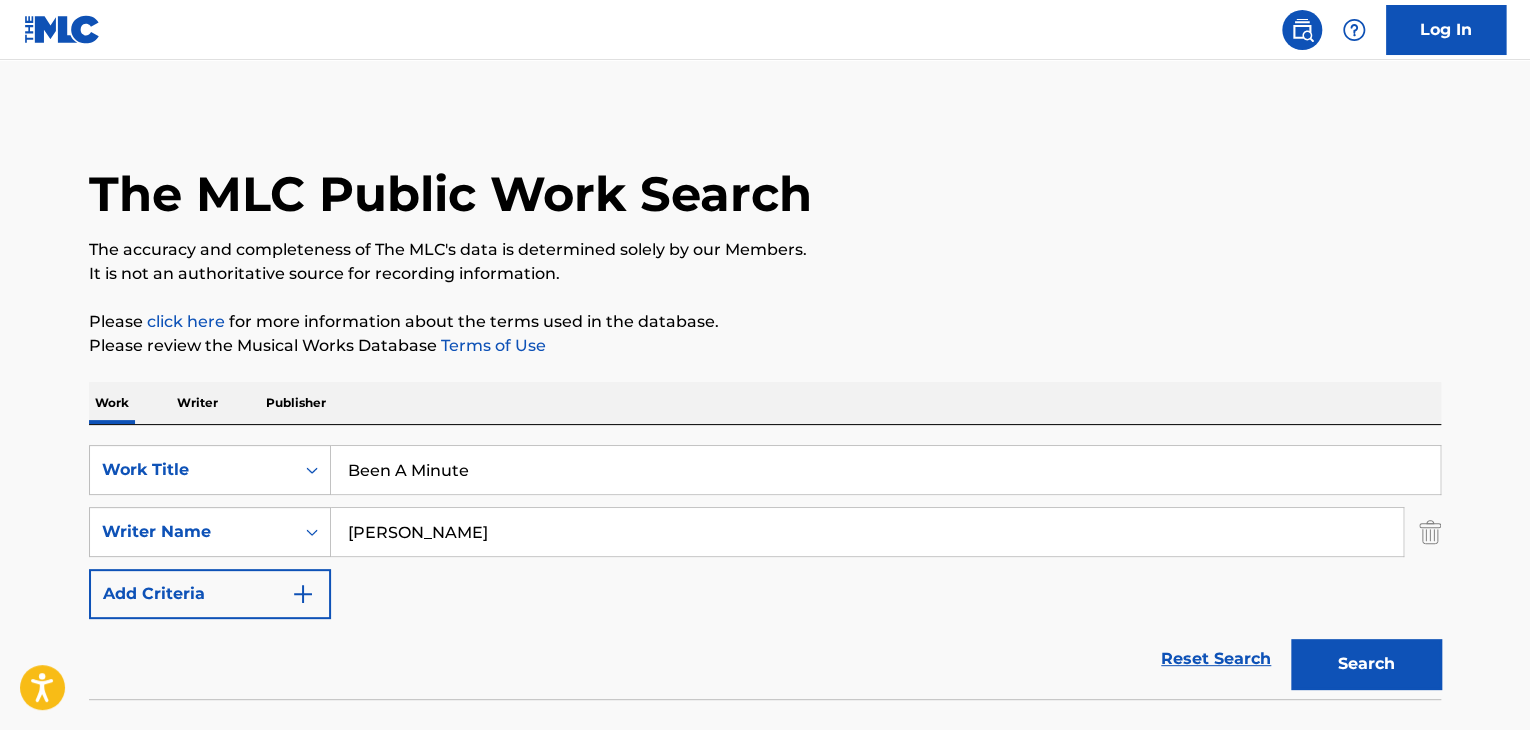 type on "[PERSON_NAME]" 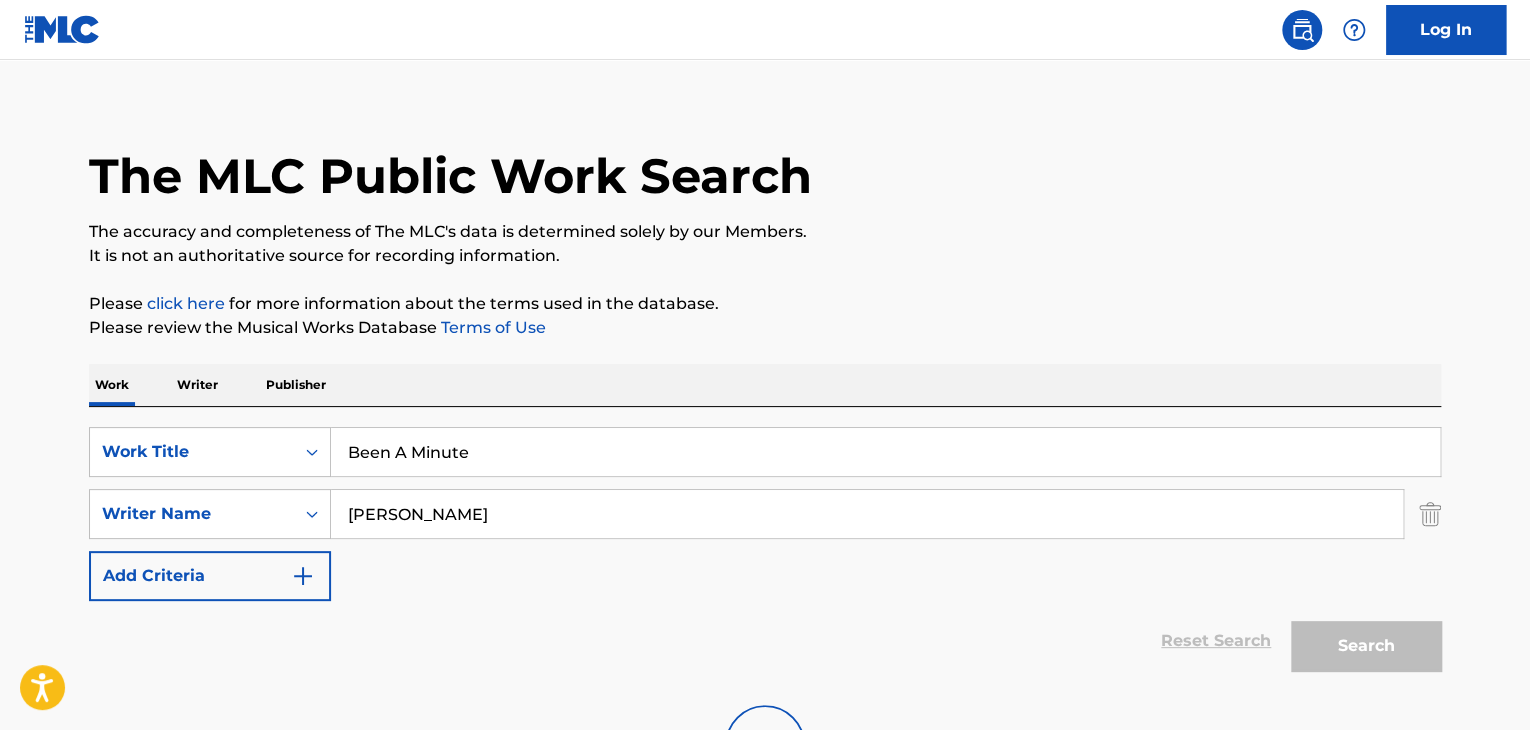 scroll, scrollTop: 358, scrollLeft: 0, axis: vertical 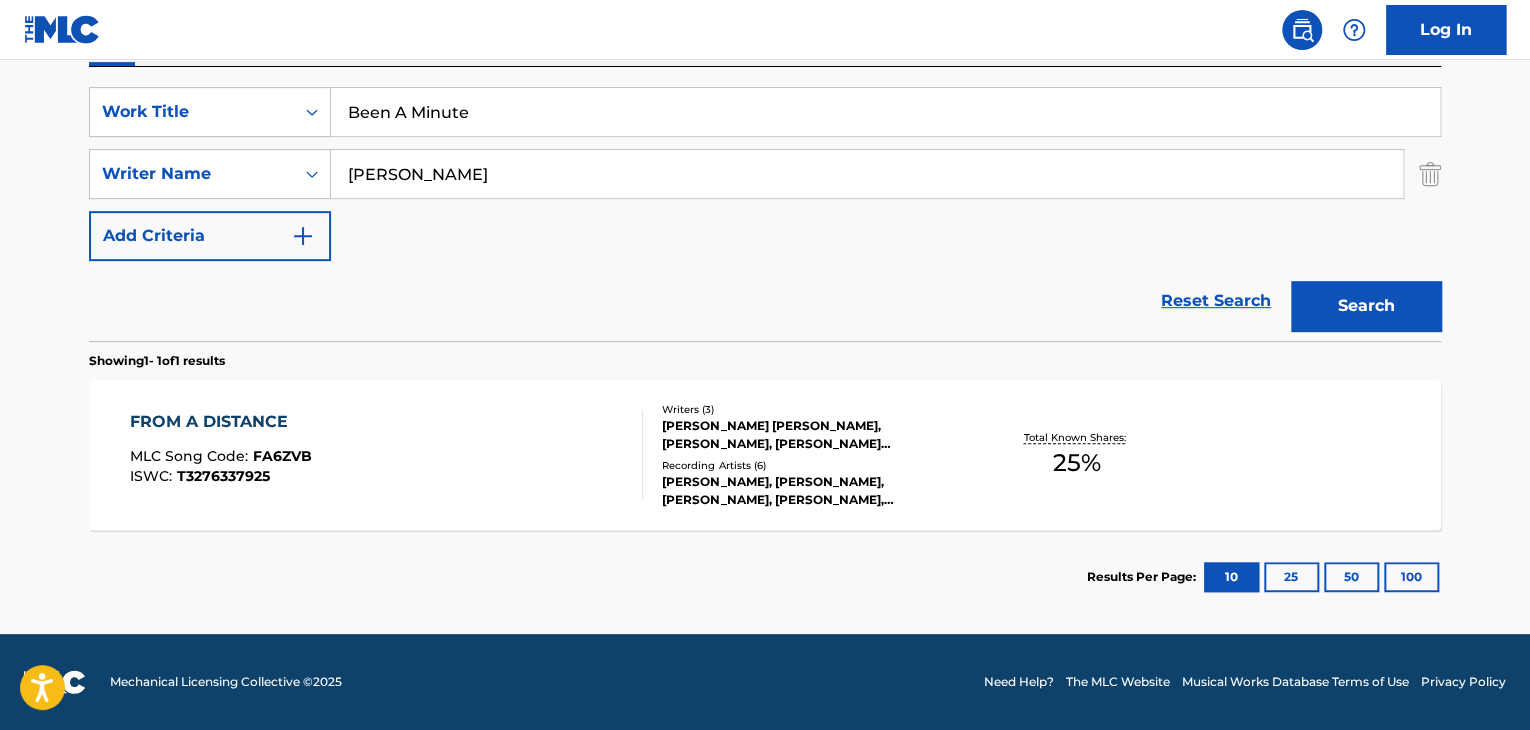 click on "FROM A DISTANCE MLC Song Code : FA6ZVB ISWC : T3276337925" at bounding box center [387, 455] 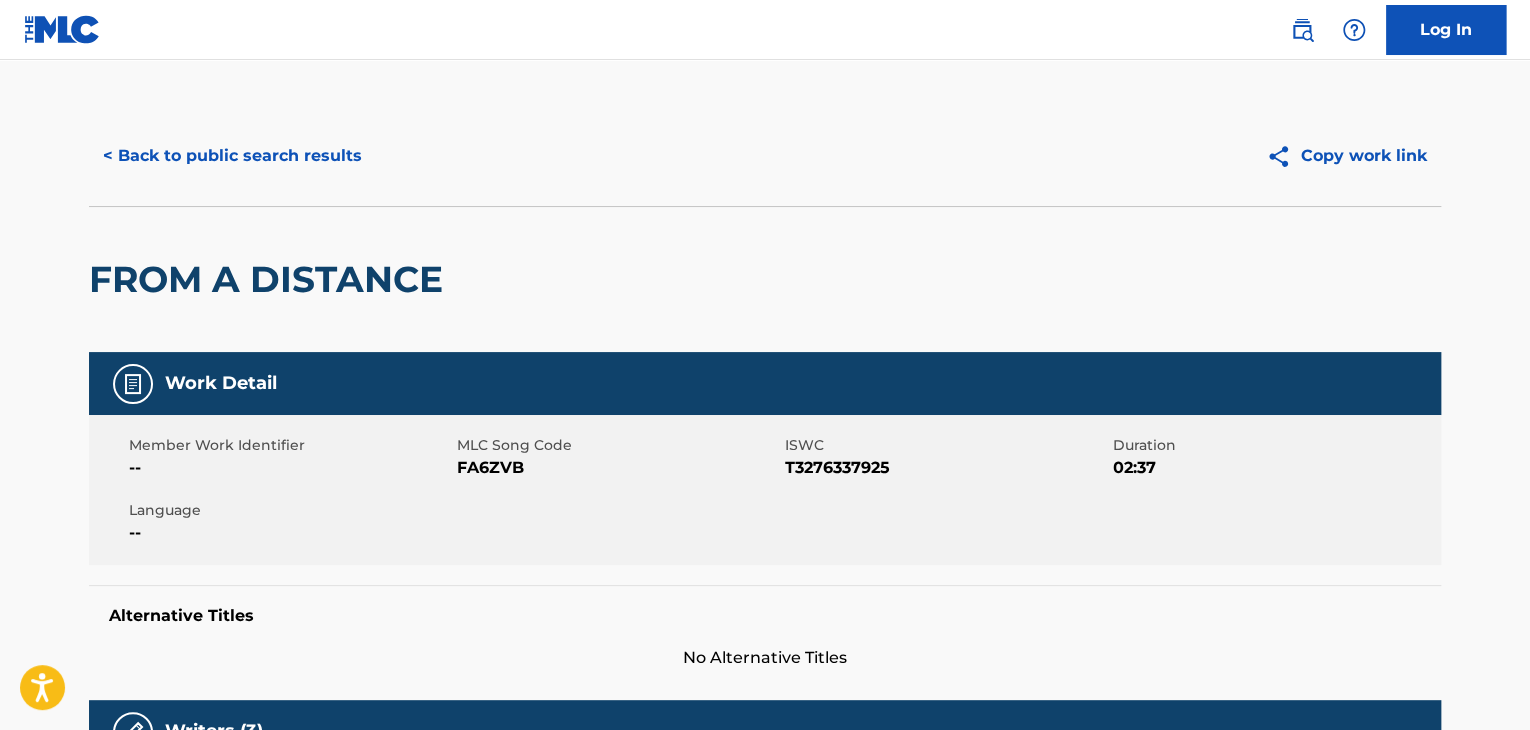 scroll, scrollTop: 0, scrollLeft: 0, axis: both 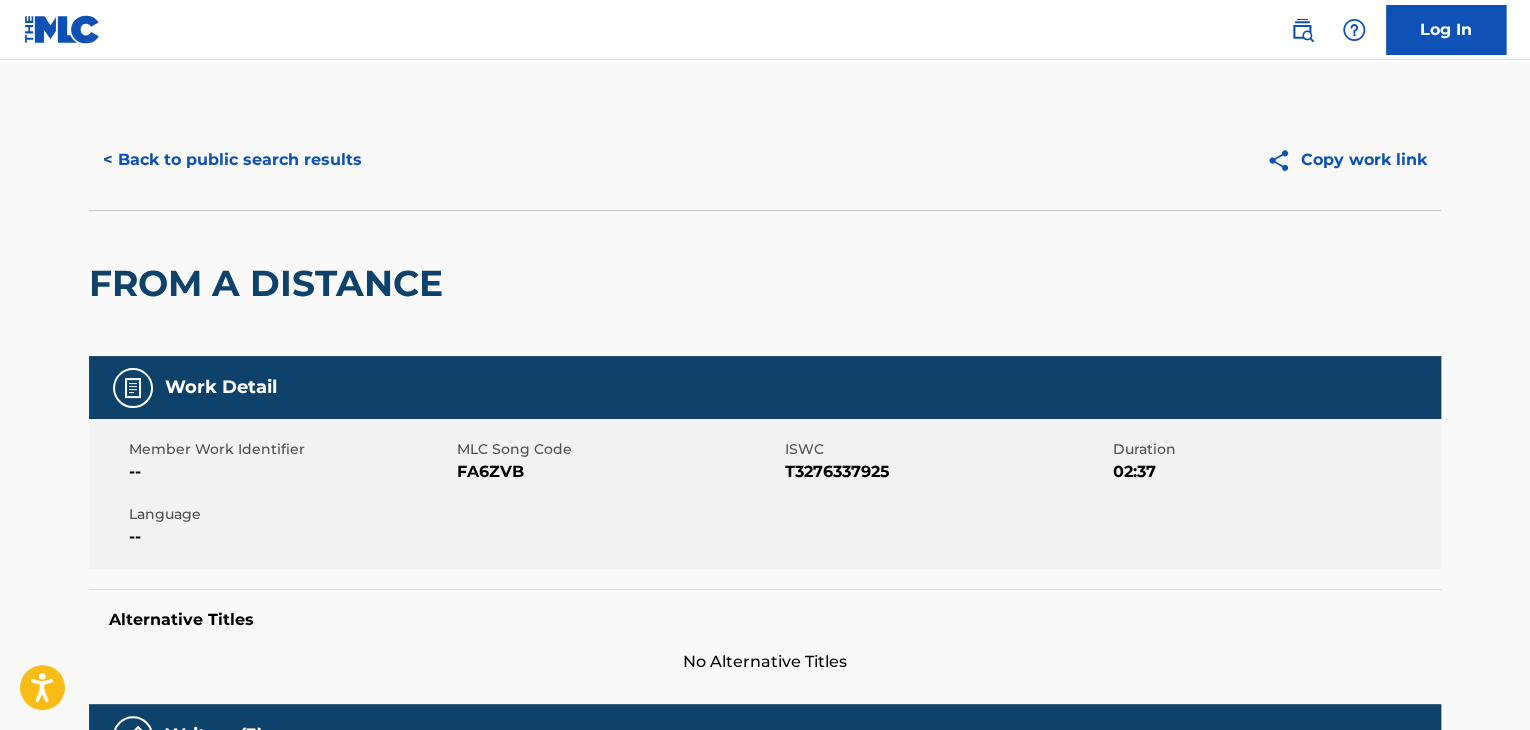 click on "< Back to public search results" at bounding box center [232, 160] 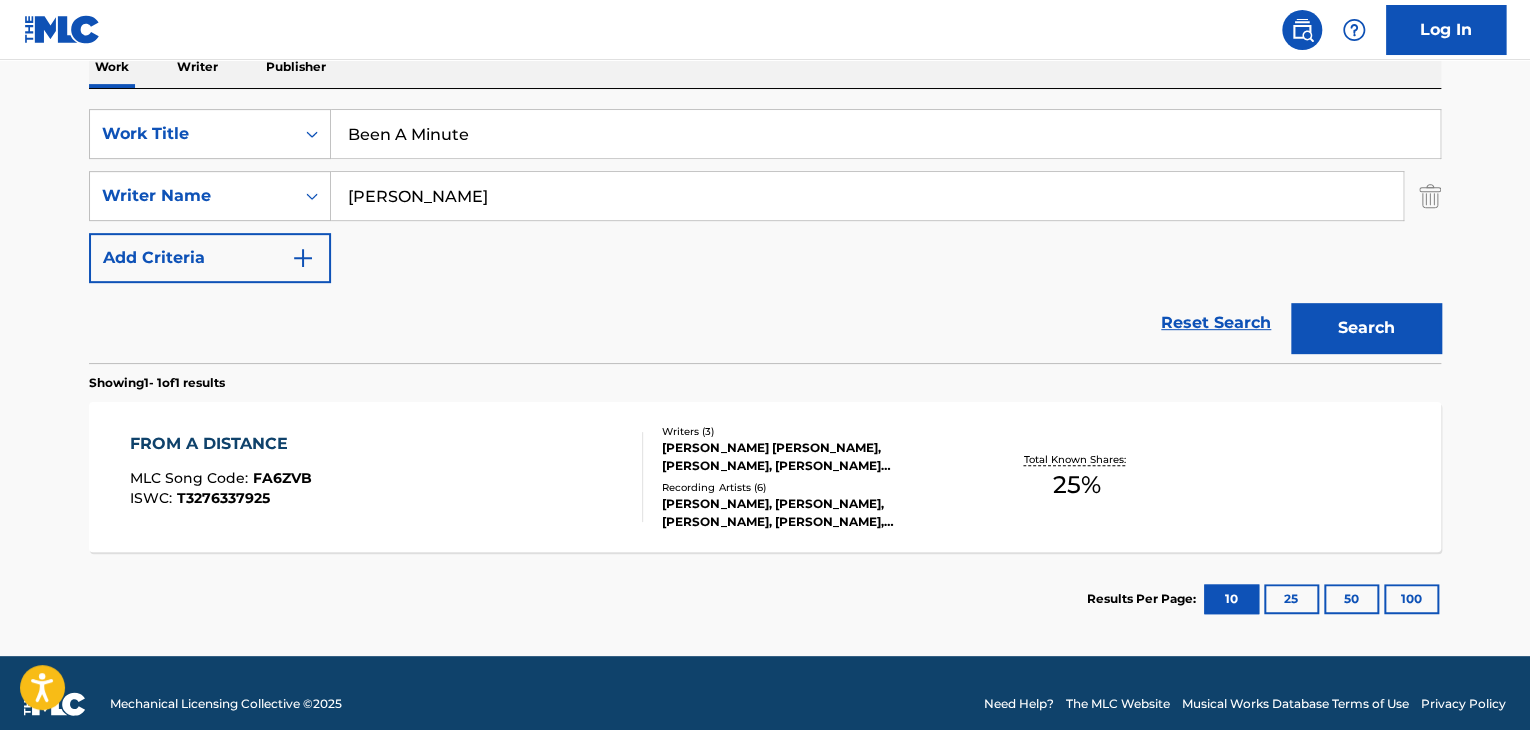 scroll, scrollTop: 358, scrollLeft: 0, axis: vertical 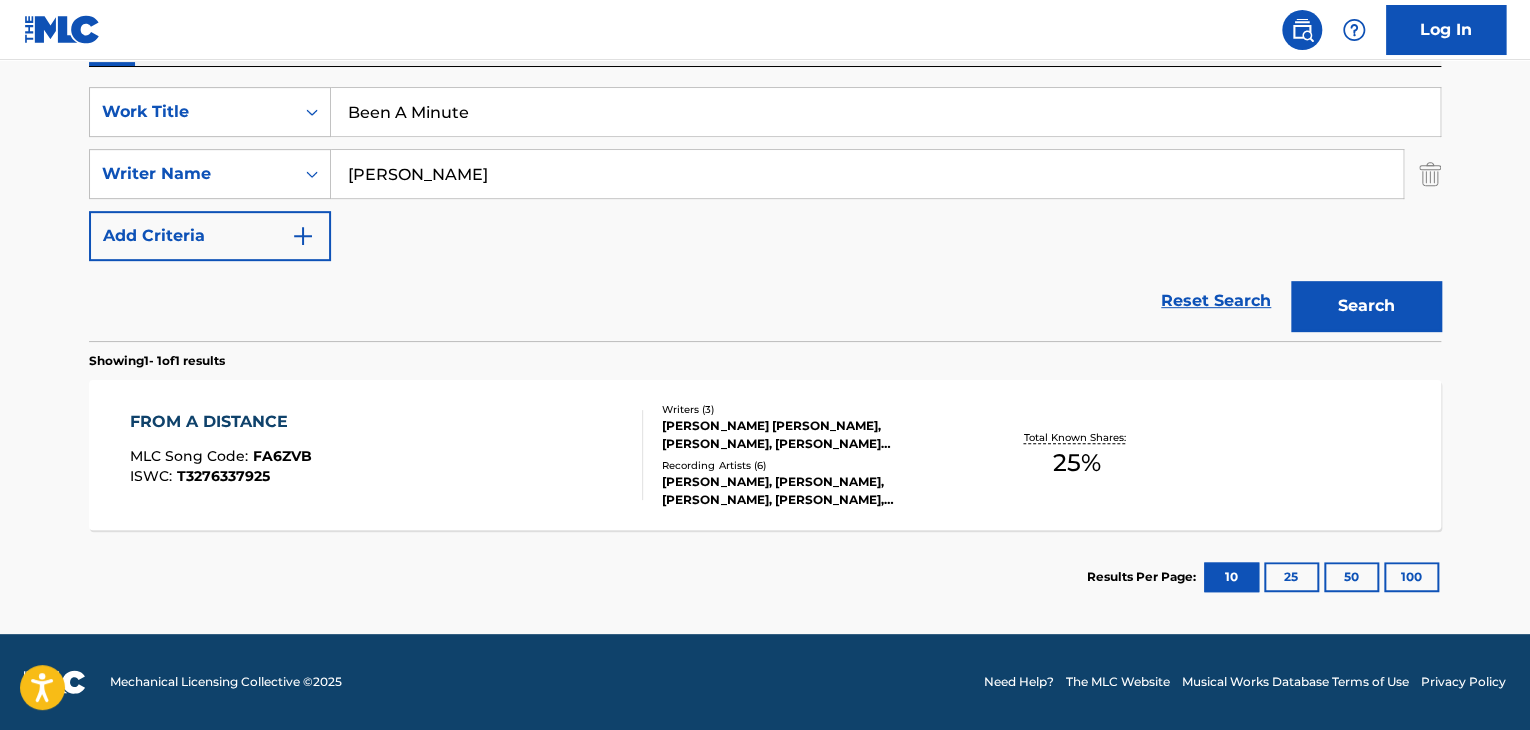 click on "[PERSON_NAME]" at bounding box center (867, 174) 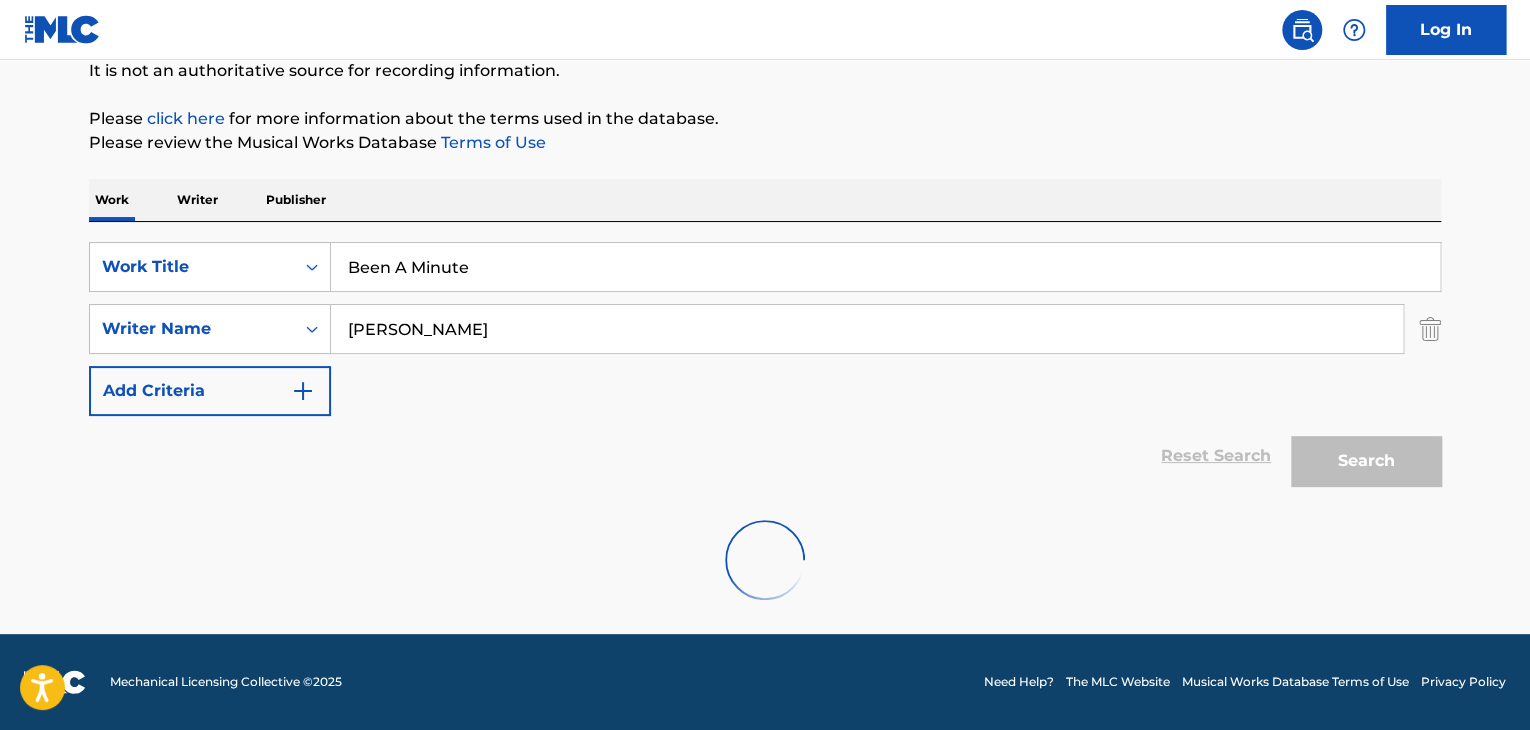 scroll, scrollTop: 358, scrollLeft: 0, axis: vertical 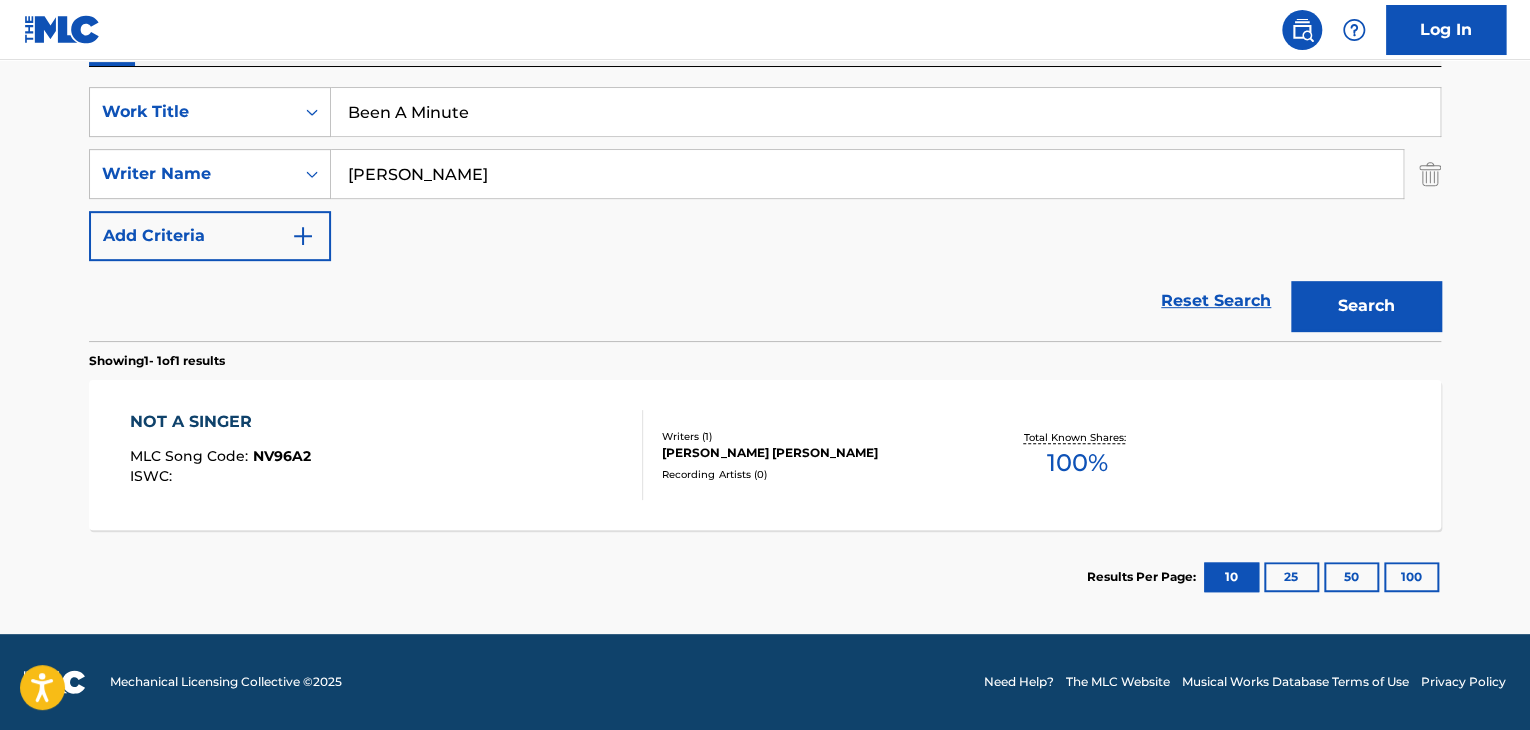 click on "[PERSON_NAME]" at bounding box center [867, 174] 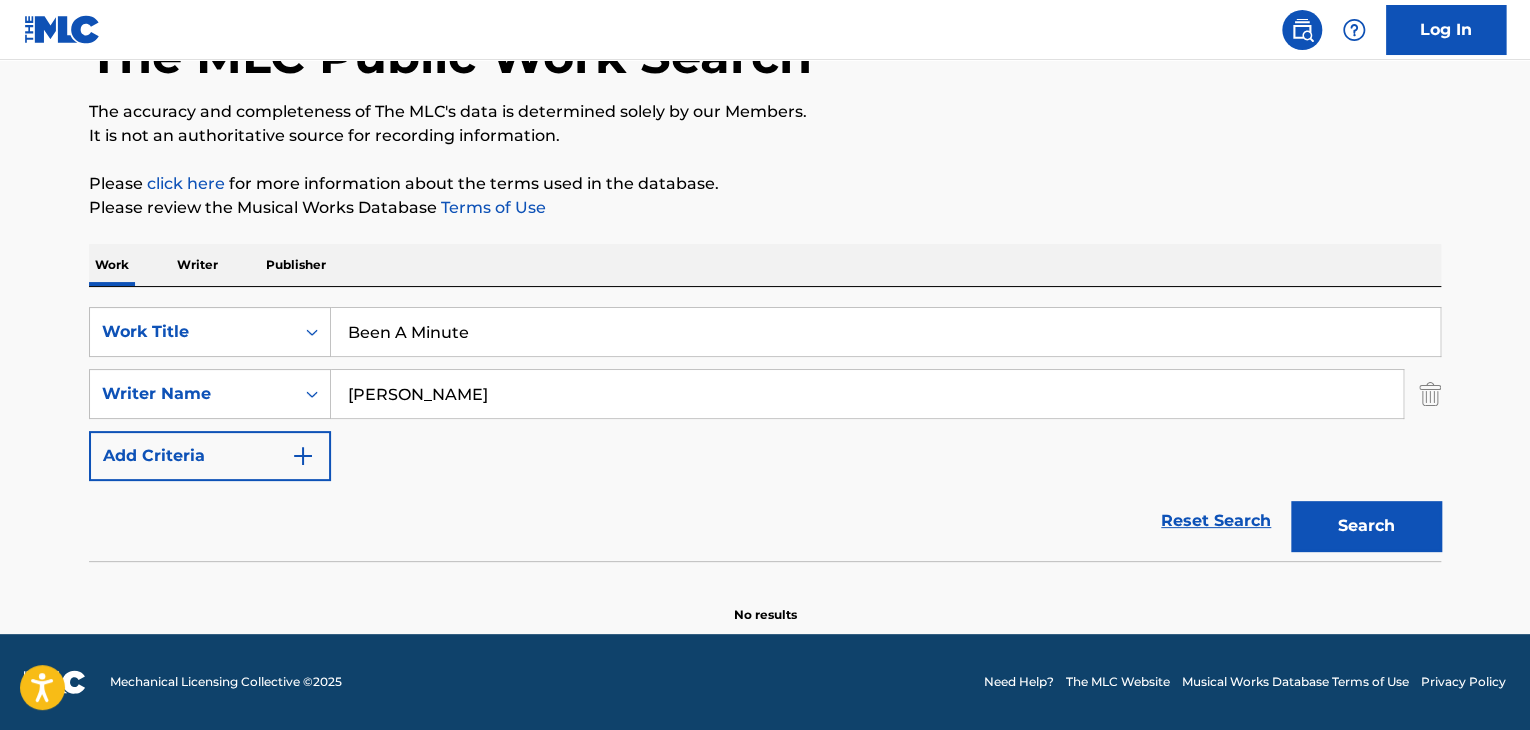 scroll, scrollTop: 138, scrollLeft: 0, axis: vertical 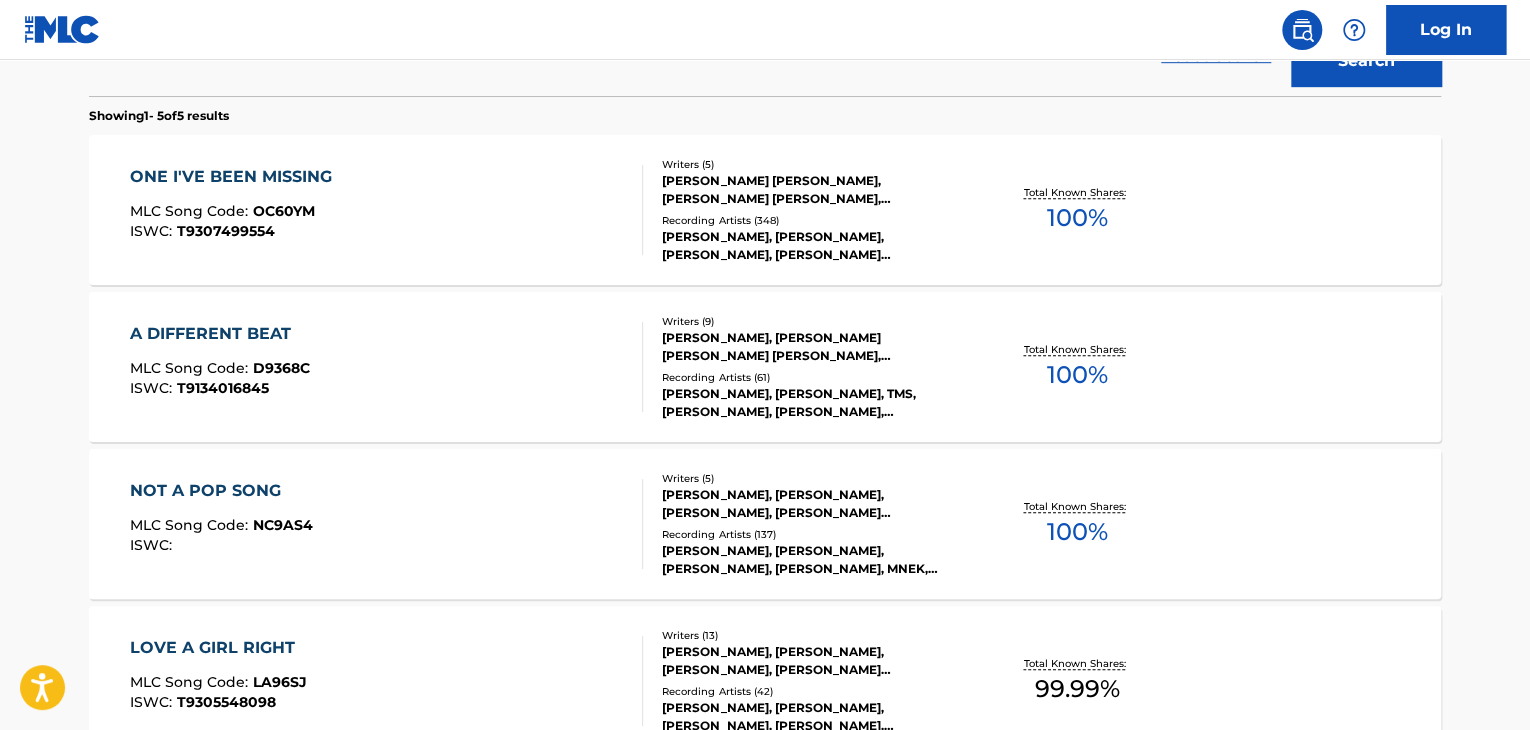click on "ONE I'VE BEEN MISSING MLC Song Code : OC60YM ISWC : T9307499554" at bounding box center (387, 210) 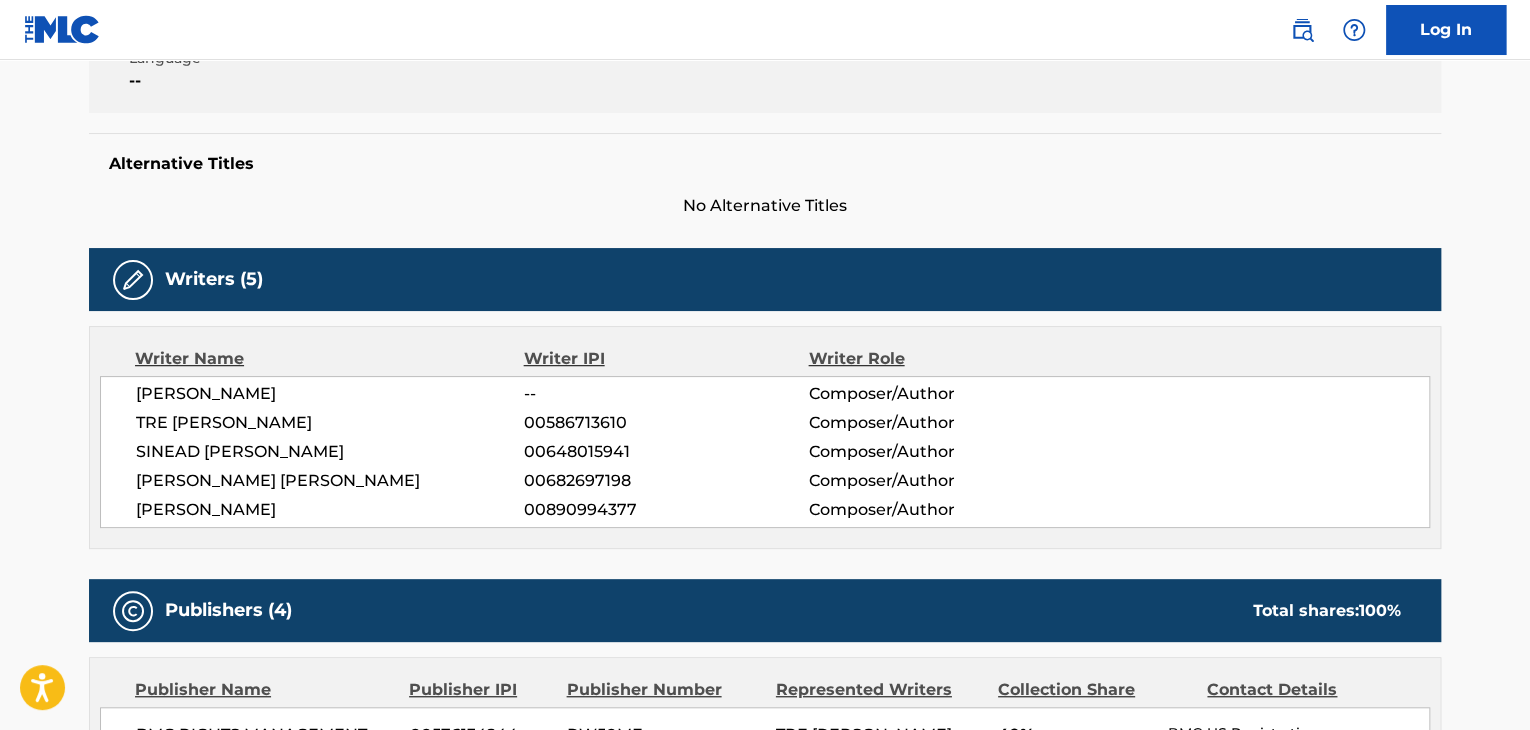 scroll, scrollTop: 500, scrollLeft: 0, axis: vertical 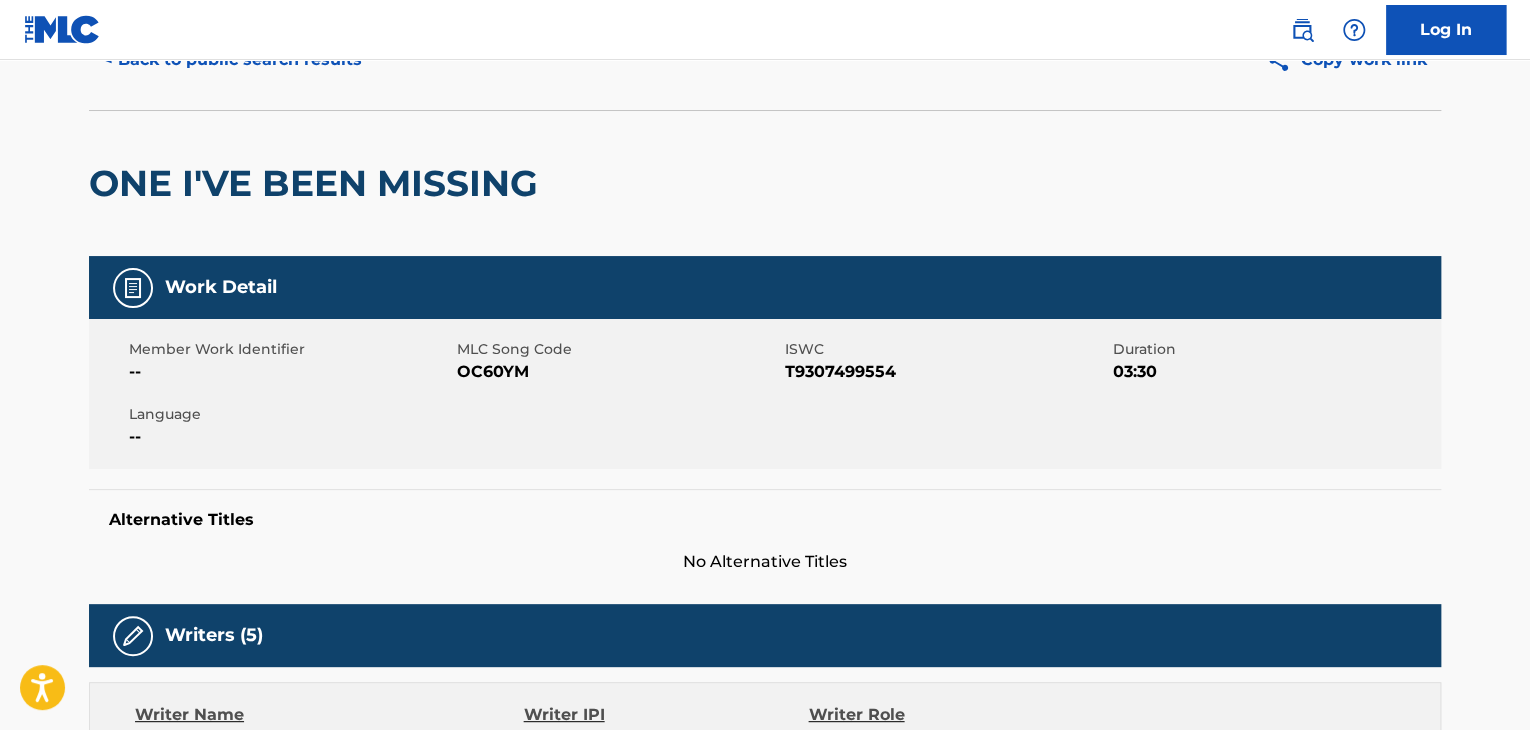 click on "< Back to public search results" at bounding box center [232, 60] 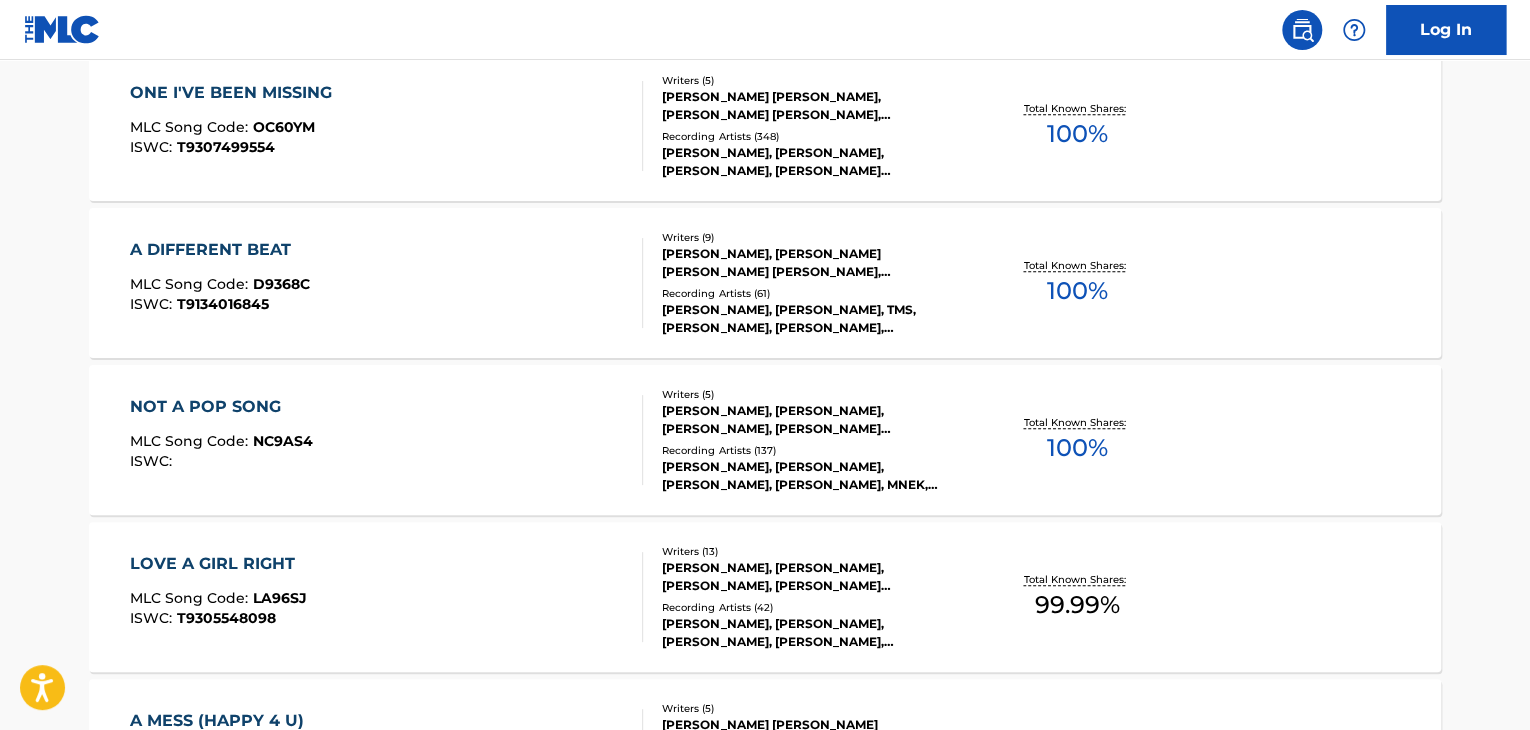 scroll, scrollTop: 686, scrollLeft: 0, axis: vertical 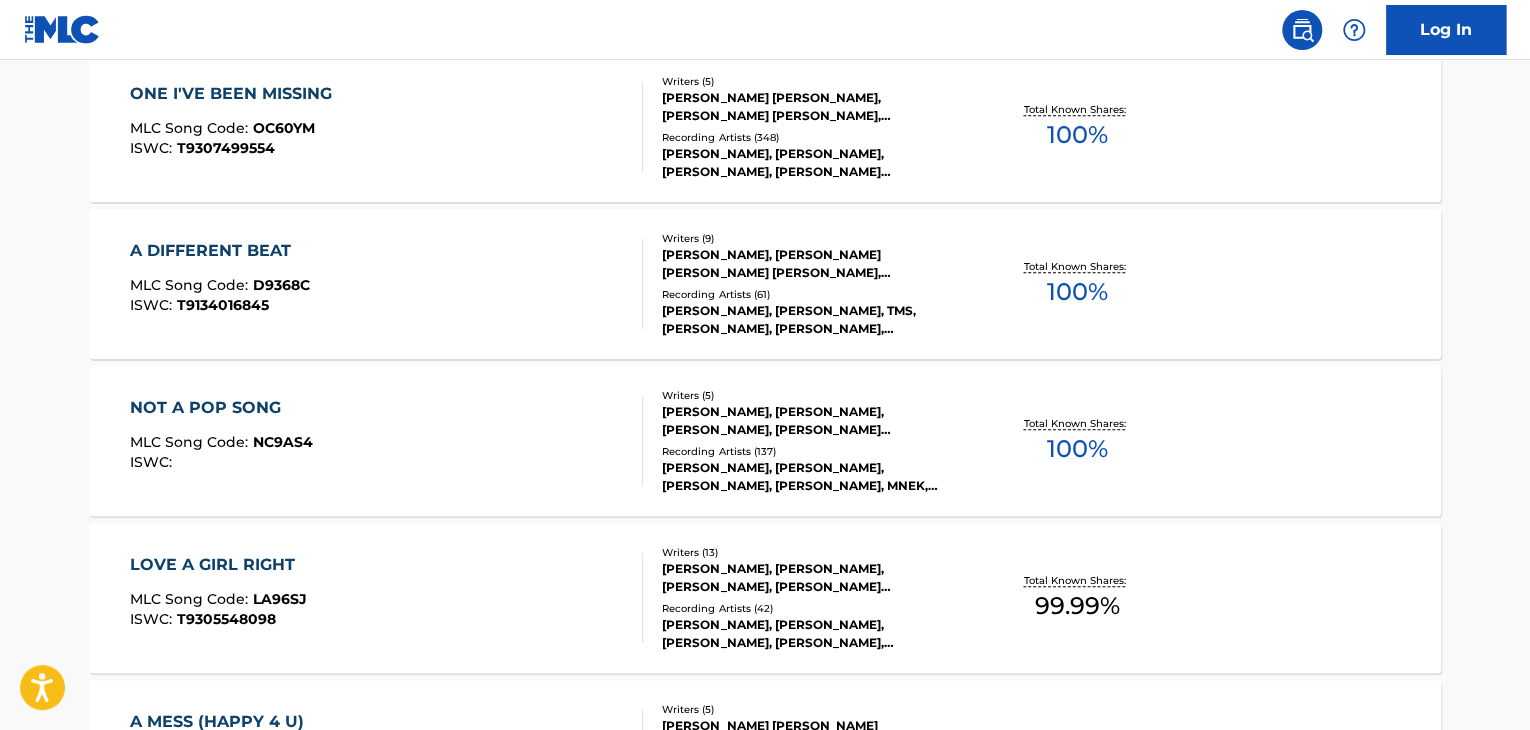 click on "A DIFFERENT BEAT MLC Song Code : D9368C ISWC : T9134016845" at bounding box center (387, 284) 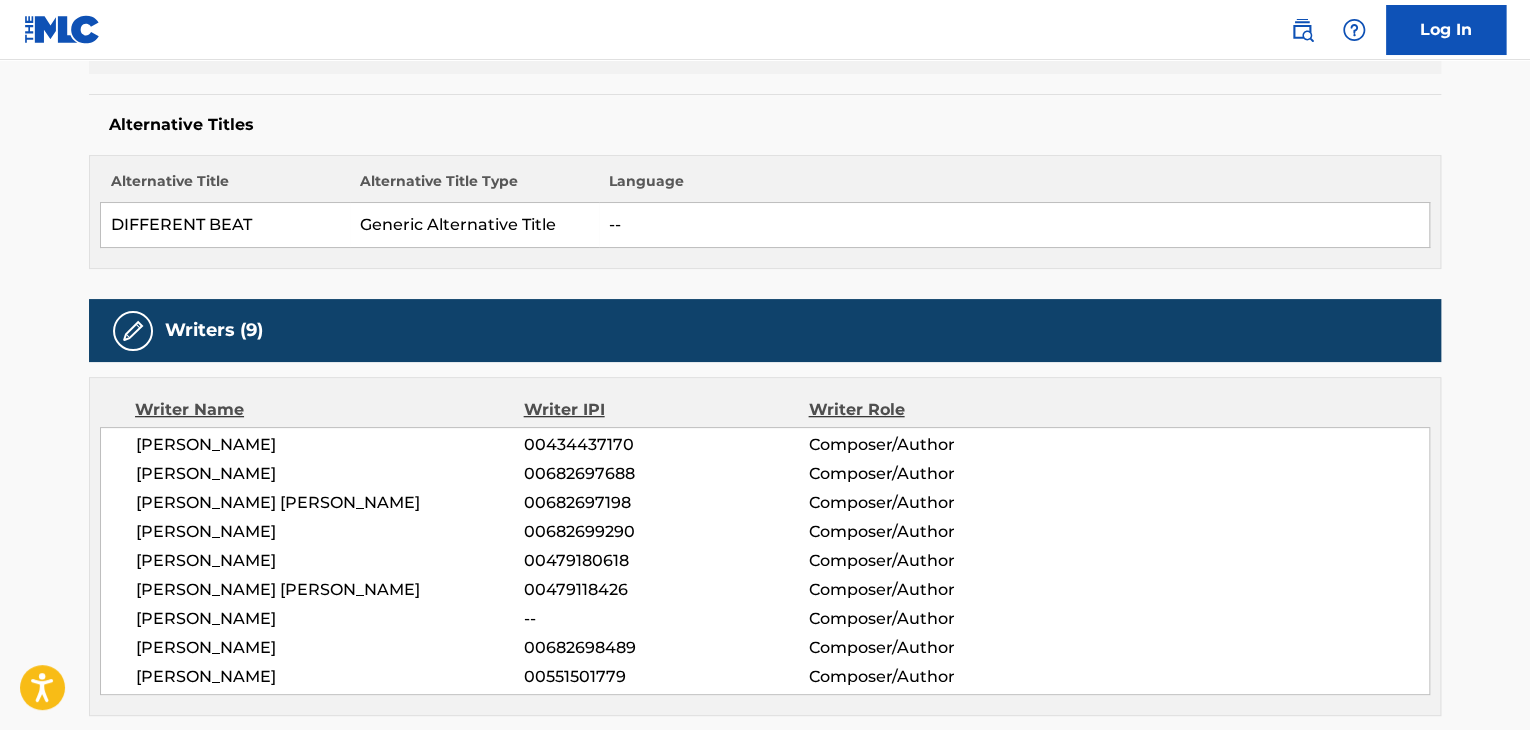 scroll, scrollTop: 500, scrollLeft: 0, axis: vertical 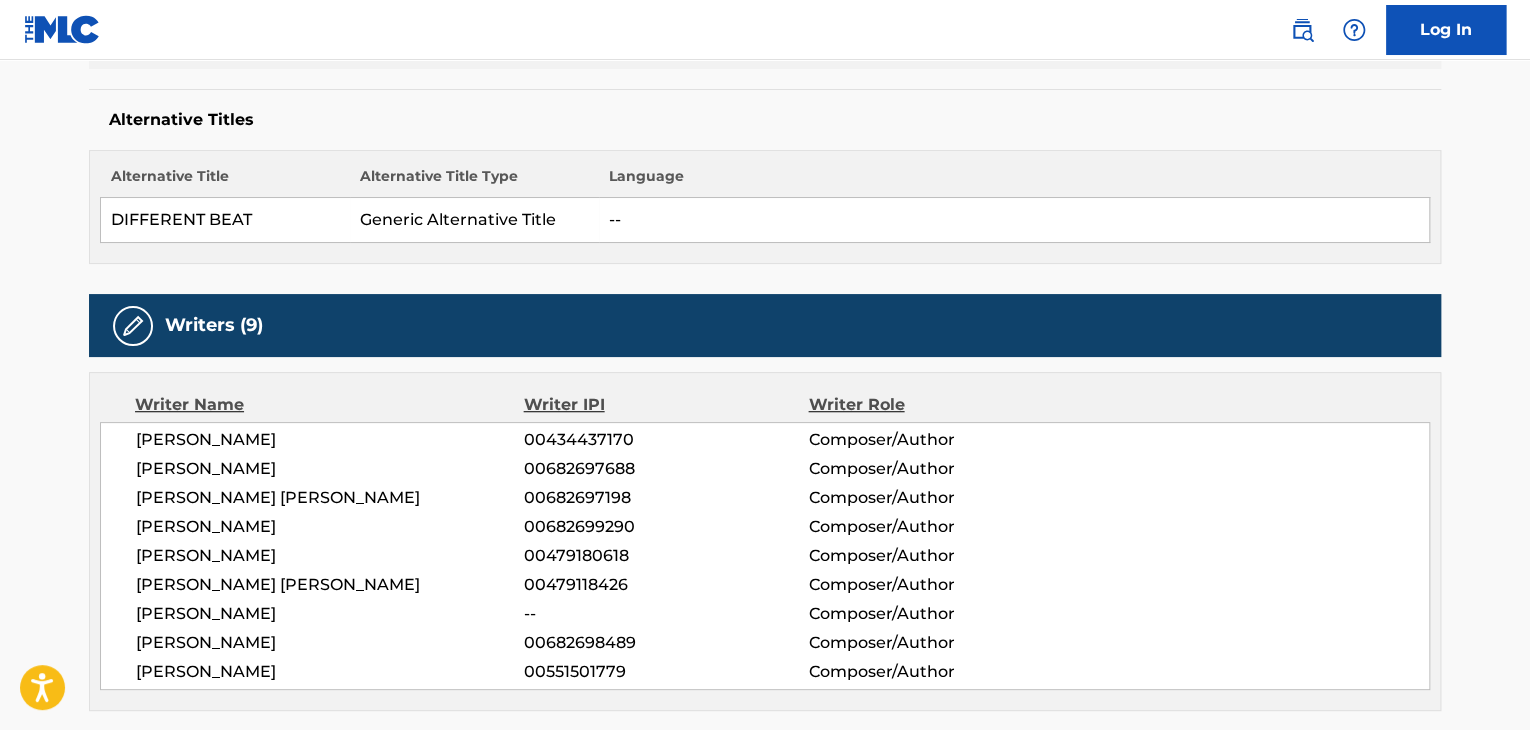 click on "[PERSON_NAME] [PERSON_NAME]" at bounding box center [330, 498] 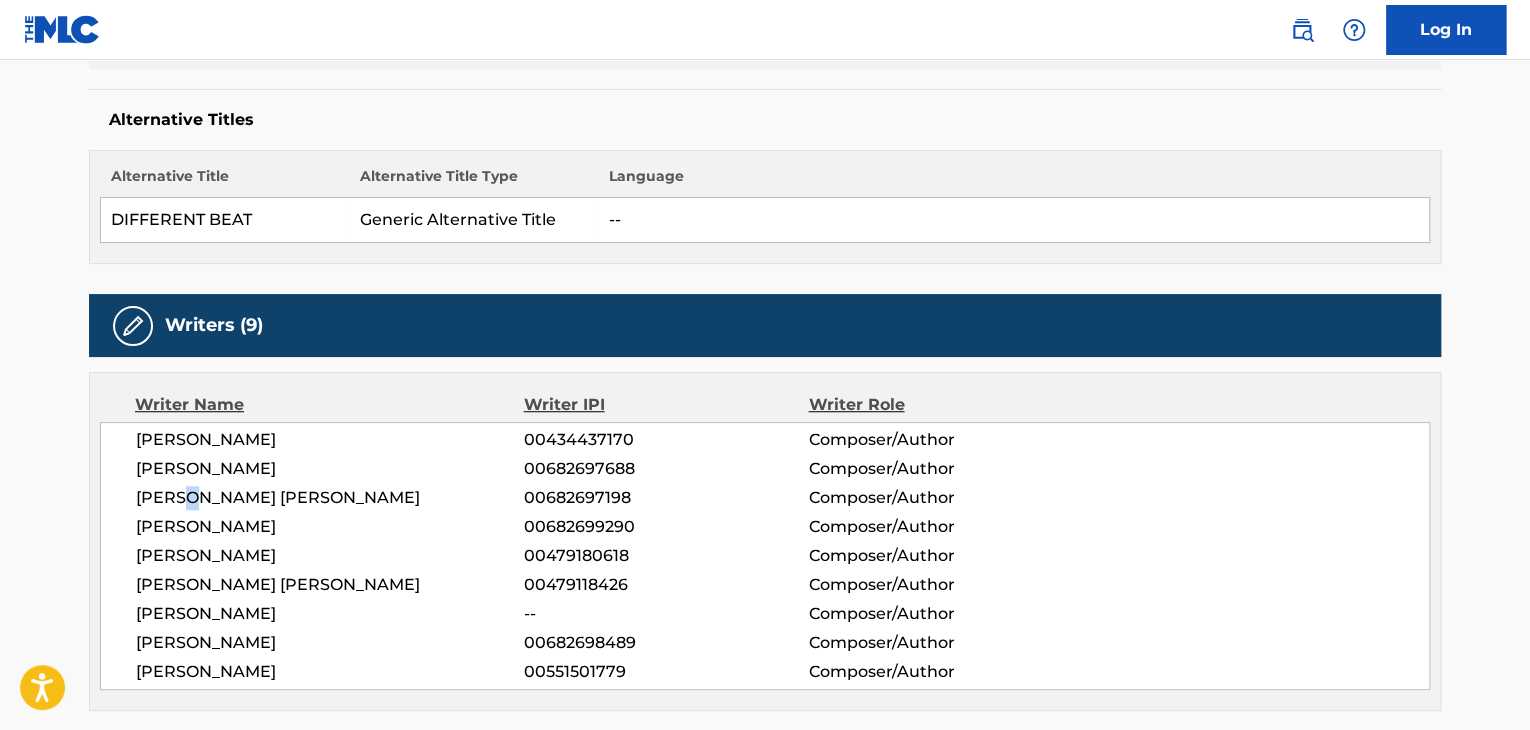 click on "[PERSON_NAME] [PERSON_NAME]" at bounding box center [330, 498] 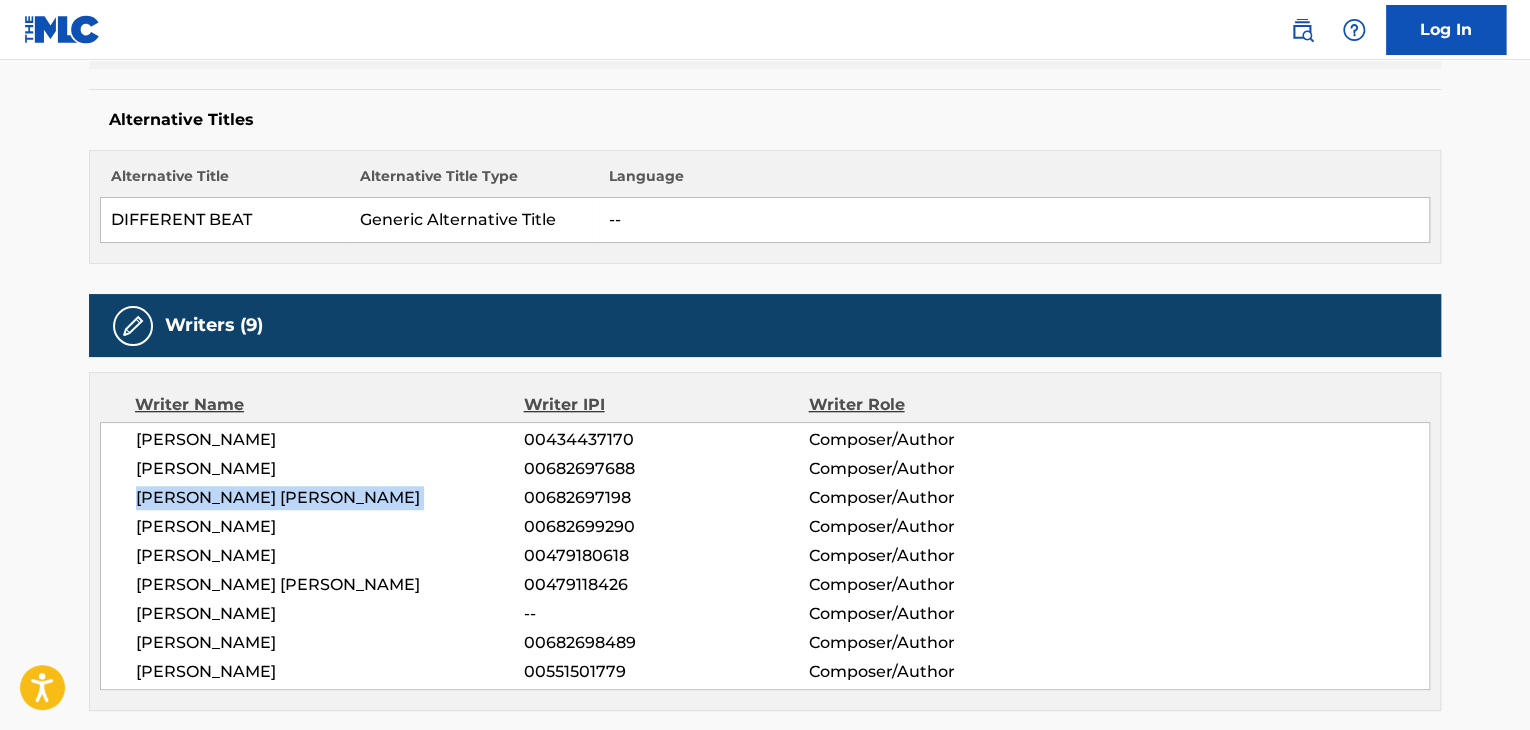 click on "[PERSON_NAME] [PERSON_NAME]" at bounding box center (330, 498) 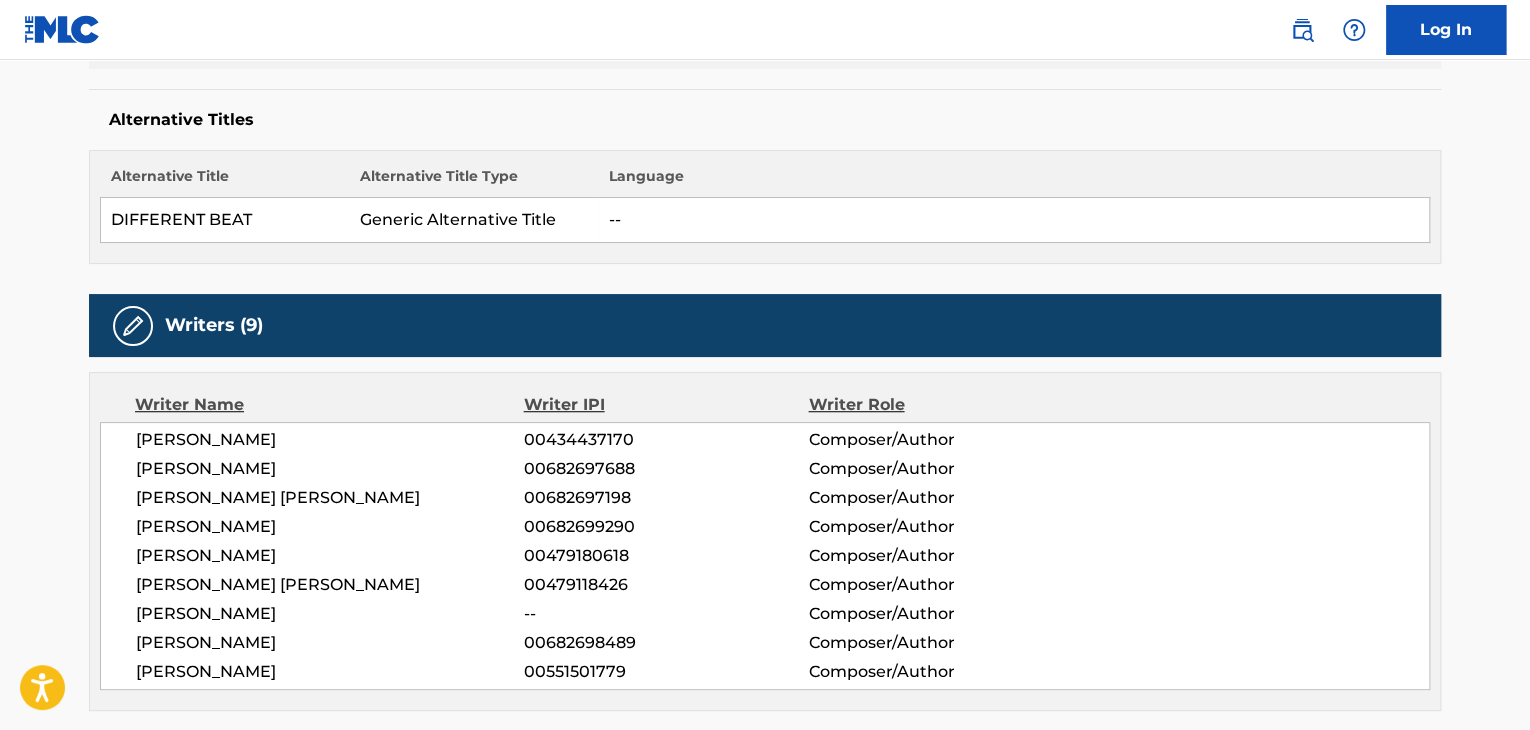 click on "00682697198" at bounding box center [666, 498] 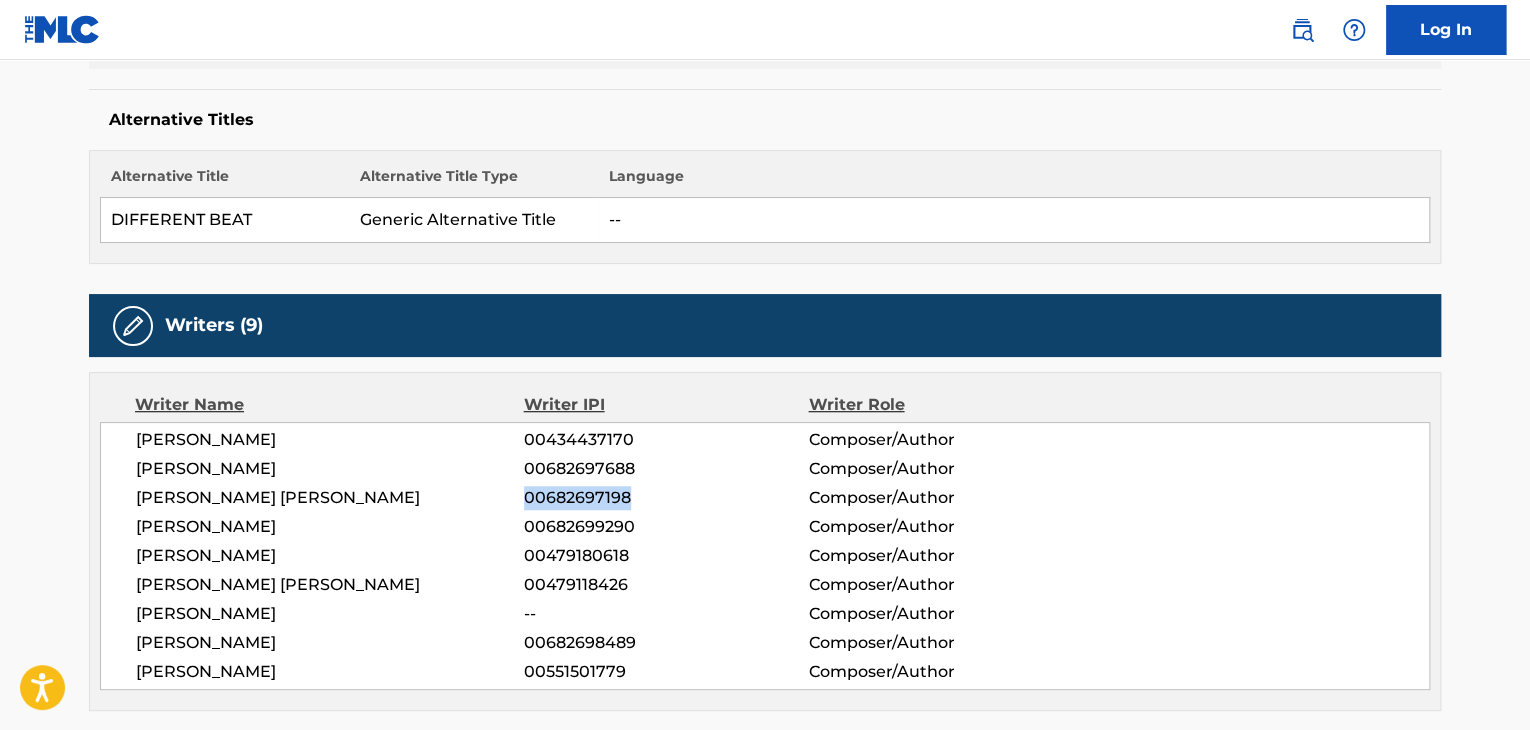 click on "00682697198" at bounding box center (666, 498) 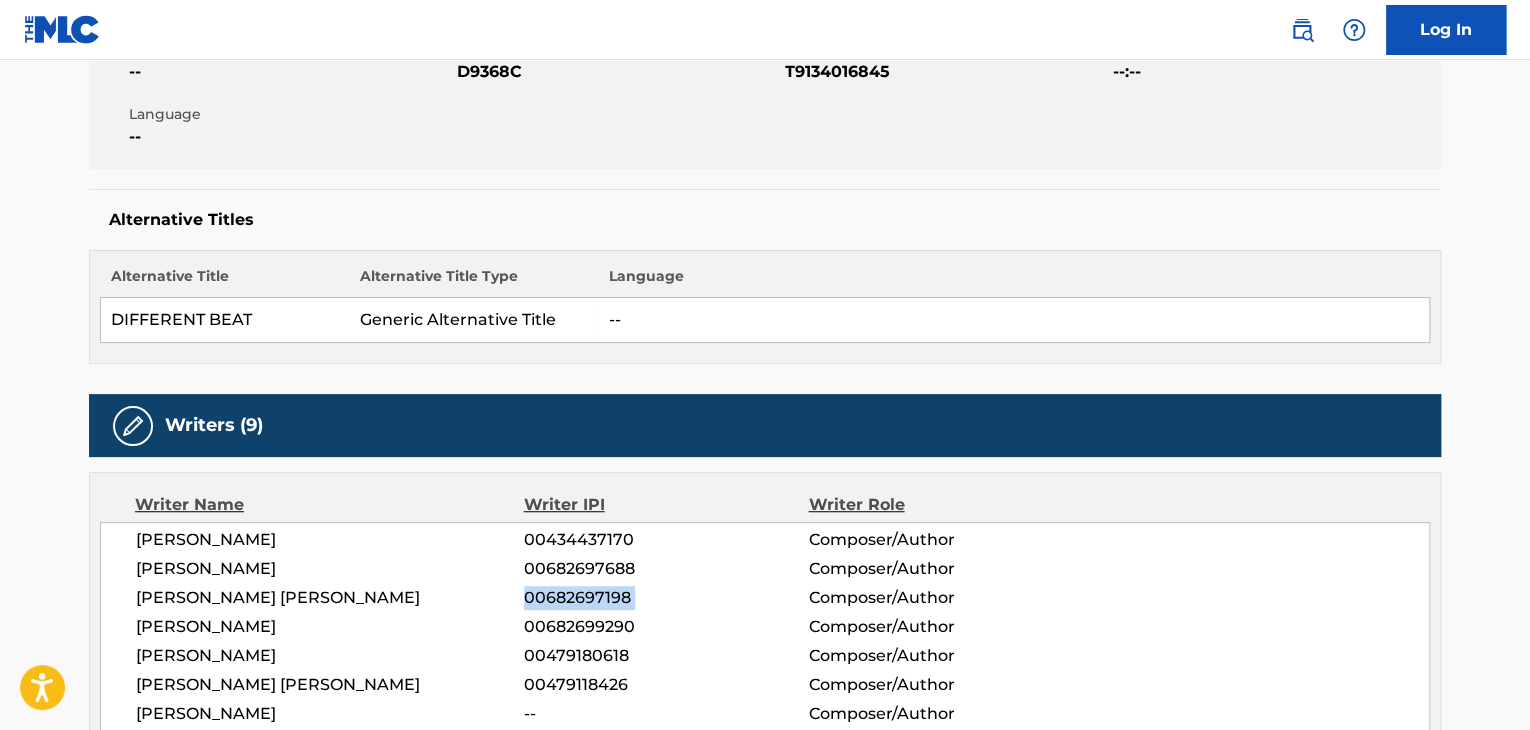 scroll, scrollTop: 0, scrollLeft: 0, axis: both 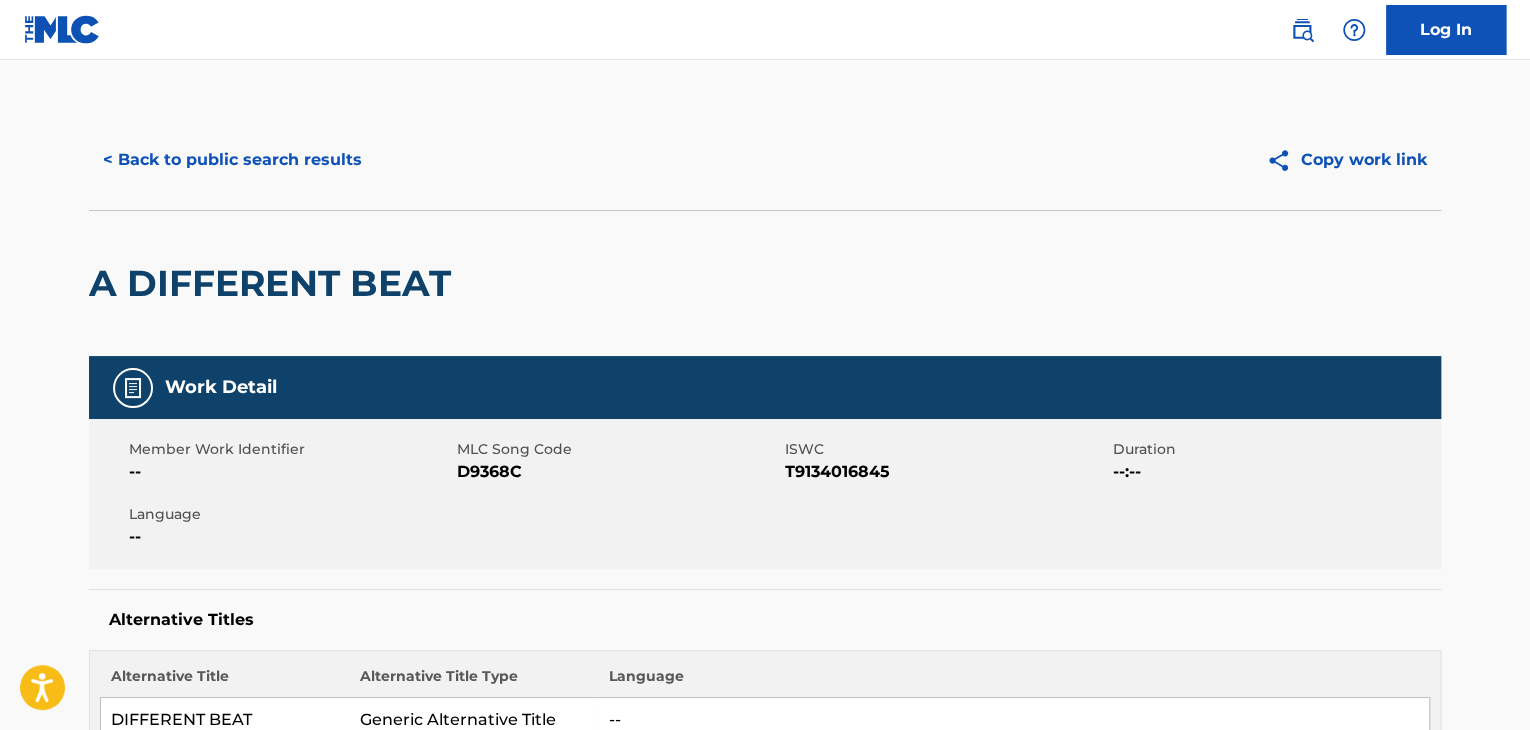 click on "< Back to public search results" at bounding box center [232, 160] 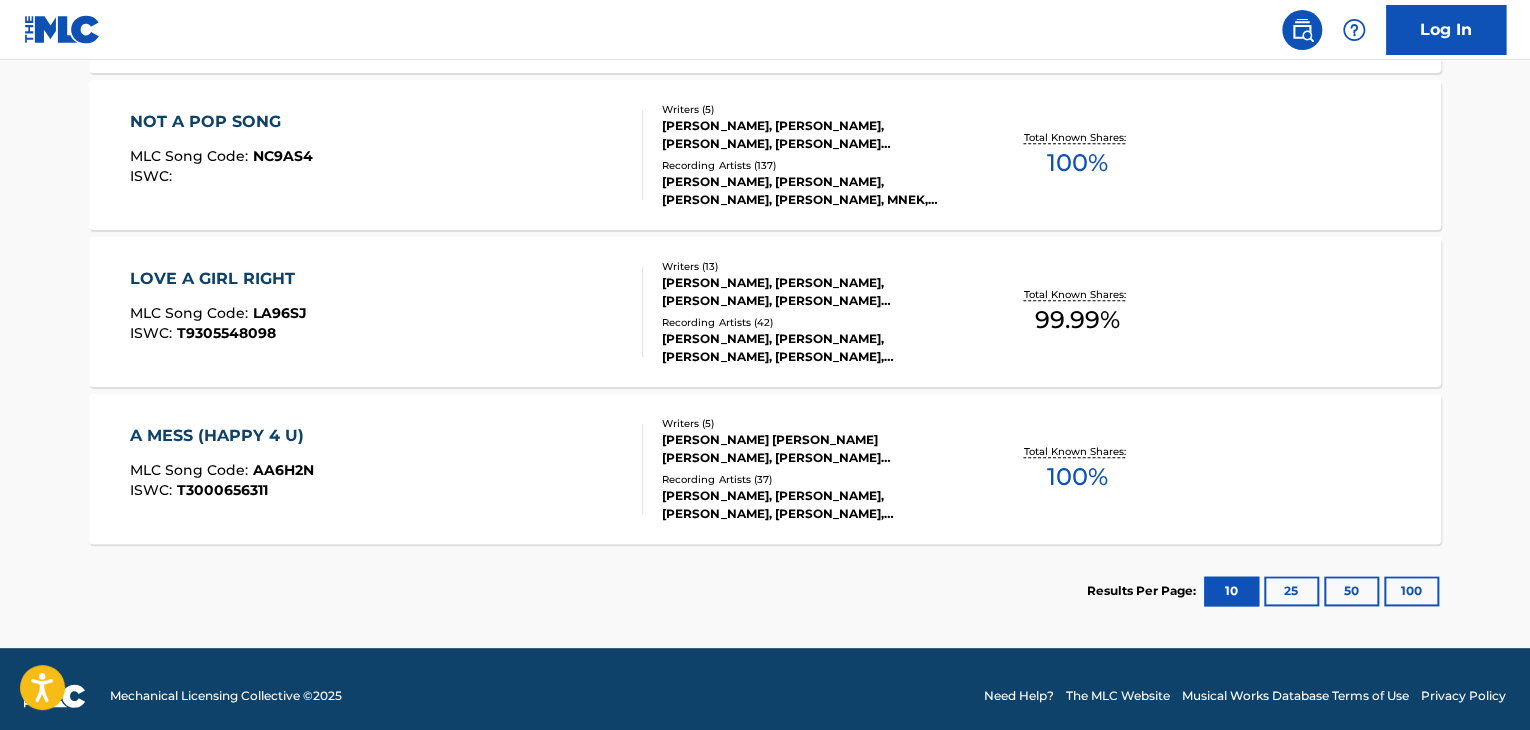 scroll, scrollTop: 986, scrollLeft: 0, axis: vertical 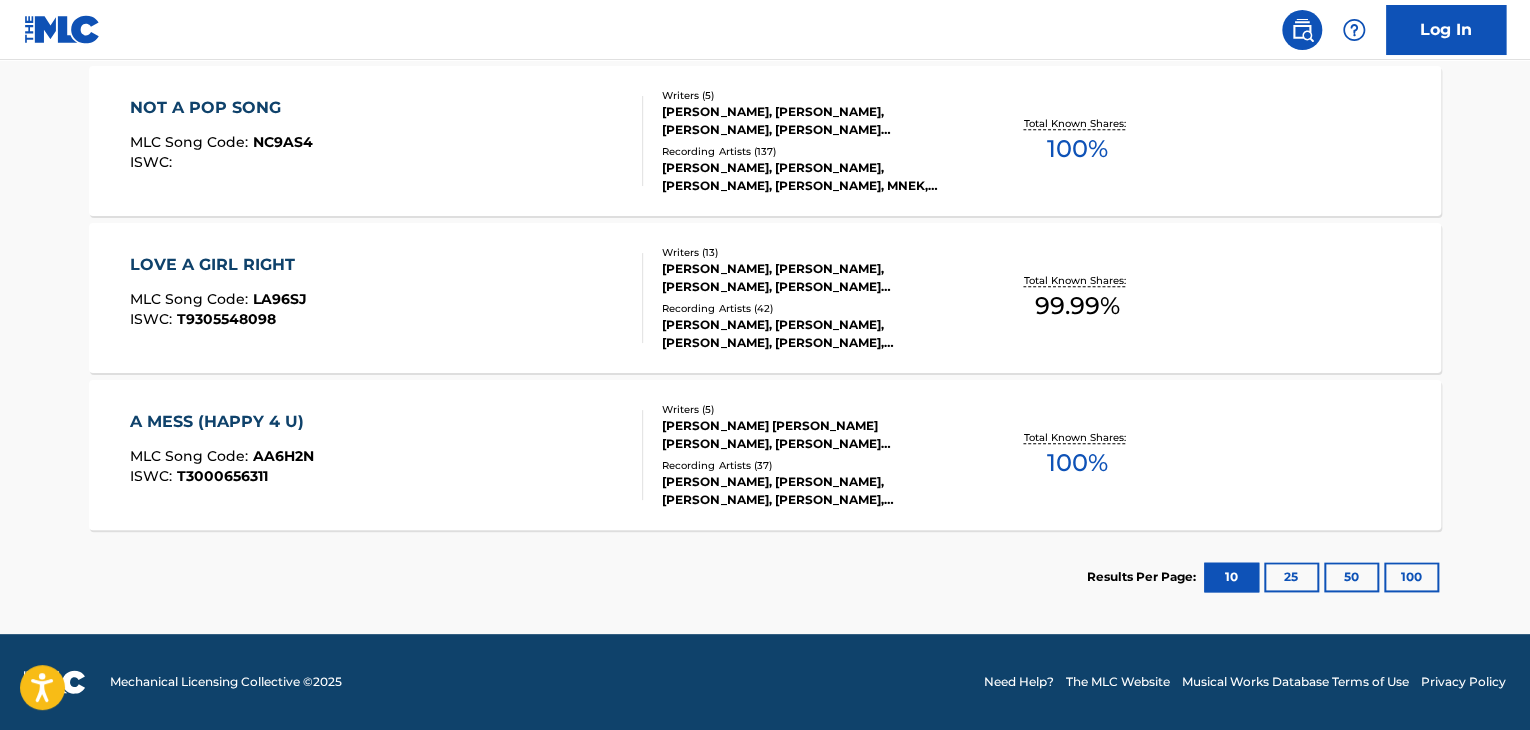 click on "A MESS (HAPPY 4 U) MLC Song Code : AA6H2N ISWC : T3000656311" at bounding box center [387, 455] 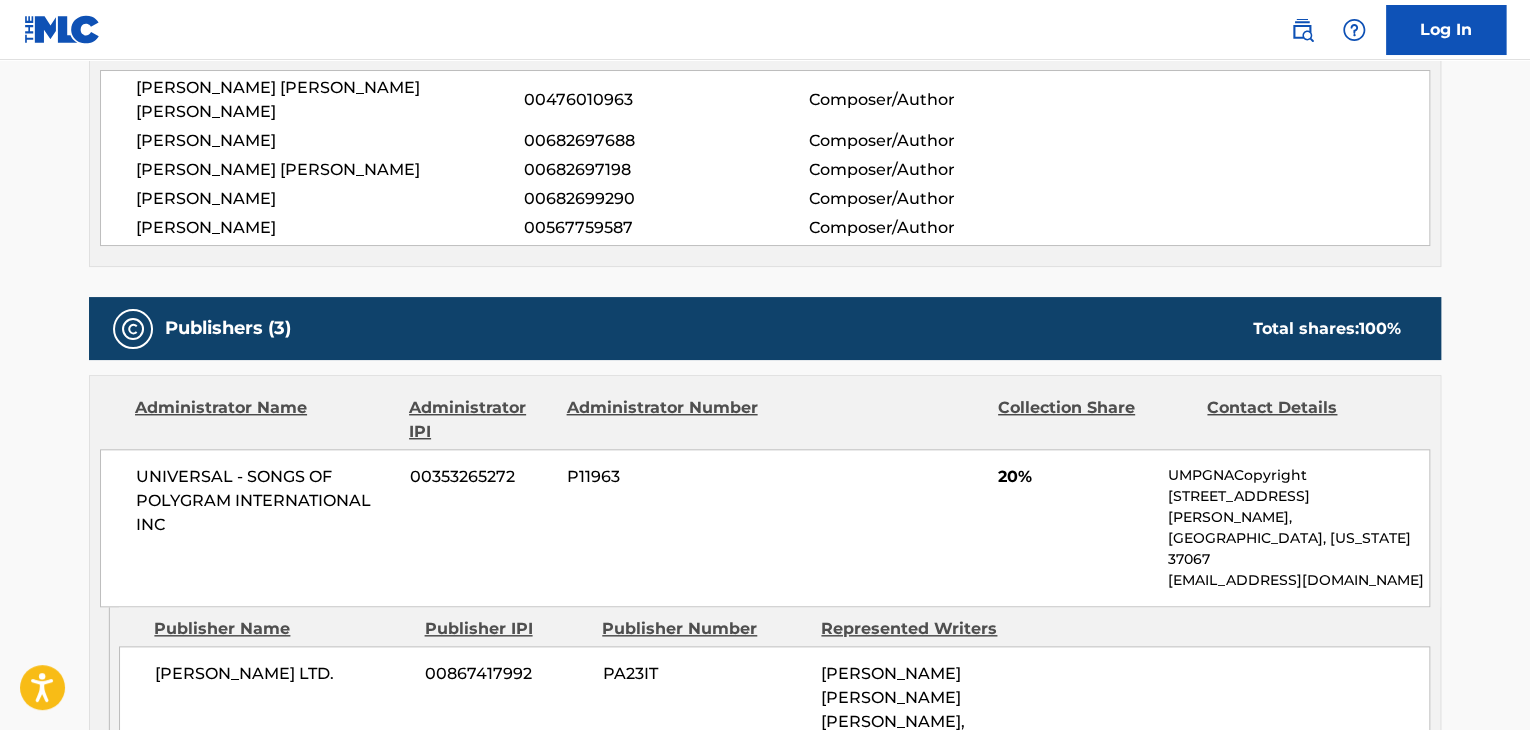 scroll, scrollTop: 800, scrollLeft: 0, axis: vertical 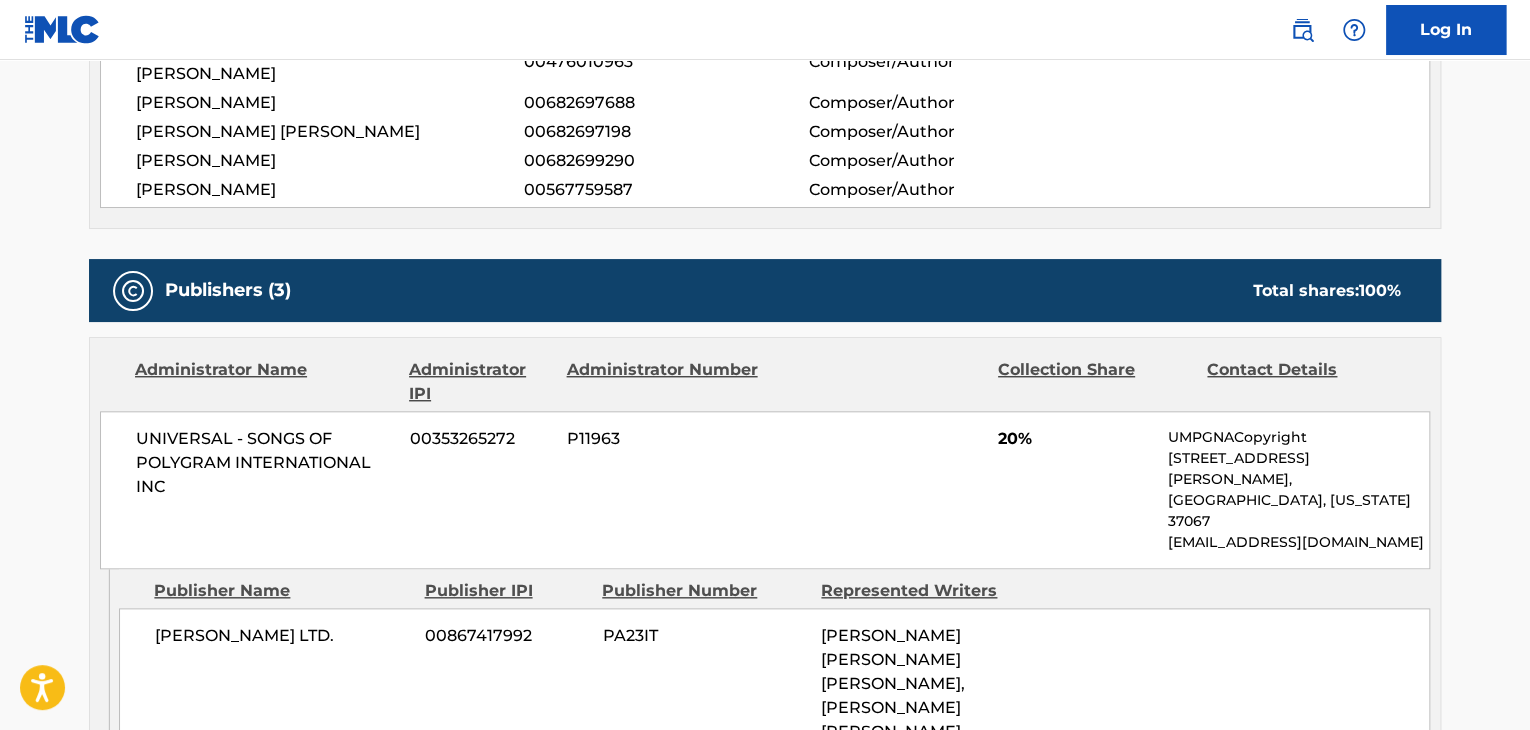 click on "UNIVERSAL - SONGS OF POLYGRAM INTERNATIONAL INC" at bounding box center [265, 463] 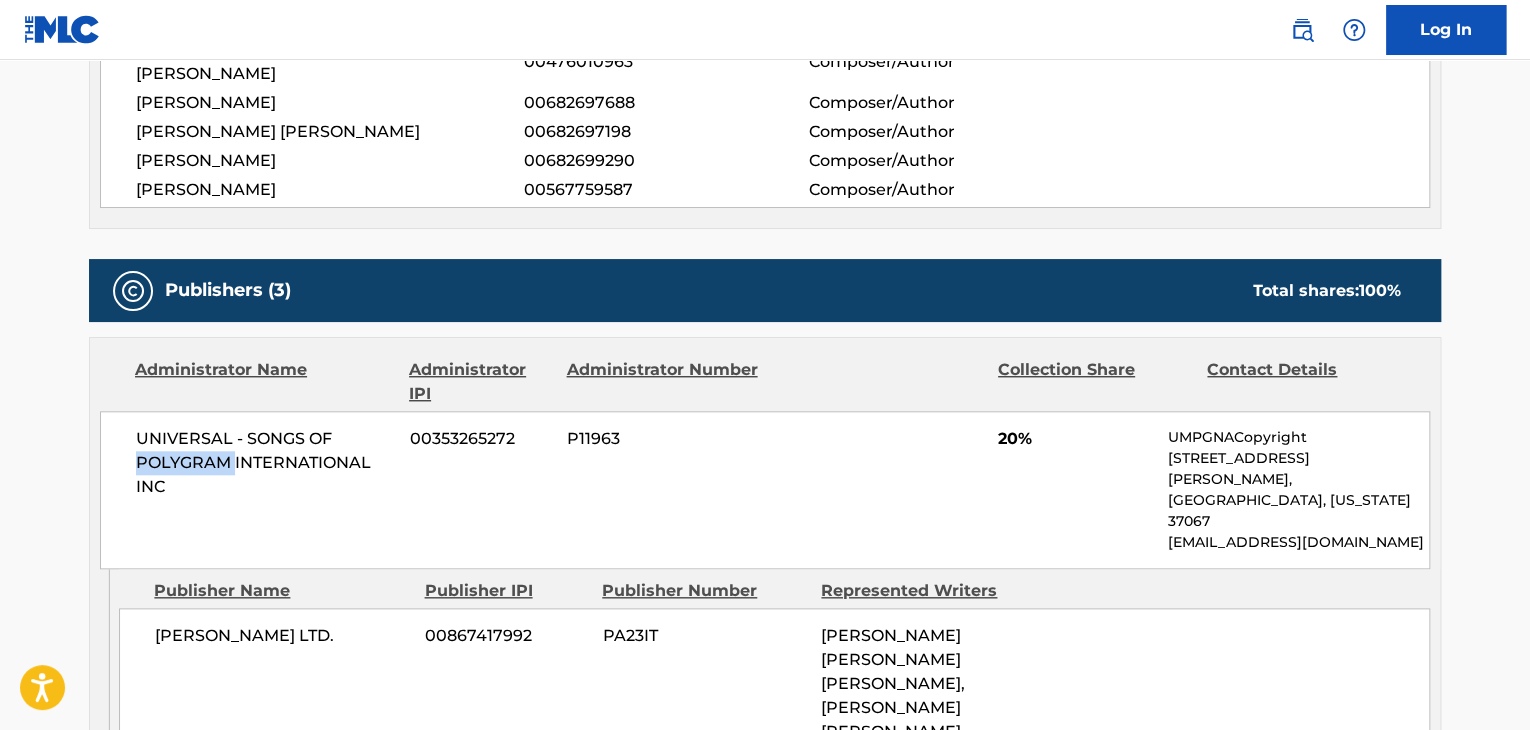click on "UNIVERSAL - SONGS OF POLYGRAM INTERNATIONAL INC" at bounding box center [265, 463] 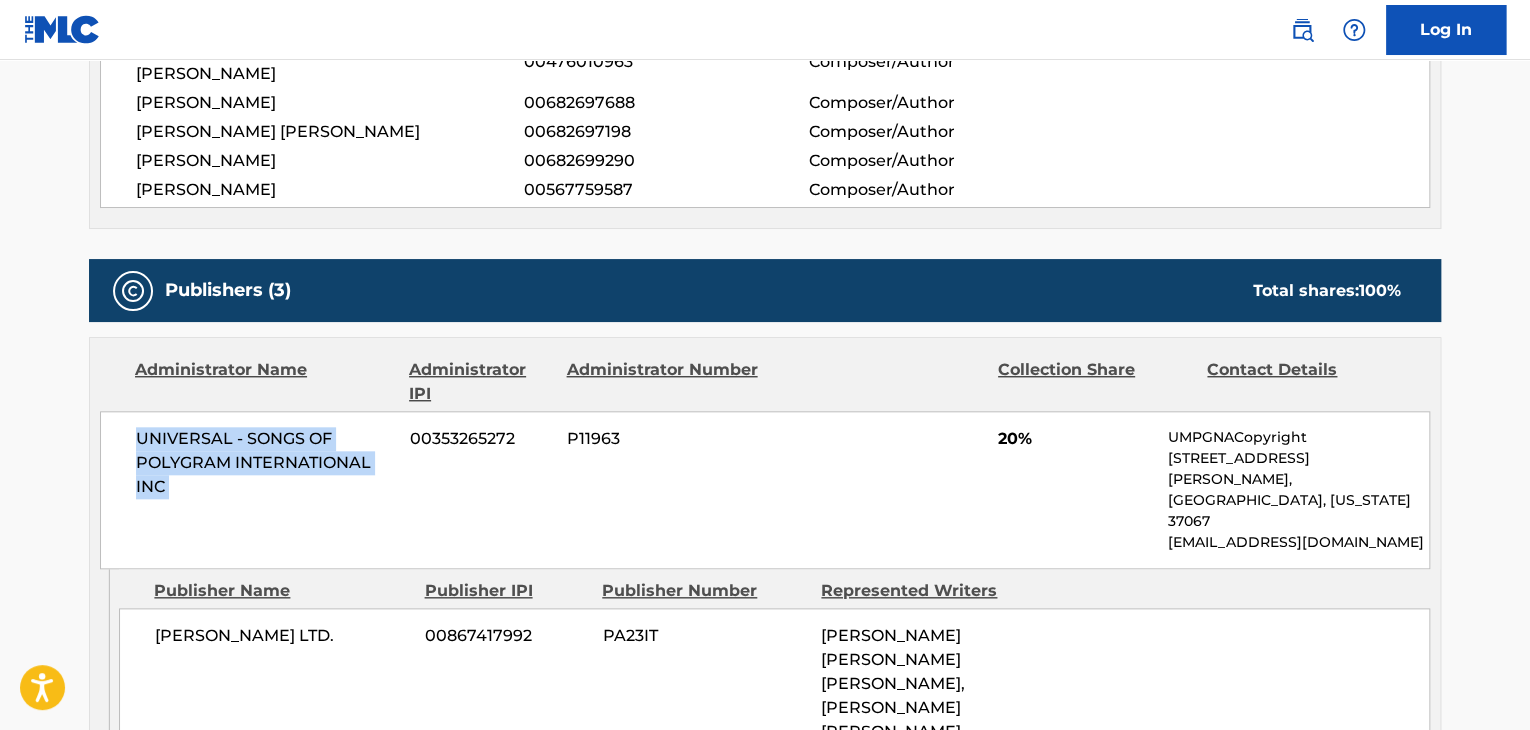 click on "UNIVERSAL - SONGS OF POLYGRAM INTERNATIONAL INC" at bounding box center (265, 463) 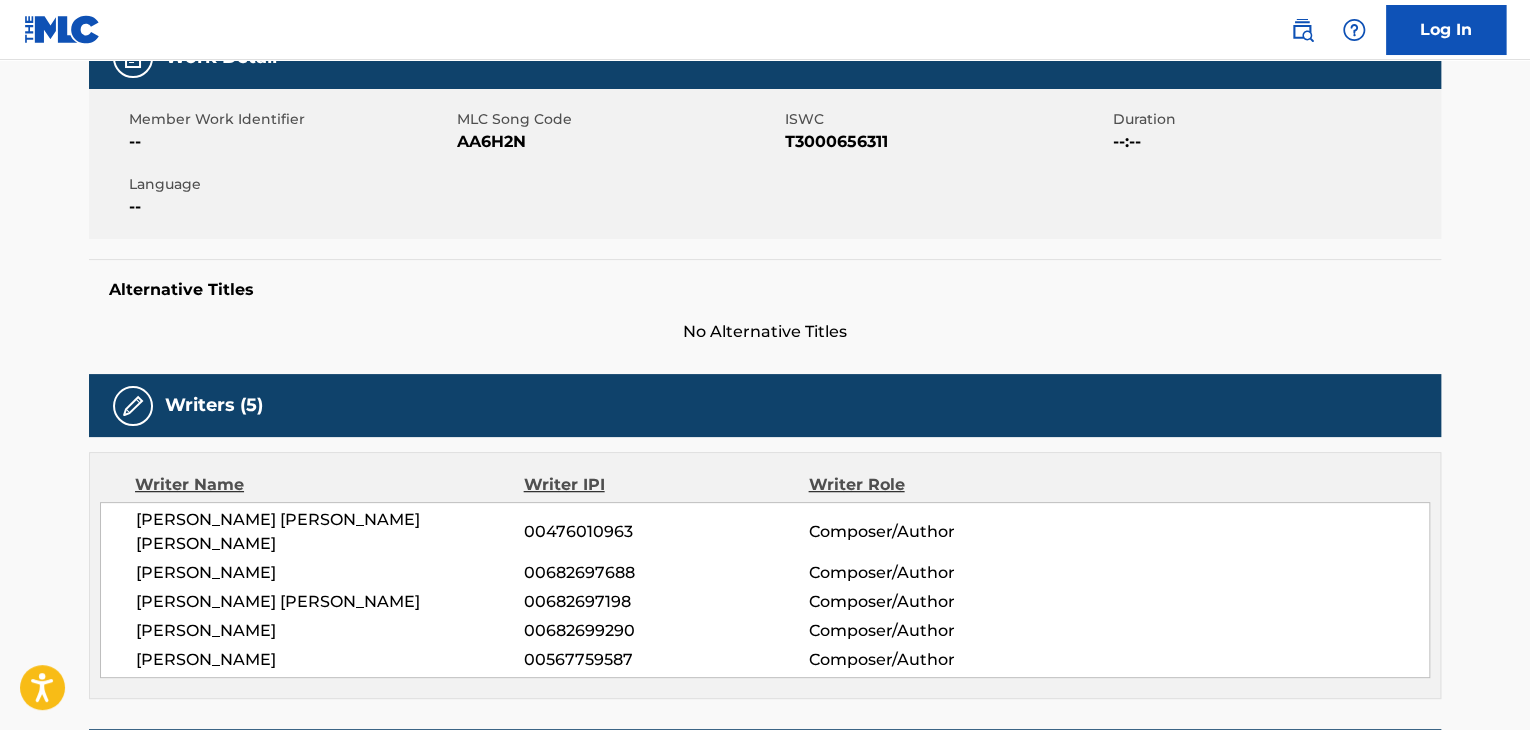 scroll, scrollTop: 200, scrollLeft: 0, axis: vertical 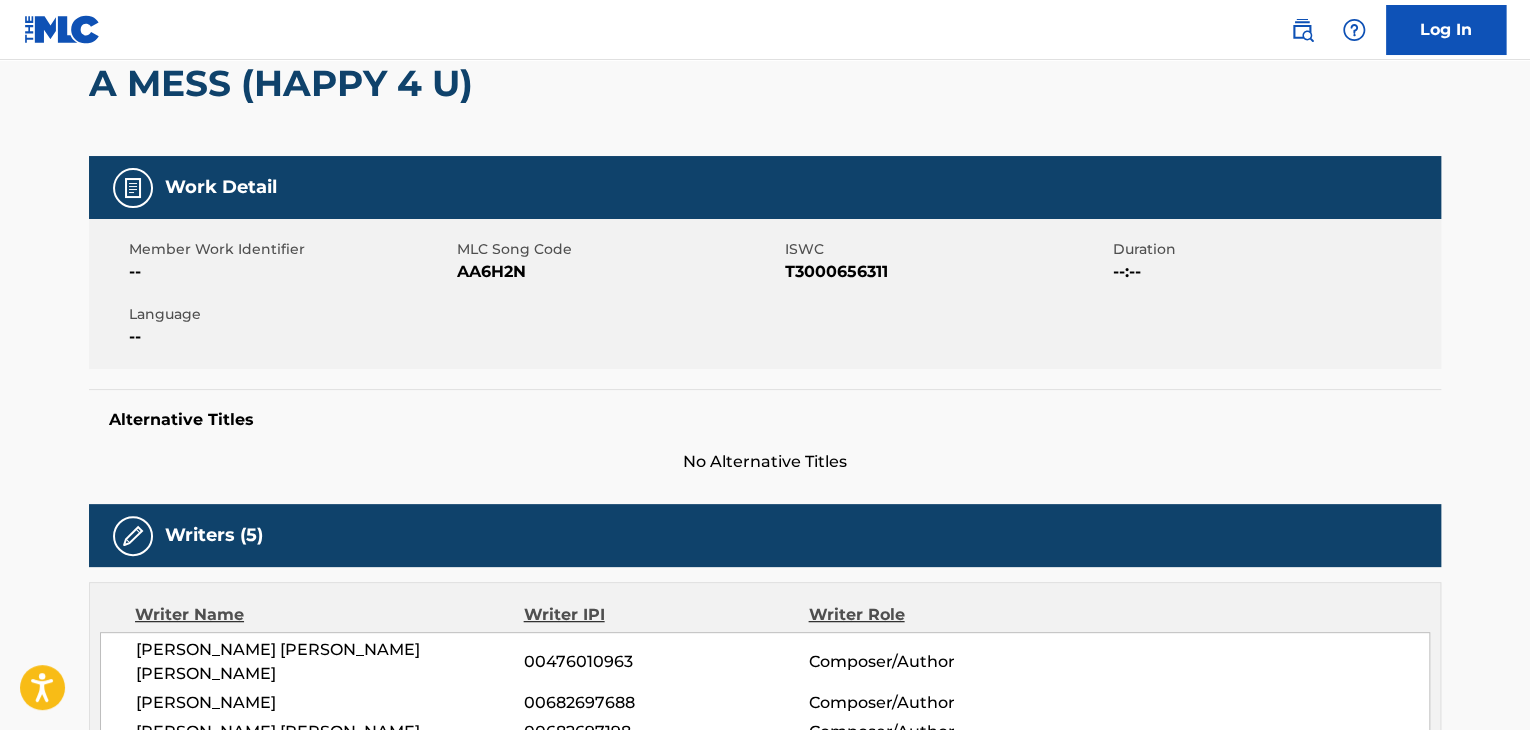 click on "AA6H2N" at bounding box center (618, 272) 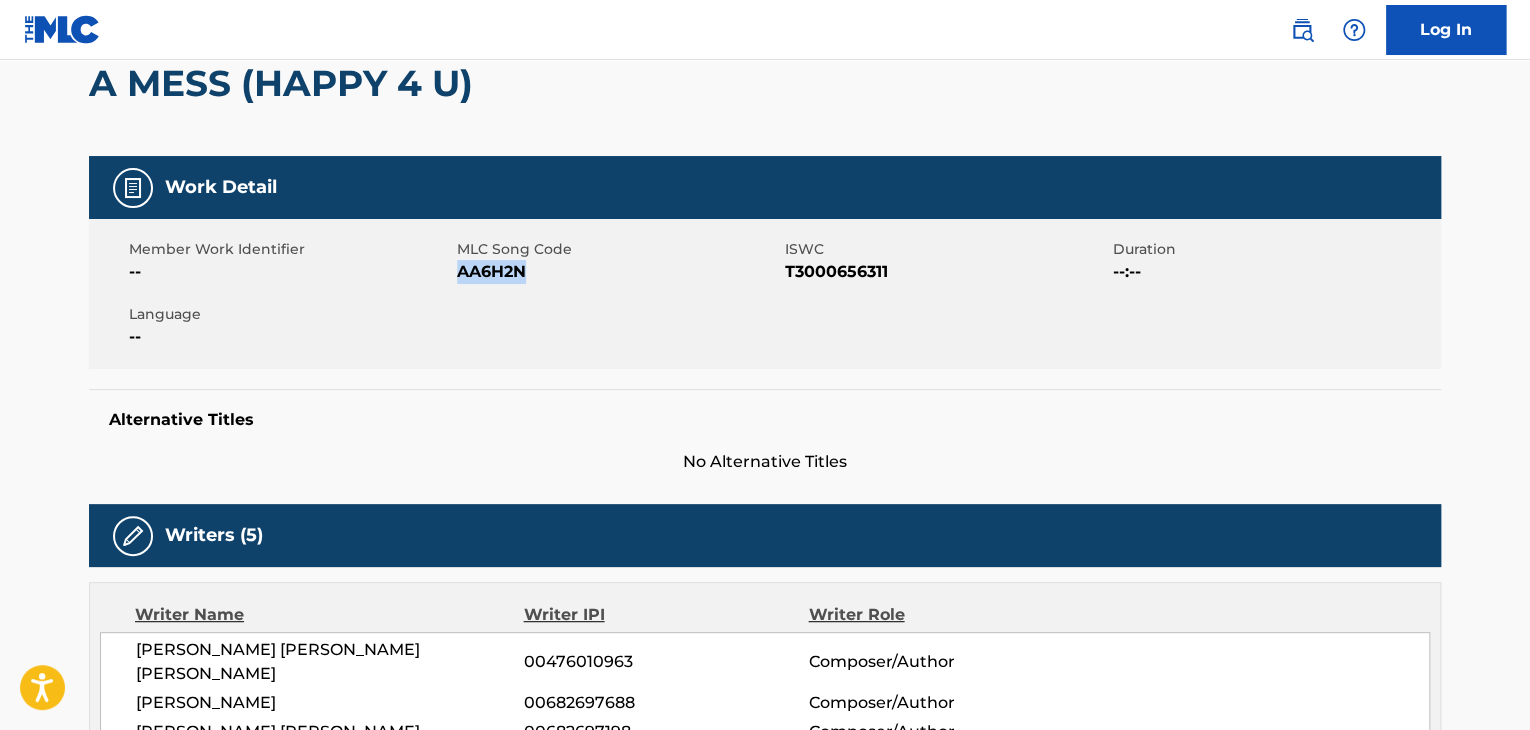 click on "AA6H2N" at bounding box center [618, 272] 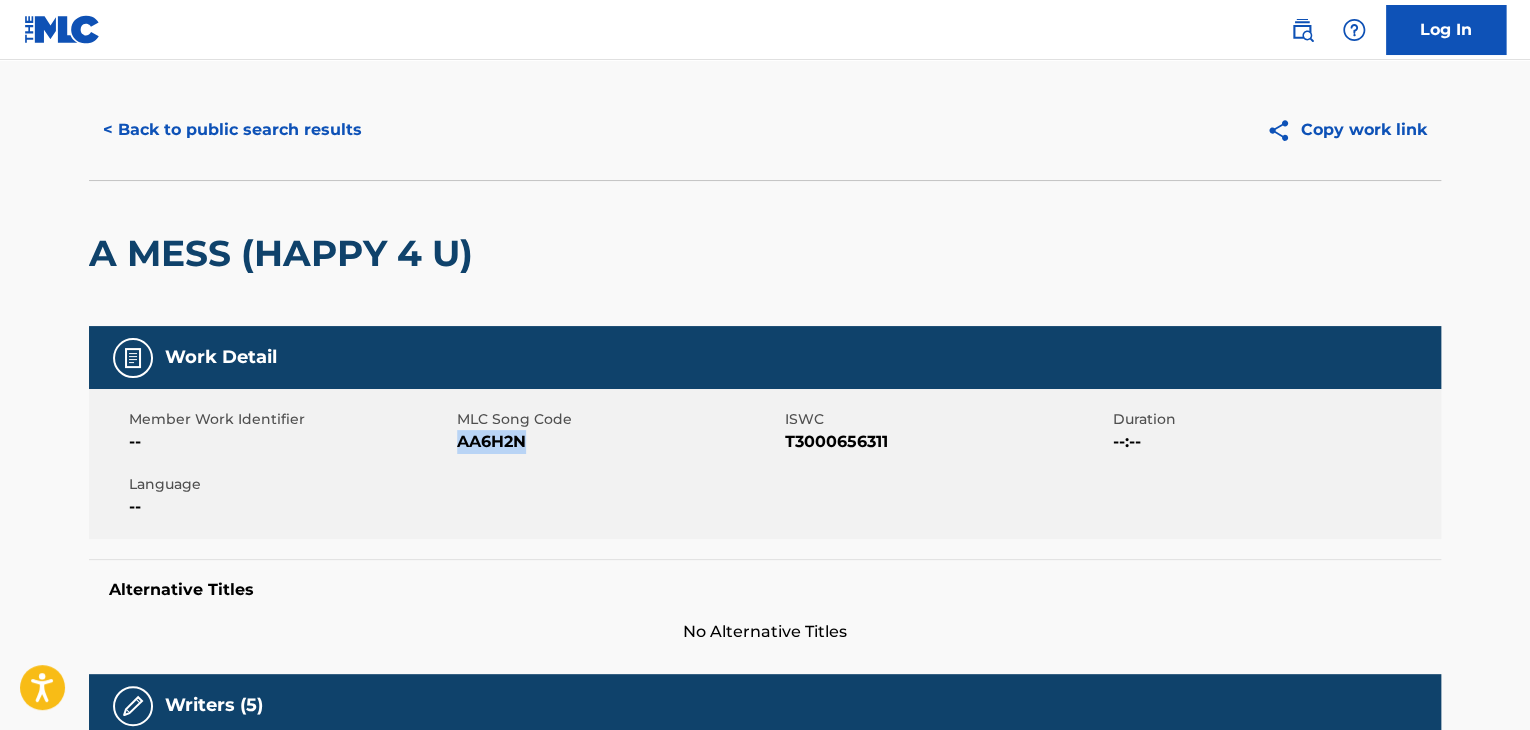 scroll, scrollTop: 0, scrollLeft: 0, axis: both 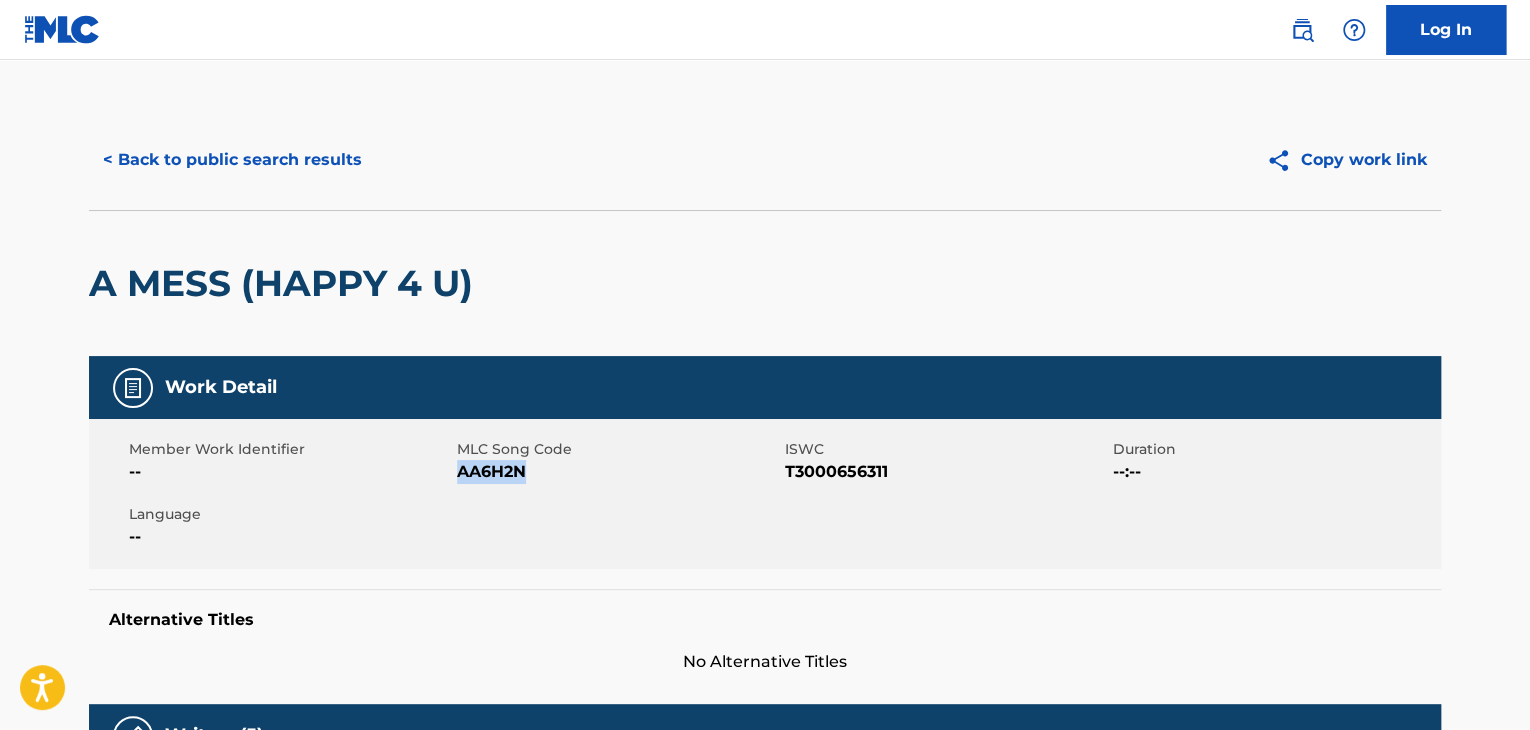 click on "< Back to public search results Copy work link" at bounding box center (765, 160) 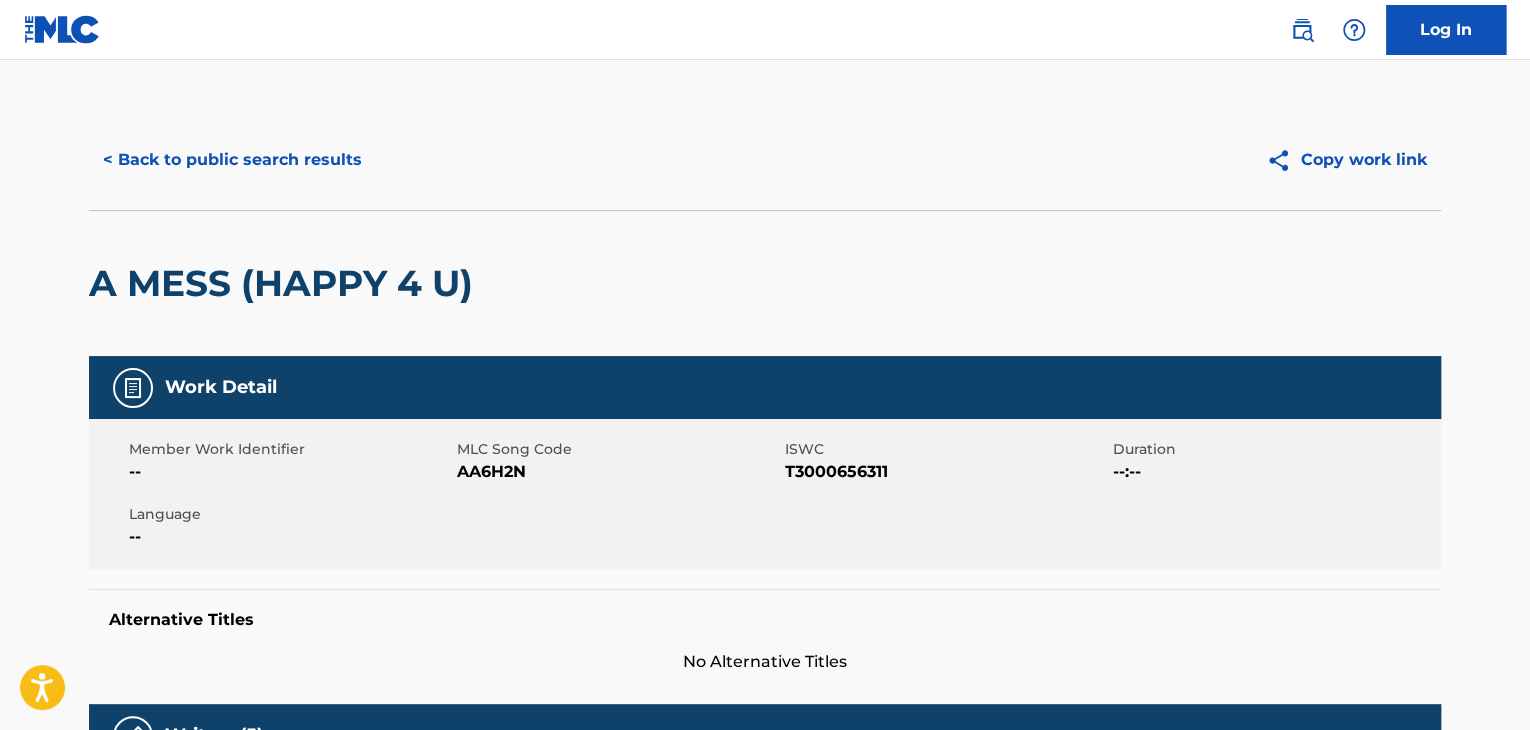 click on "< Back to public search results Copy work link" at bounding box center (765, 160) 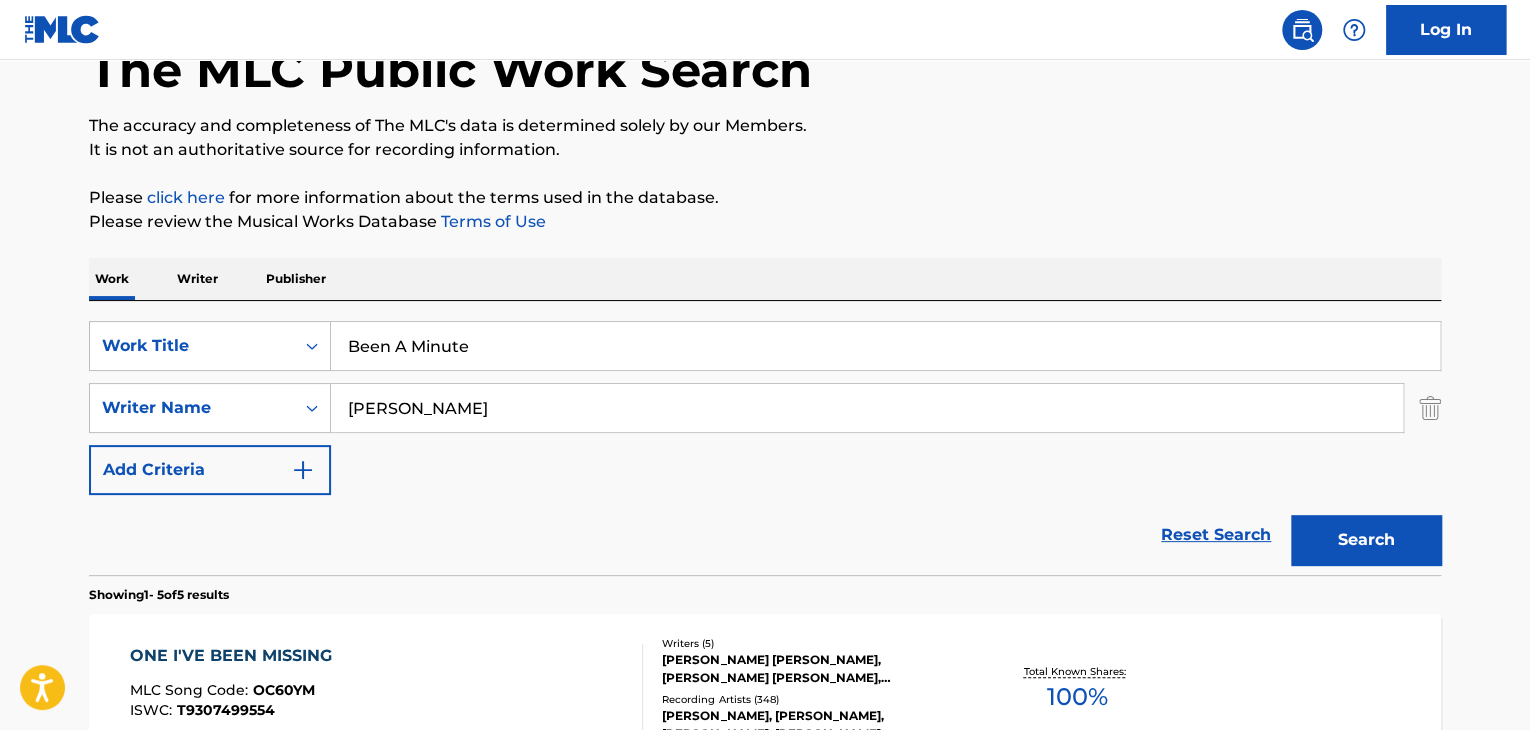 scroll, scrollTop: 86, scrollLeft: 0, axis: vertical 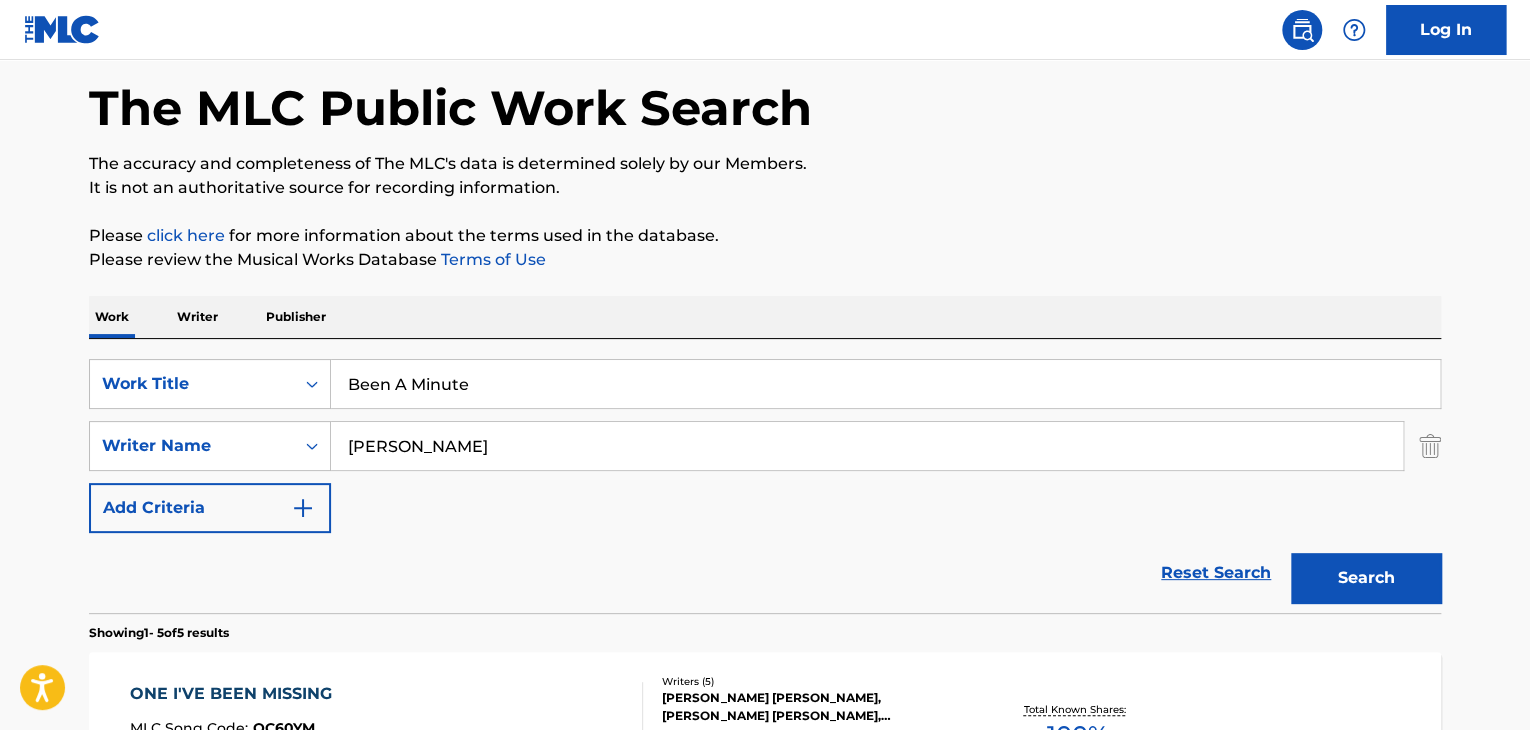 click on "Writer" at bounding box center [197, 317] 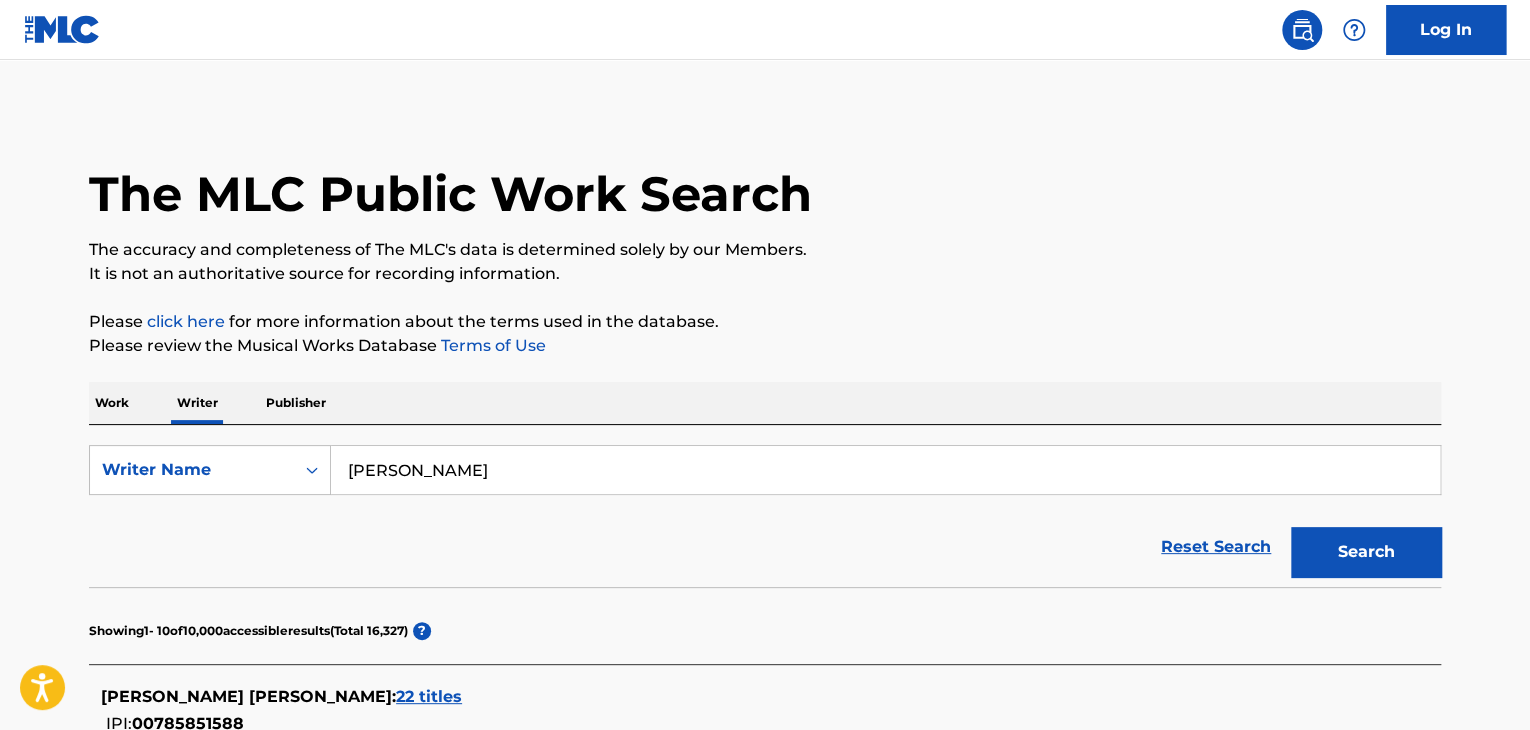 click on "[PERSON_NAME]" at bounding box center [885, 470] 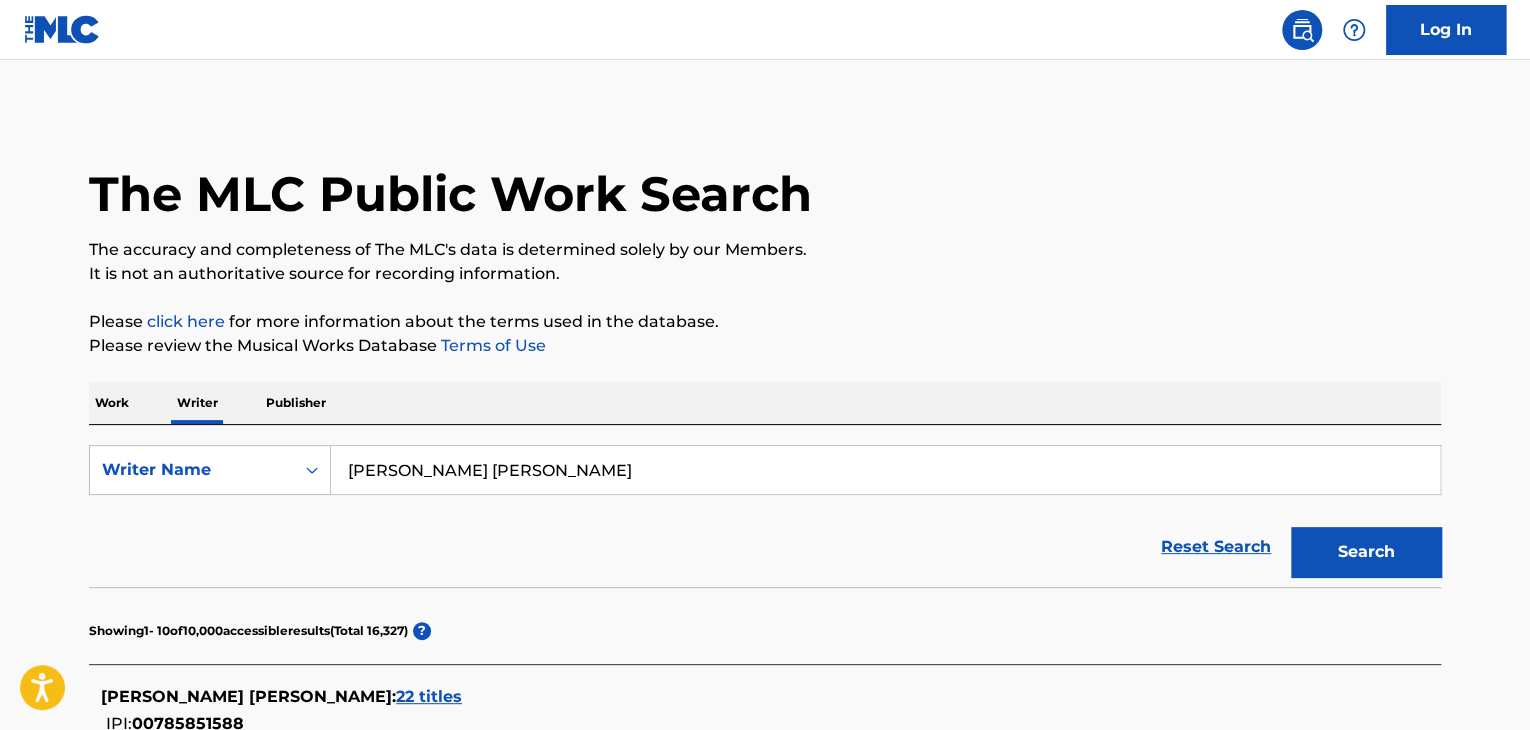 type on "[PERSON_NAME] [PERSON_NAME]" 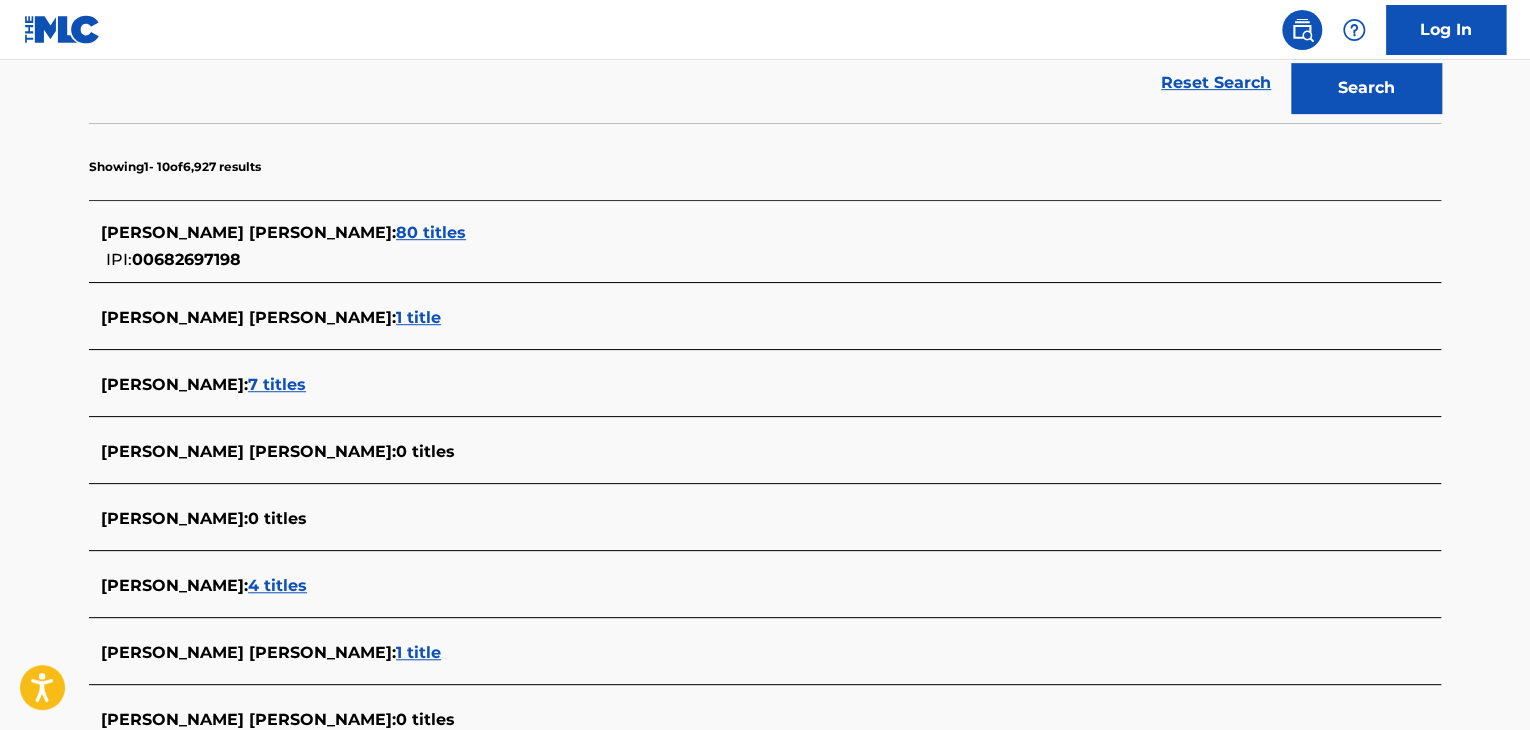 scroll, scrollTop: 460, scrollLeft: 0, axis: vertical 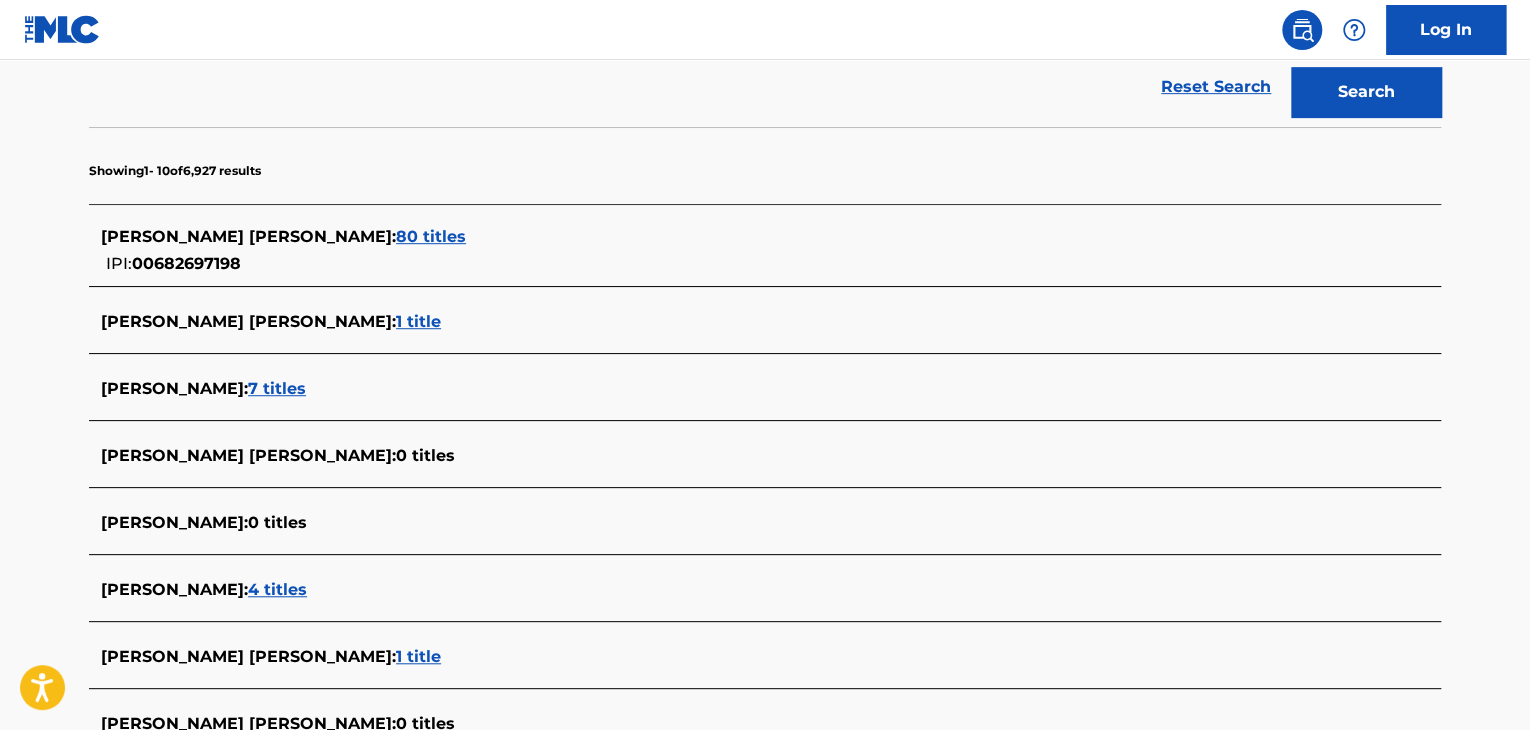 click on "80 titles" at bounding box center [431, 236] 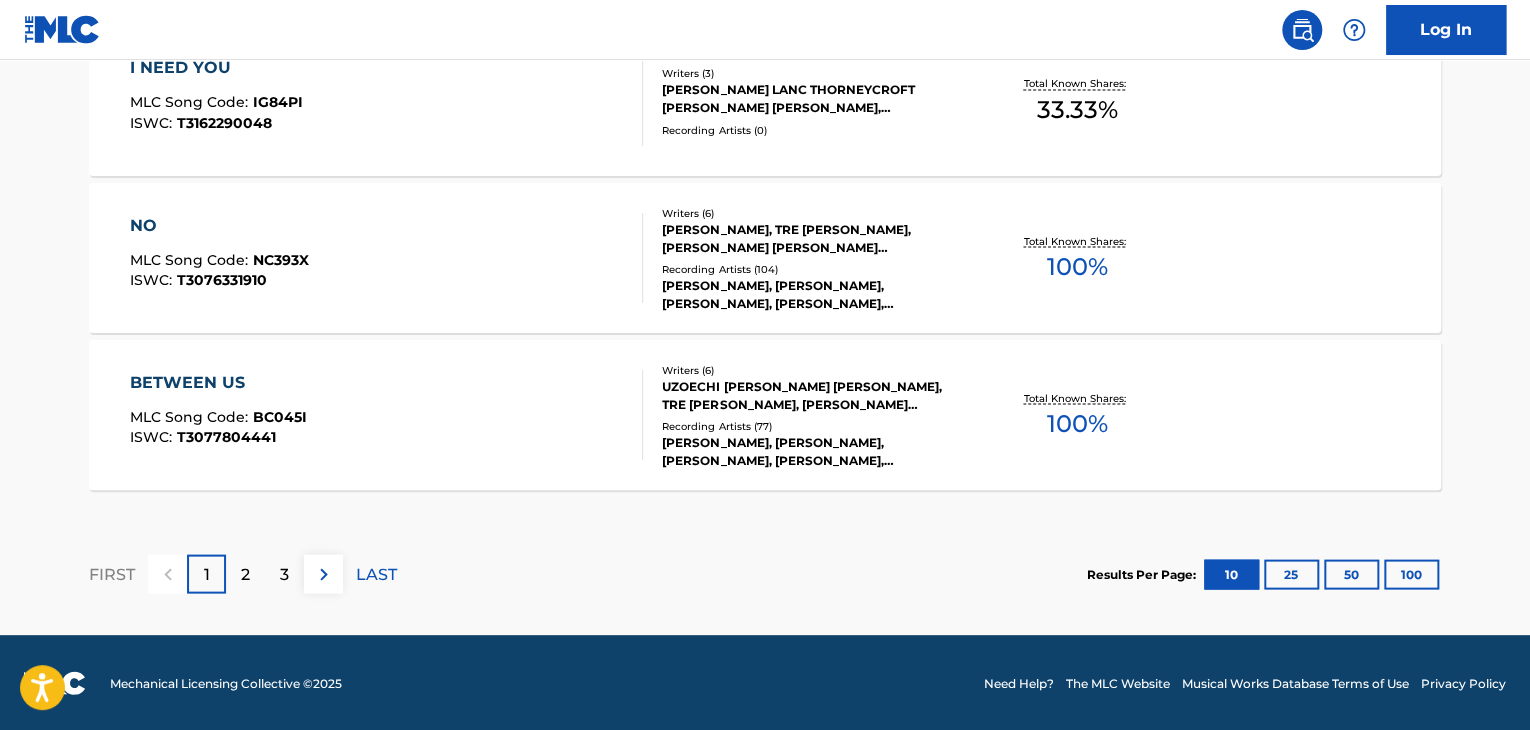 scroll, scrollTop: 1799, scrollLeft: 0, axis: vertical 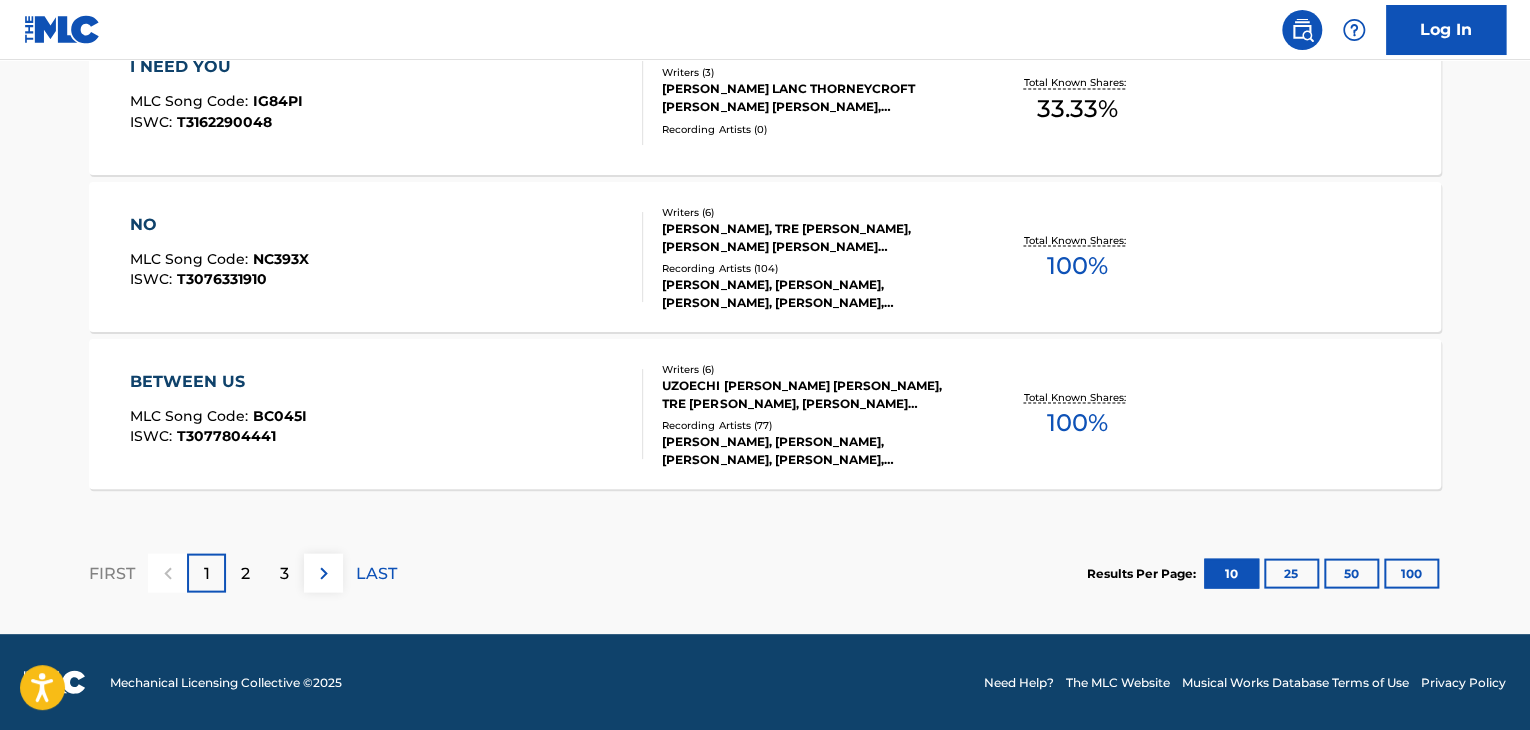 click on "BETWEEN US MLC Song Code : BC045I ISWC : T3077804441" at bounding box center [387, 414] 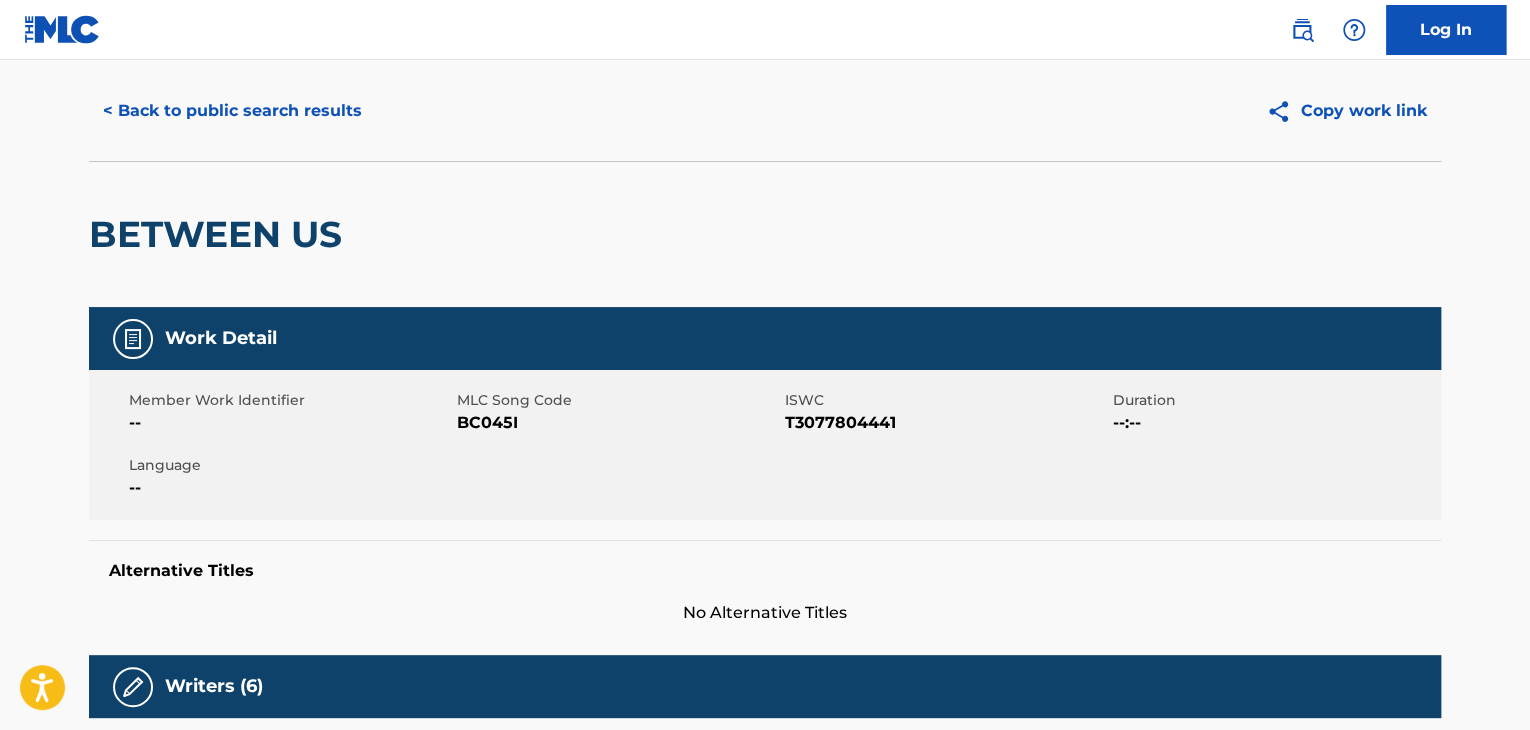 scroll, scrollTop: 0, scrollLeft: 0, axis: both 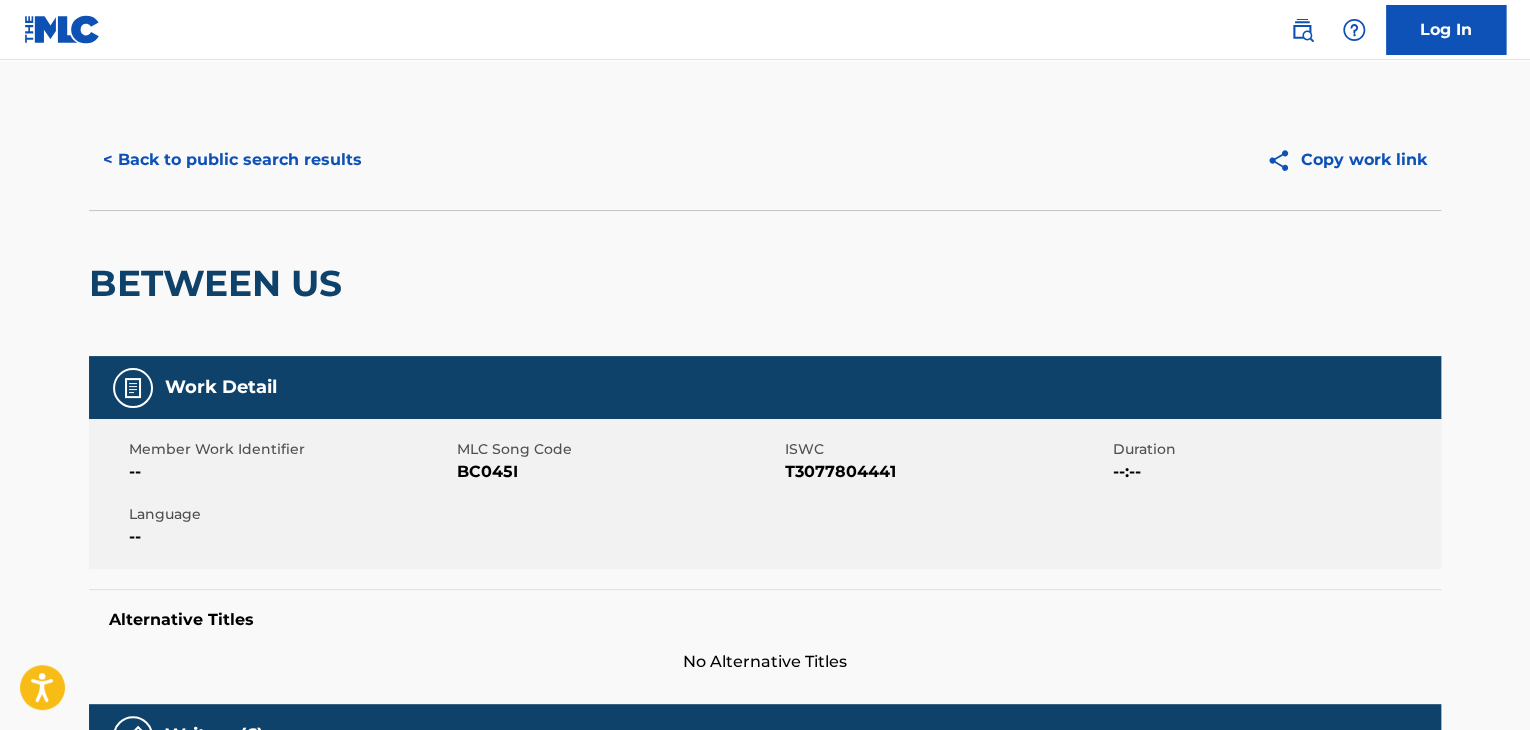 click on "< Back to public search results" at bounding box center (232, 160) 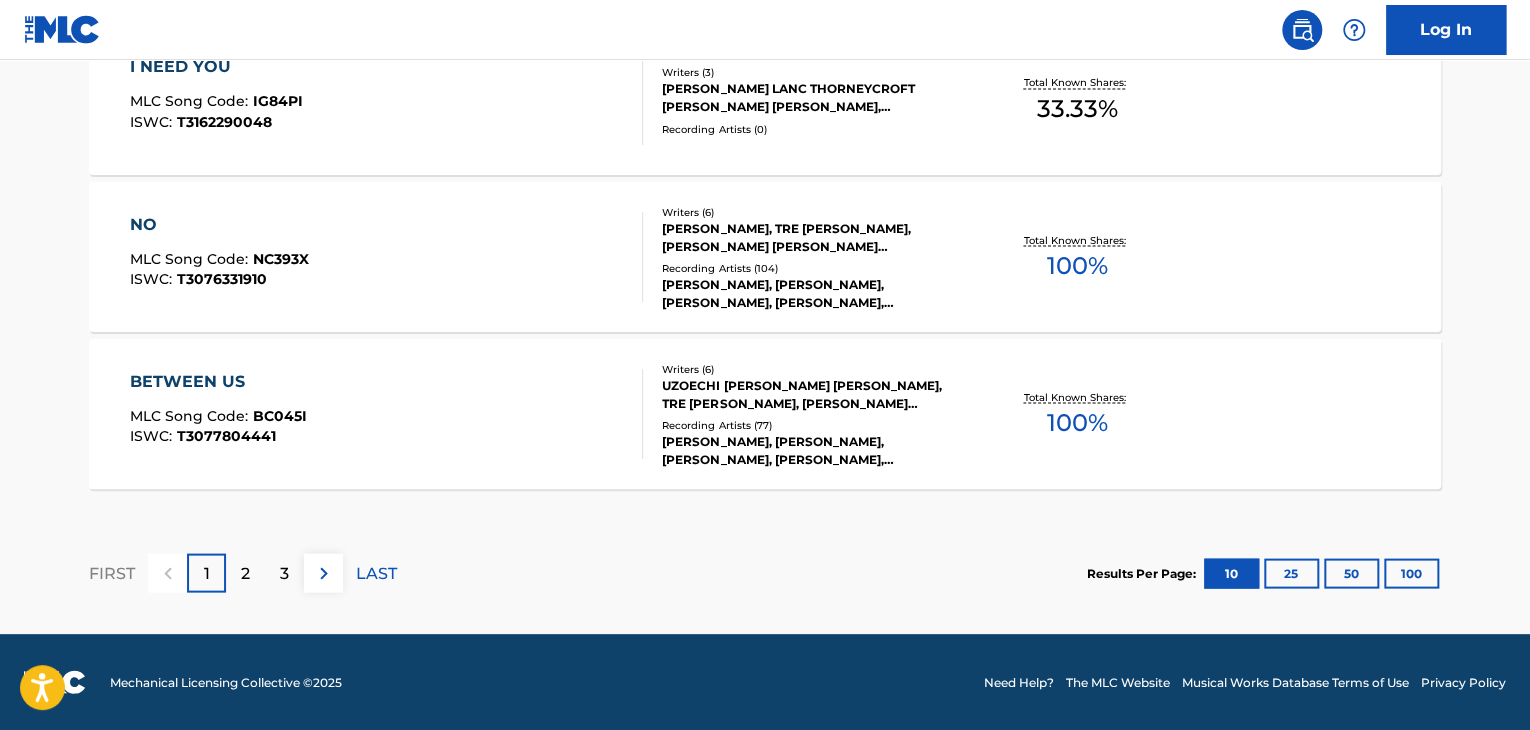 click on "LAST" at bounding box center (376, 573) 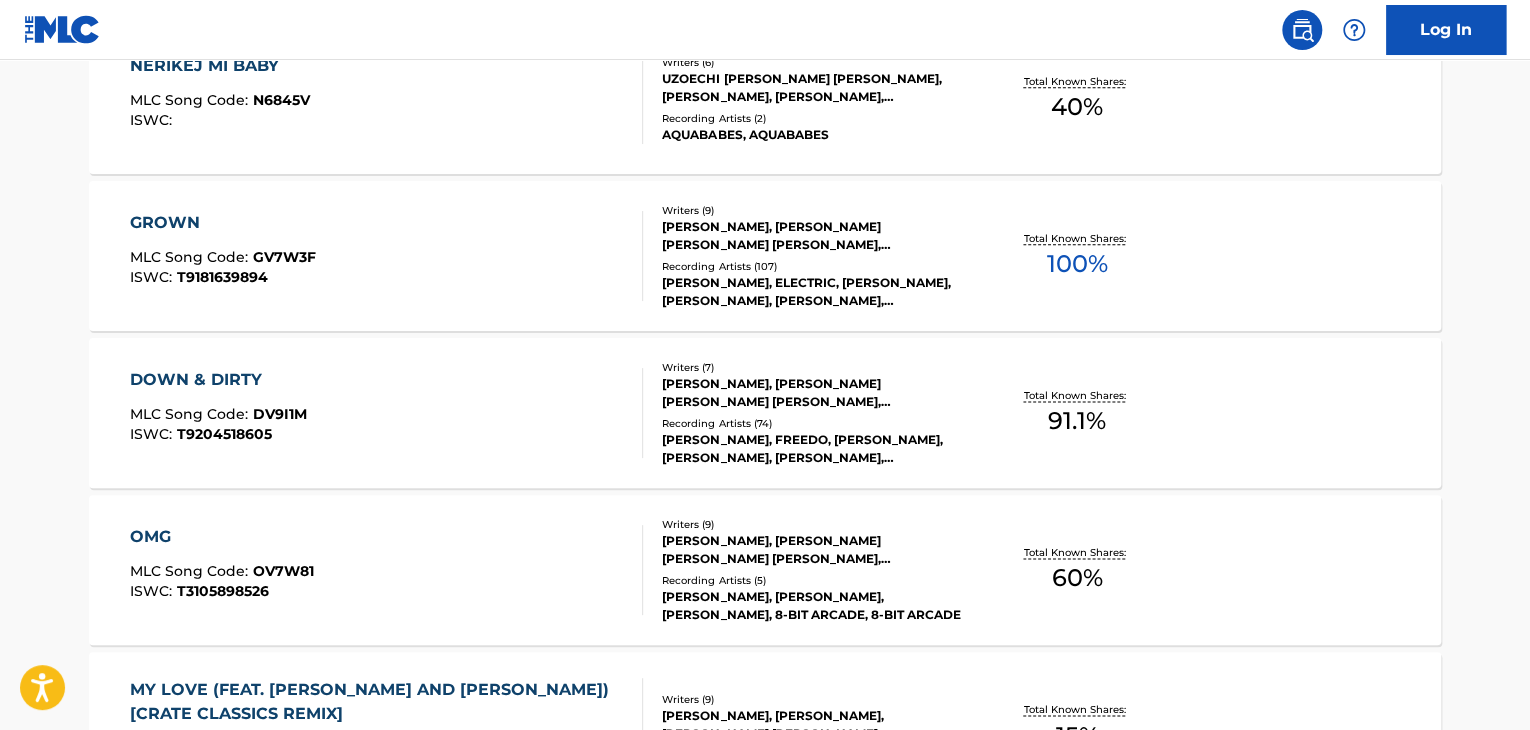 scroll, scrollTop: 1099, scrollLeft: 0, axis: vertical 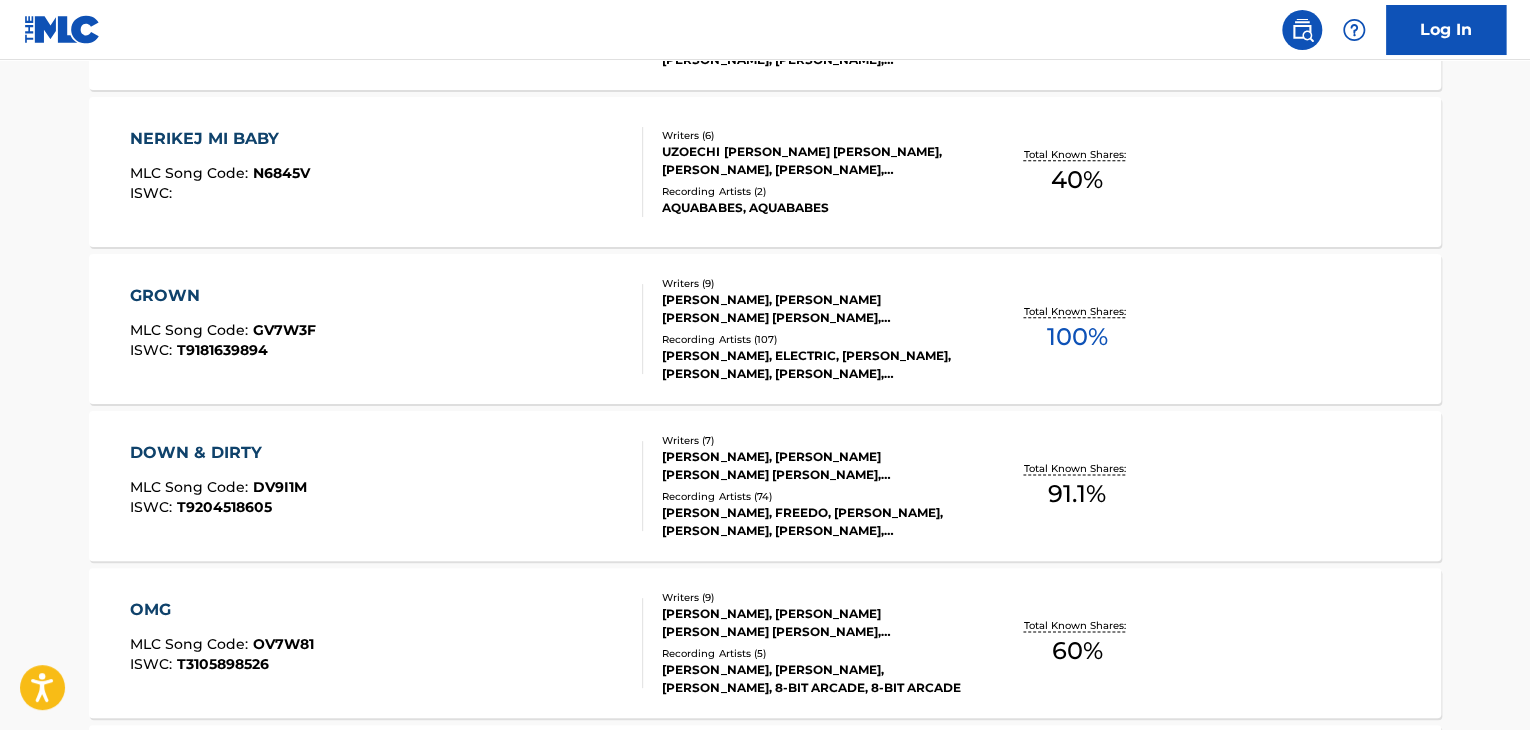 click at bounding box center [634, 329] 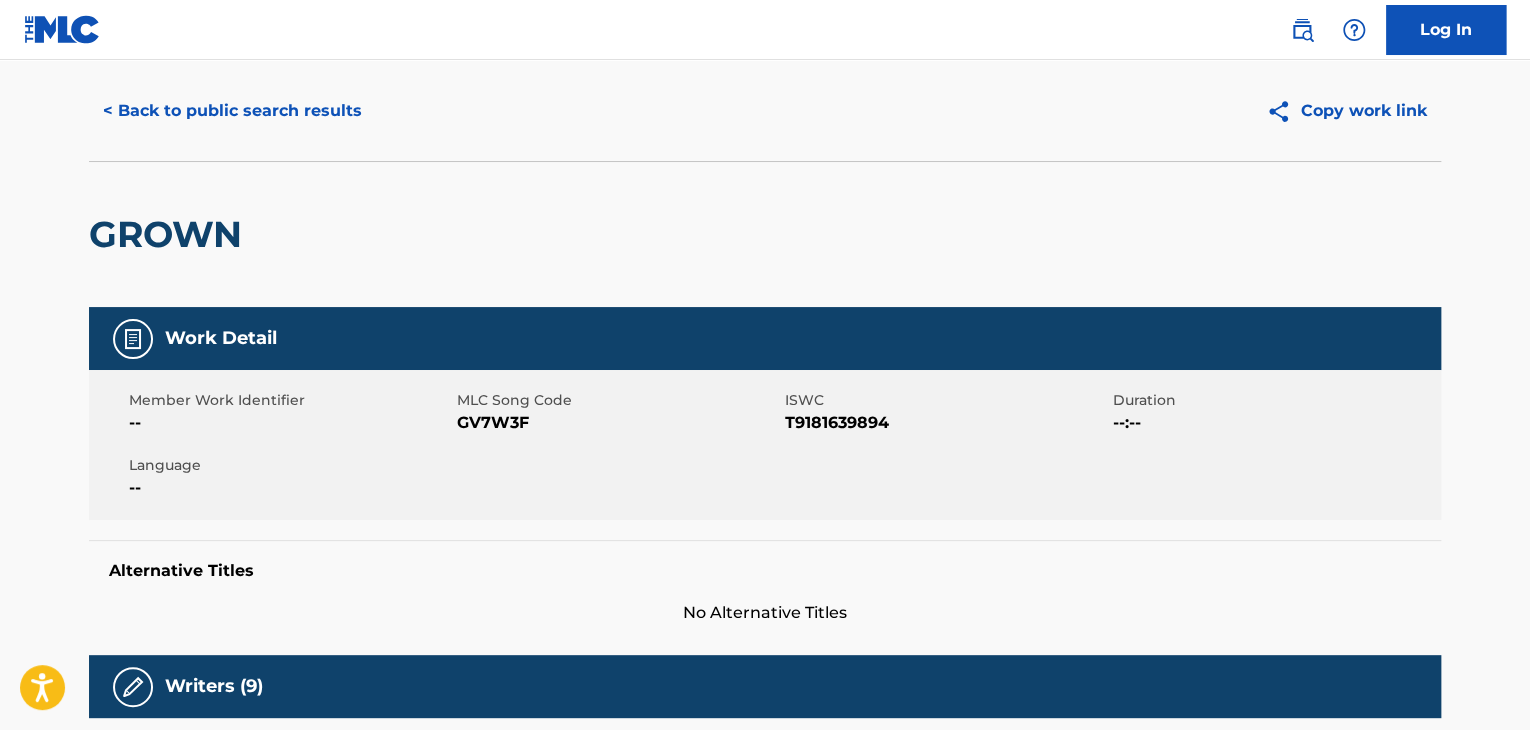 scroll, scrollTop: 0, scrollLeft: 0, axis: both 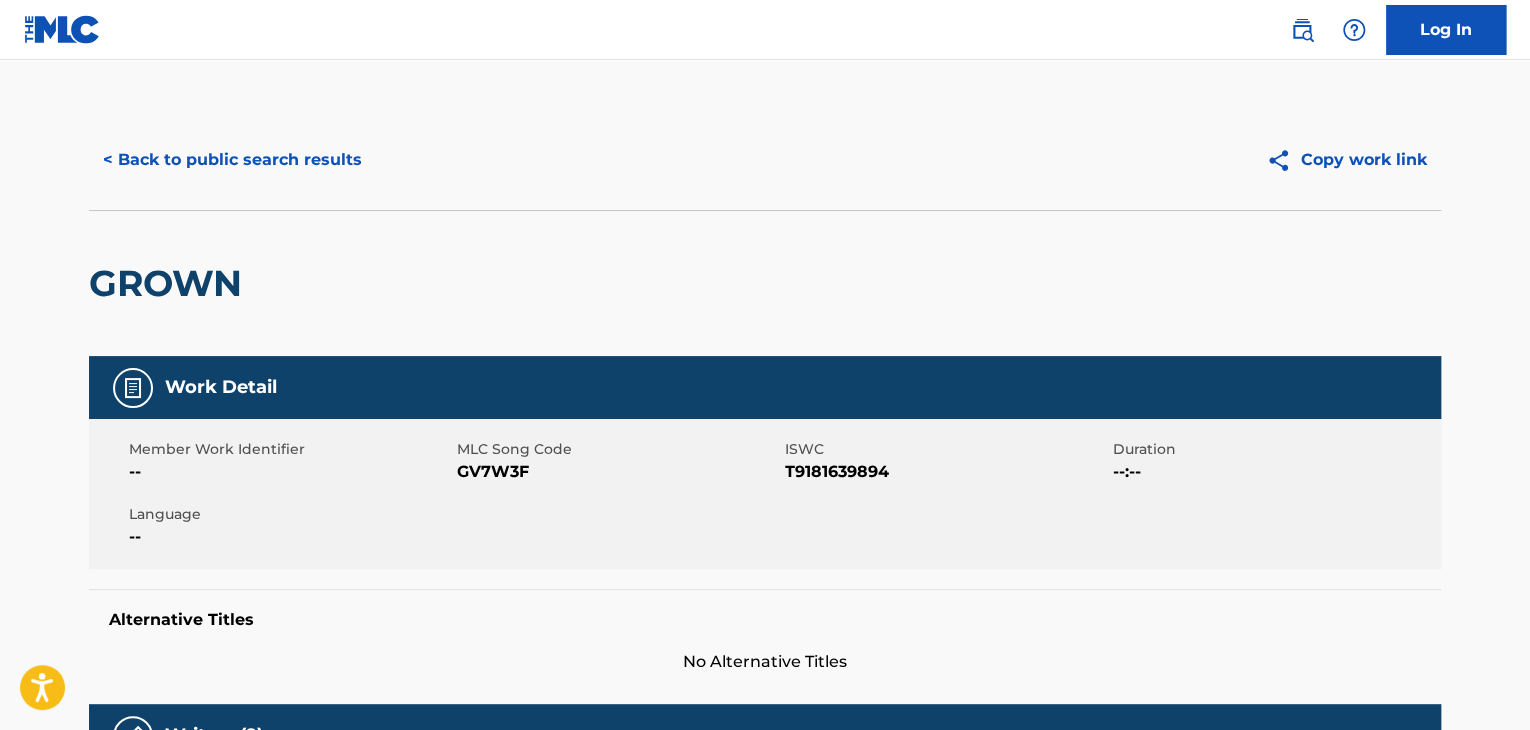click on "< Back to public search results" at bounding box center (232, 160) 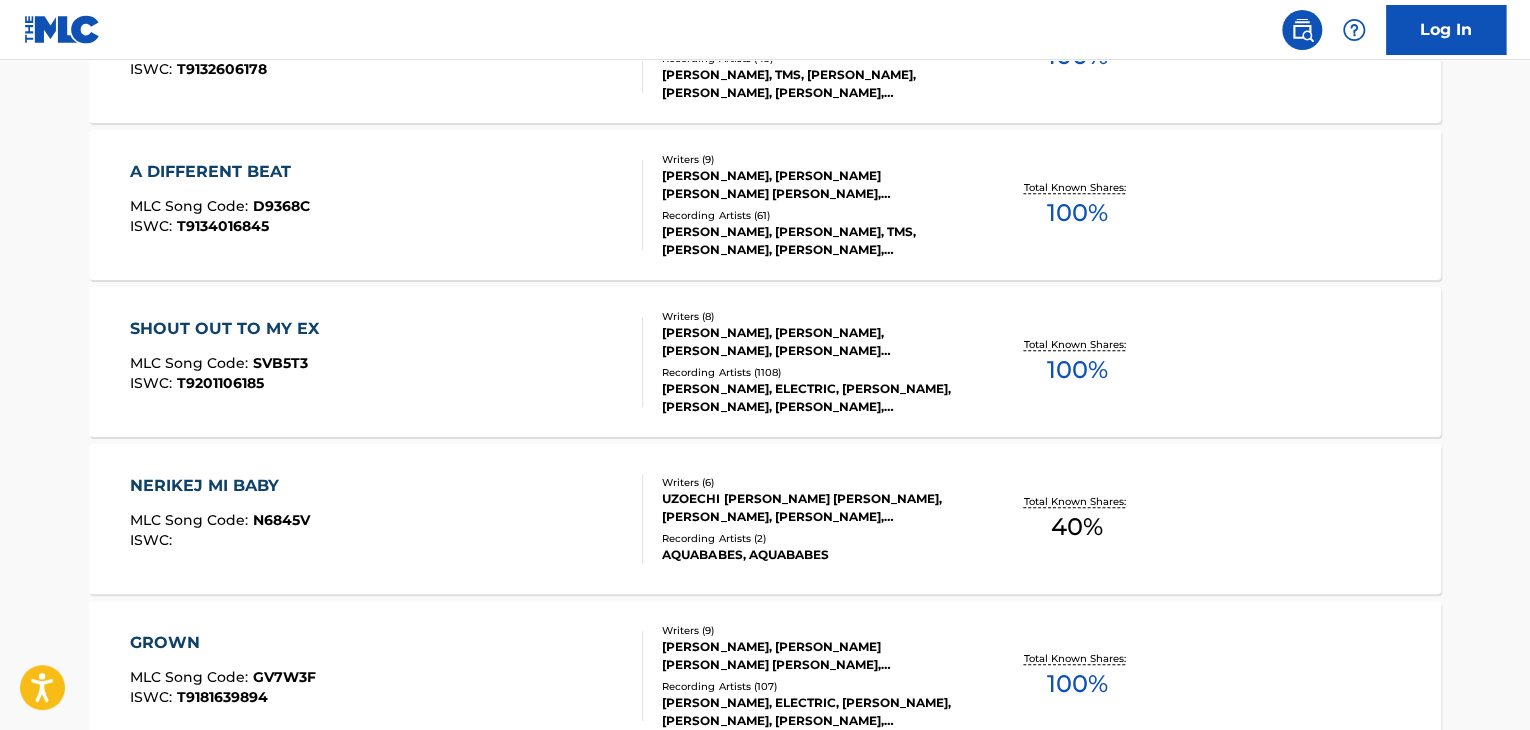 scroll, scrollTop: 624, scrollLeft: 0, axis: vertical 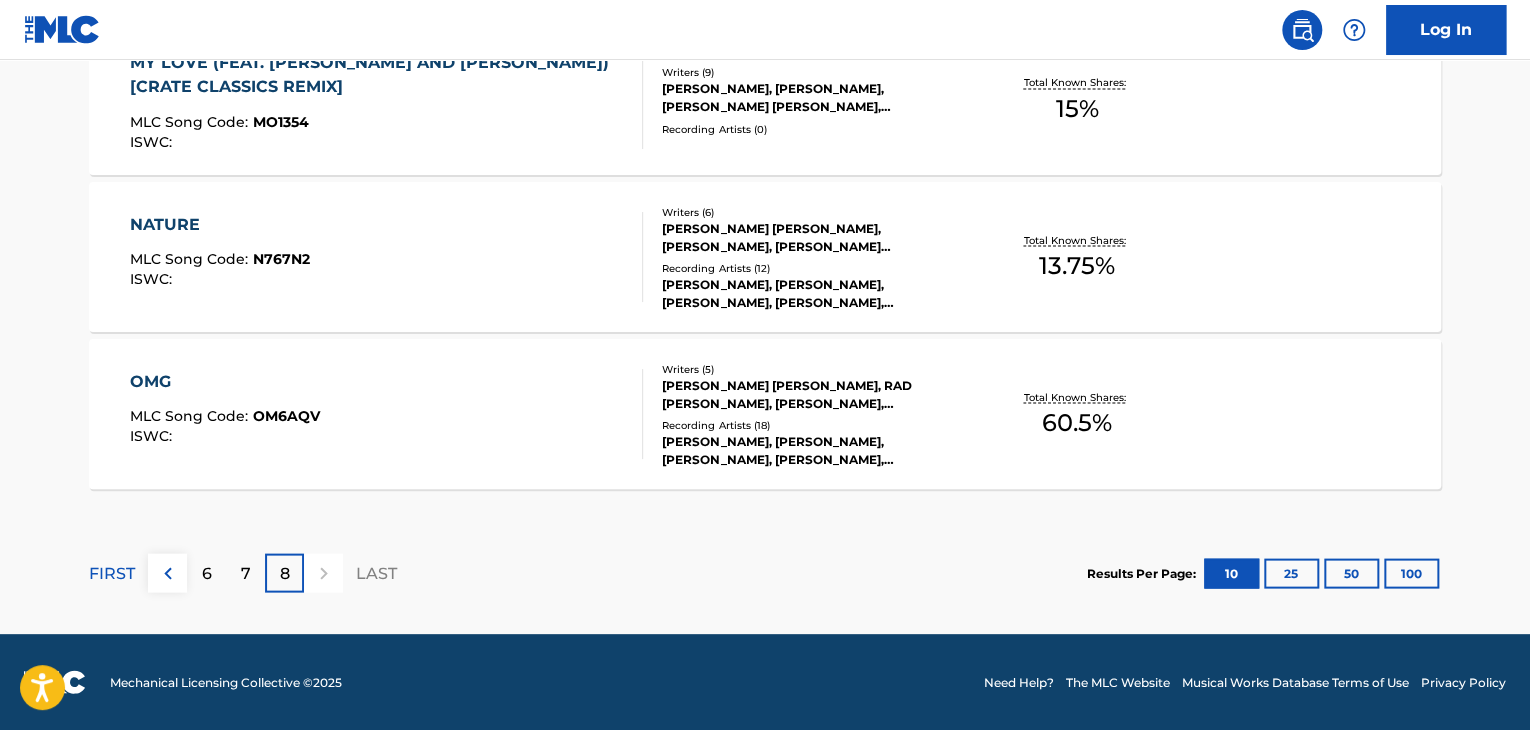 click on "7" at bounding box center [245, 572] 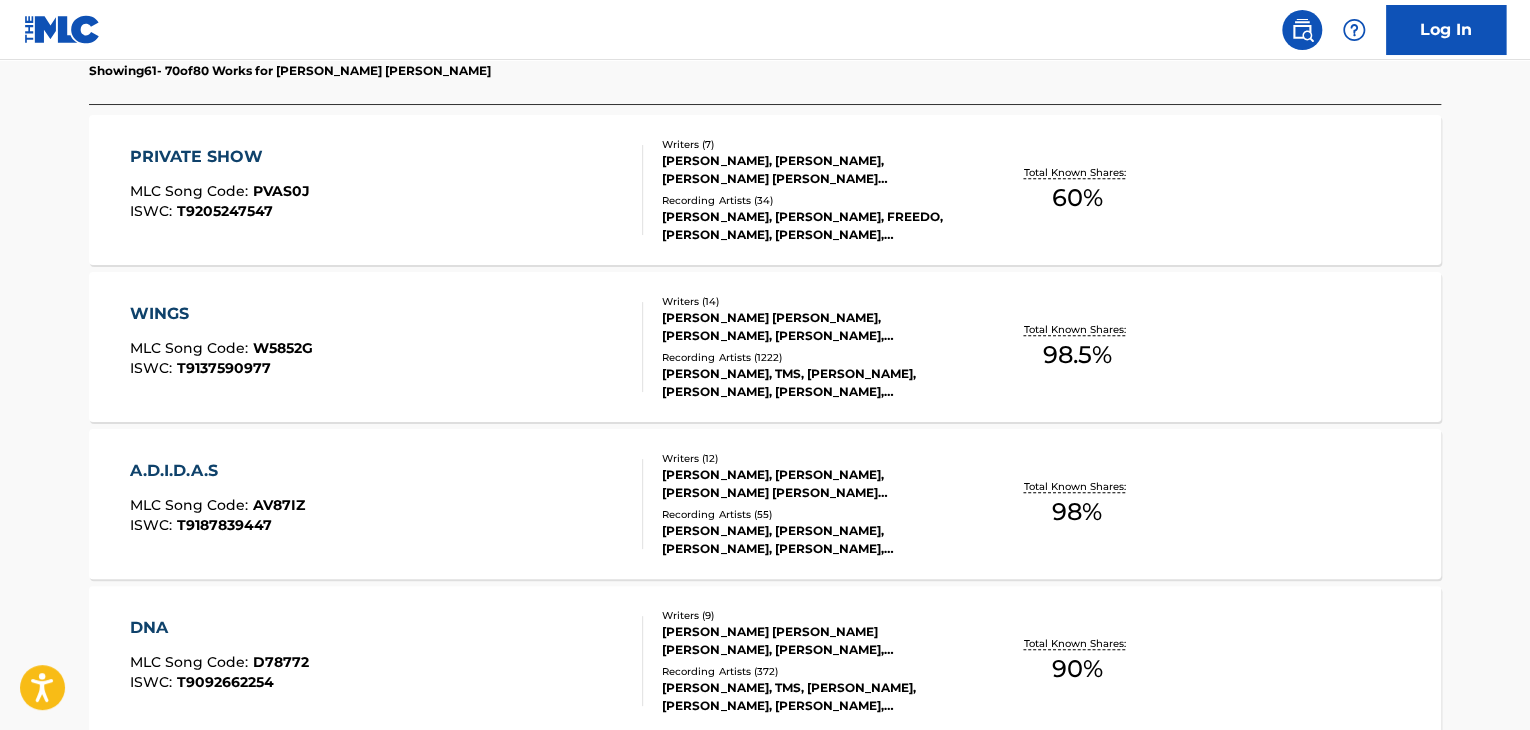 scroll, scrollTop: 499, scrollLeft: 0, axis: vertical 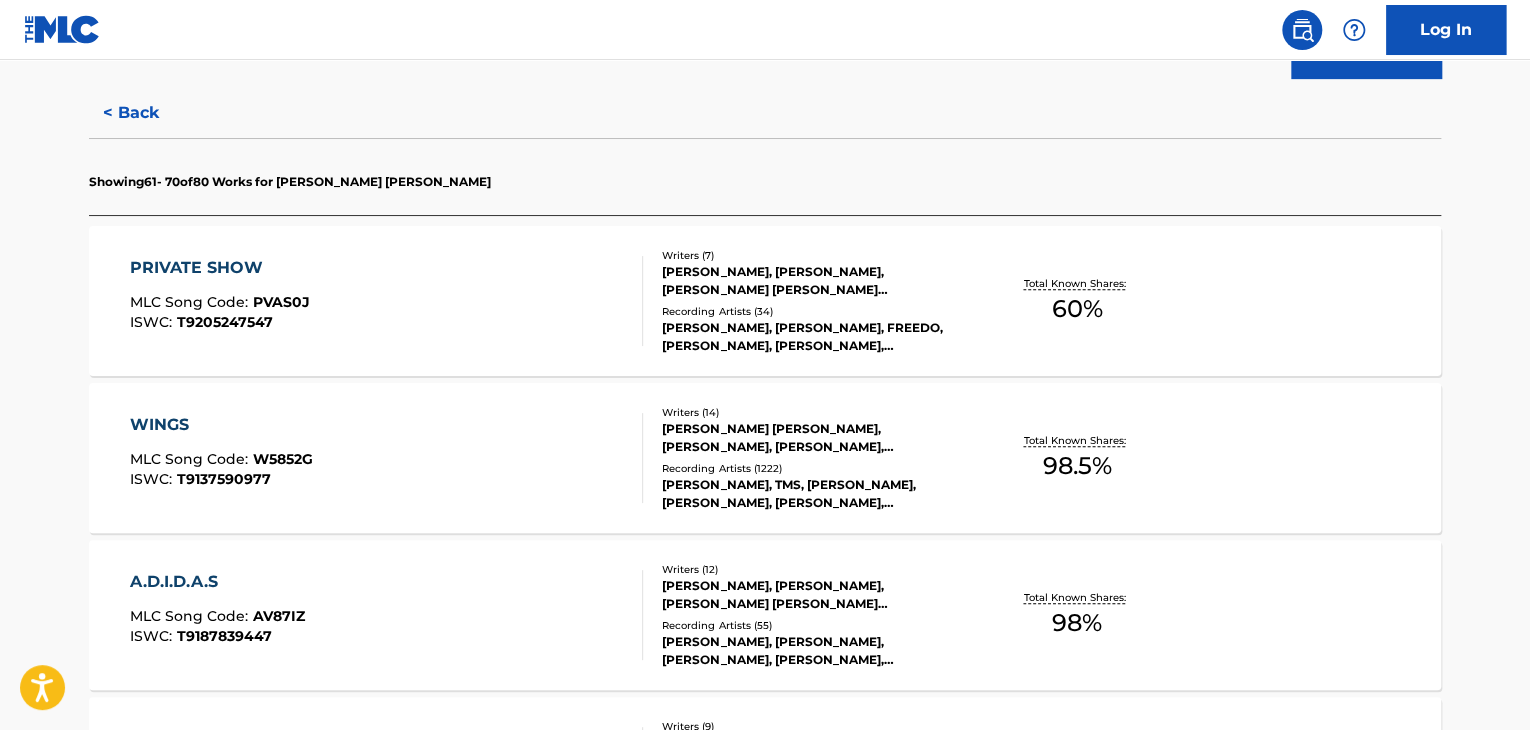click on "PRIVATE SHOW MLC Song Code : PVAS0J ISWC : T9205247547" at bounding box center (387, 301) 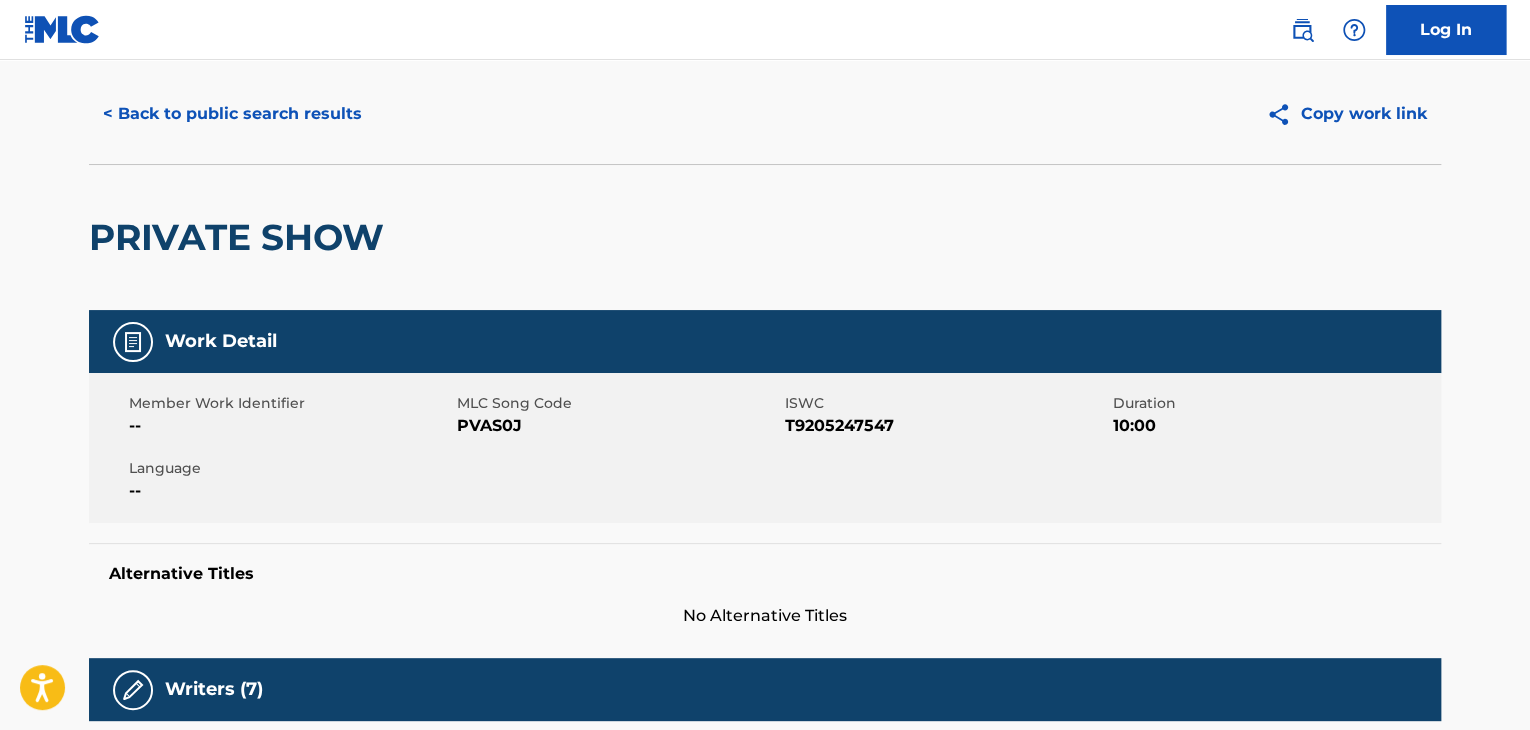 scroll, scrollTop: 0, scrollLeft: 0, axis: both 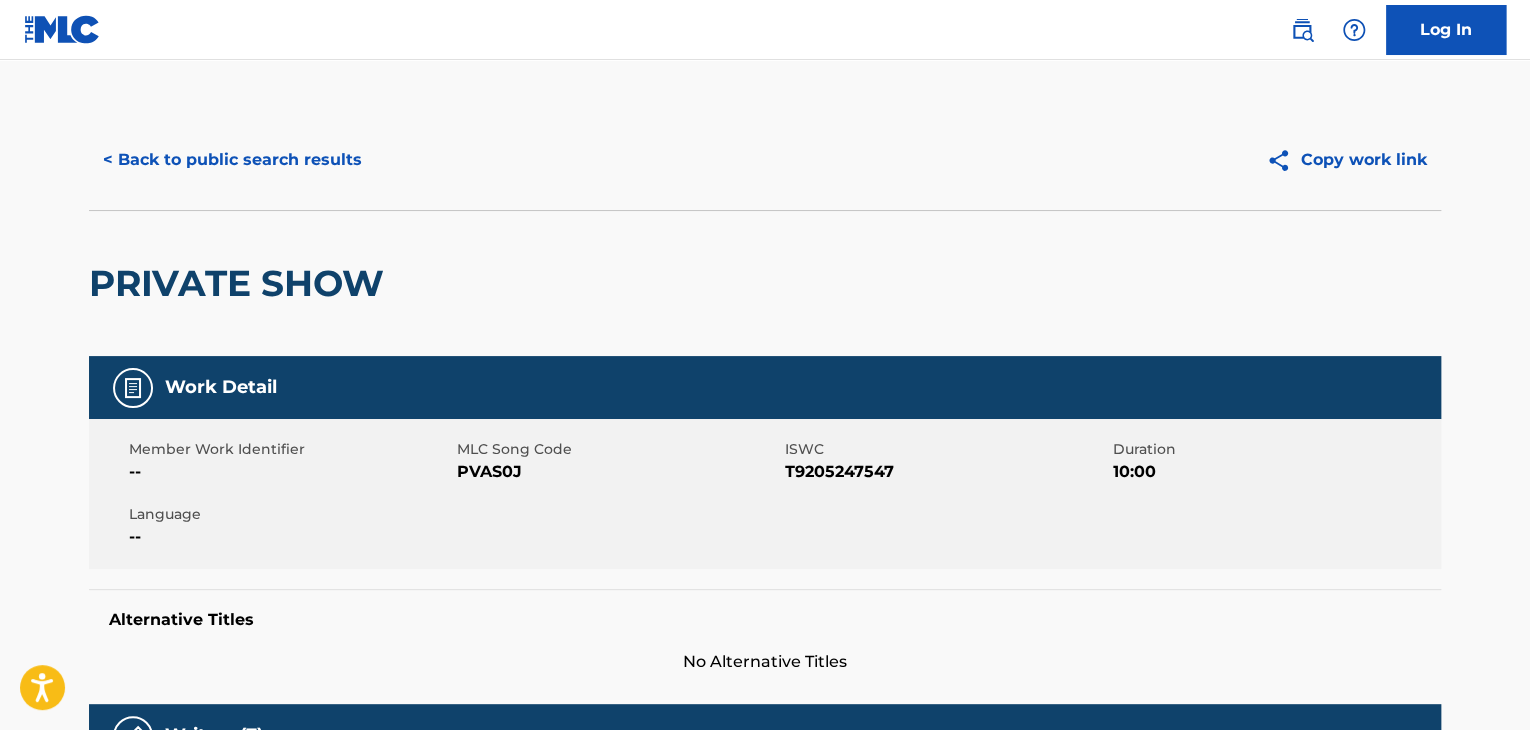 click on "< Back to public search results Copy work link" at bounding box center [765, 160] 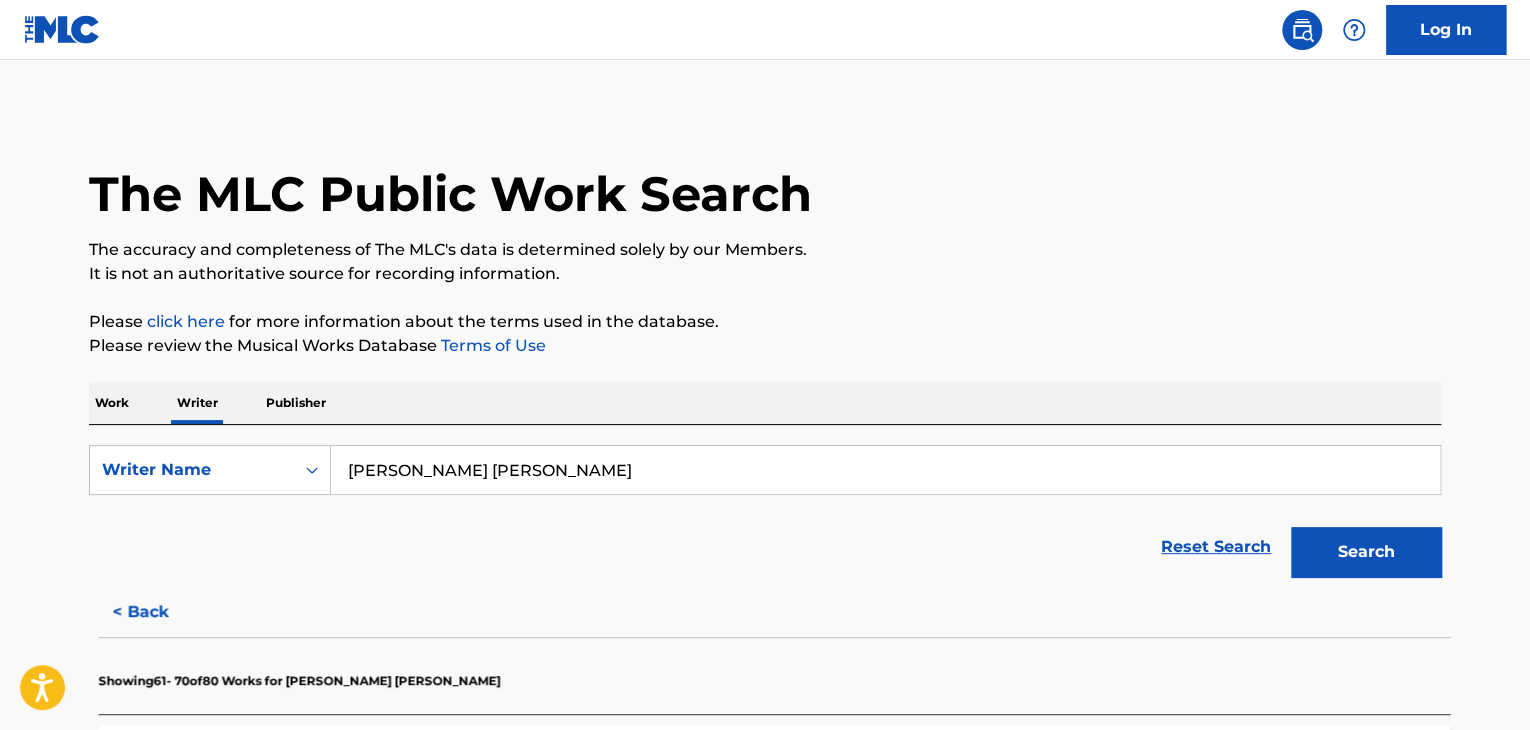 scroll, scrollTop: 24, scrollLeft: 0, axis: vertical 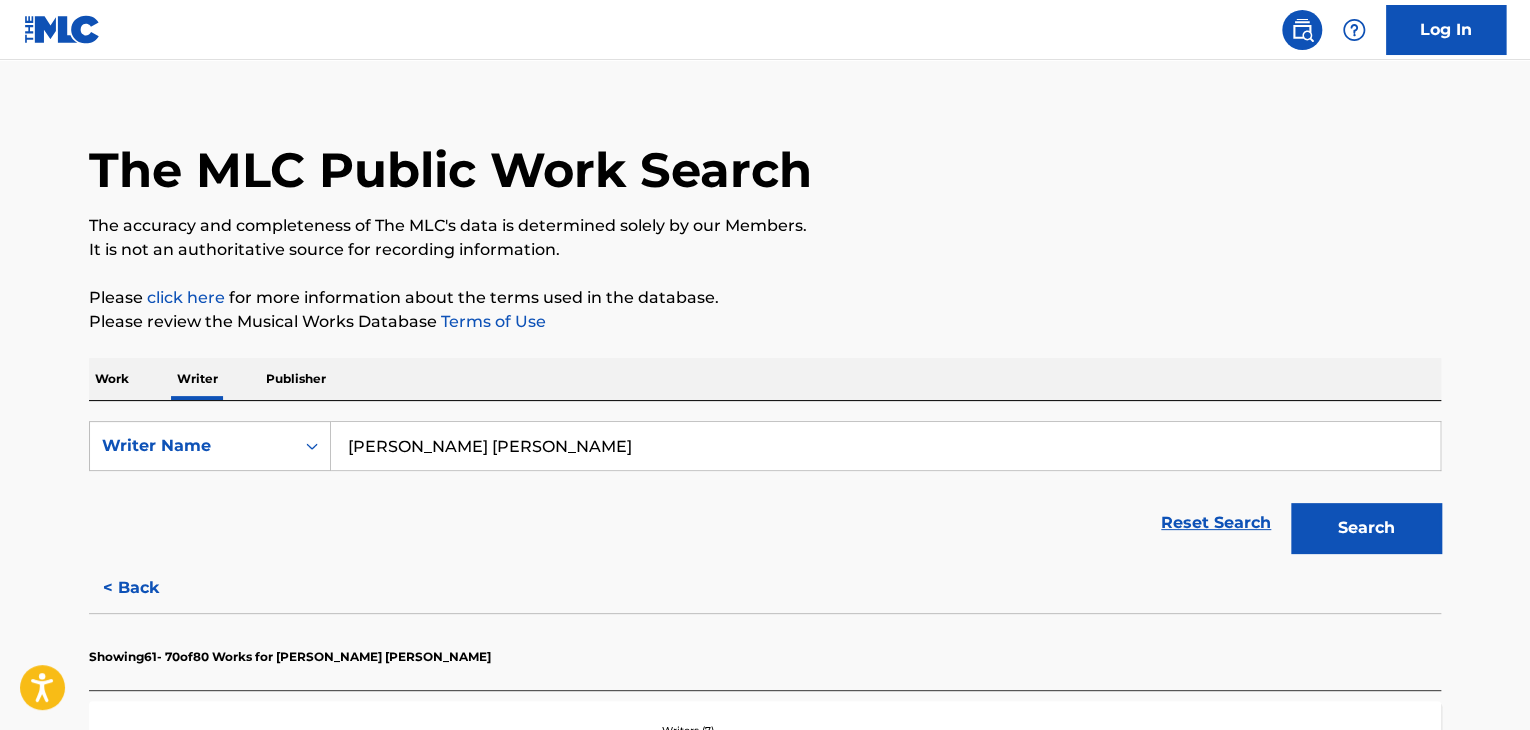 click on "[PERSON_NAME] [PERSON_NAME]" at bounding box center (885, 446) 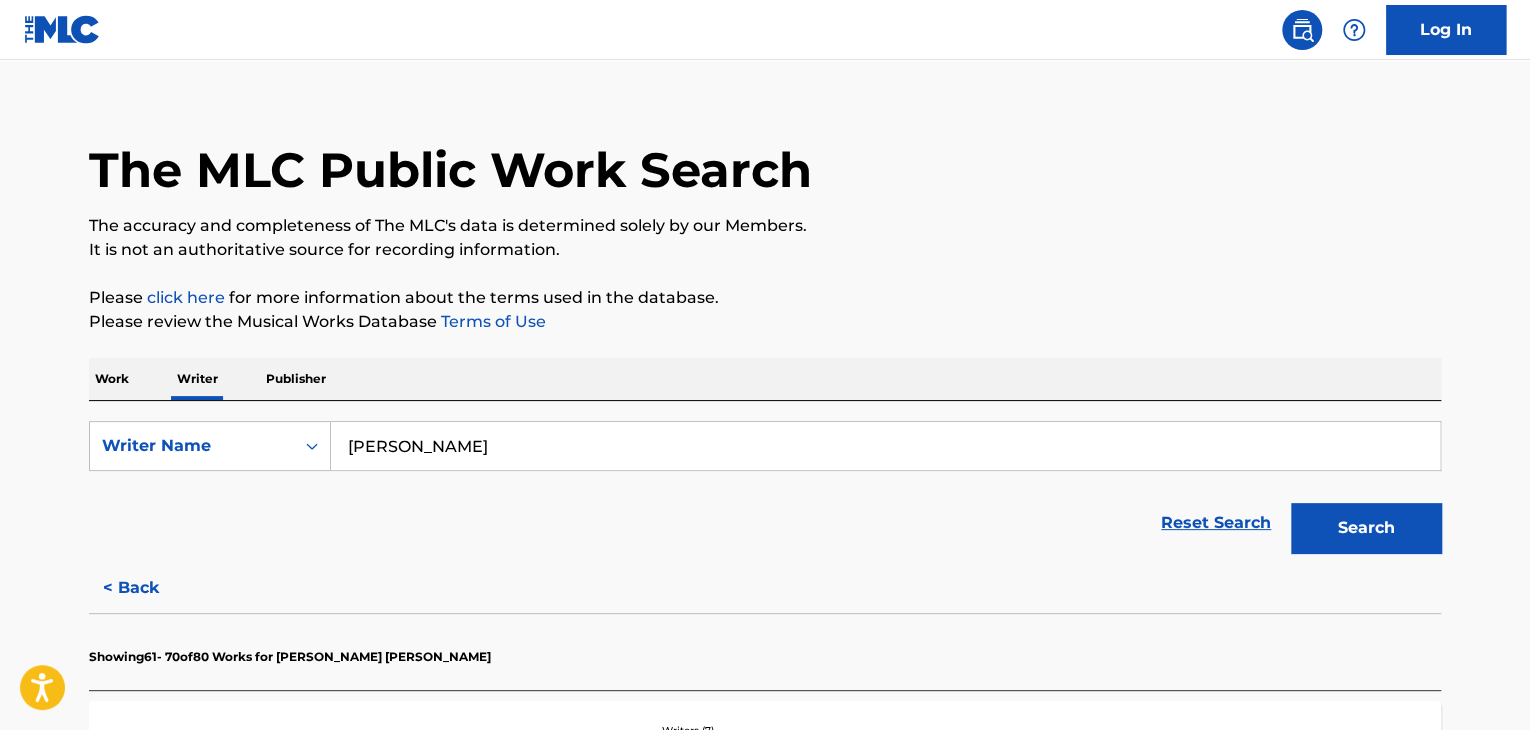 type on "[PERSON_NAME]" 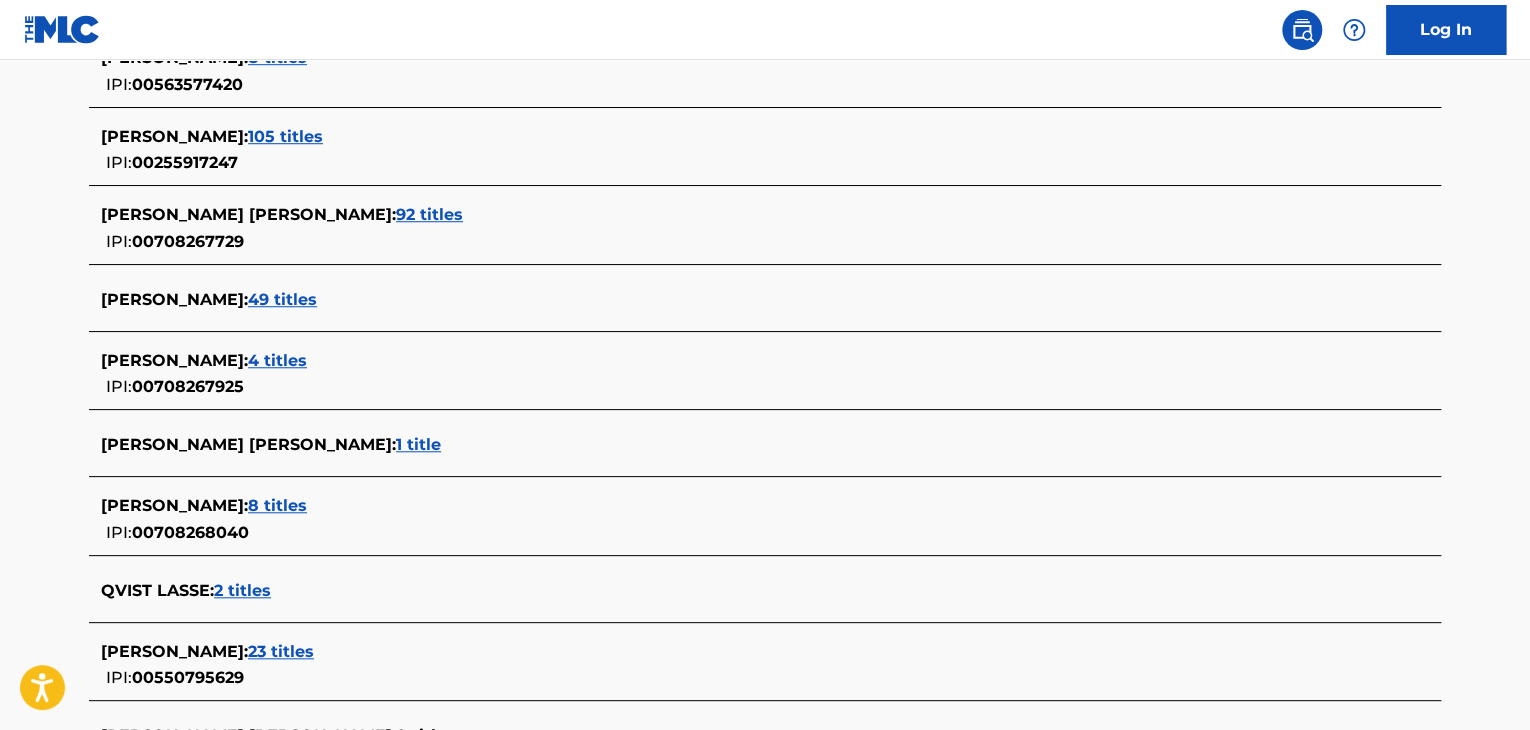 scroll, scrollTop: 624, scrollLeft: 0, axis: vertical 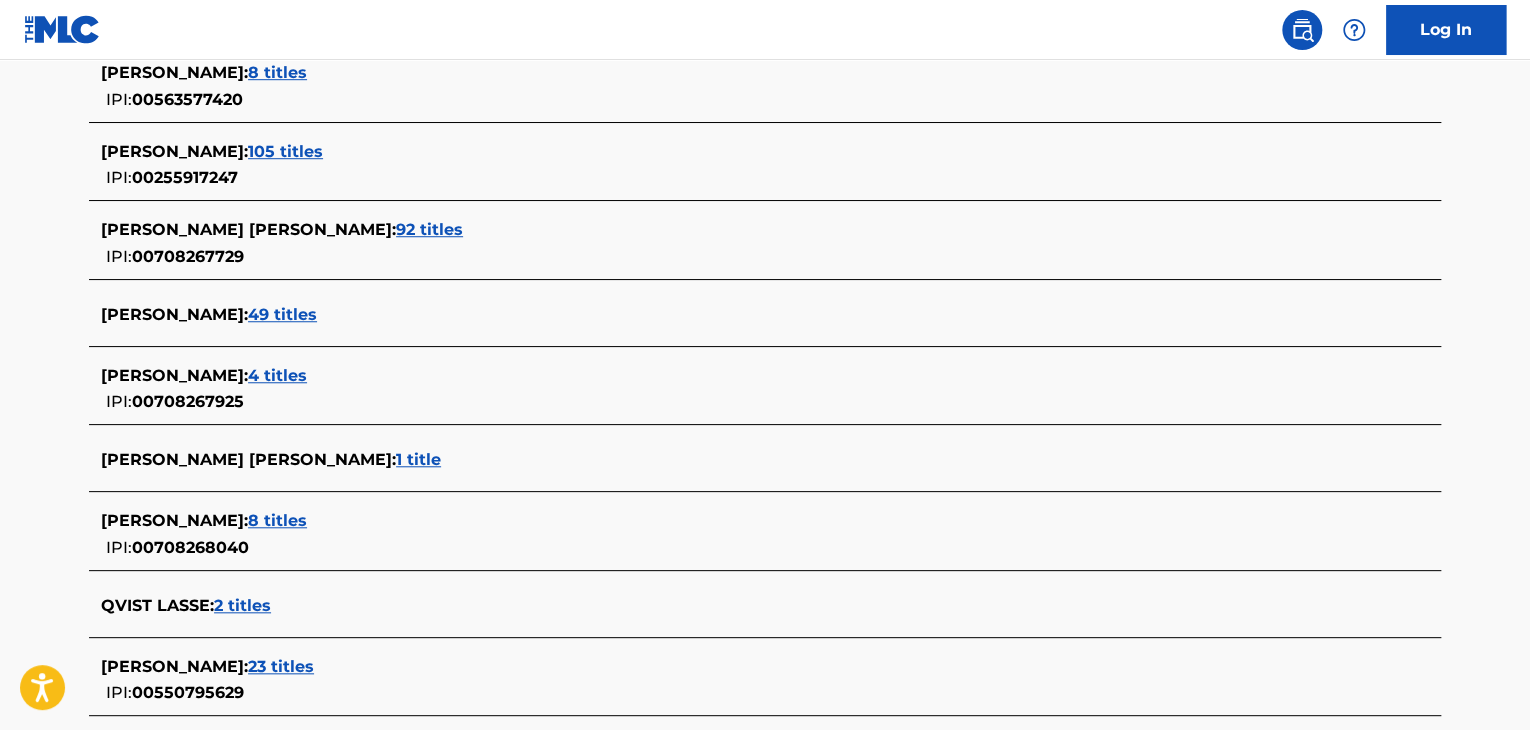 click on "92 titles" at bounding box center [429, 229] 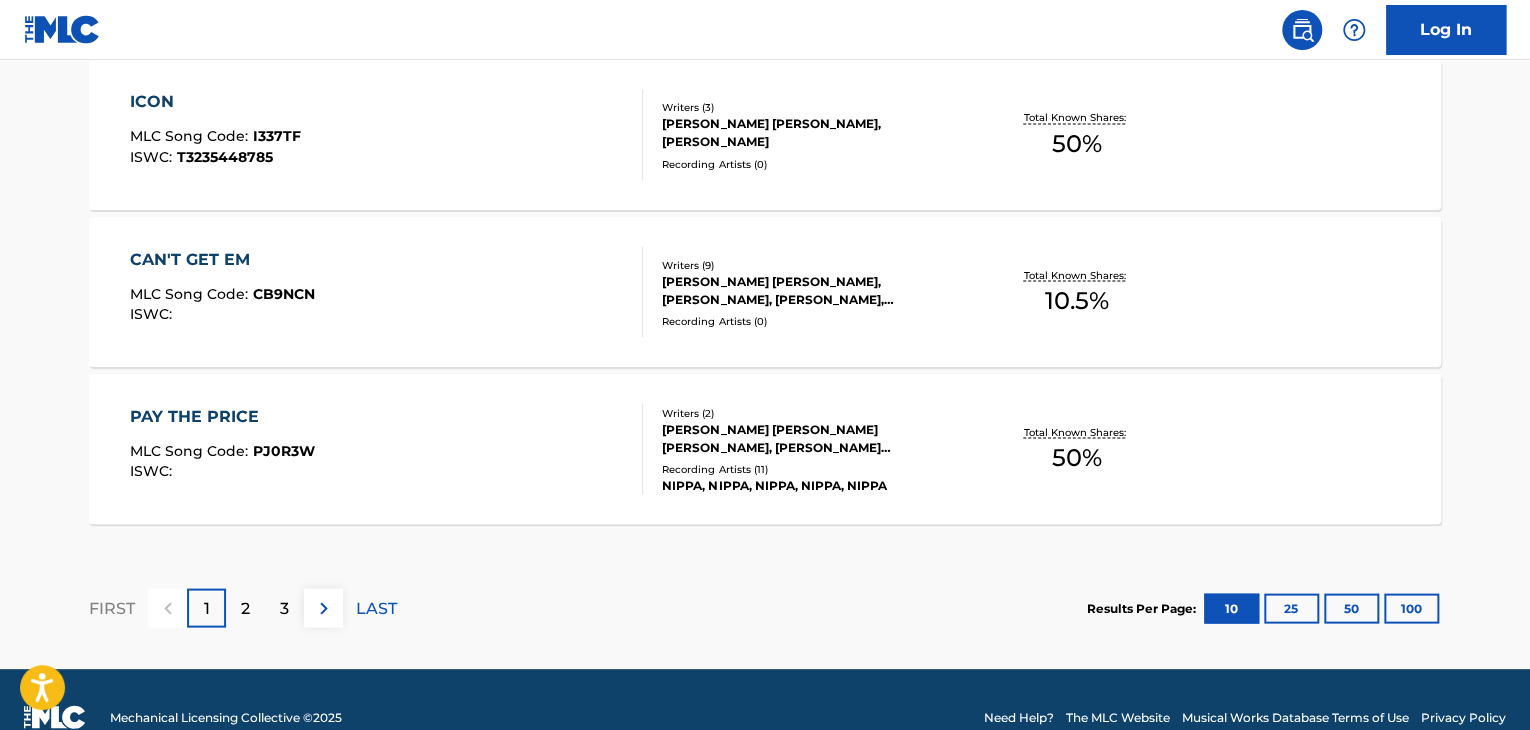 scroll, scrollTop: 1799, scrollLeft: 0, axis: vertical 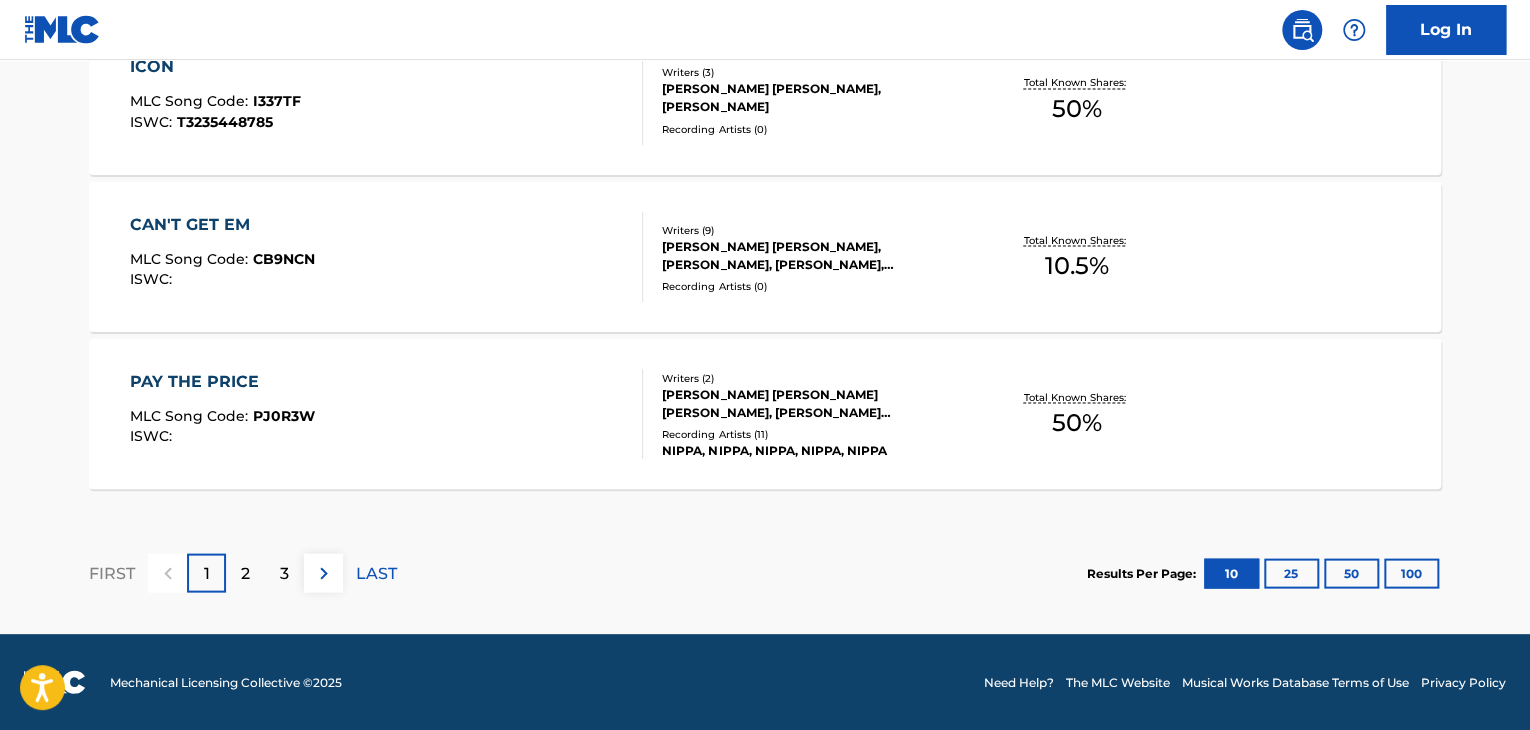 click on "PAY THE PRICE MLC Song Code : PJ0R3W ISWC :" at bounding box center (387, 414) 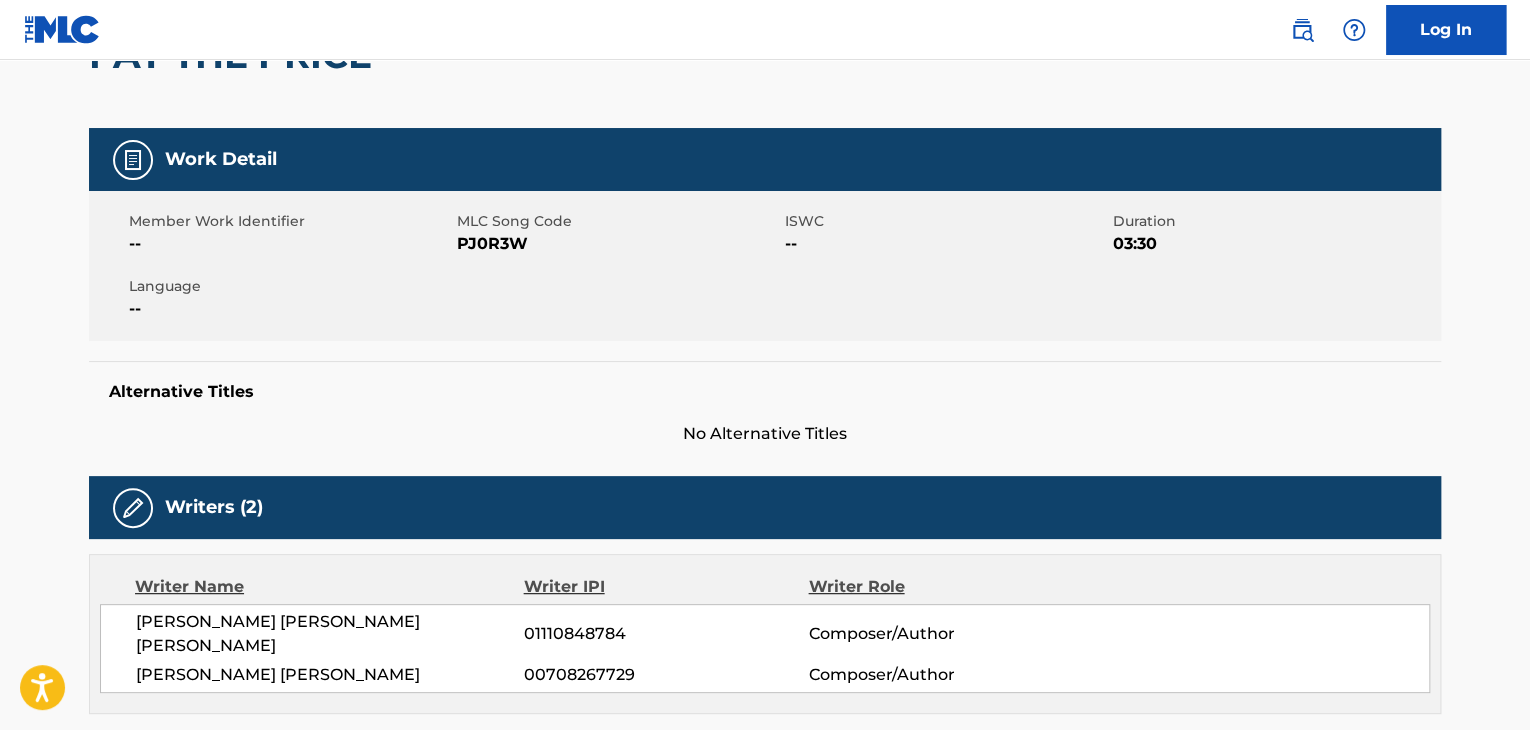 scroll, scrollTop: 0, scrollLeft: 0, axis: both 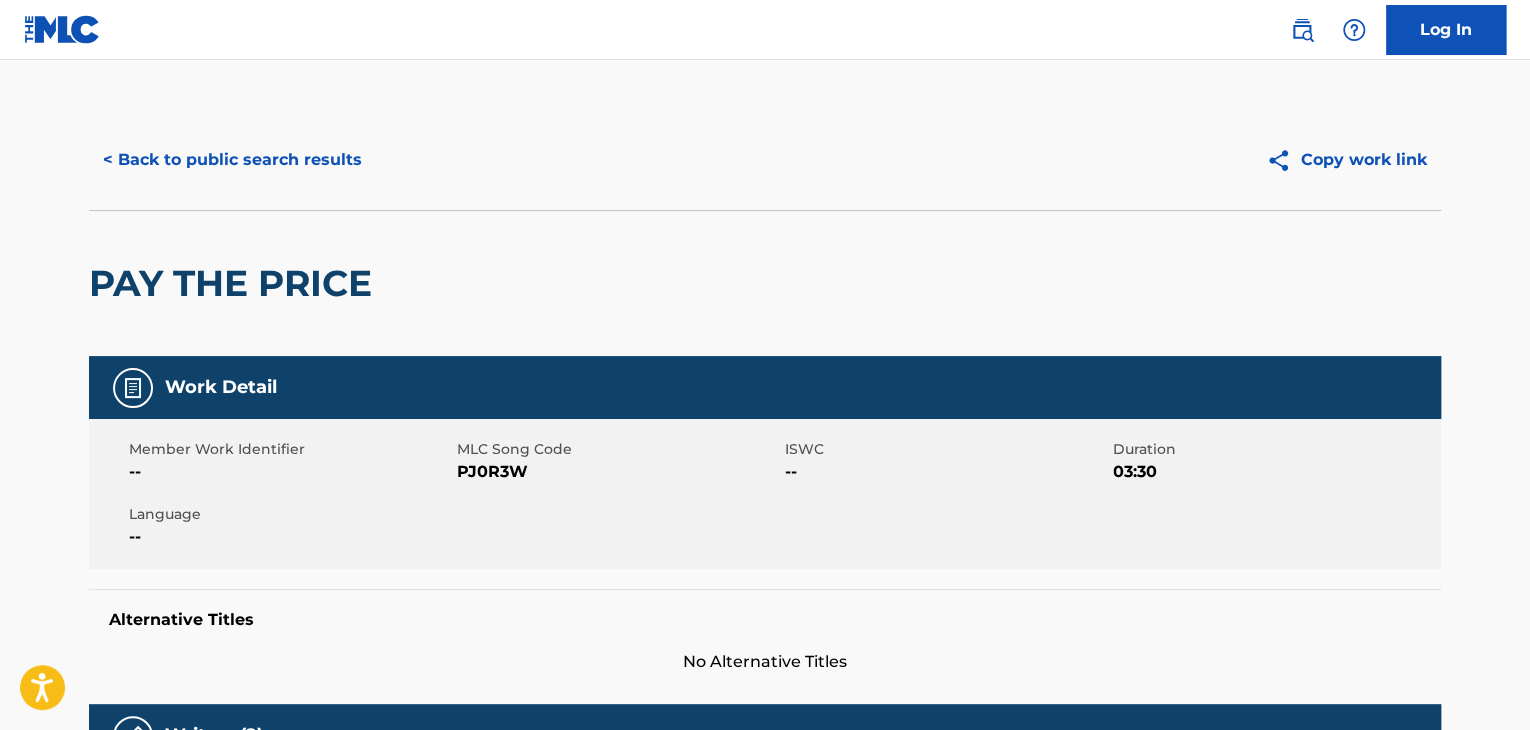 click on "< Back to public search results" at bounding box center [232, 160] 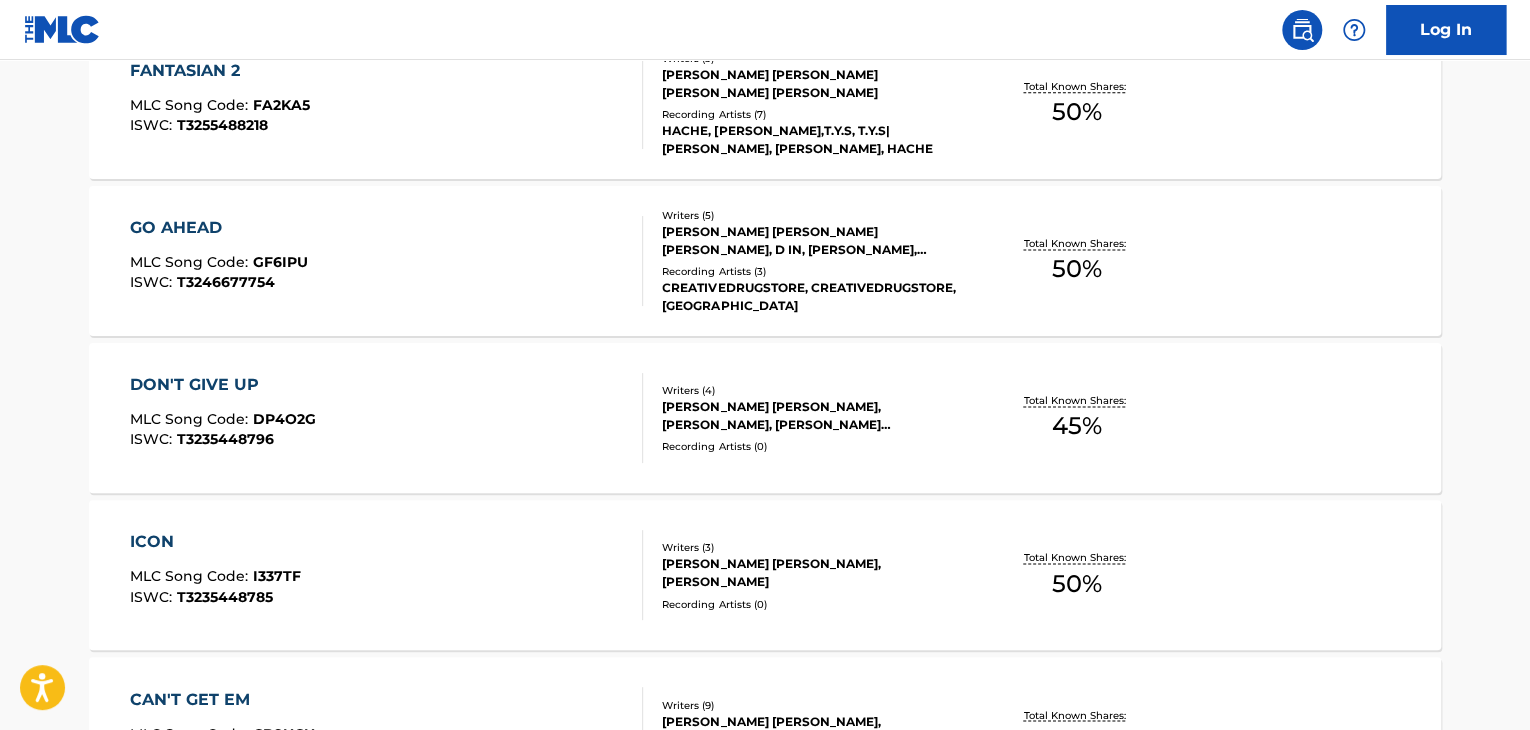 scroll, scrollTop: 1799, scrollLeft: 0, axis: vertical 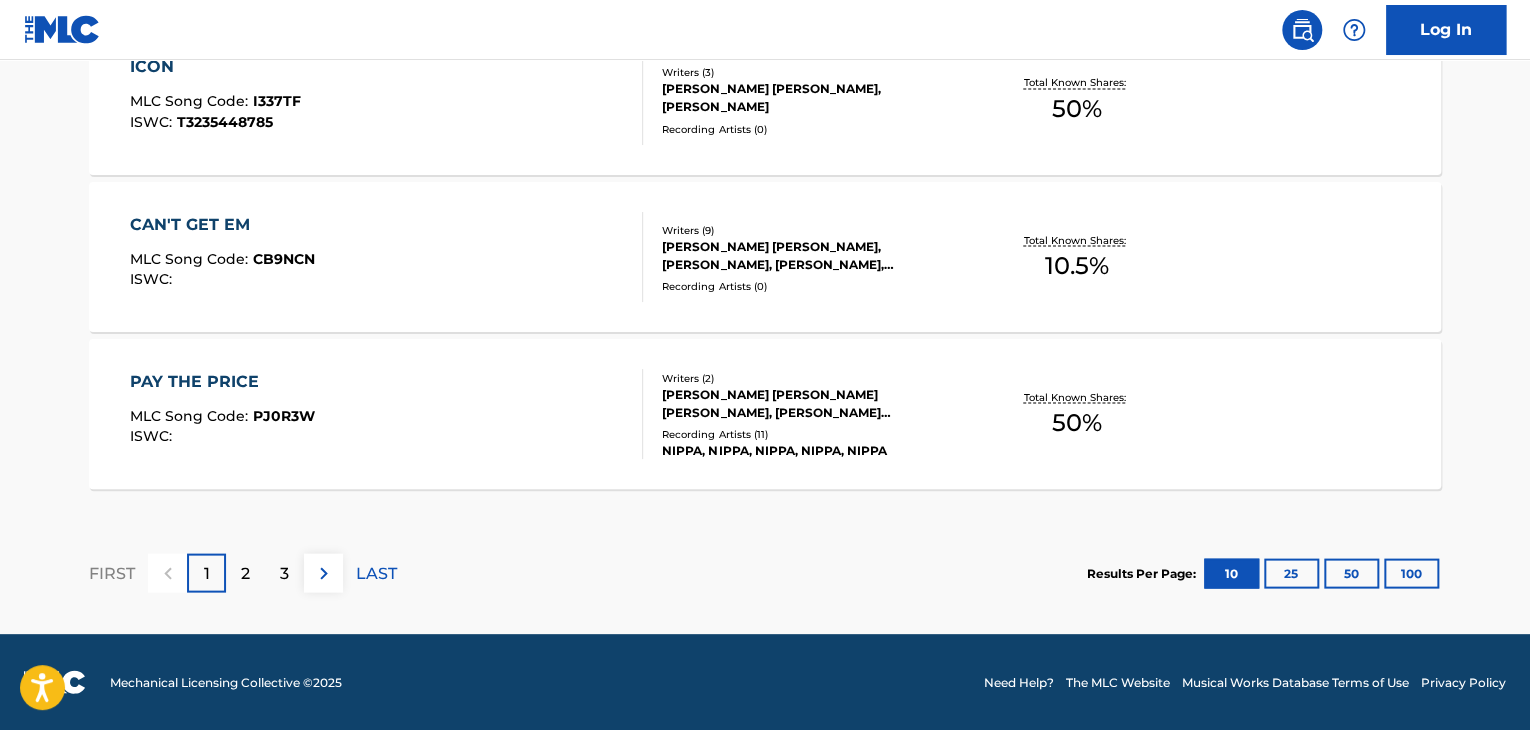 click on "LAST" at bounding box center (376, 573) 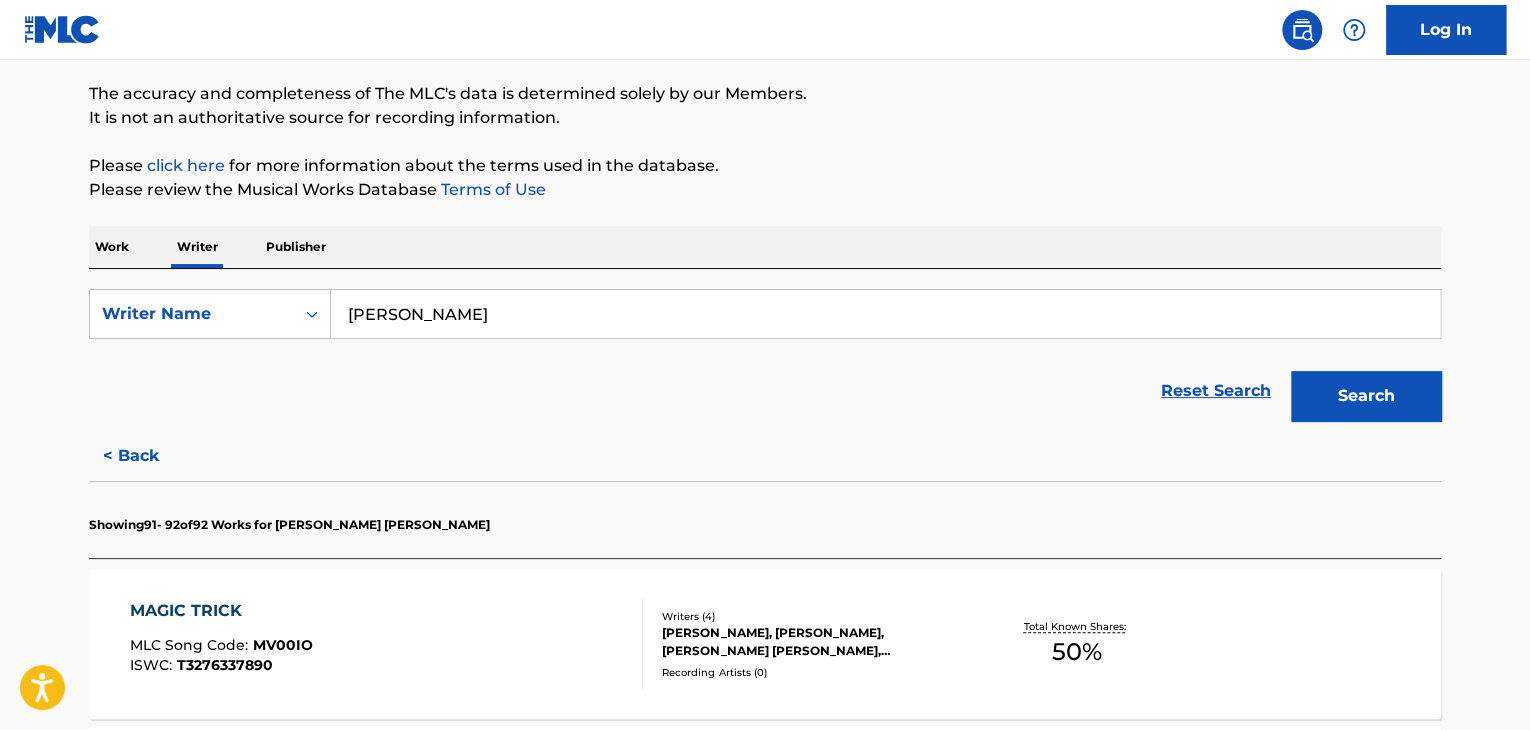 scroll, scrollTop: 543, scrollLeft: 0, axis: vertical 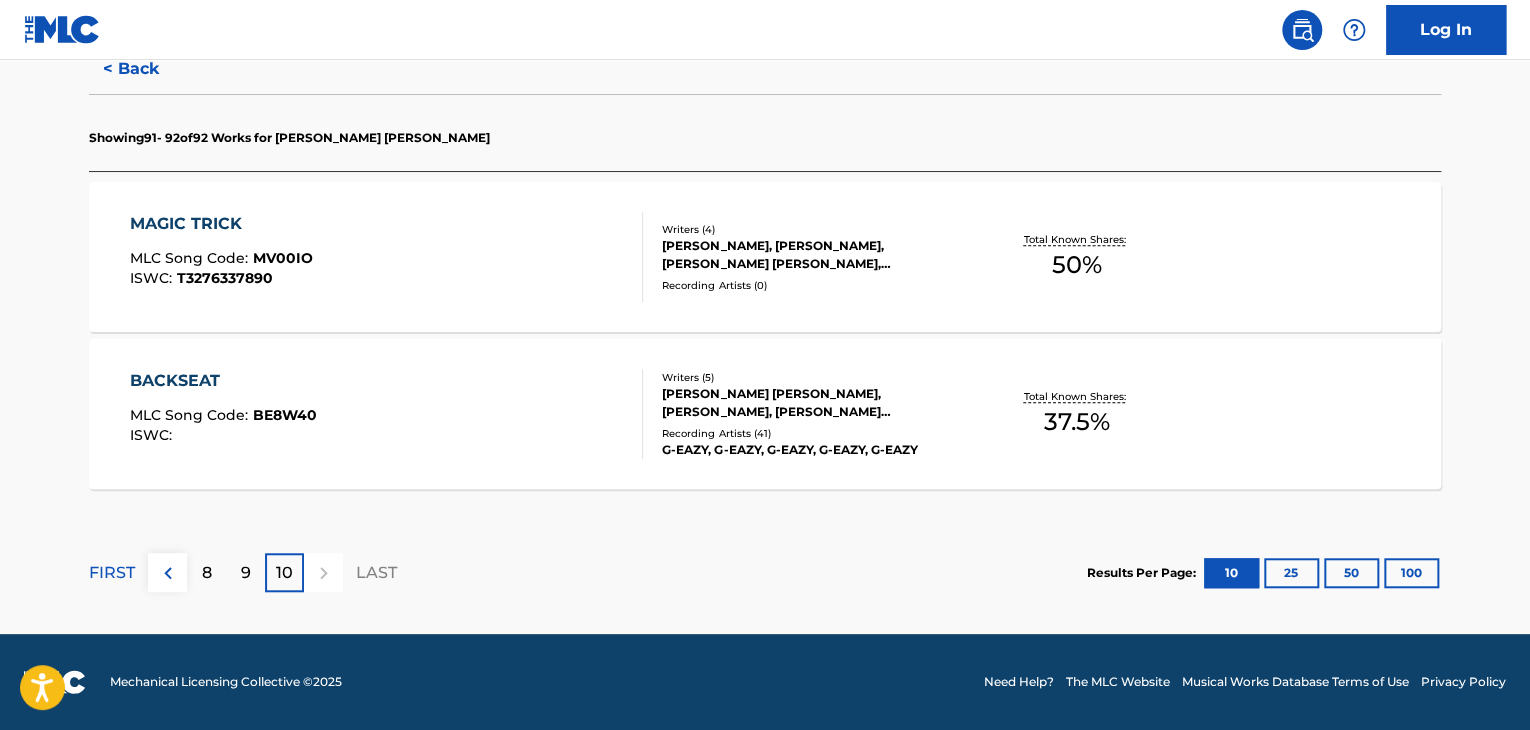 click on "BACKSEAT MLC Song Code : BE8W40 ISWC :" at bounding box center (387, 414) 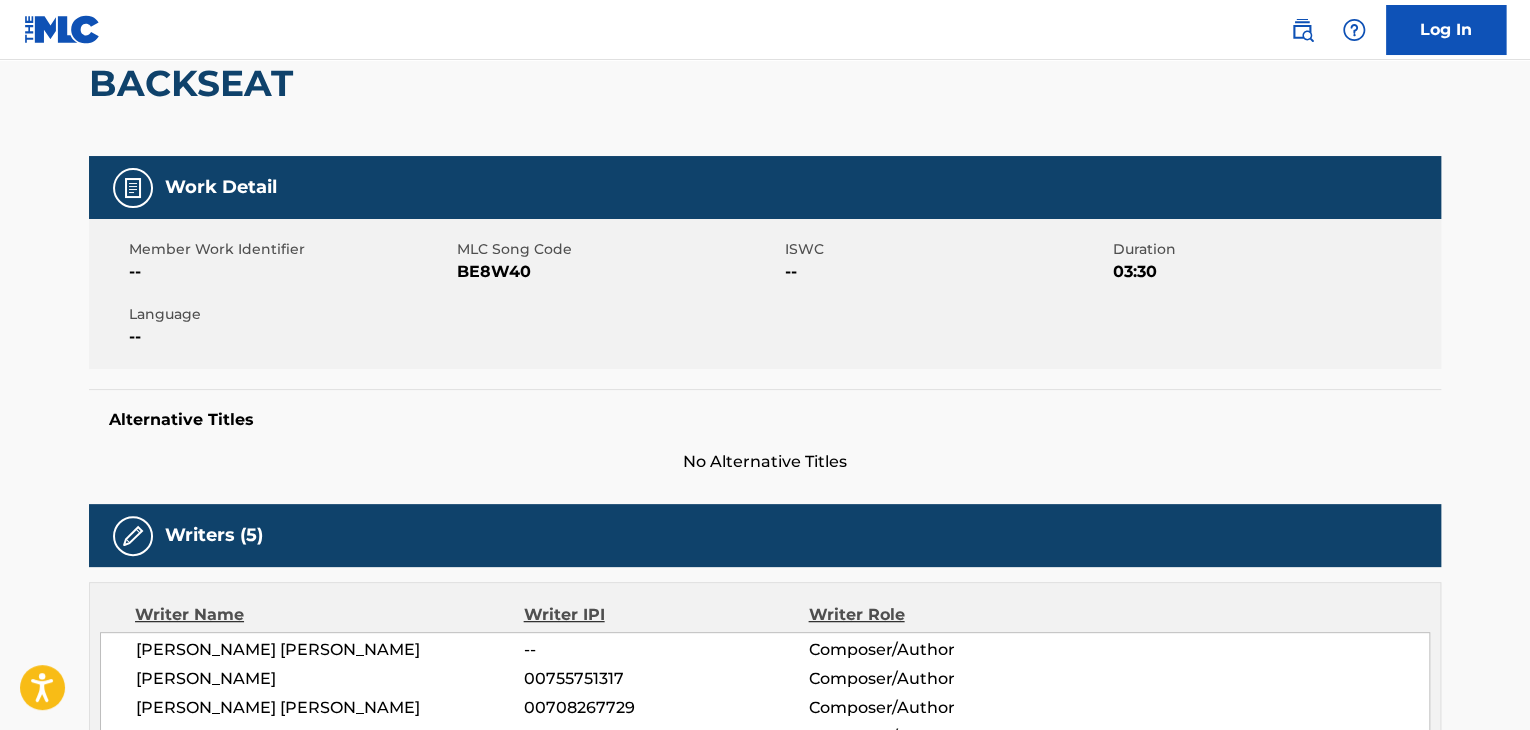 scroll, scrollTop: 0, scrollLeft: 0, axis: both 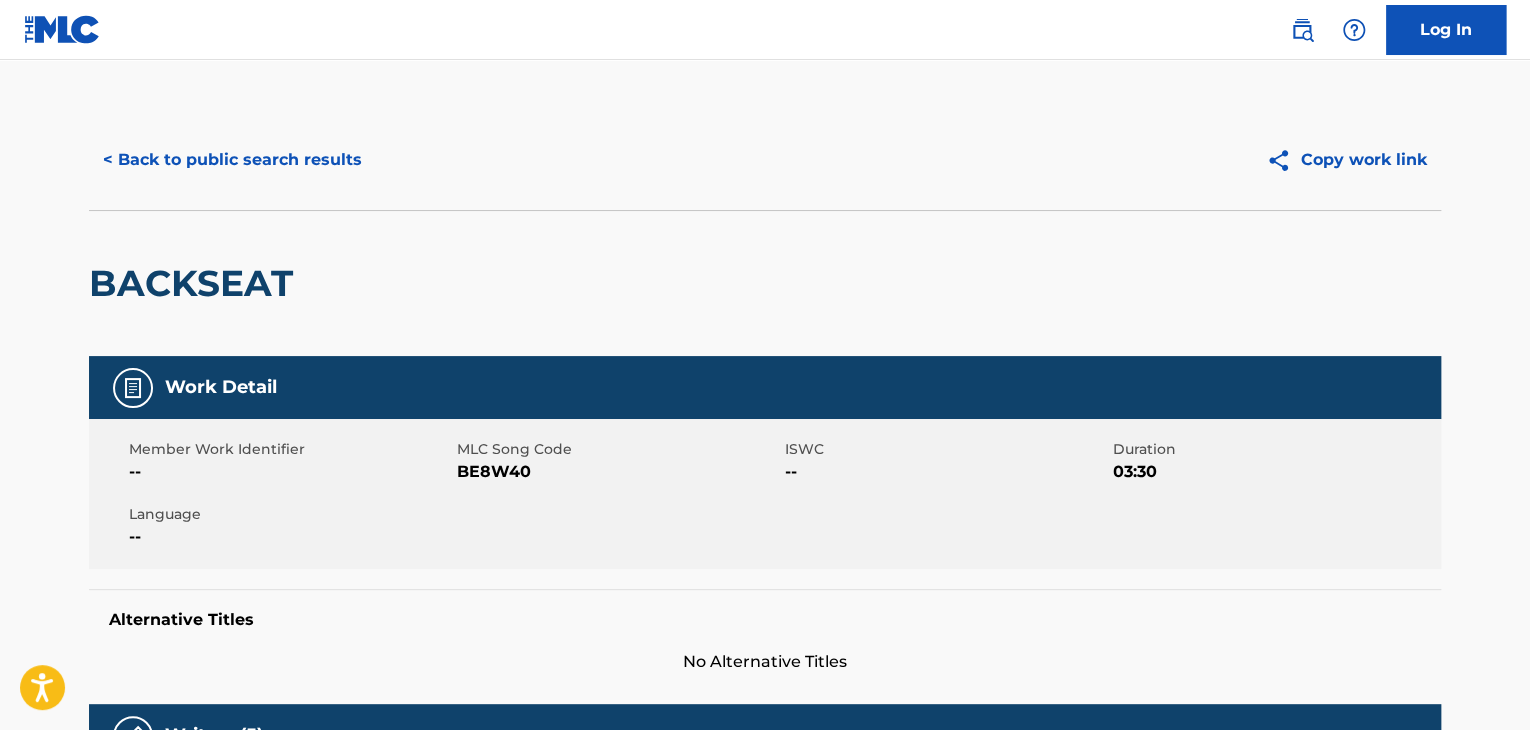 click on "< Back to public search results" at bounding box center [232, 160] 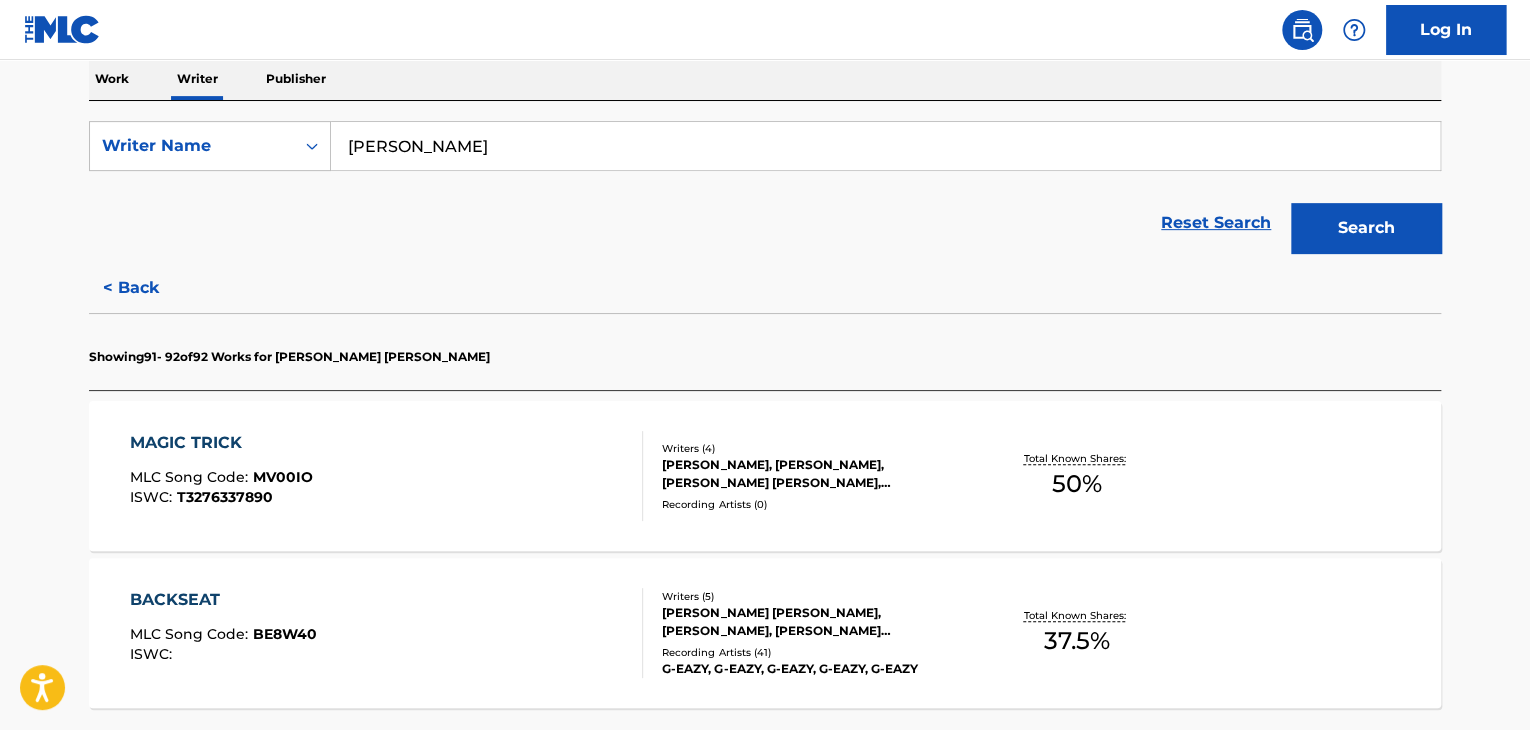 scroll, scrollTop: 543, scrollLeft: 0, axis: vertical 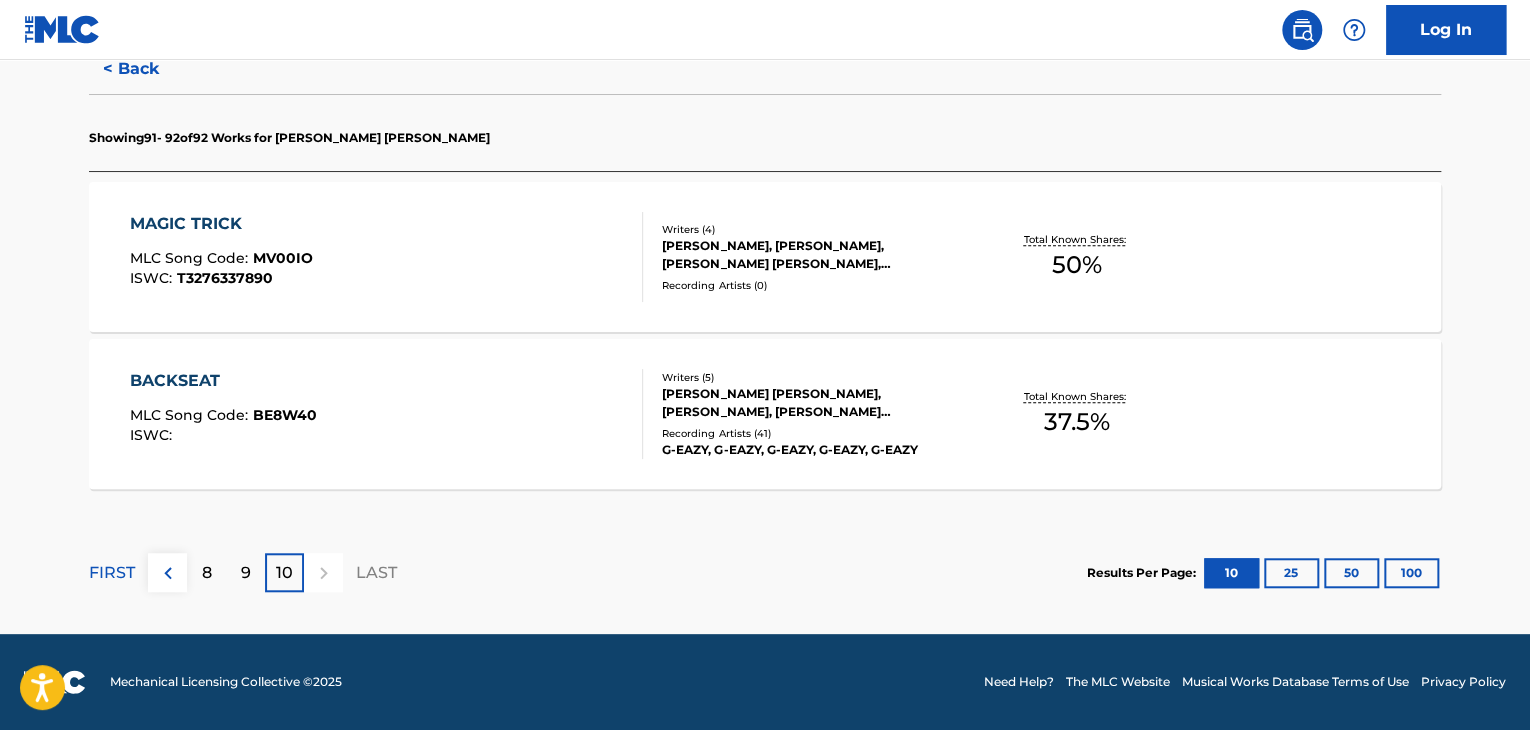 click on "9" at bounding box center [245, 572] 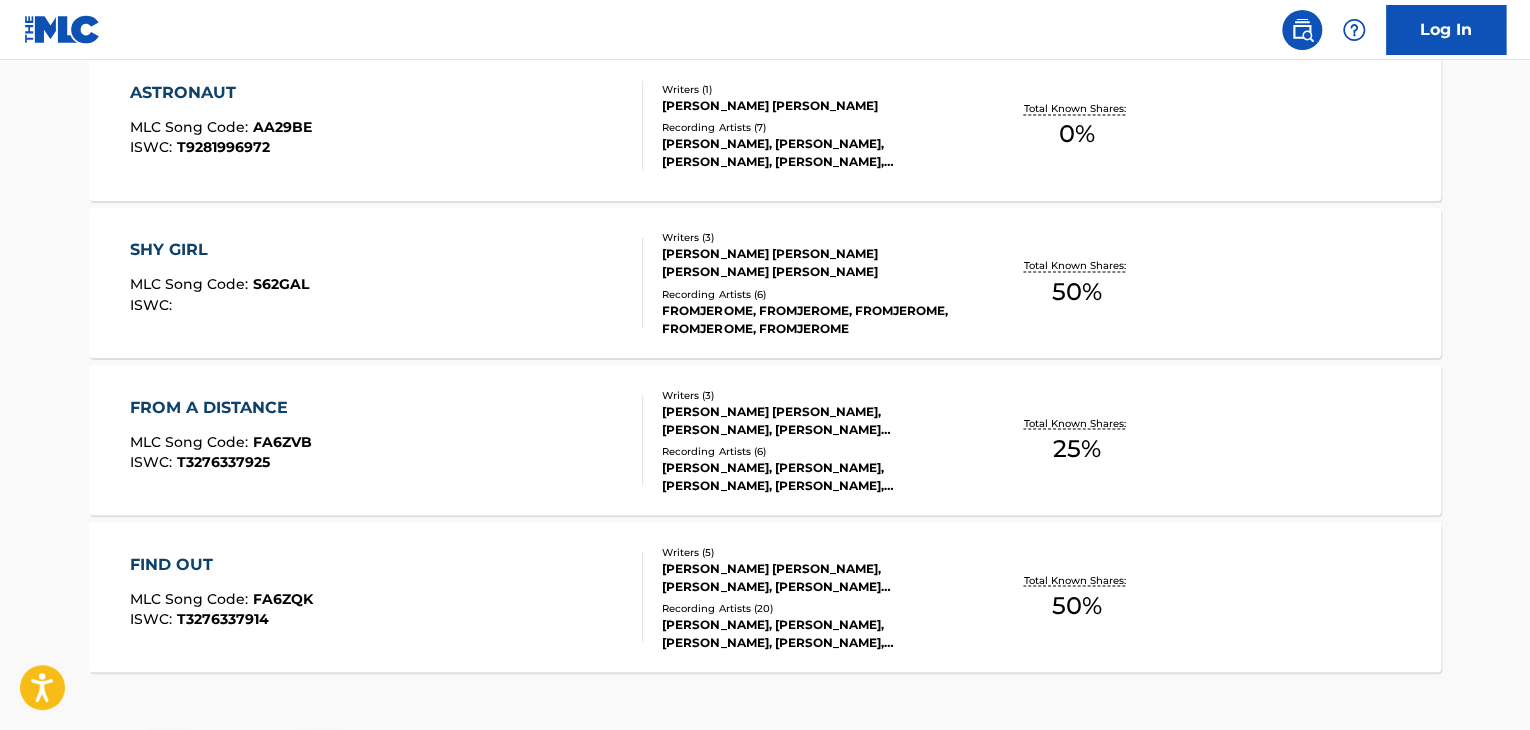 scroll, scrollTop: 1799, scrollLeft: 0, axis: vertical 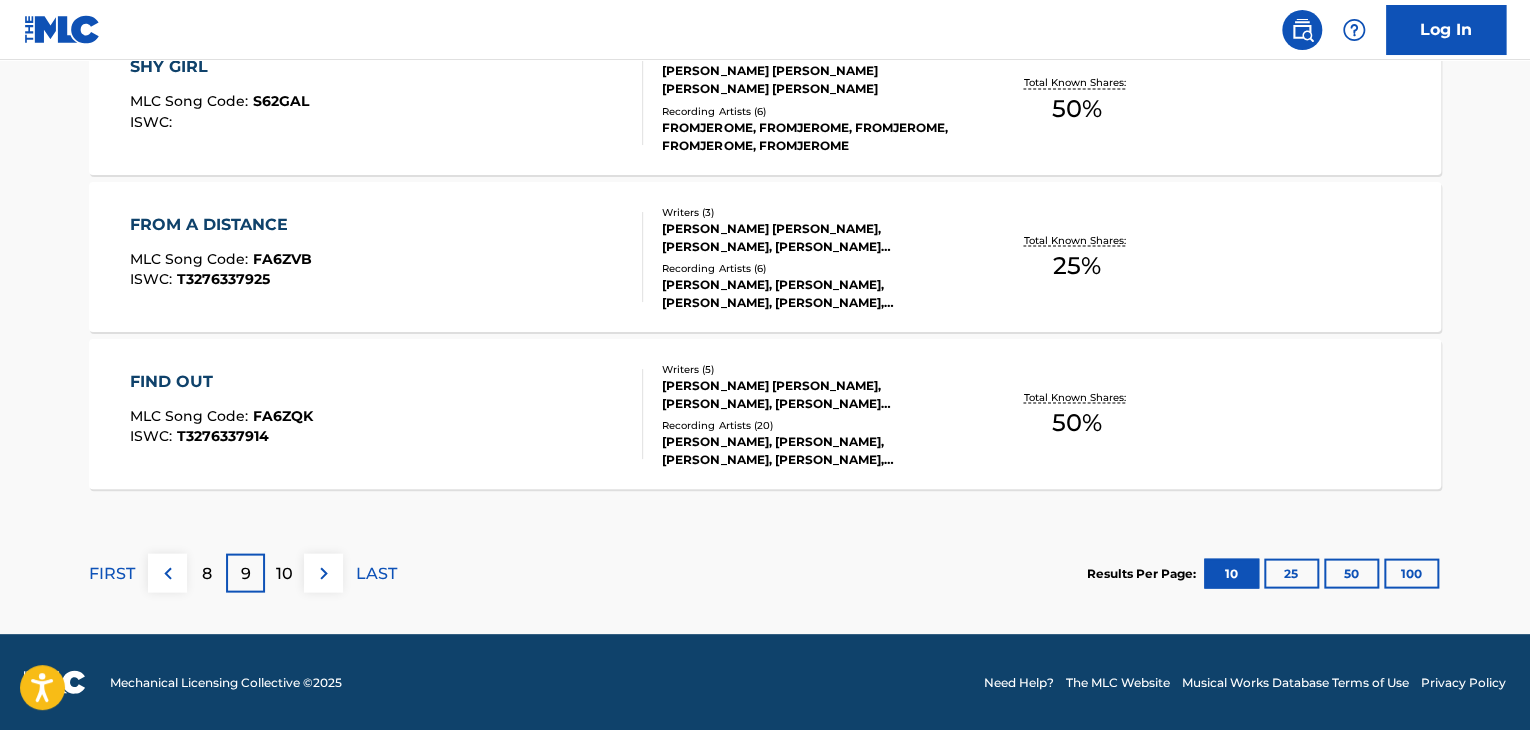 click on "8" at bounding box center (207, 573) 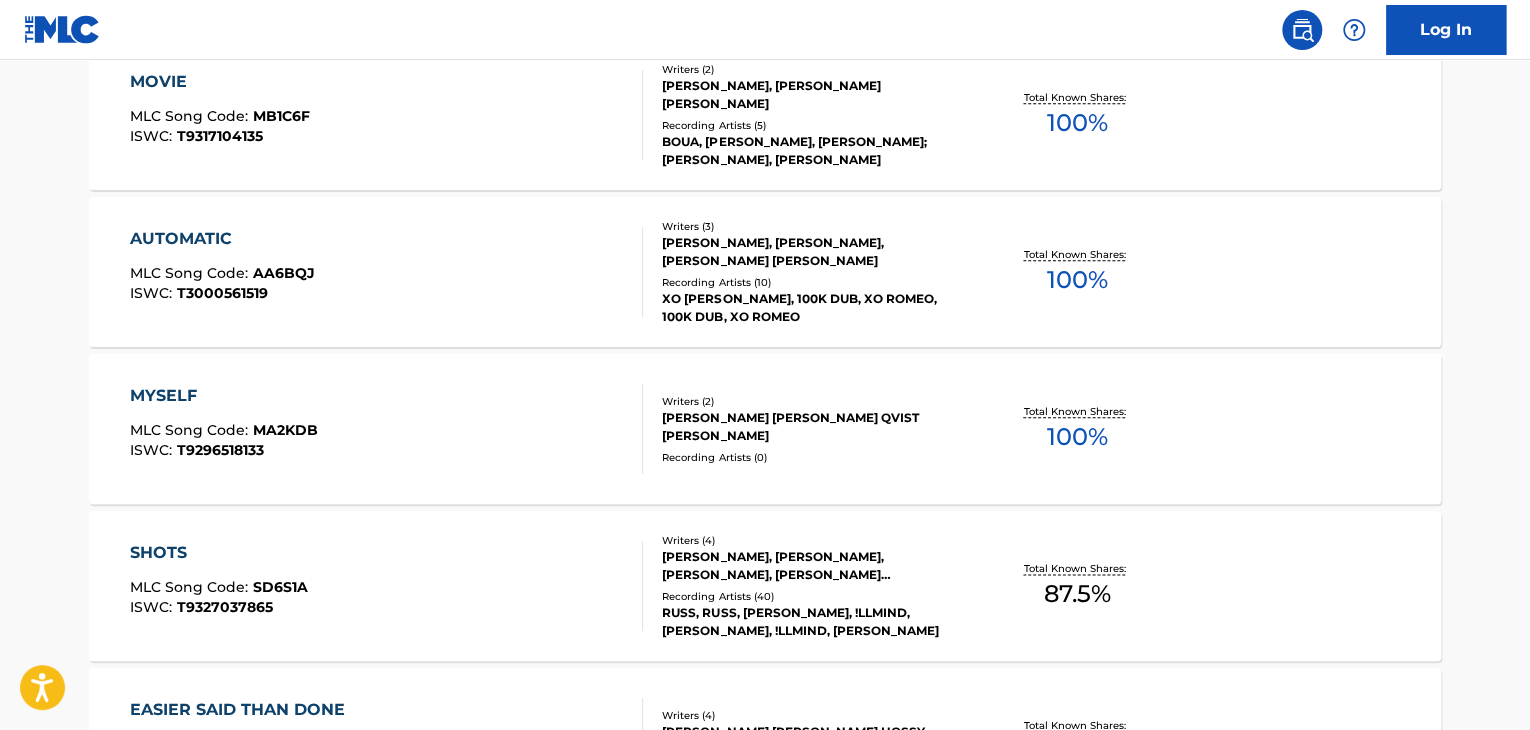 scroll, scrollTop: 1199, scrollLeft: 0, axis: vertical 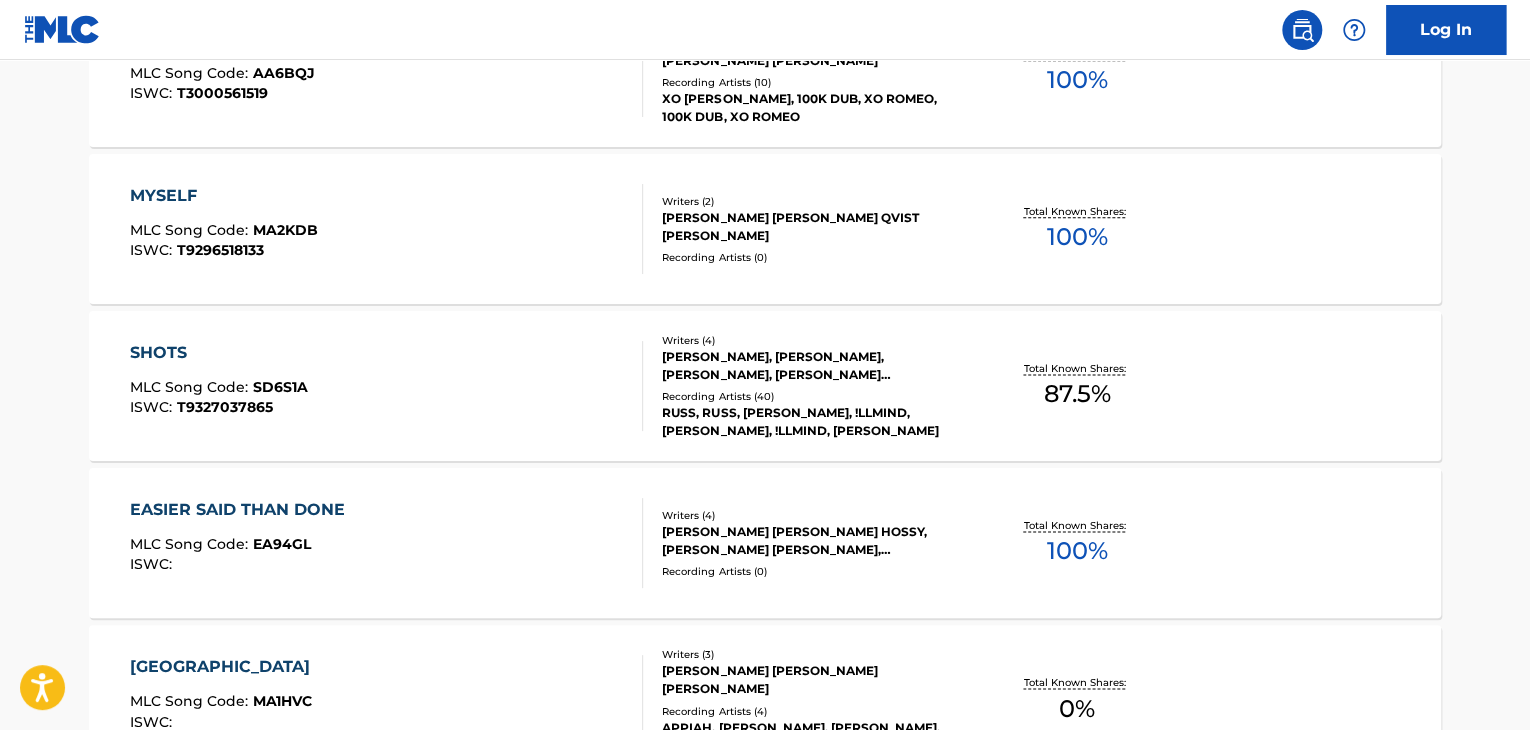 click on "EASIER SAID THAN DONE MLC Song Code : EA94GL ISWC :" at bounding box center (387, 543) 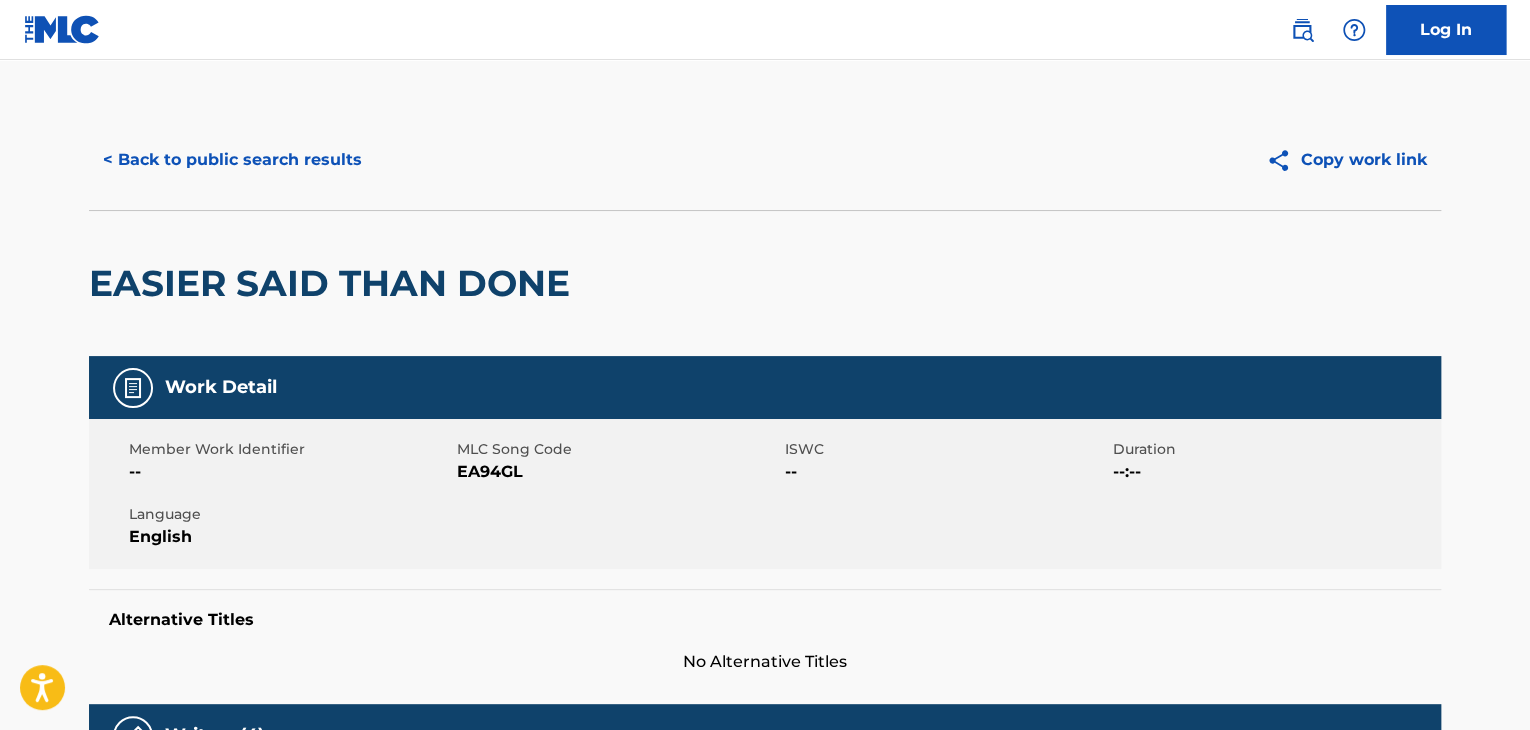 scroll, scrollTop: 400, scrollLeft: 0, axis: vertical 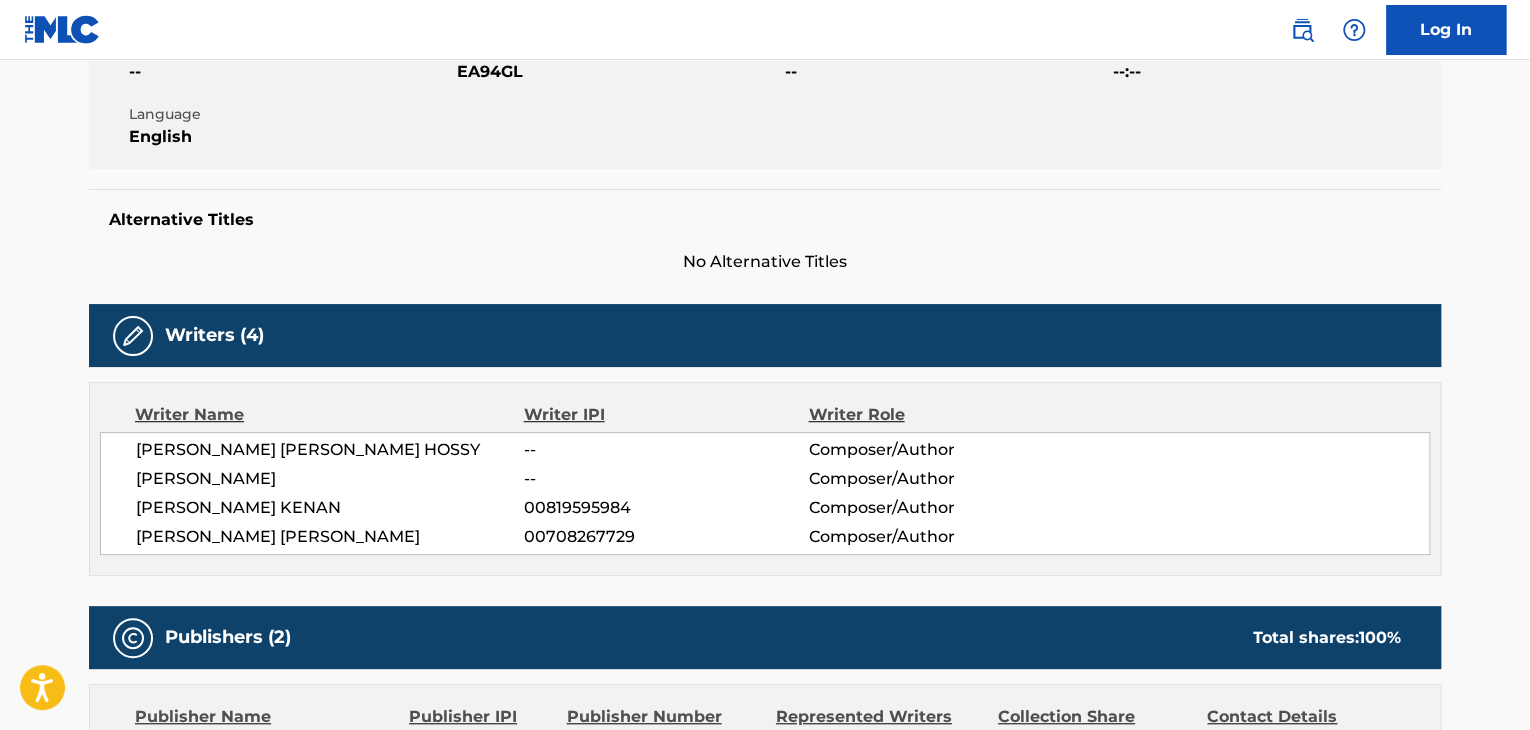 click on "[PERSON_NAME] [PERSON_NAME]" at bounding box center (330, 537) 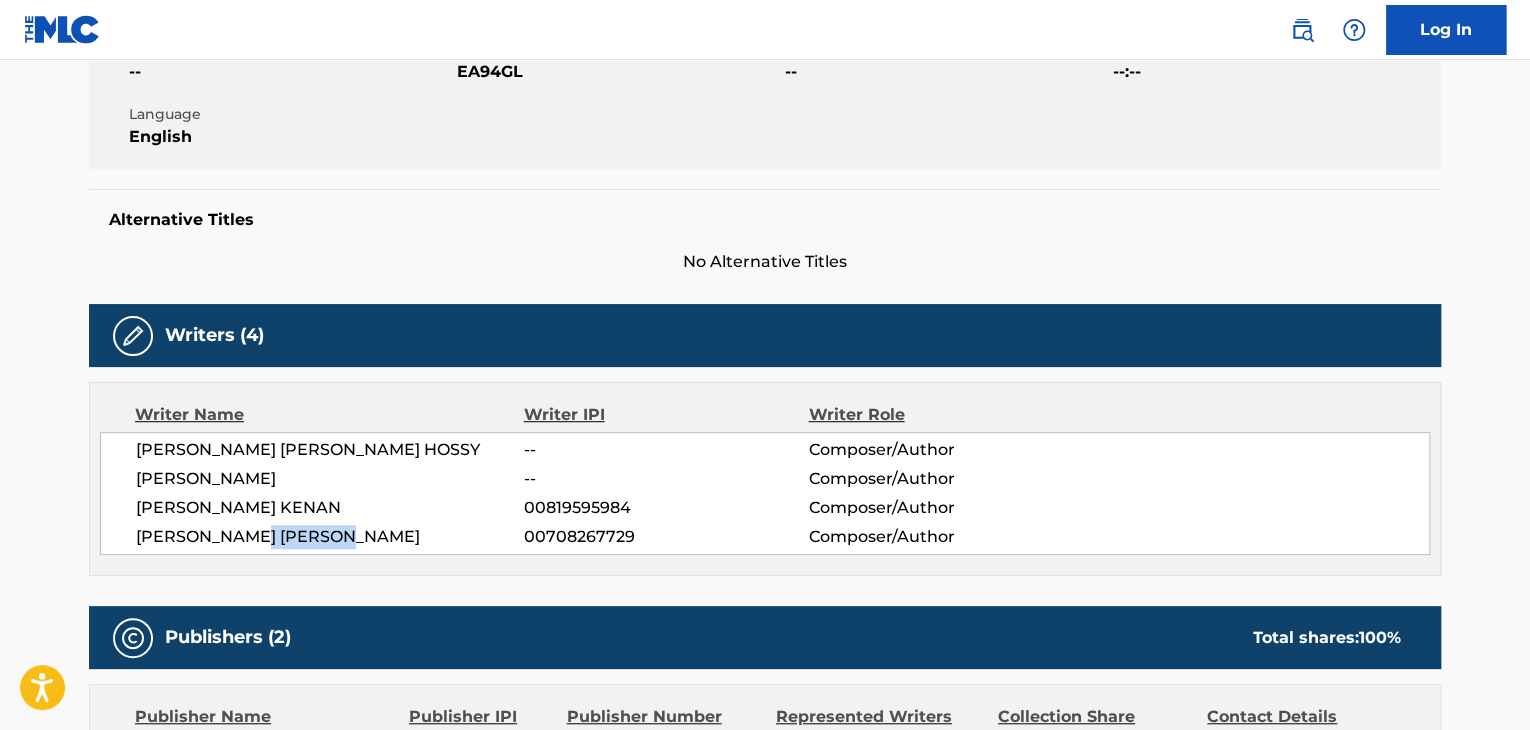 click on "[PERSON_NAME] [PERSON_NAME]" at bounding box center (330, 537) 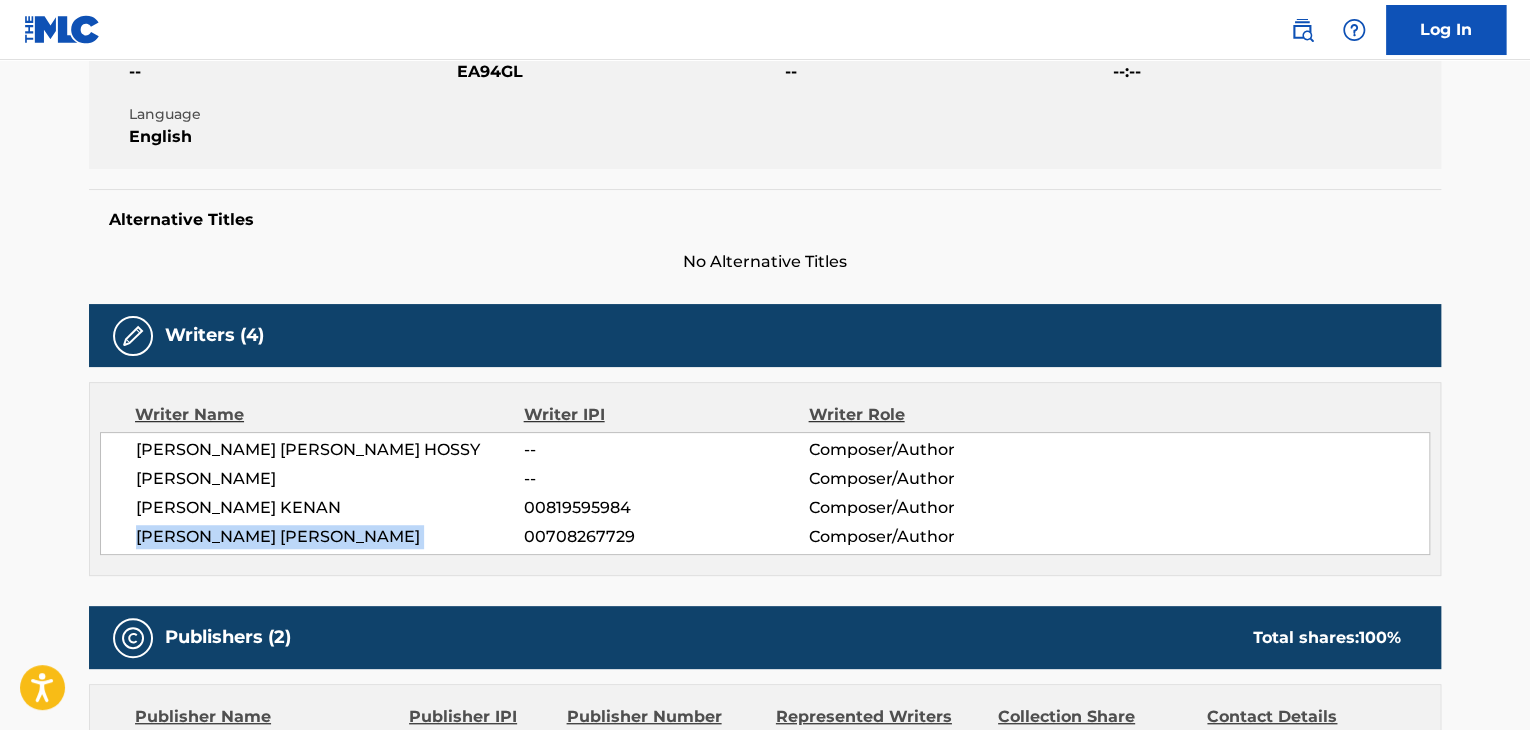 click on "[PERSON_NAME] [PERSON_NAME]" at bounding box center [330, 537] 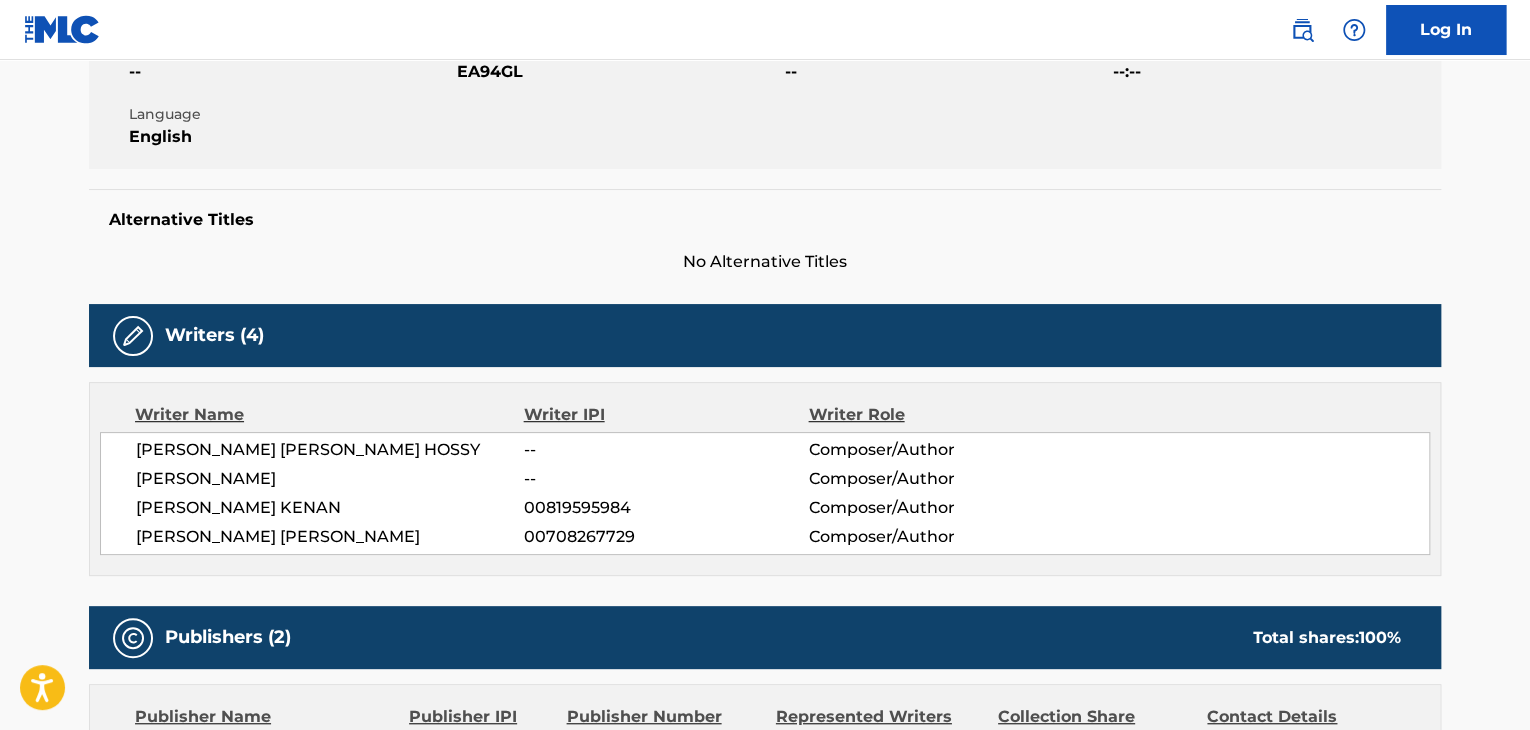 click on "00708267729" at bounding box center (666, 537) 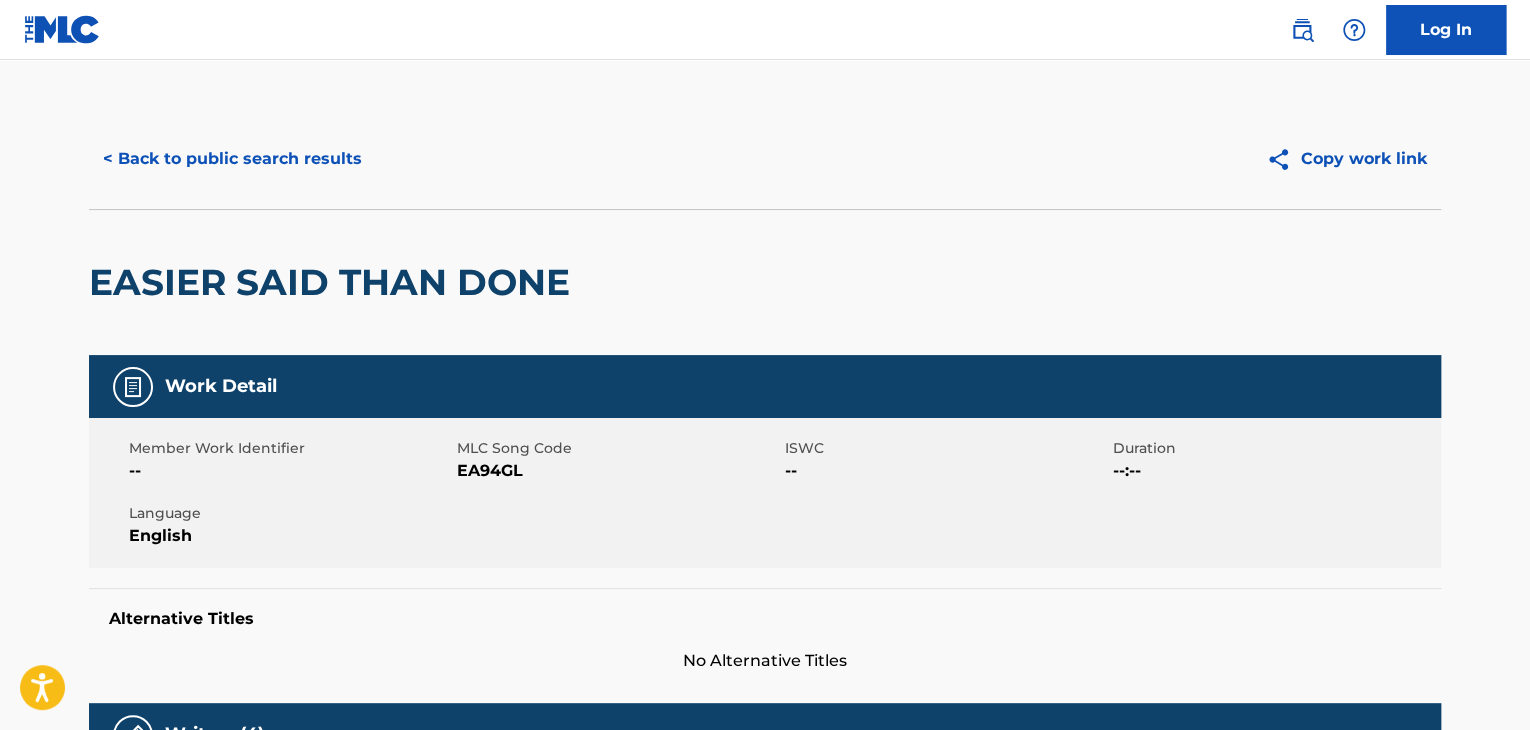 scroll, scrollTop: 0, scrollLeft: 0, axis: both 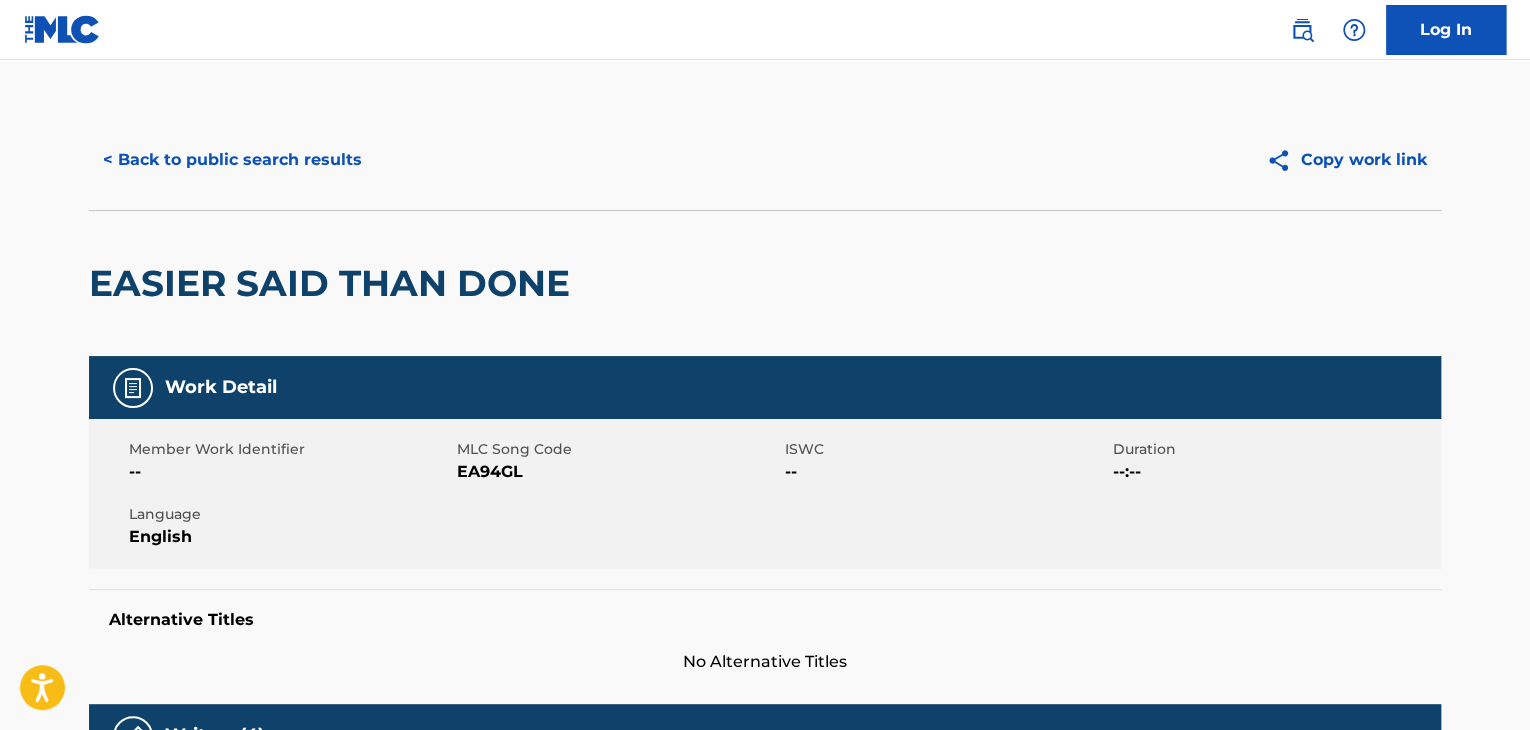 click on "< Back to public search results" at bounding box center (232, 160) 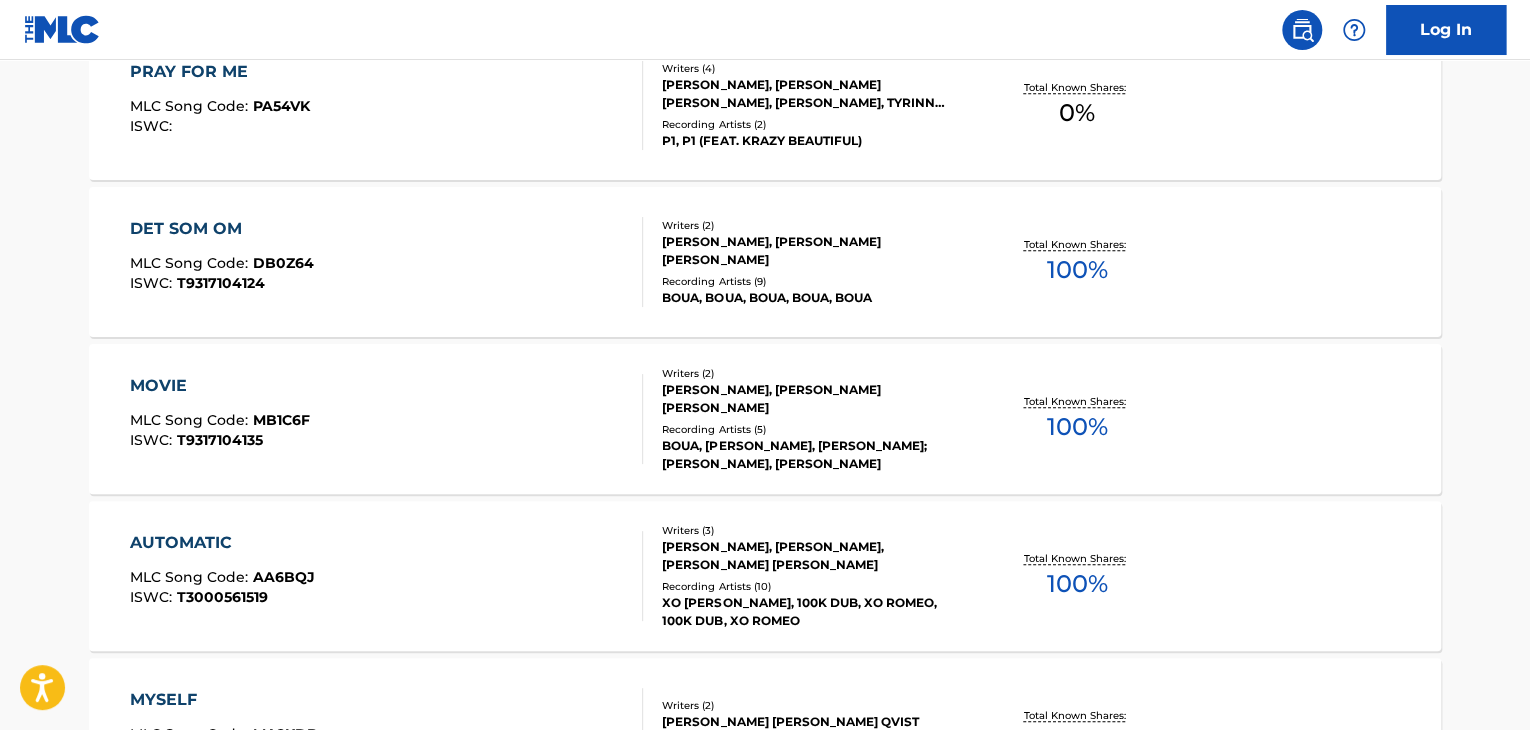scroll, scrollTop: 724, scrollLeft: 0, axis: vertical 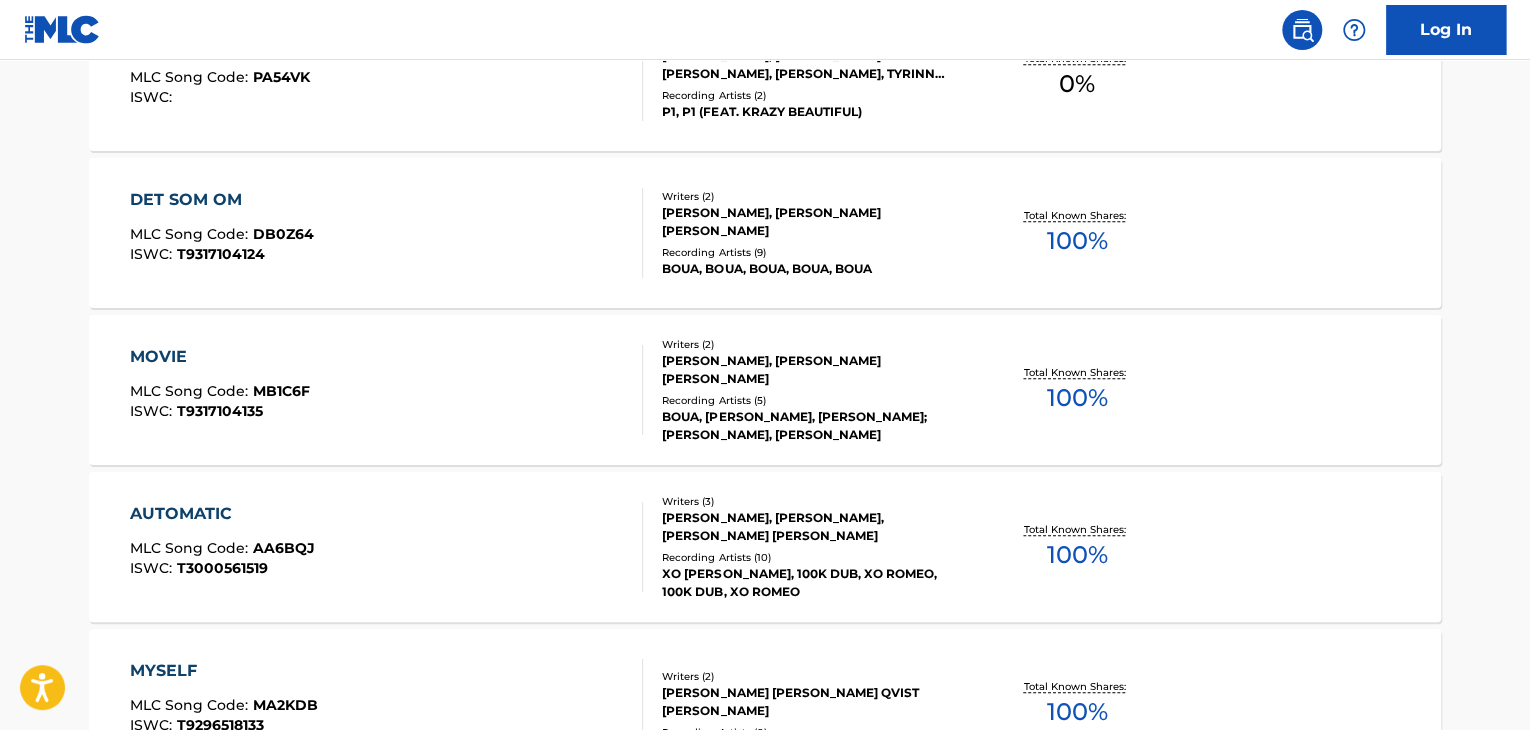 click on "DET SOM OM MLC Song Code : DB0Z64 ISWC : T9317104124" at bounding box center (387, 233) 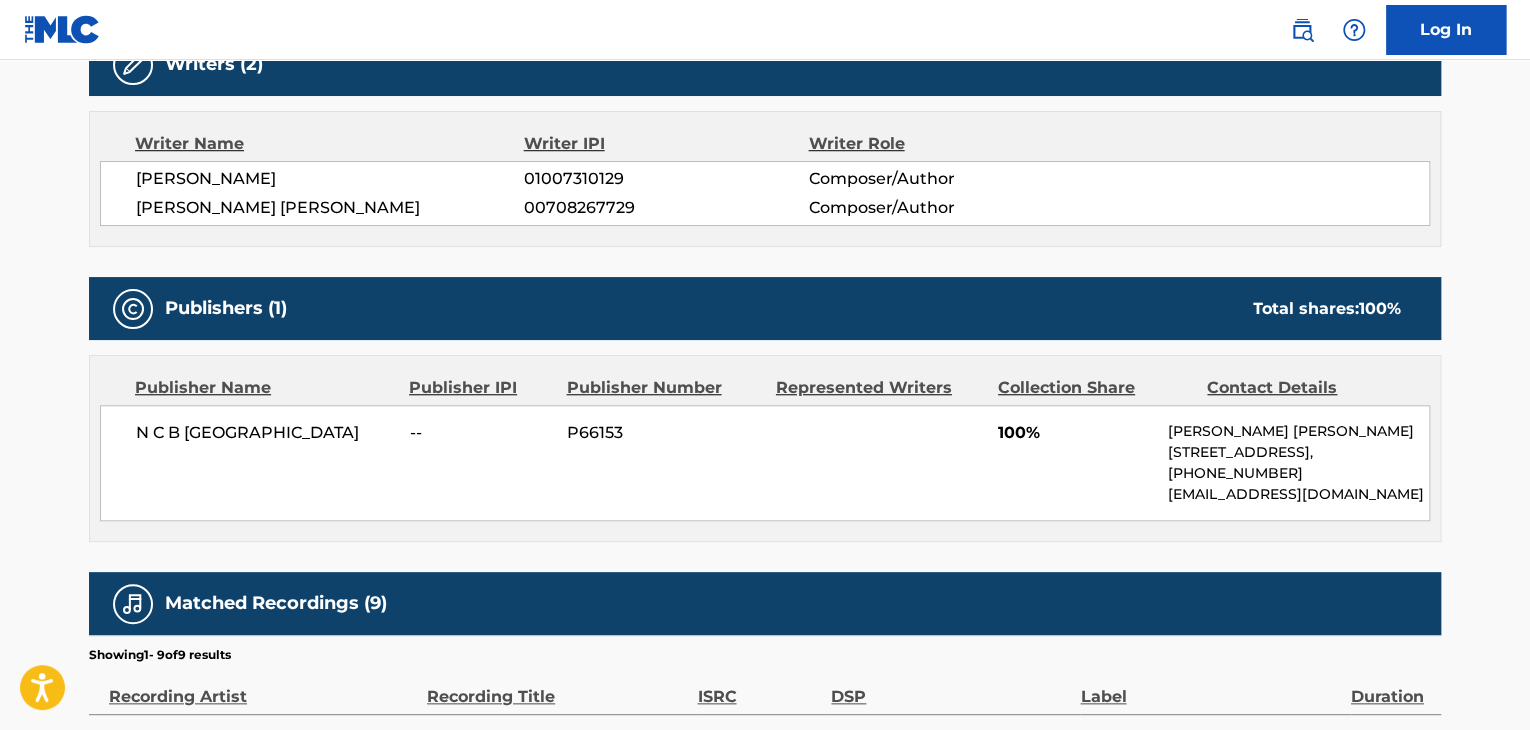 scroll, scrollTop: 700, scrollLeft: 0, axis: vertical 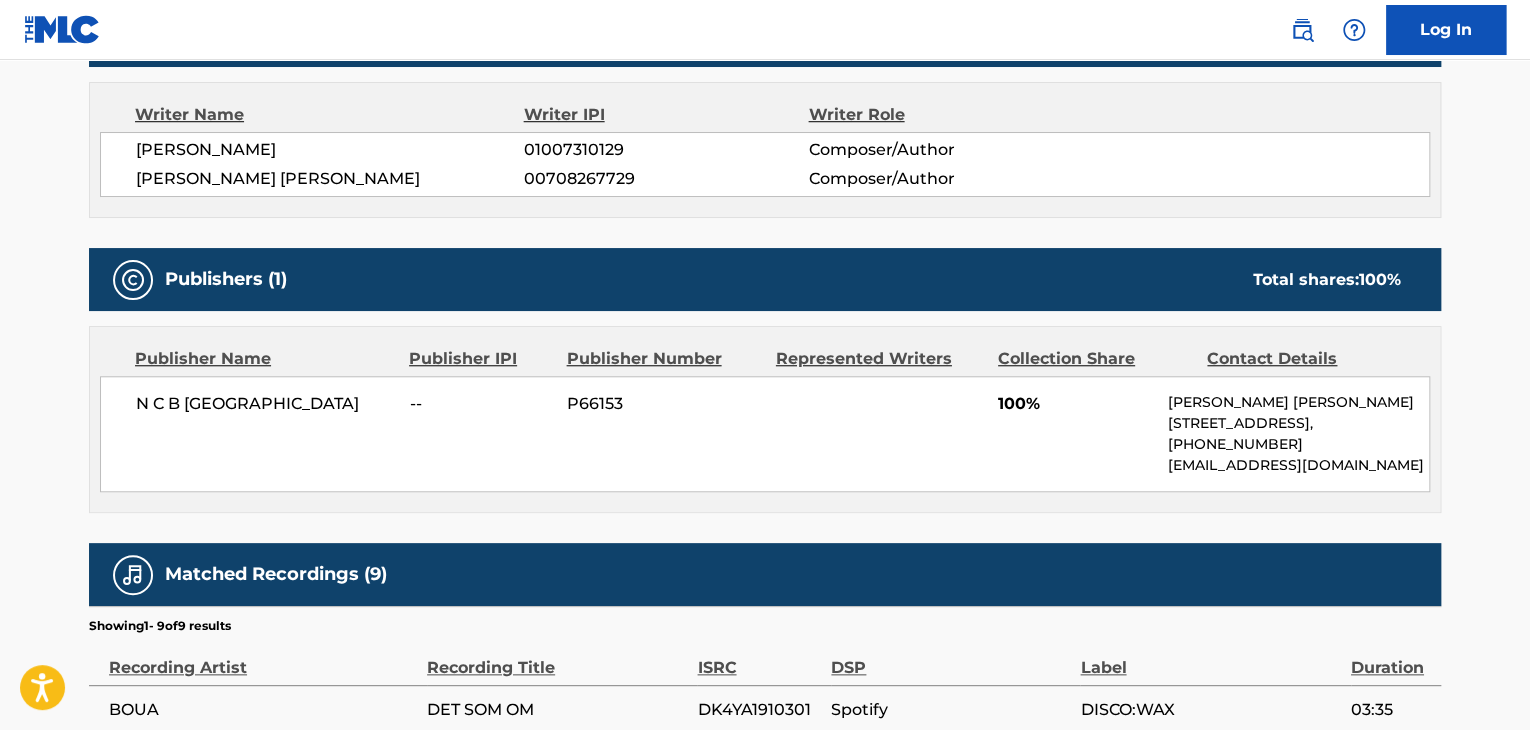 click on "N C B [GEOGRAPHIC_DATA]" at bounding box center (265, 404) 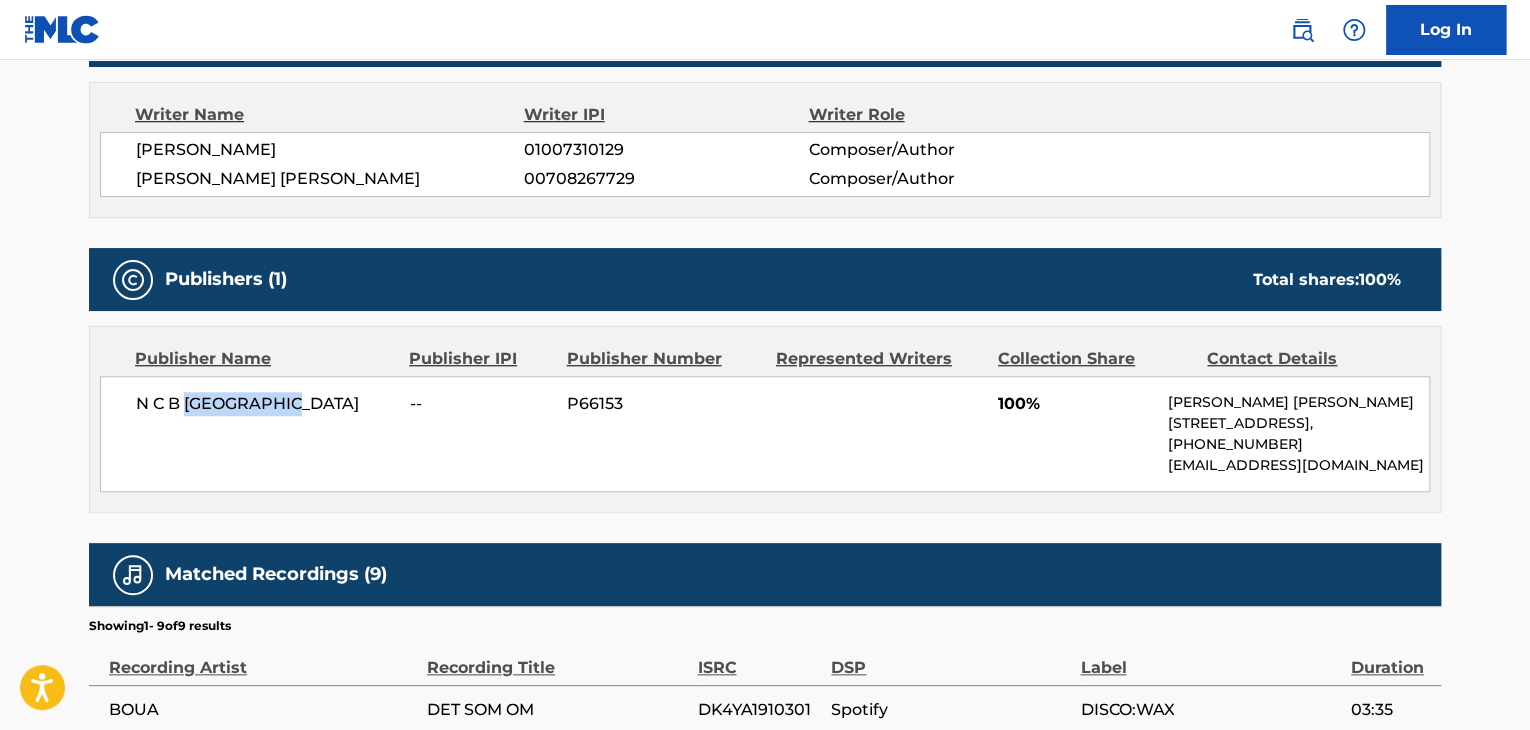 click on "N C B [GEOGRAPHIC_DATA]" at bounding box center (265, 404) 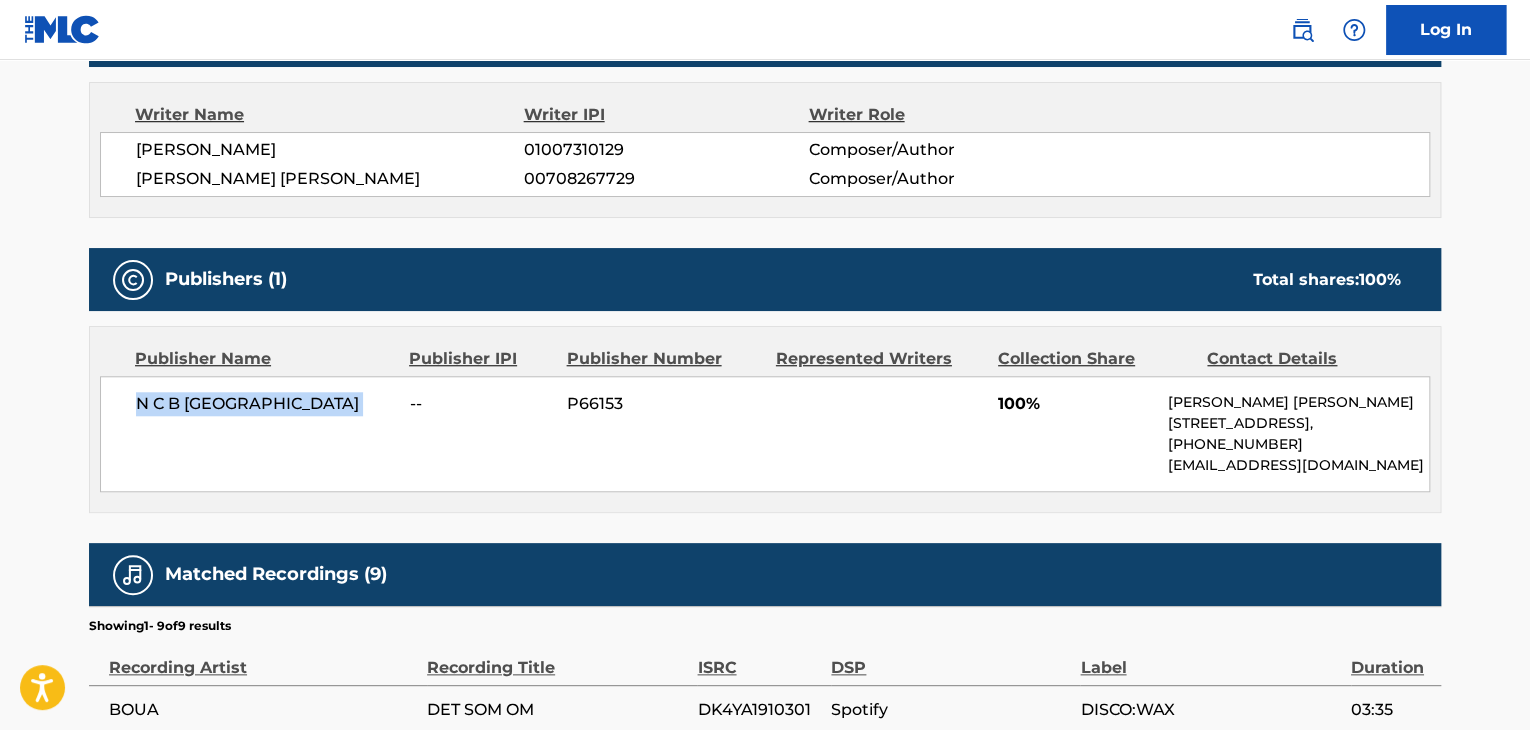 click on "N C B [GEOGRAPHIC_DATA]" at bounding box center [265, 404] 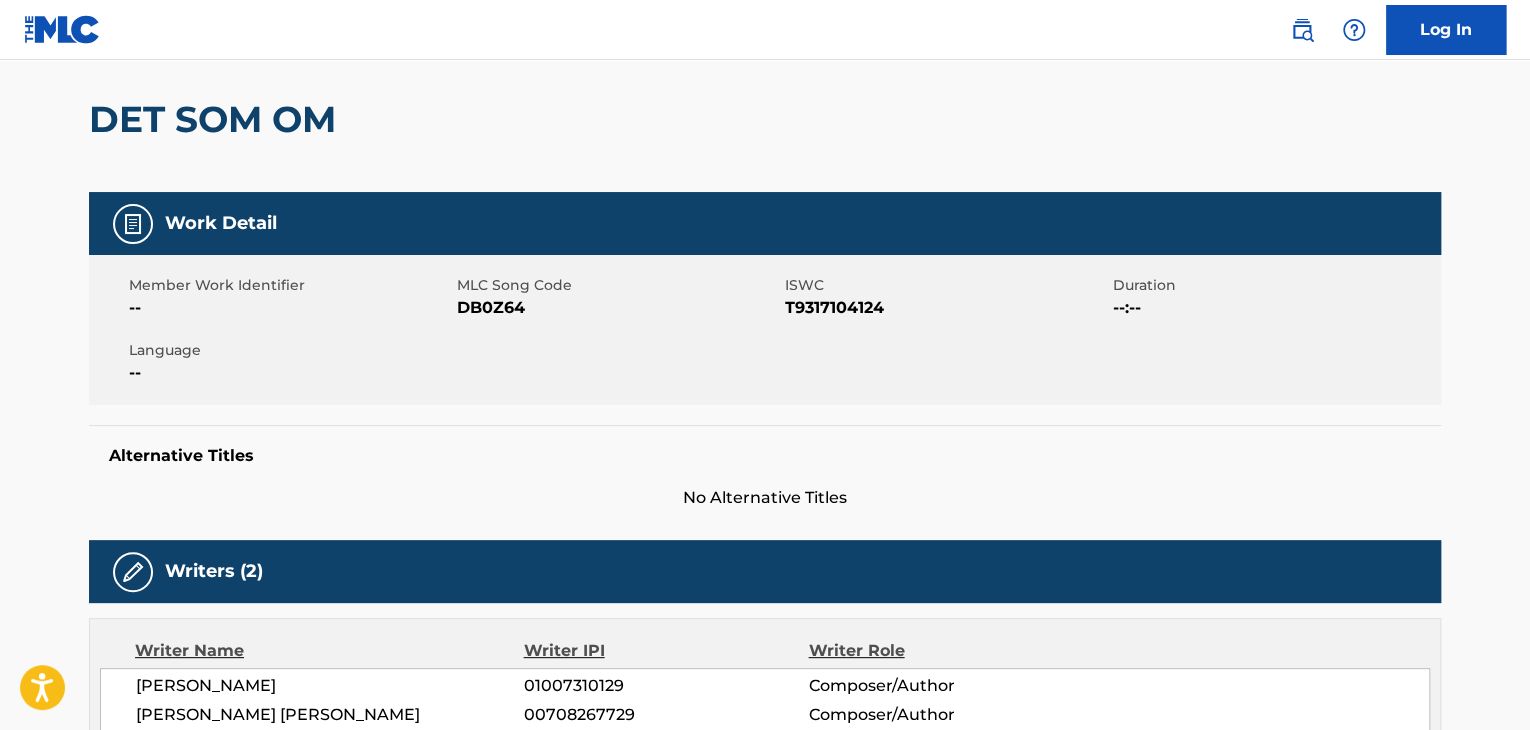 scroll, scrollTop: 100, scrollLeft: 0, axis: vertical 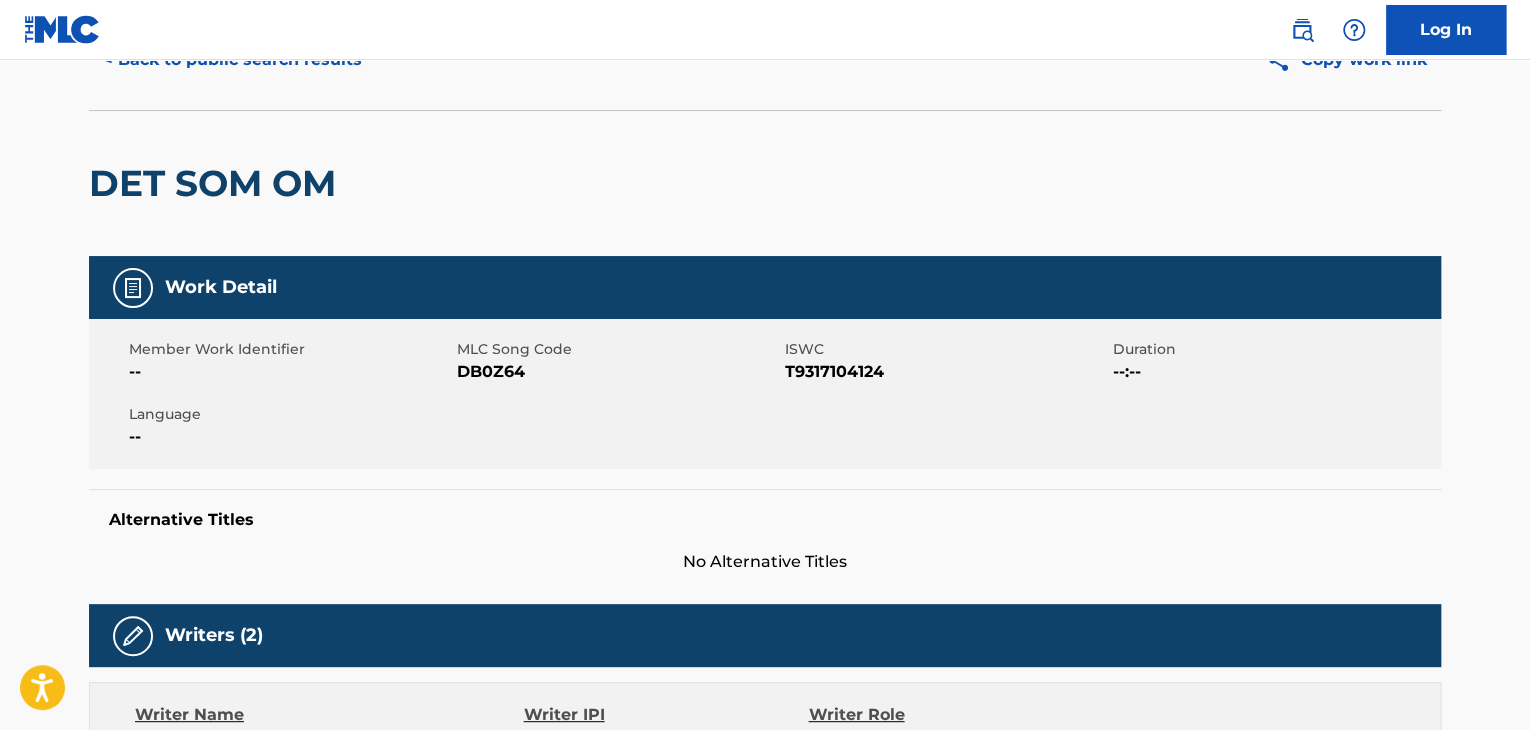 click on "DB0Z64" at bounding box center [618, 372] 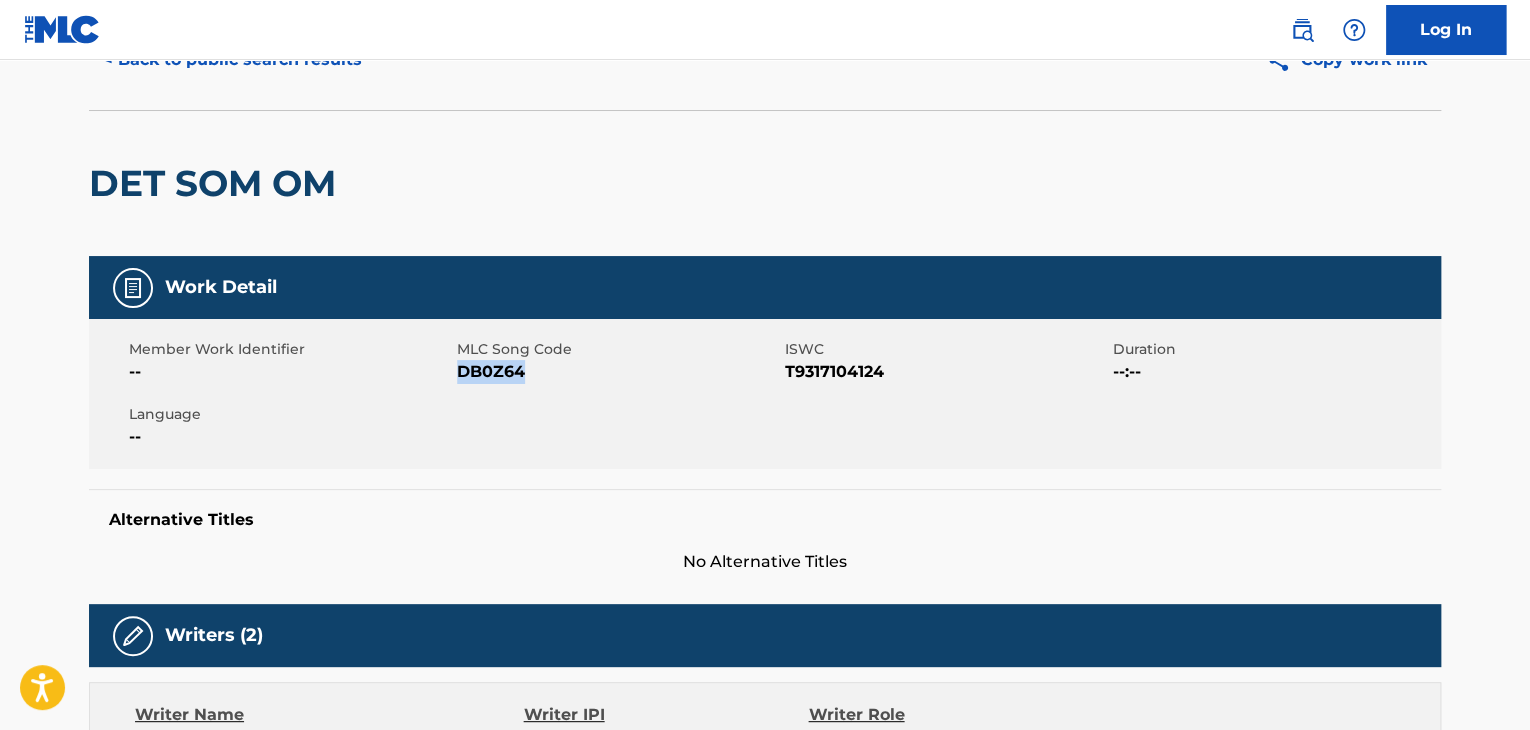 click on "DB0Z64" at bounding box center [618, 372] 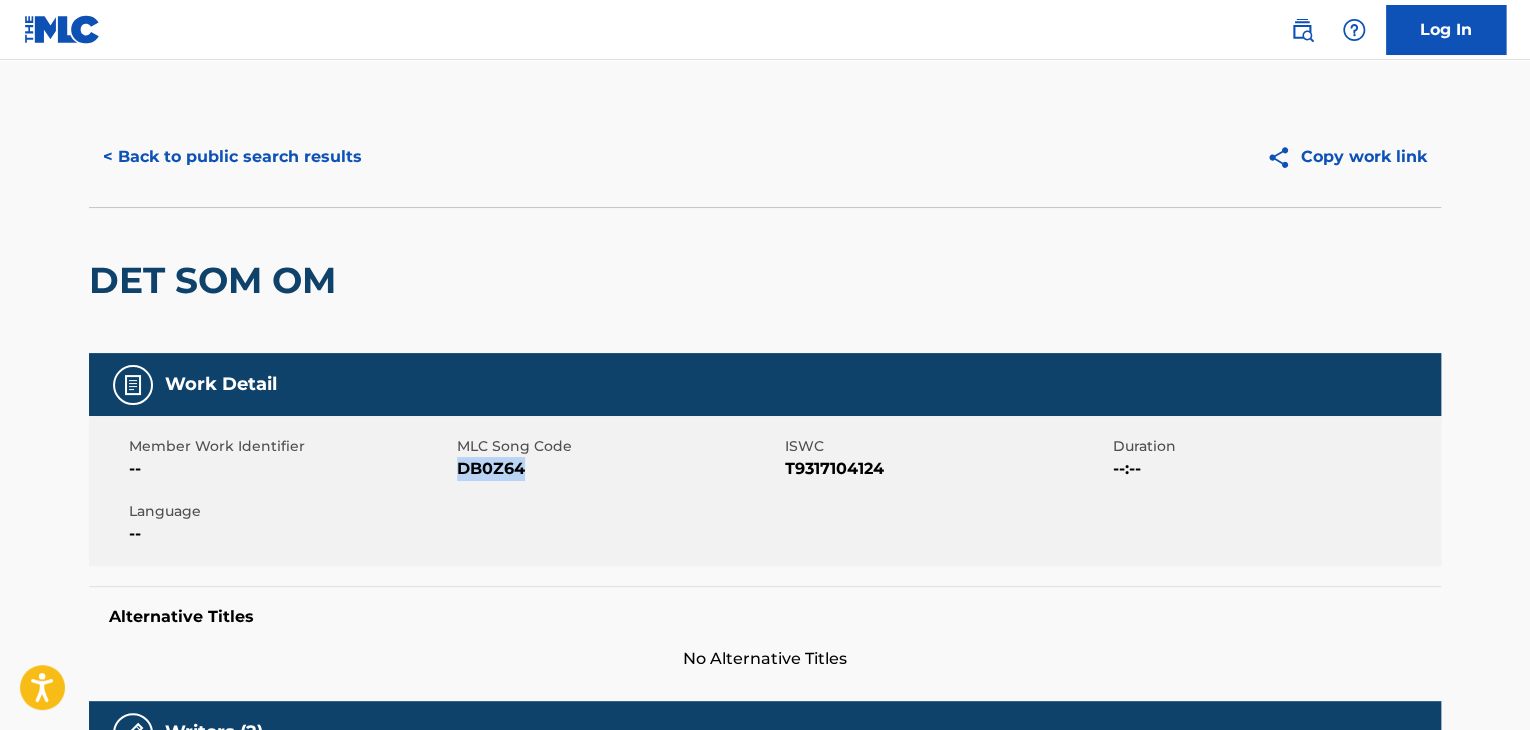 scroll, scrollTop: 0, scrollLeft: 0, axis: both 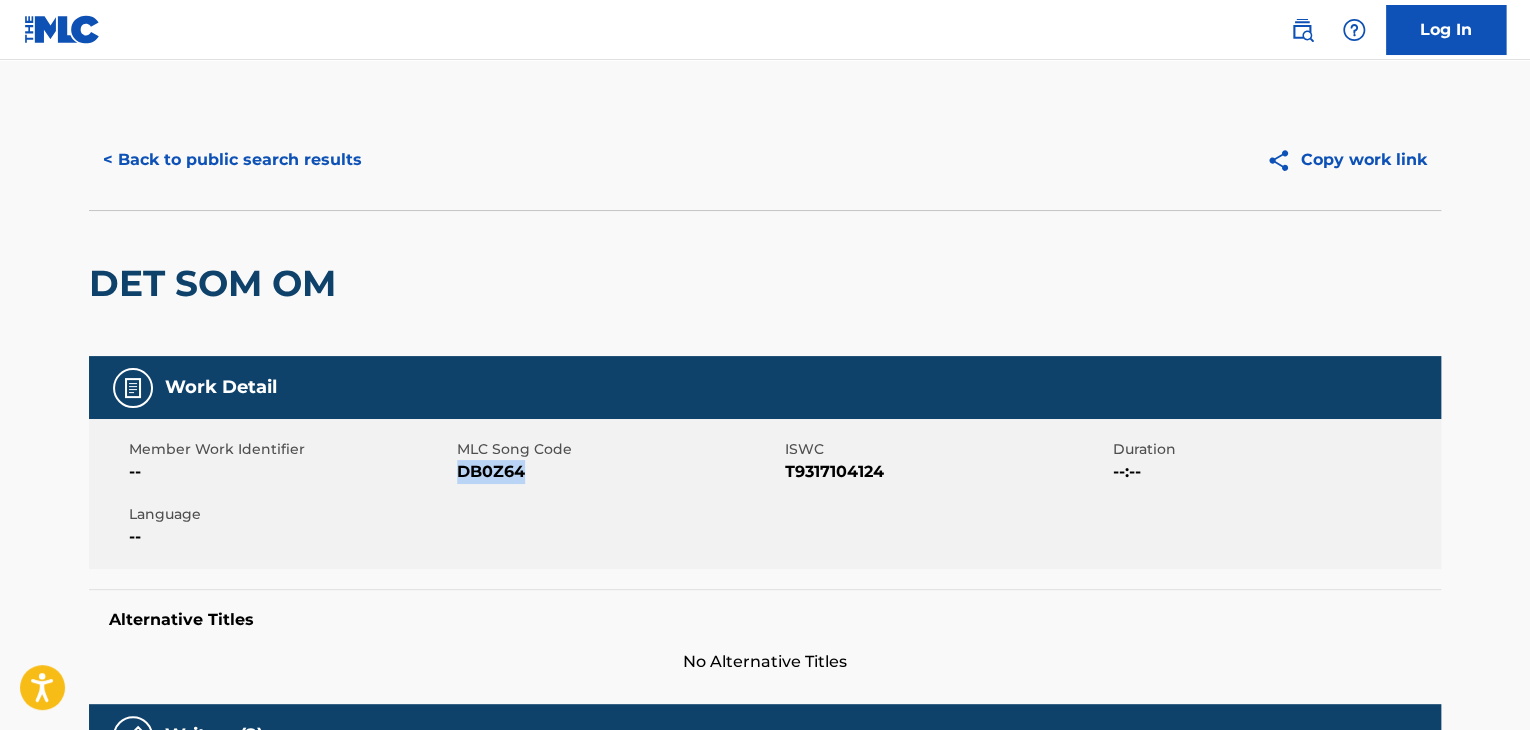 click on "< Back to public search results" at bounding box center (232, 160) 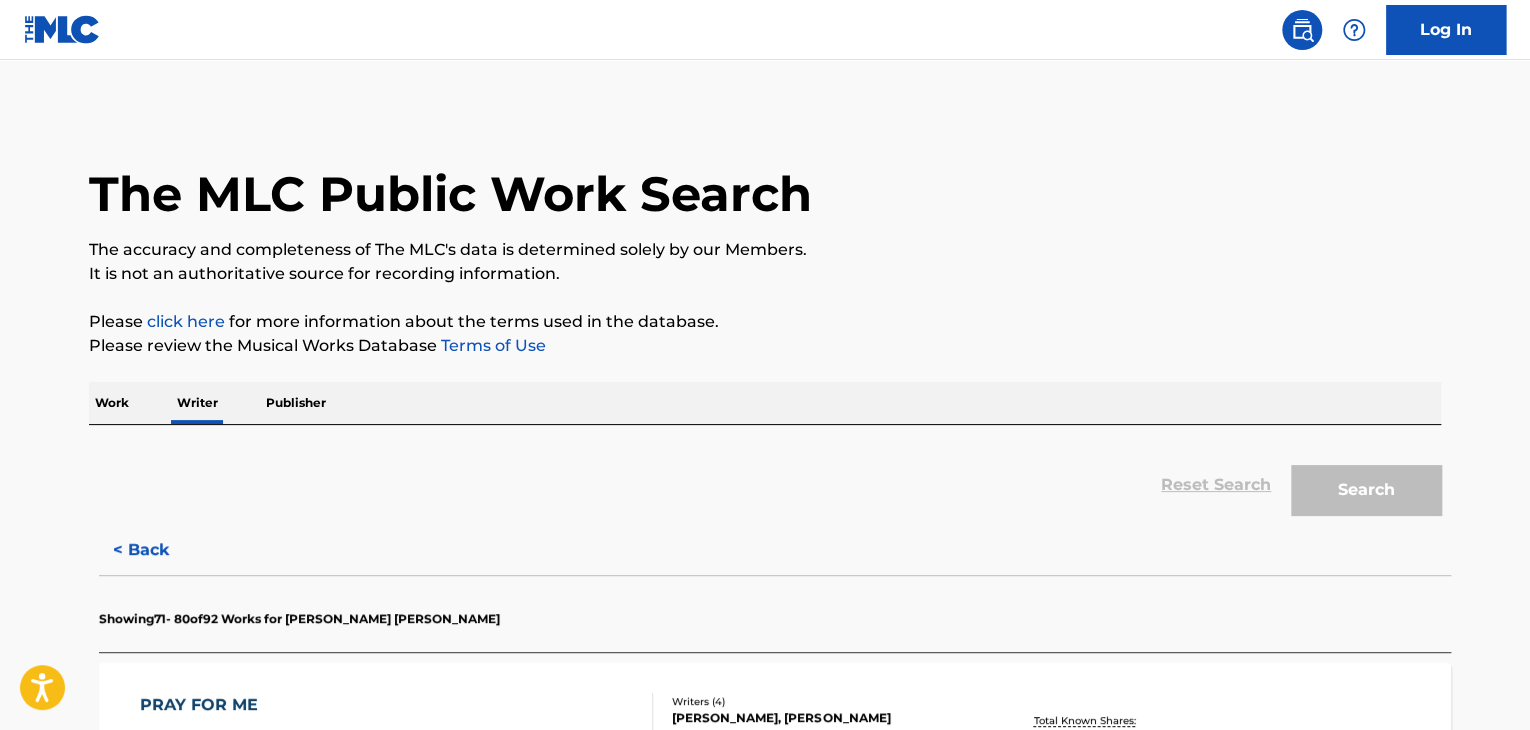 scroll, scrollTop: 24, scrollLeft: 0, axis: vertical 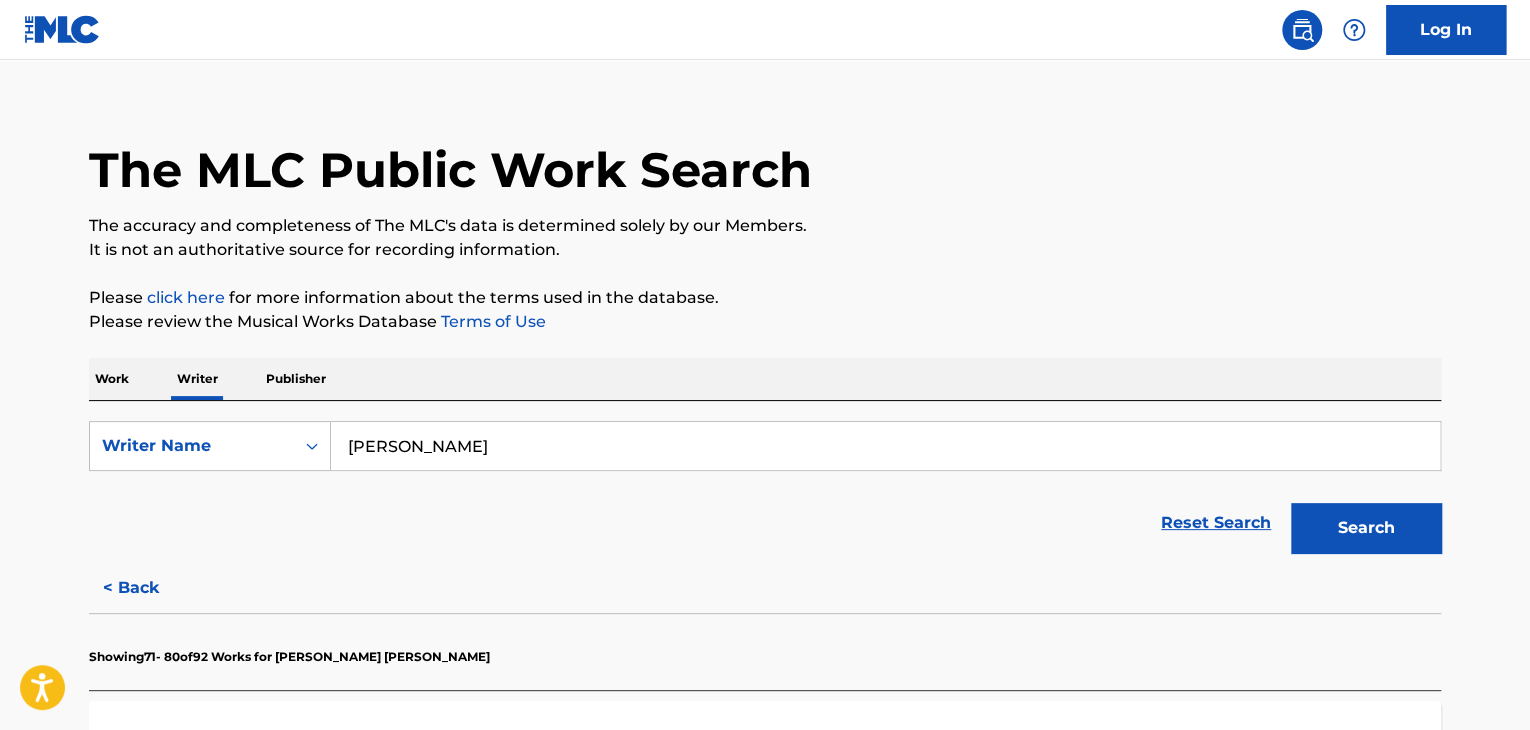 click on "[PERSON_NAME]" at bounding box center [885, 446] 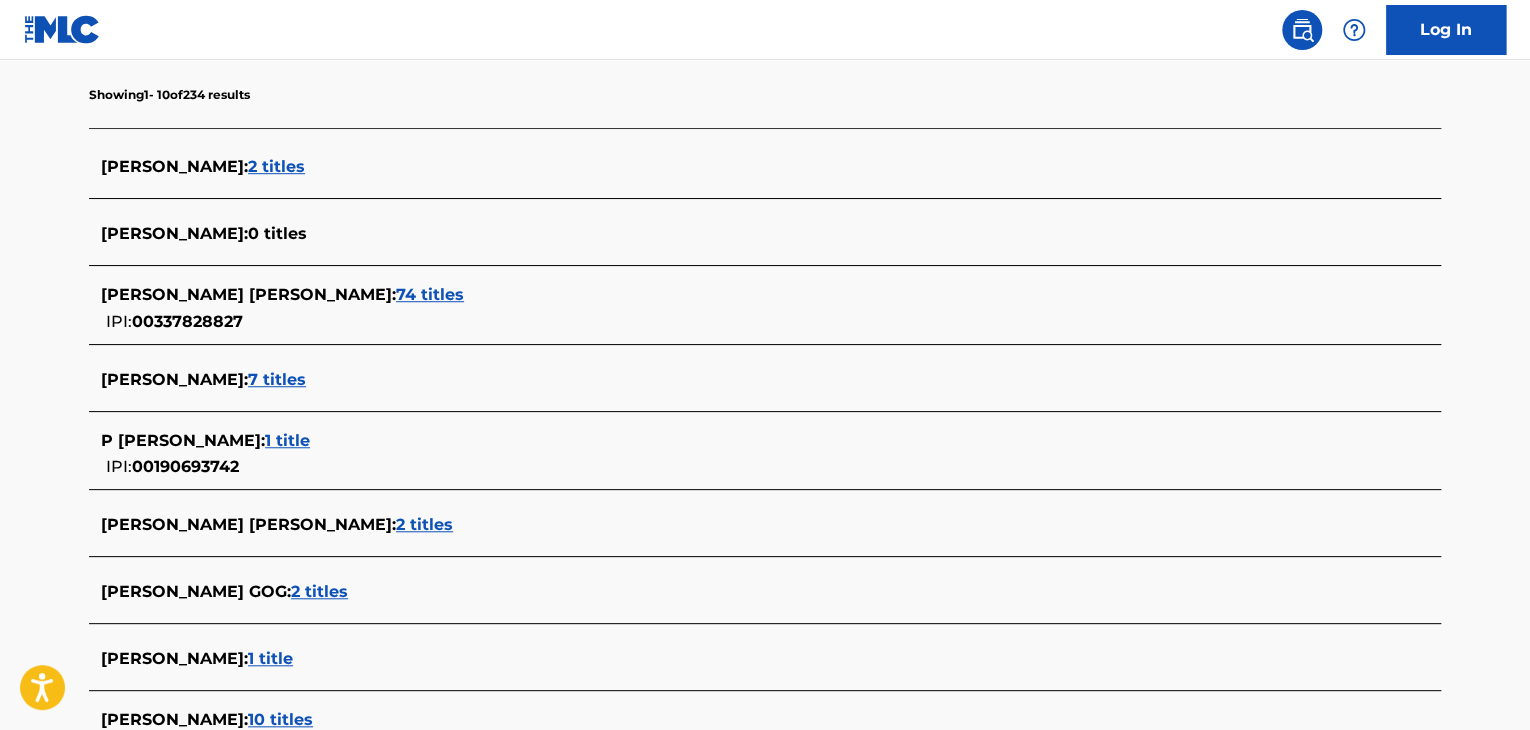 scroll, scrollTop: 524, scrollLeft: 0, axis: vertical 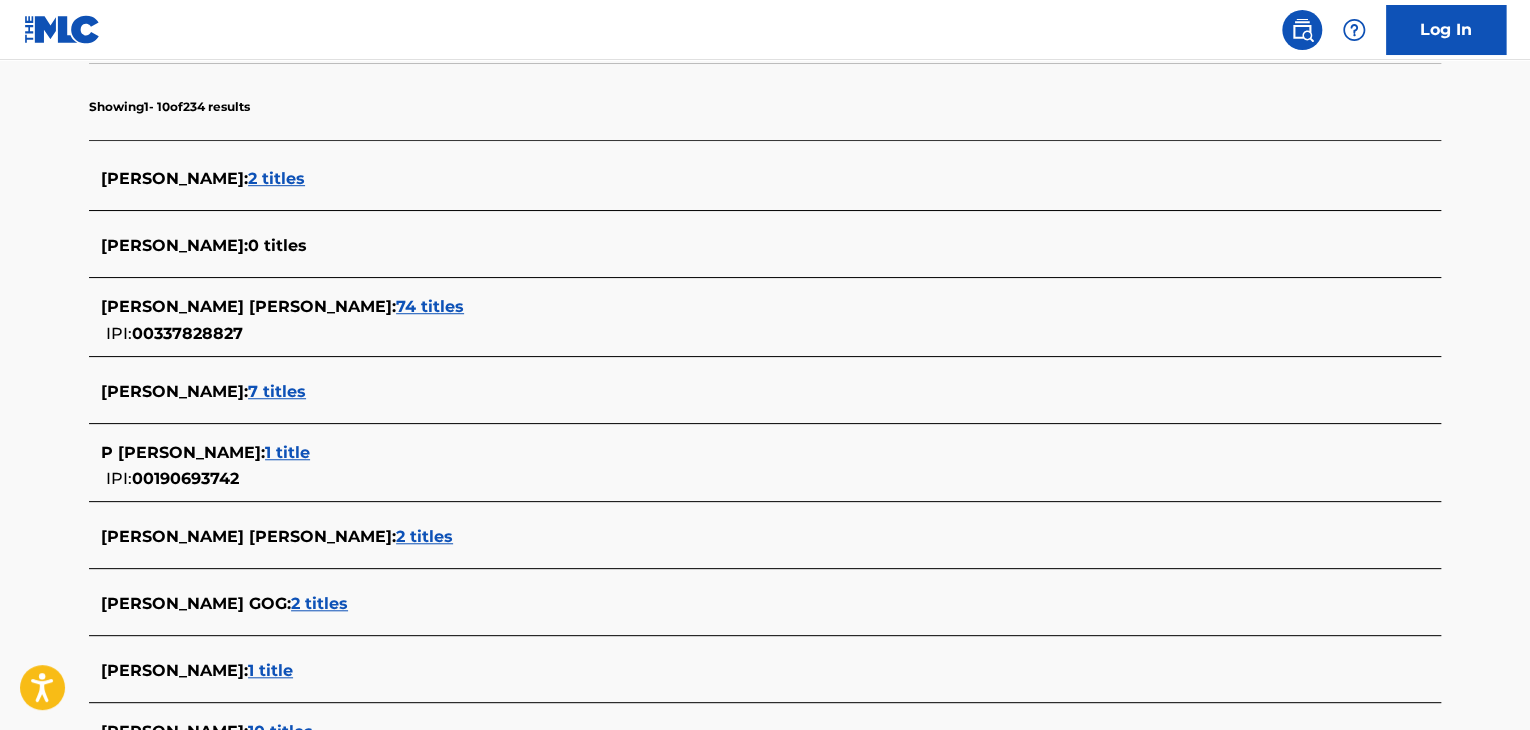 click on "74 titles" at bounding box center (430, 306) 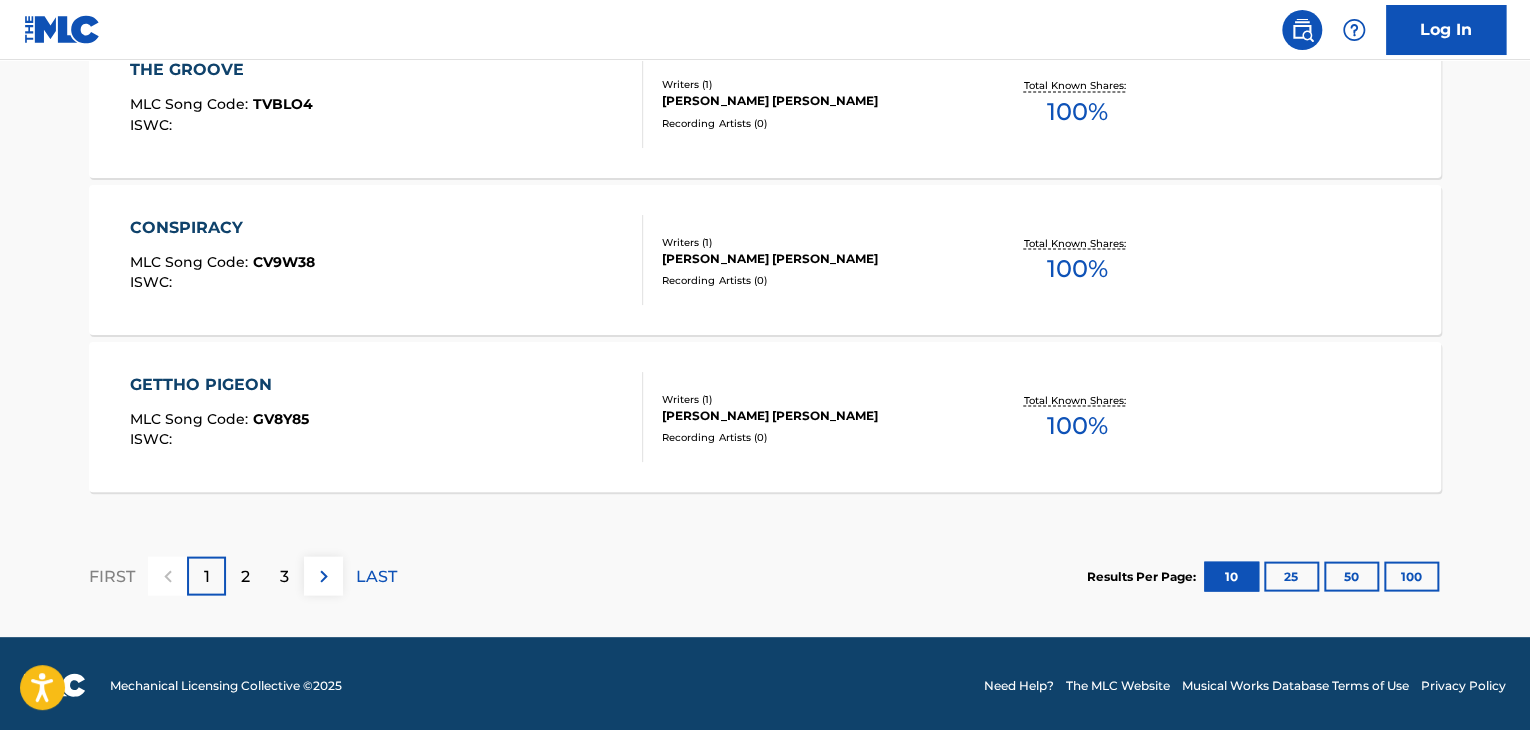 scroll, scrollTop: 1799, scrollLeft: 0, axis: vertical 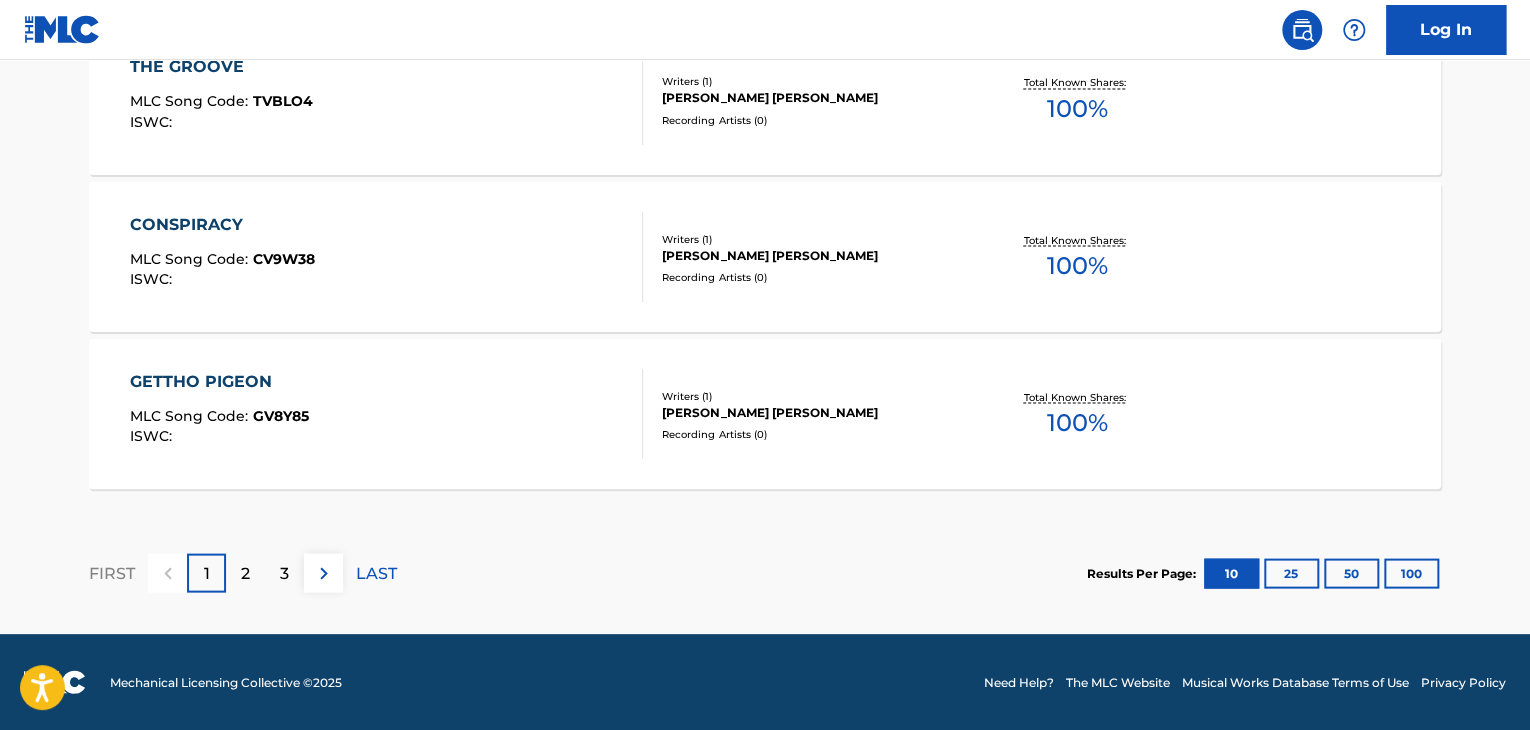 click on "LAST" at bounding box center (376, 573) 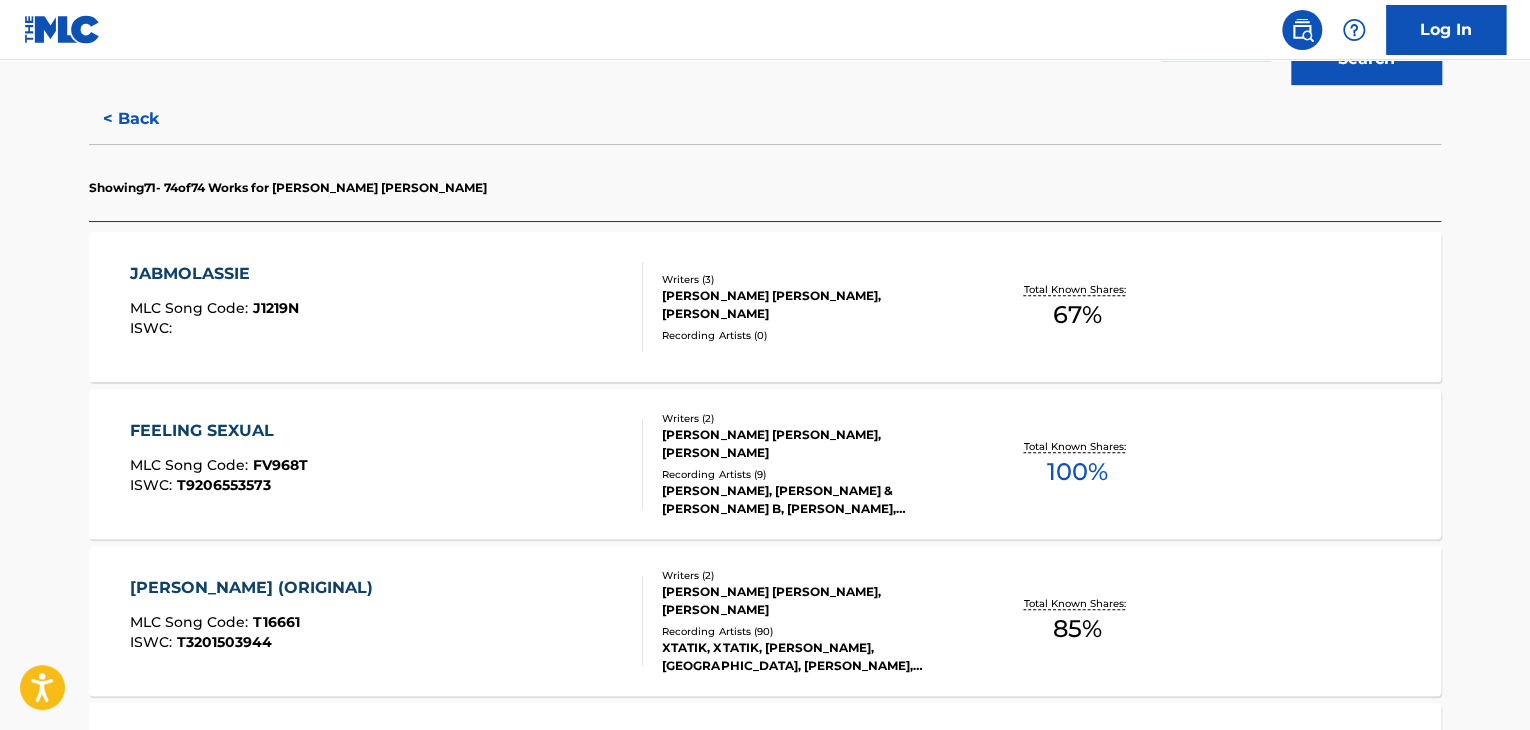 scroll, scrollTop: 456, scrollLeft: 0, axis: vertical 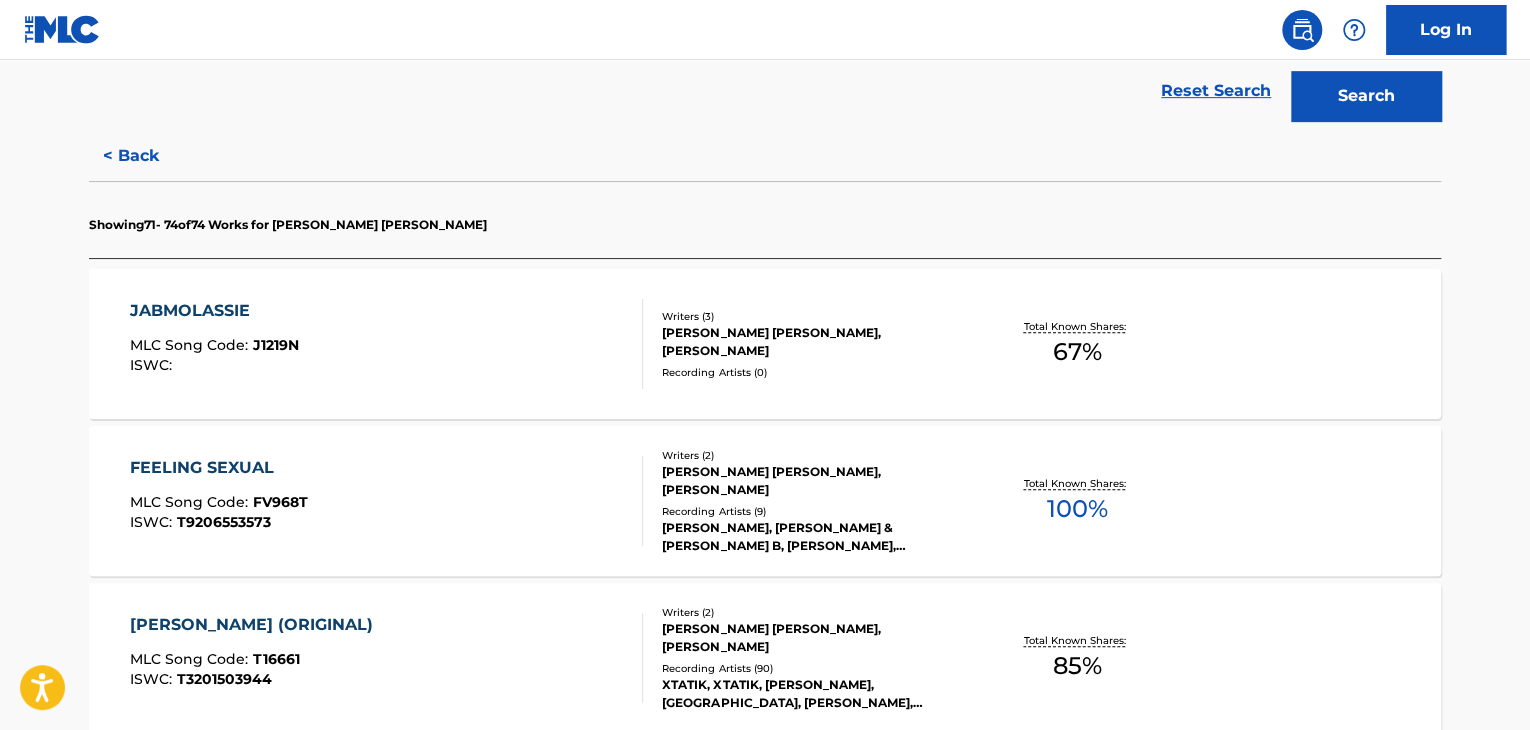 click on "FEELING SEXUAL MLC Song Code : FV968T ISWC : T9206553573" at bounding box center (387, 501) 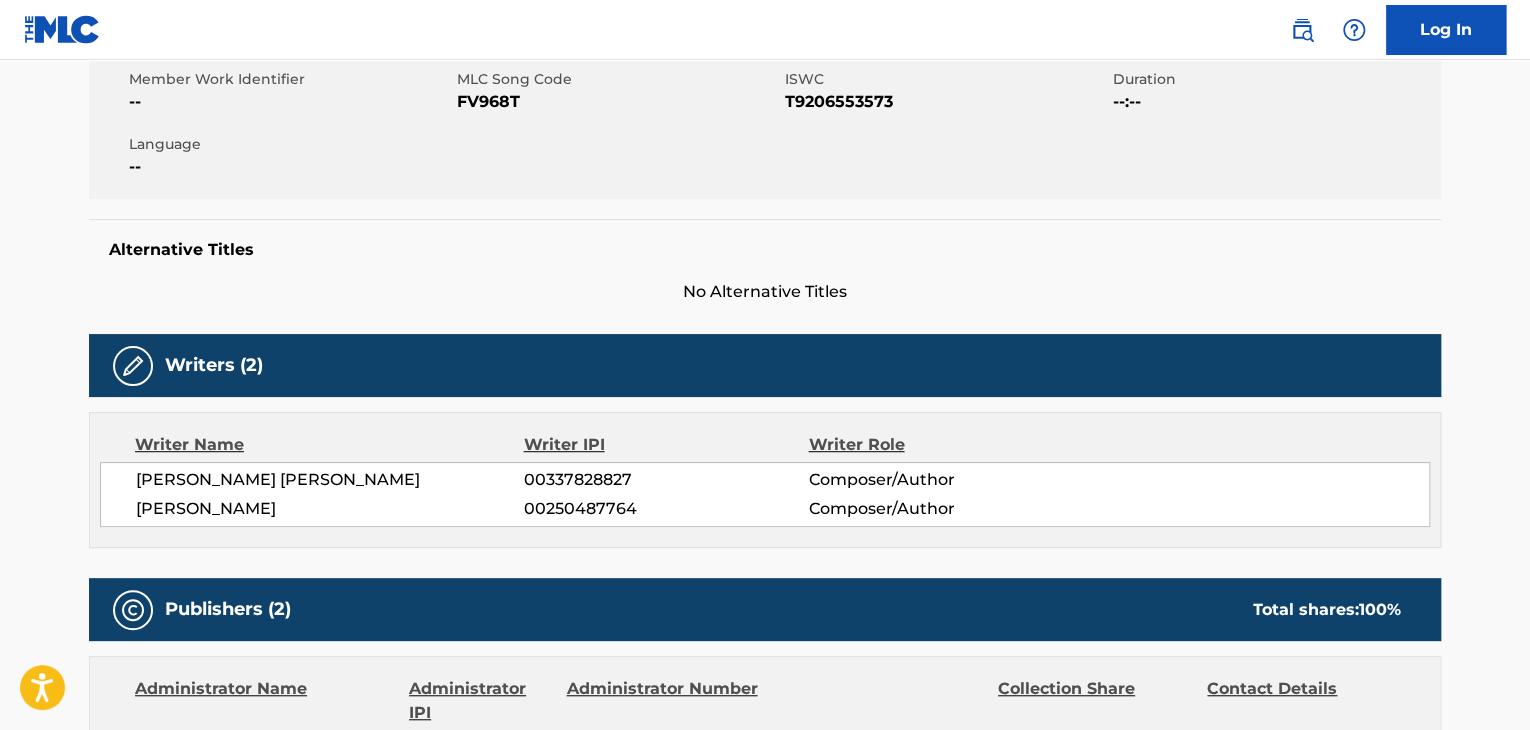 scroll, scrollTop: 400, scrollLeft: 0, axis: vertical 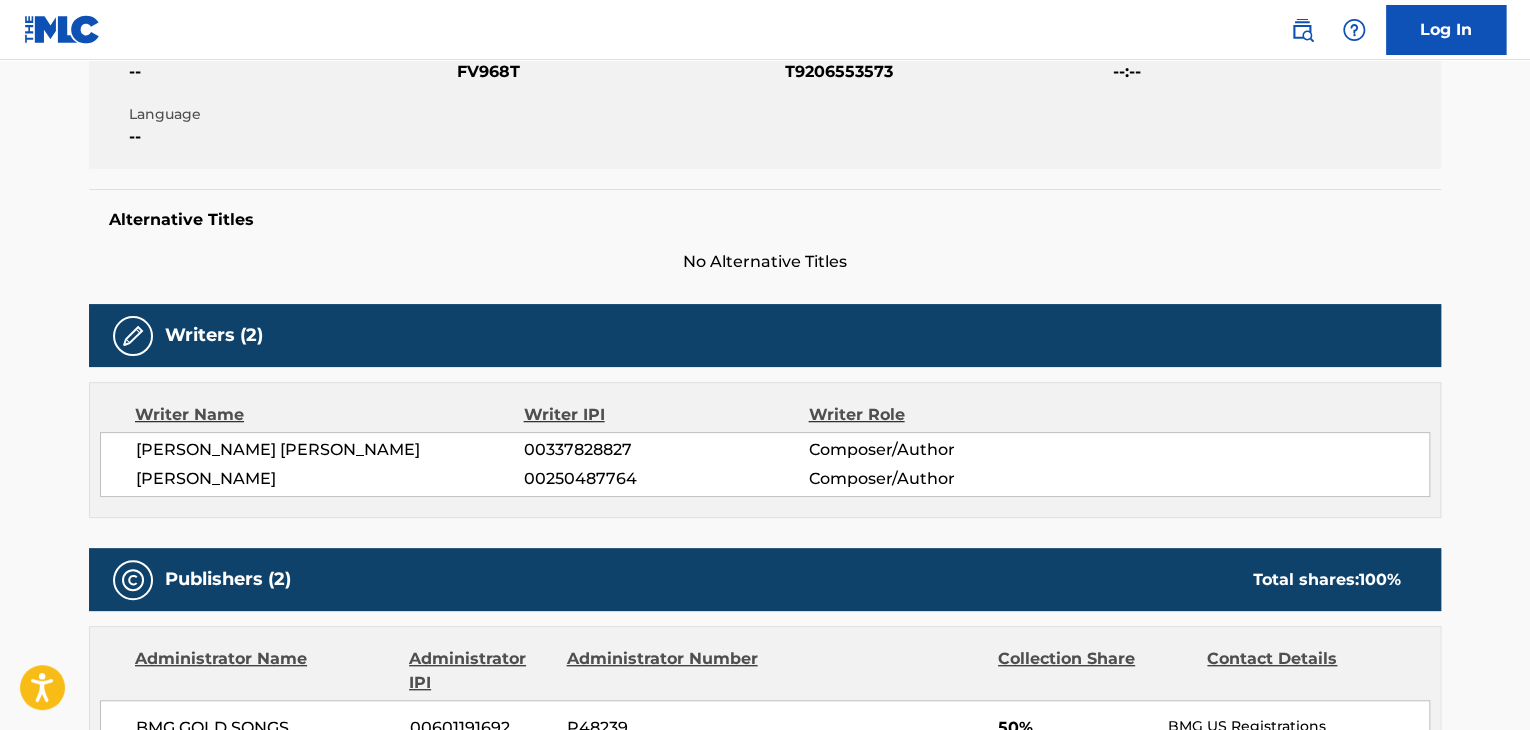 click on "[PERSON_NAME] [PERSON_NAME]" at bounding box center [330, 450] 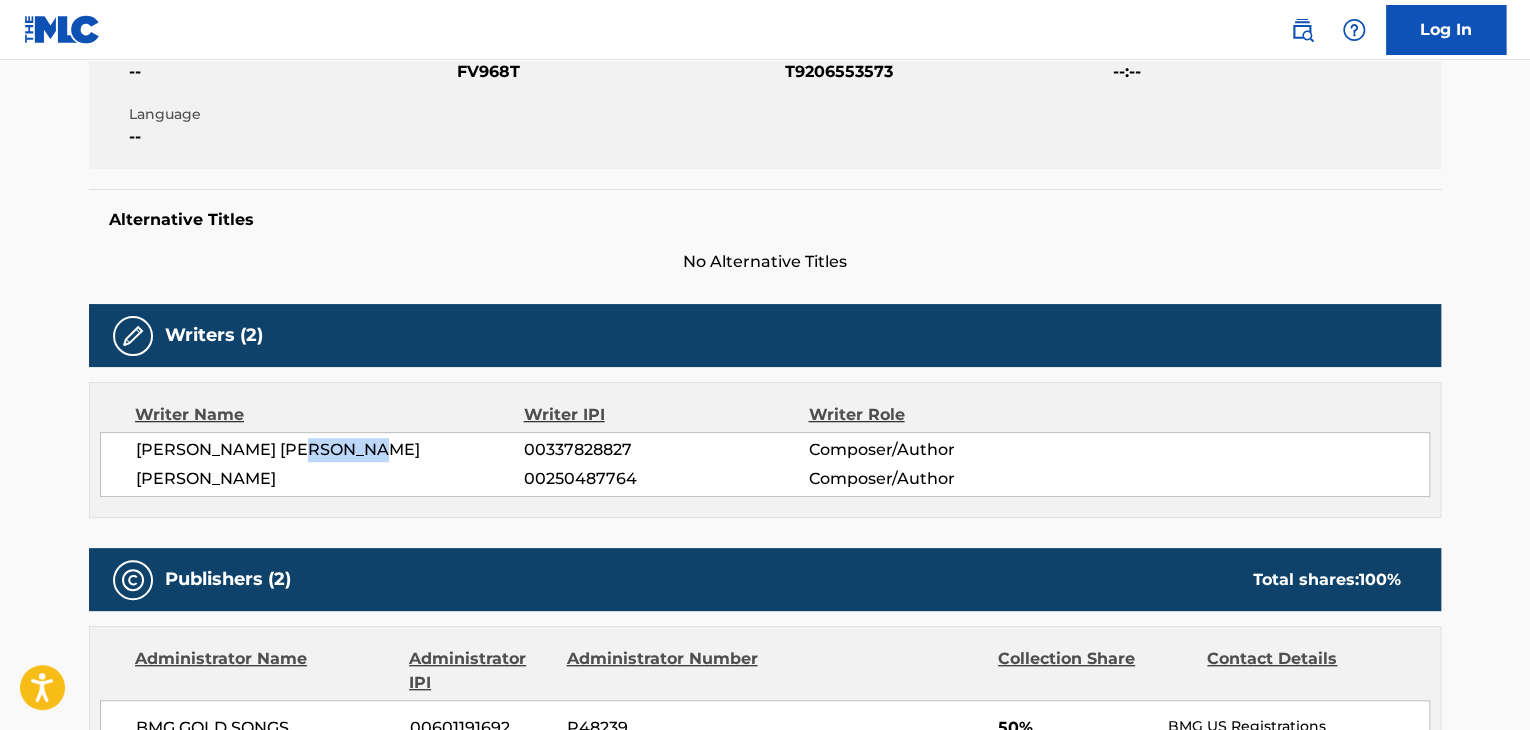 click on "[PERSON_NAME] [PERSON_NAME]" at bounding box center [330, 450] 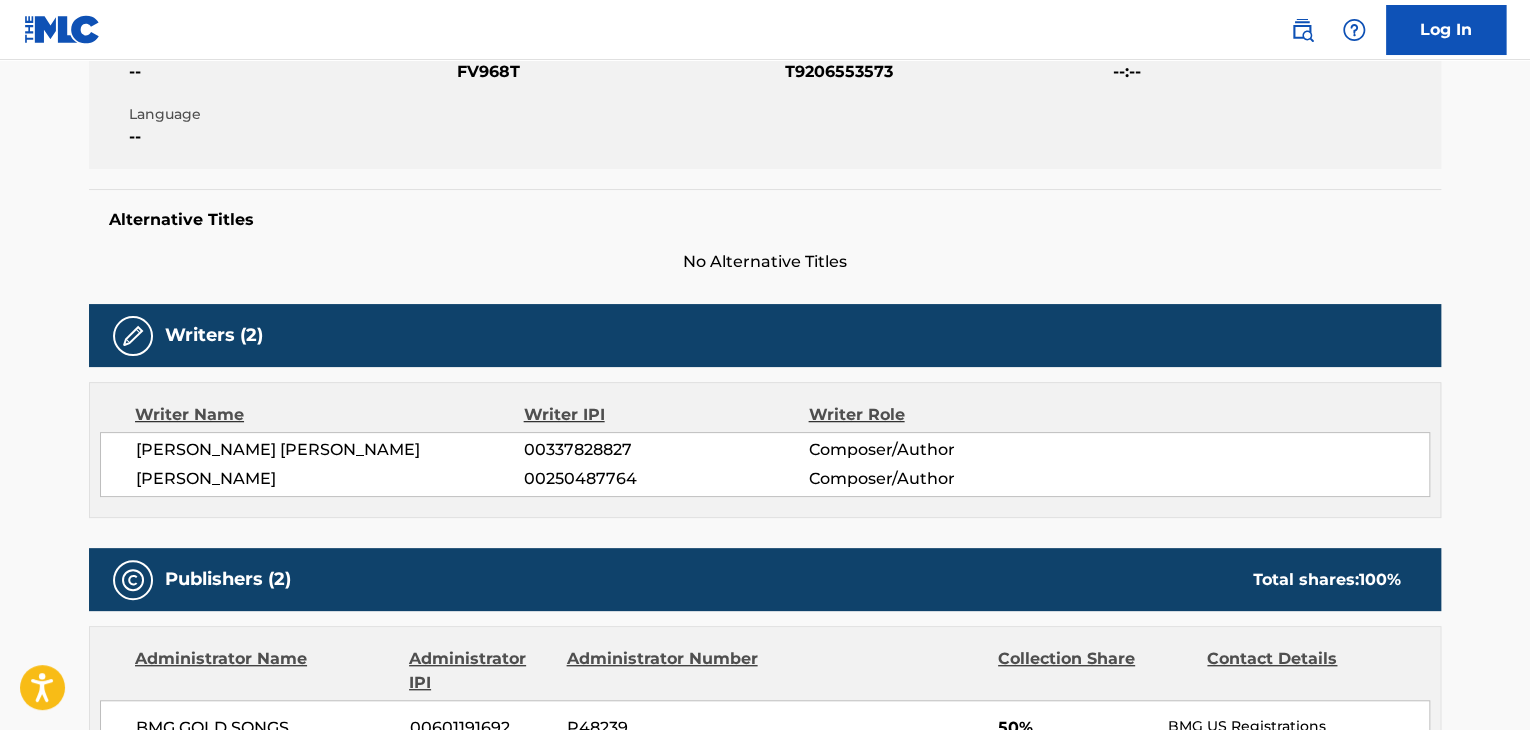 click on "00337828827" at bounding box center [666, 450] 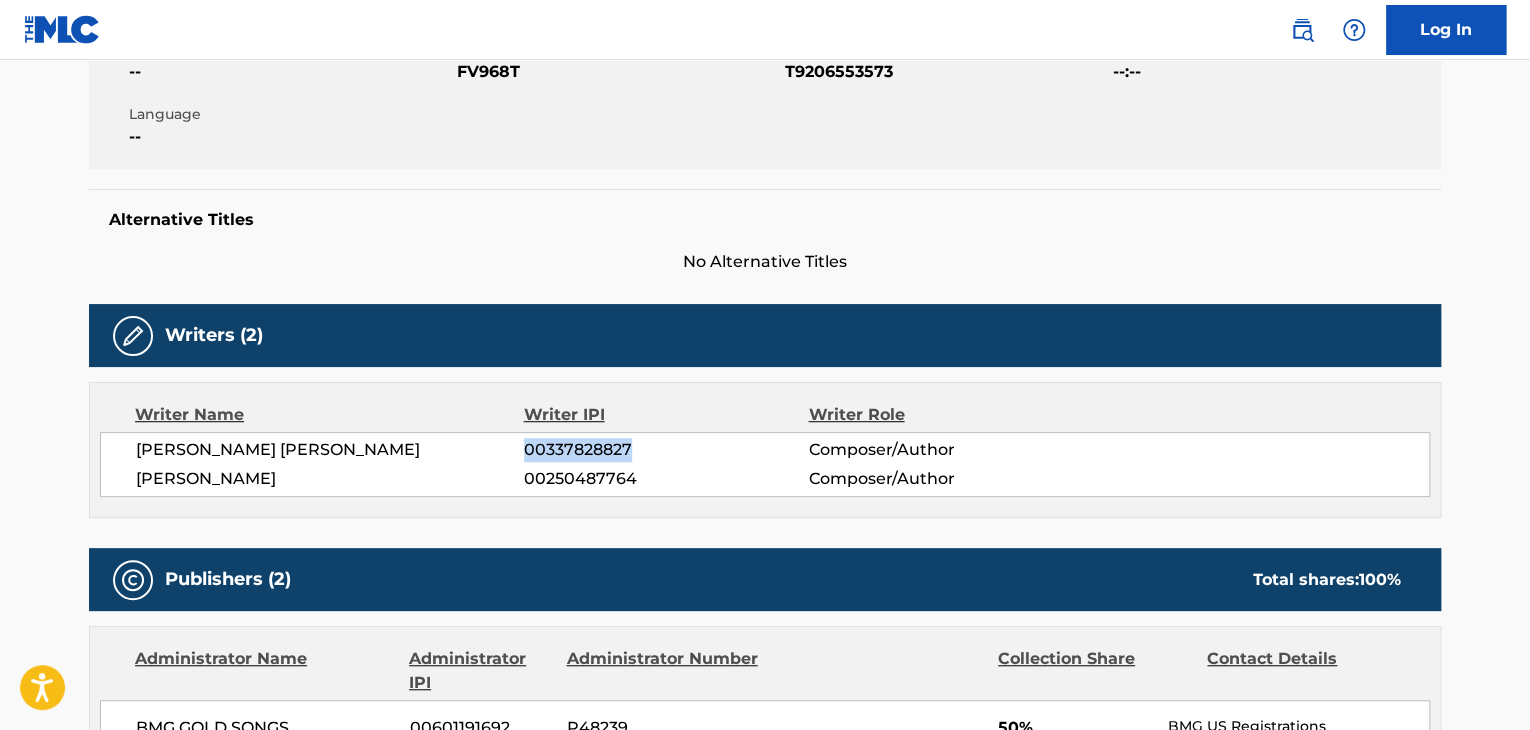 click on "00337828827" at bounding box center (666, 450) 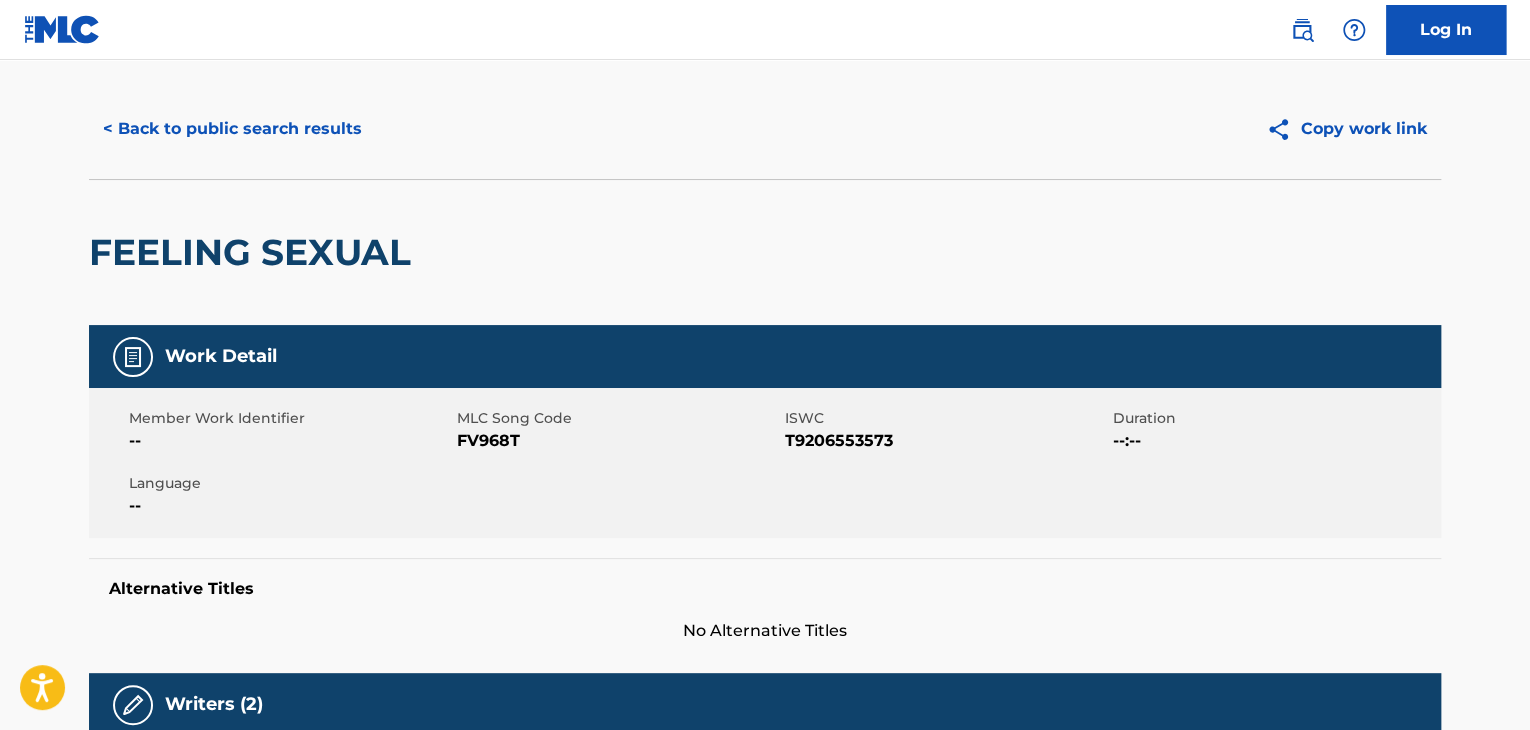 scroll, scrollTop: 0, scrollLeft: 0, axis: both 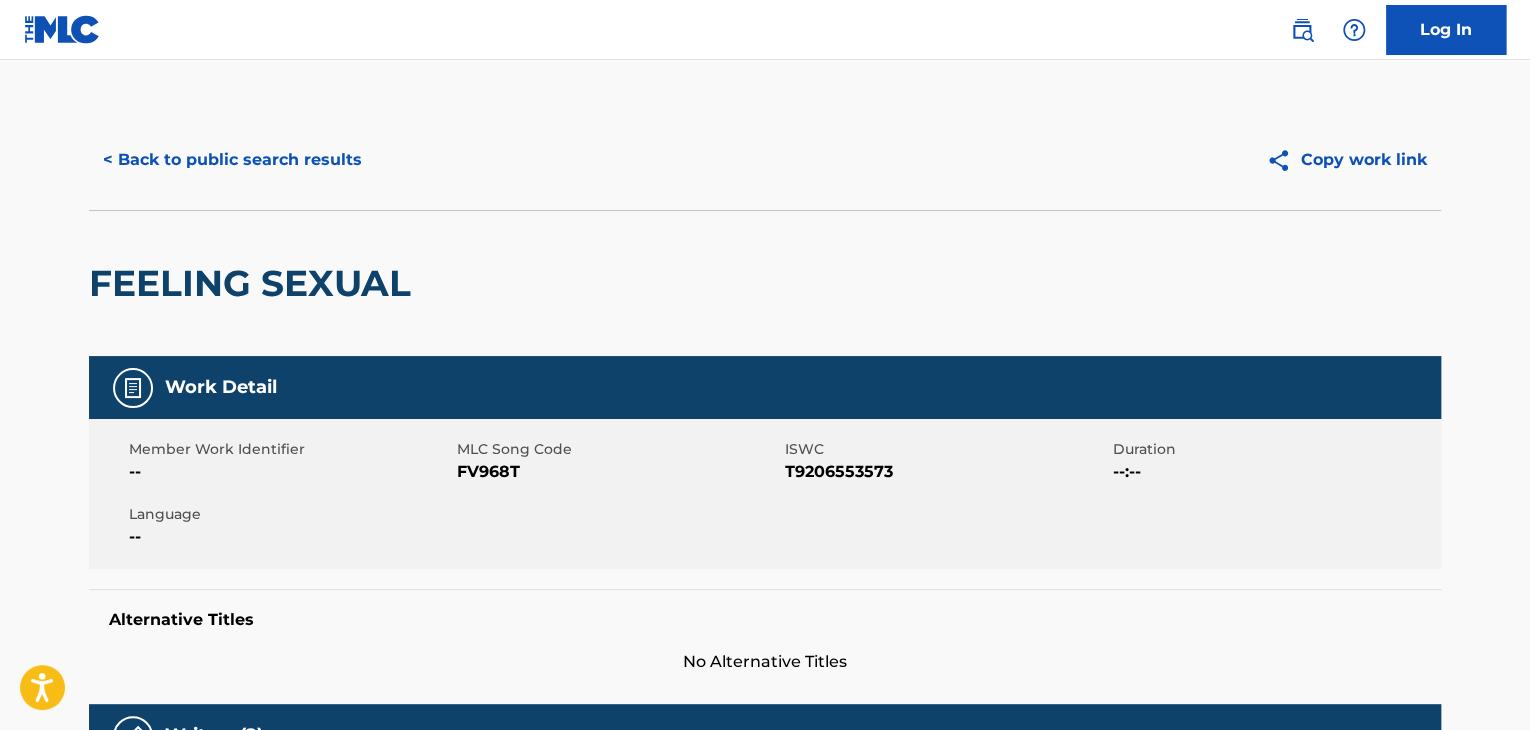 click on "< Back to public search results" at bounding box center (232, 160) 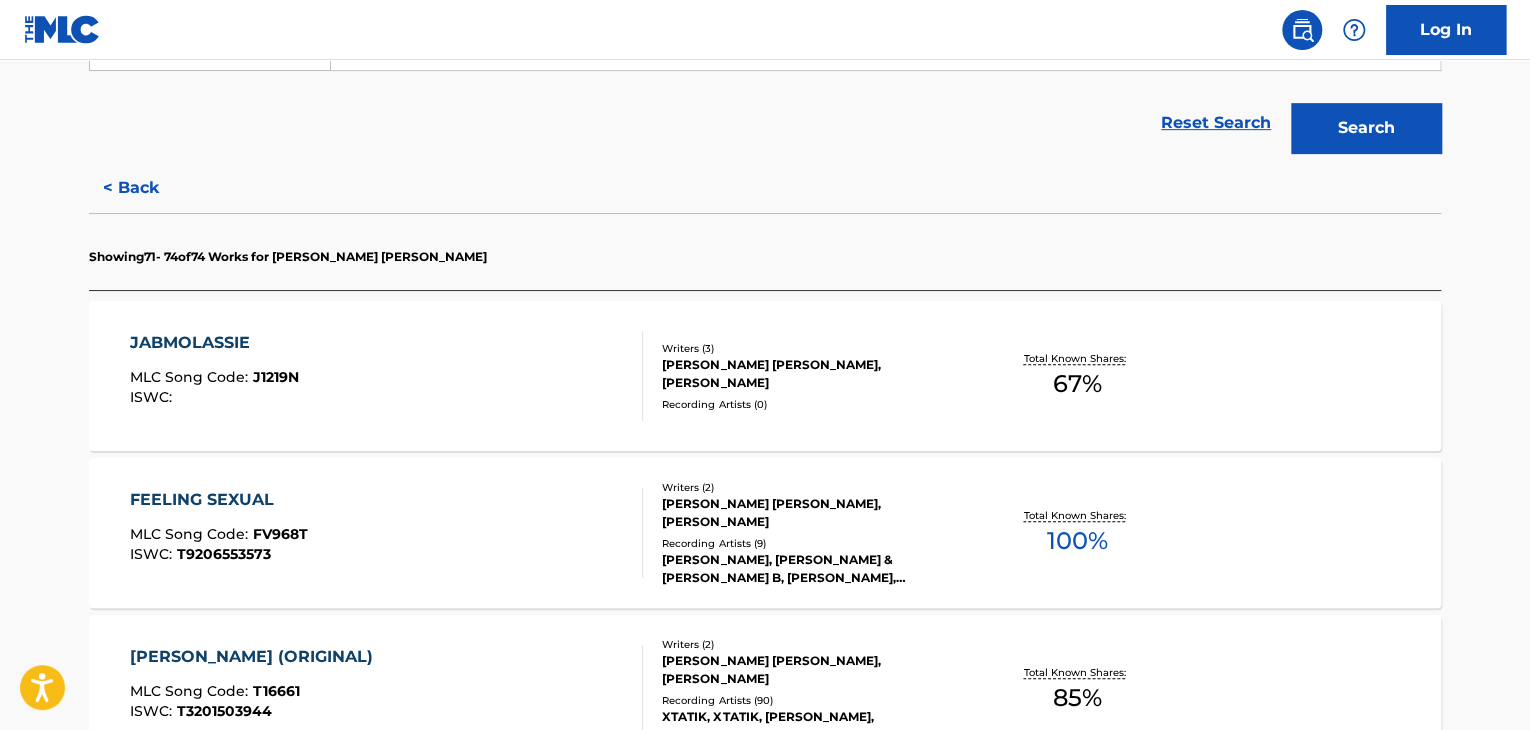 scroll, scrollTop: 856, scrollLeft: 0, axis: vertical 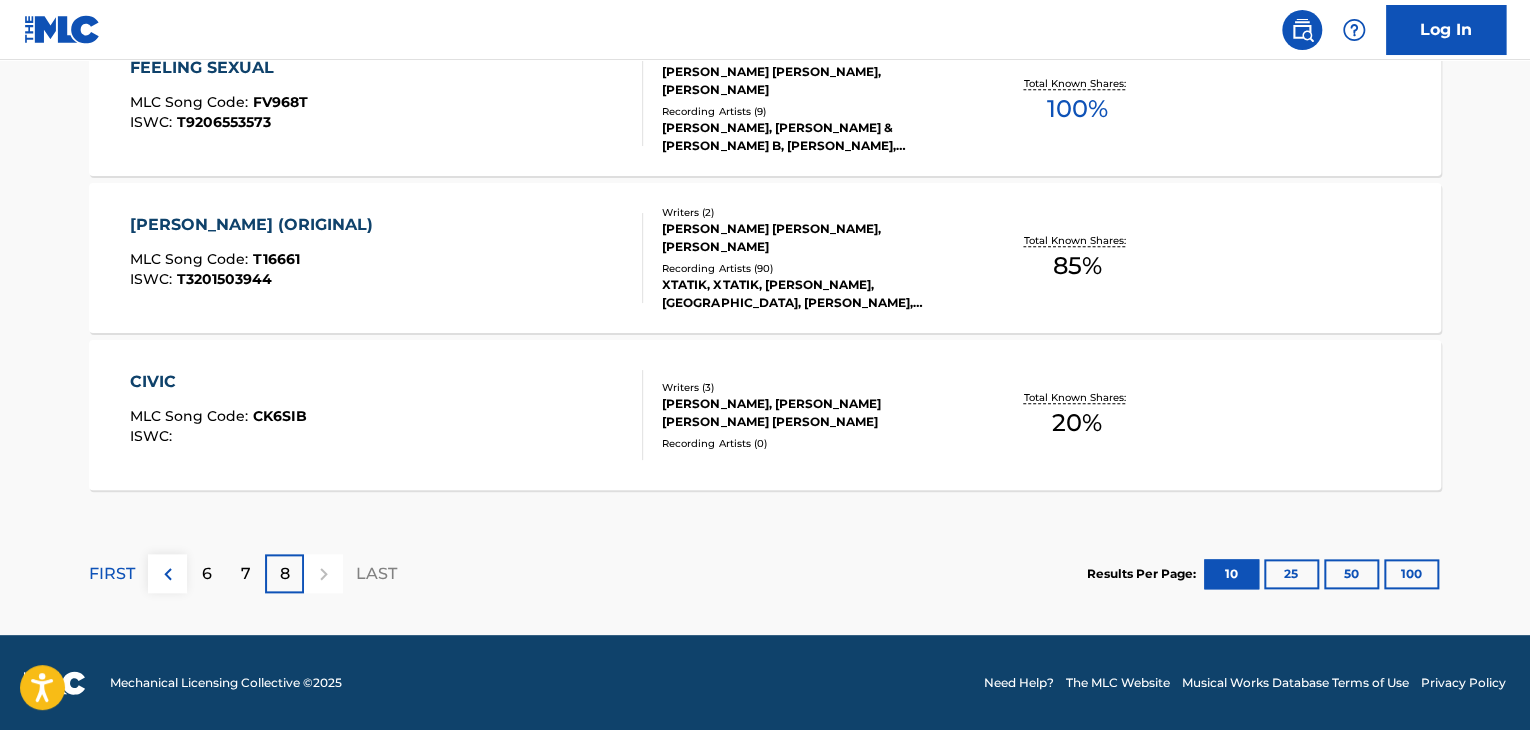click on "7" at bounding box center [245, 573] 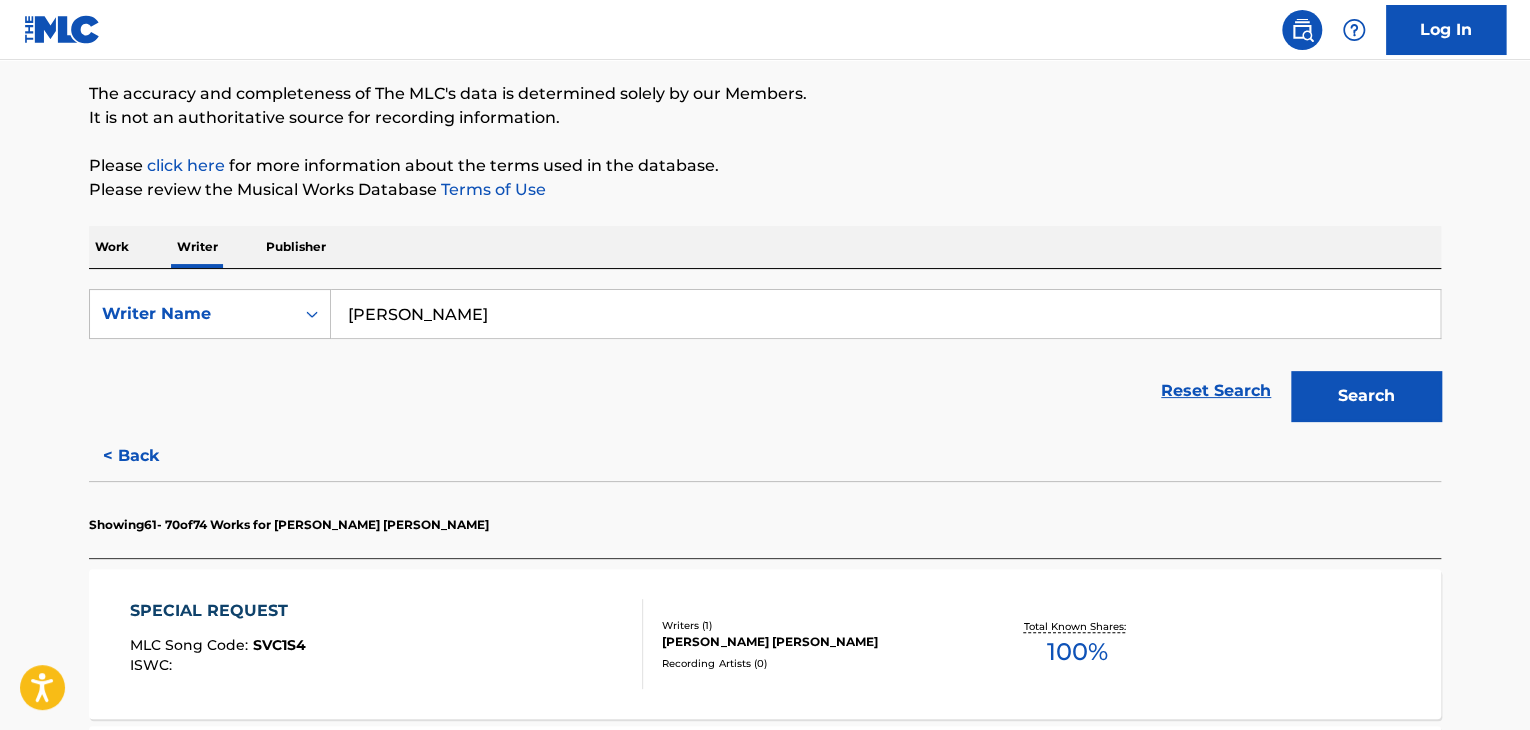scroll, scrollTop: 856, scrollLeft: 0, axis: vertical 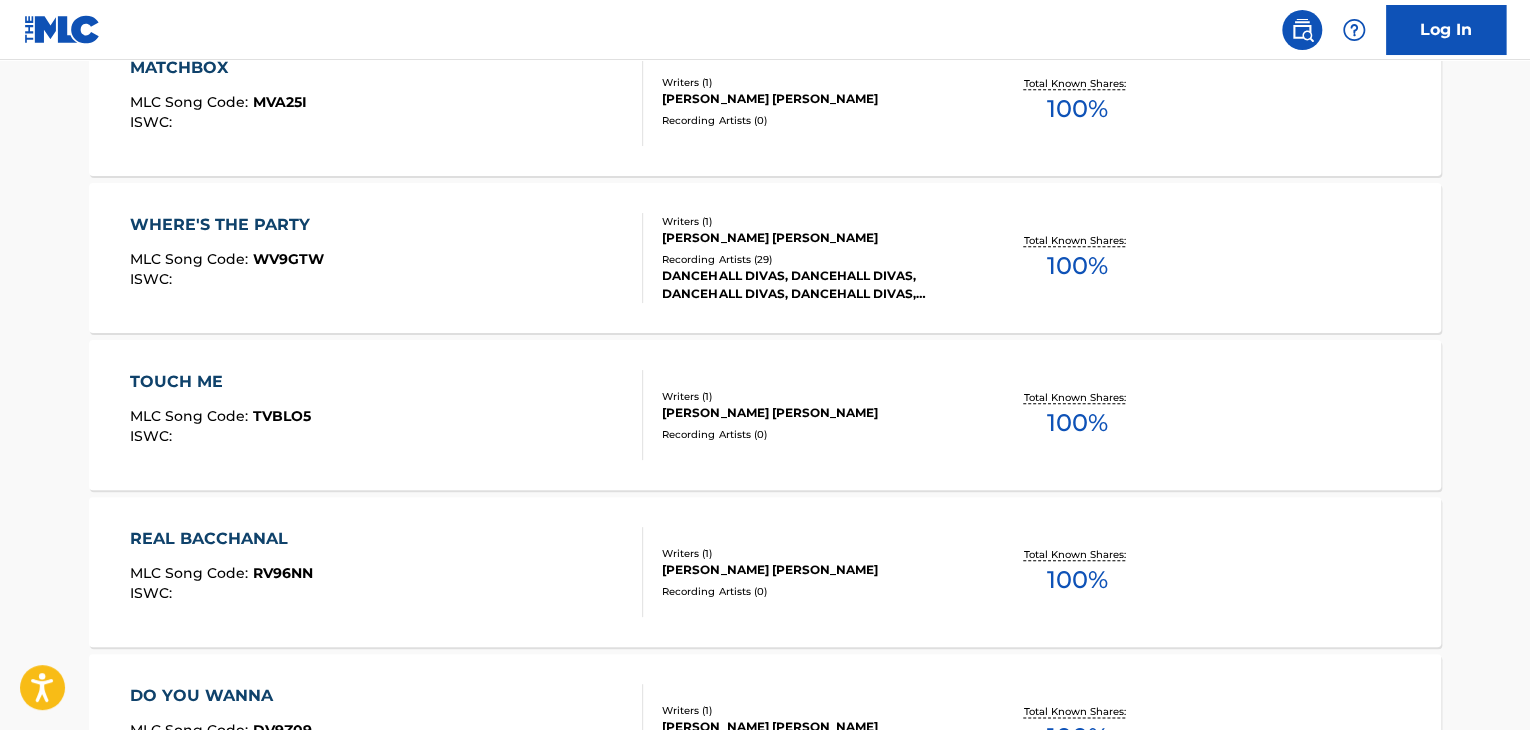 click on "TOUCH ME MLC Song Code : TVBLO5 ISWC :" at bounding box center [387, 415] 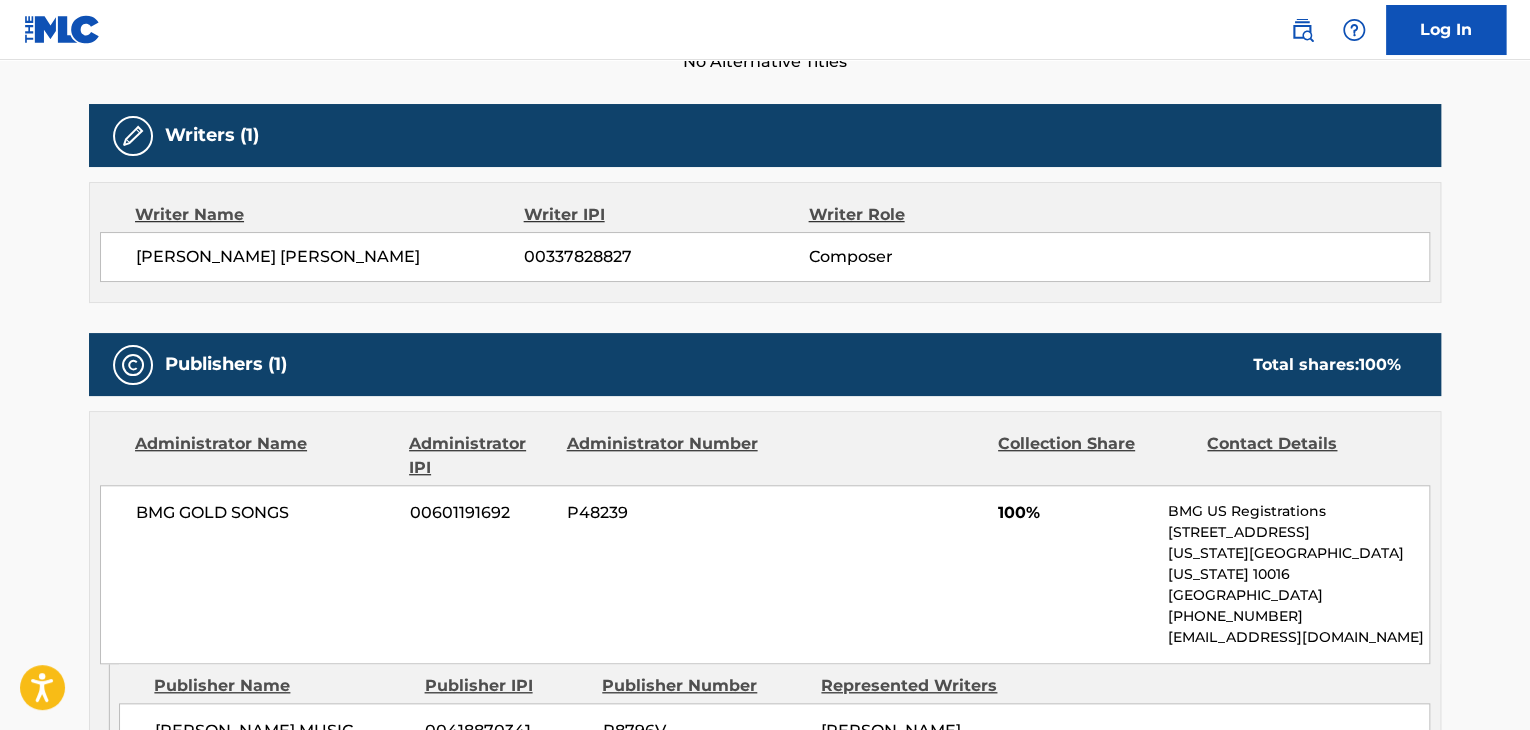scroll, scrollTop: 700, scrollLeft: 0, axis: vertical 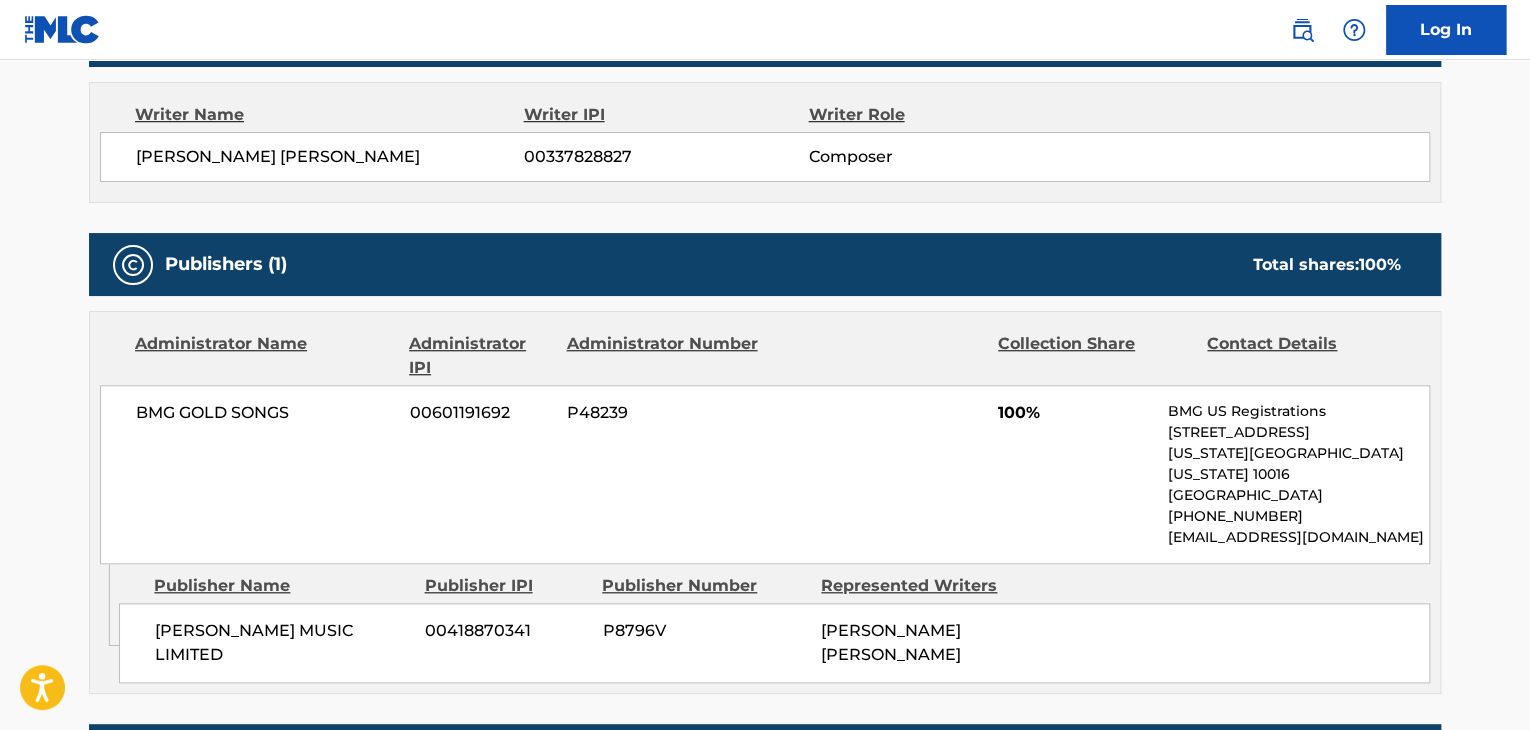 click on "BMG GOLD SONGS" at bounding box center (265, 413) 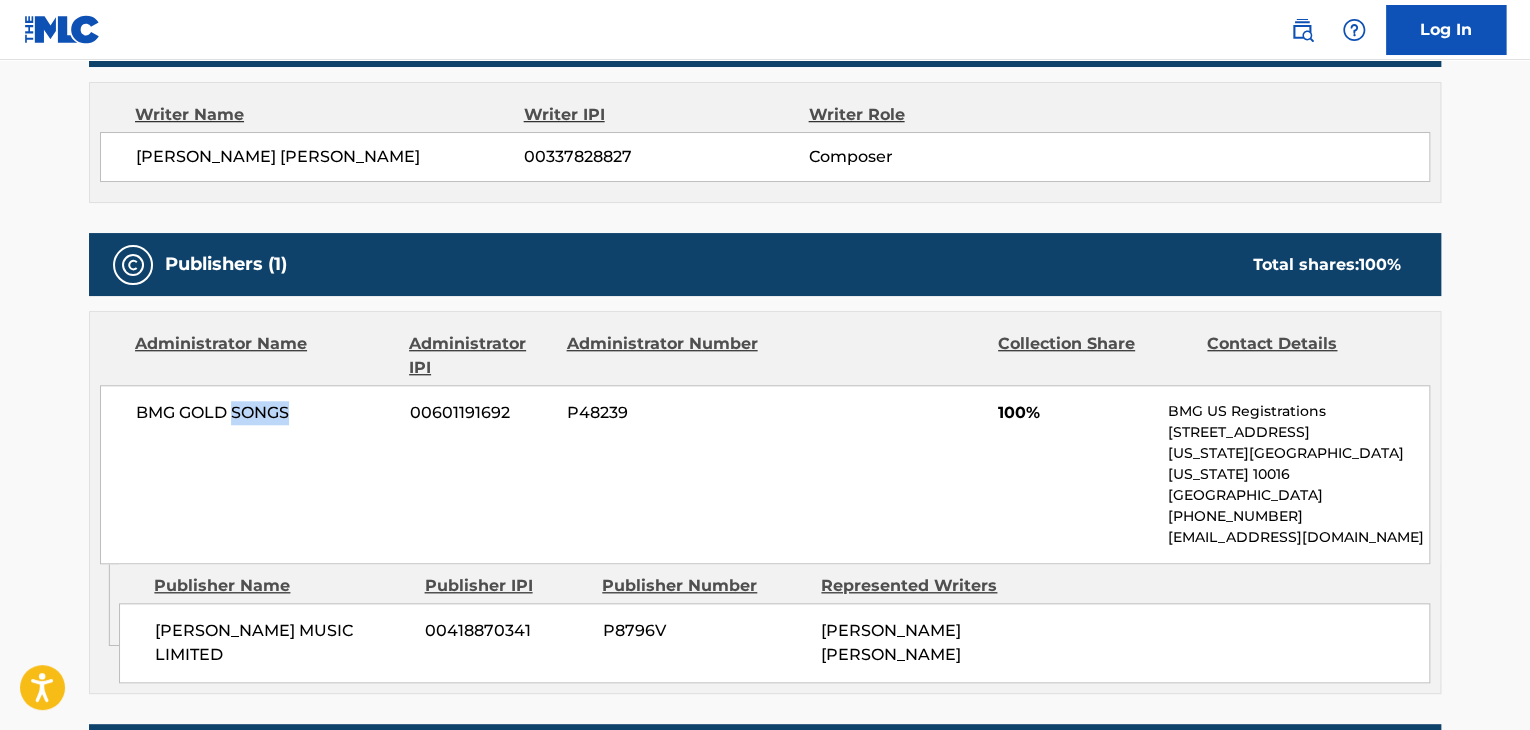 click on "BMG GOLD SONGS" at bounding box center (265, 413) 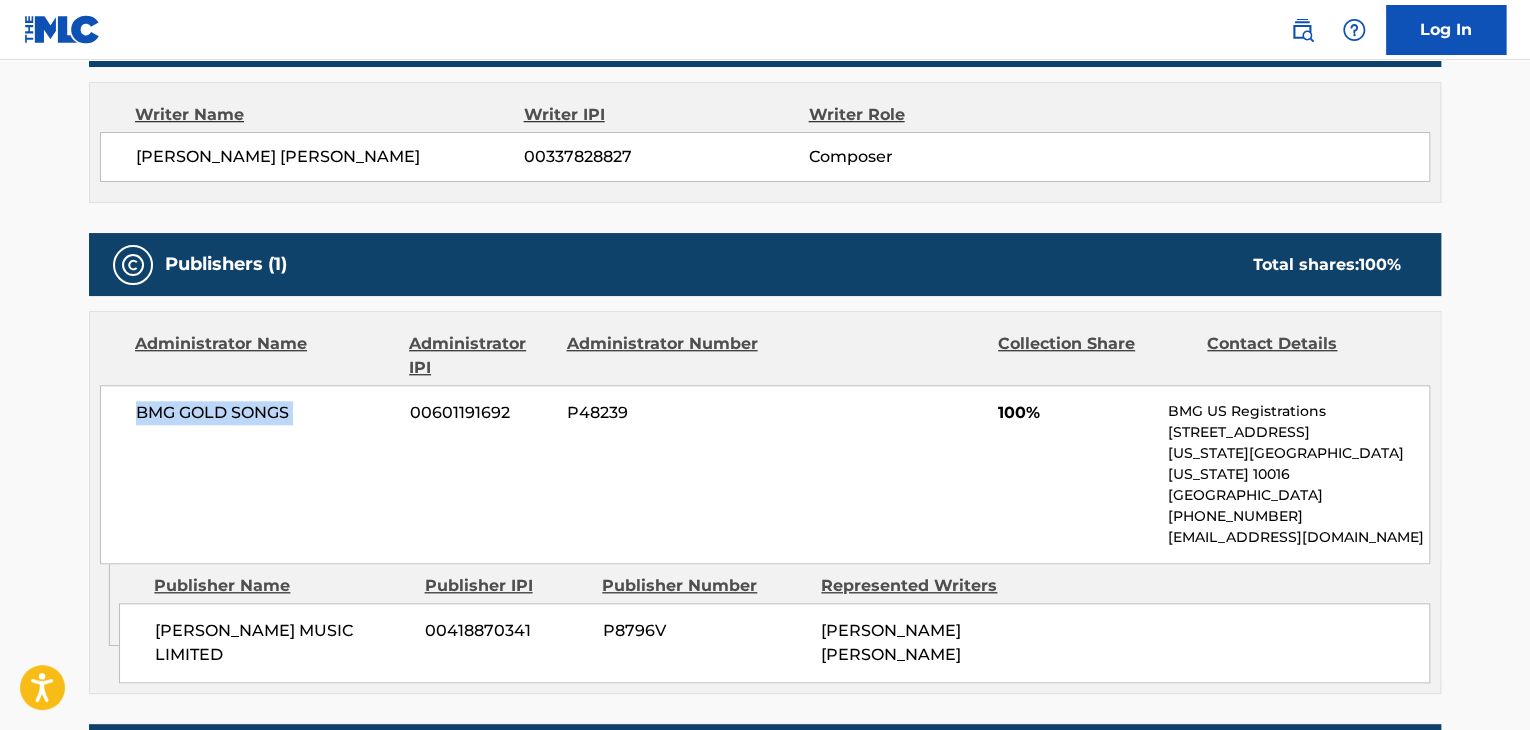 click on "BMG GOLD SONGS" at bounding box center [265, 413] 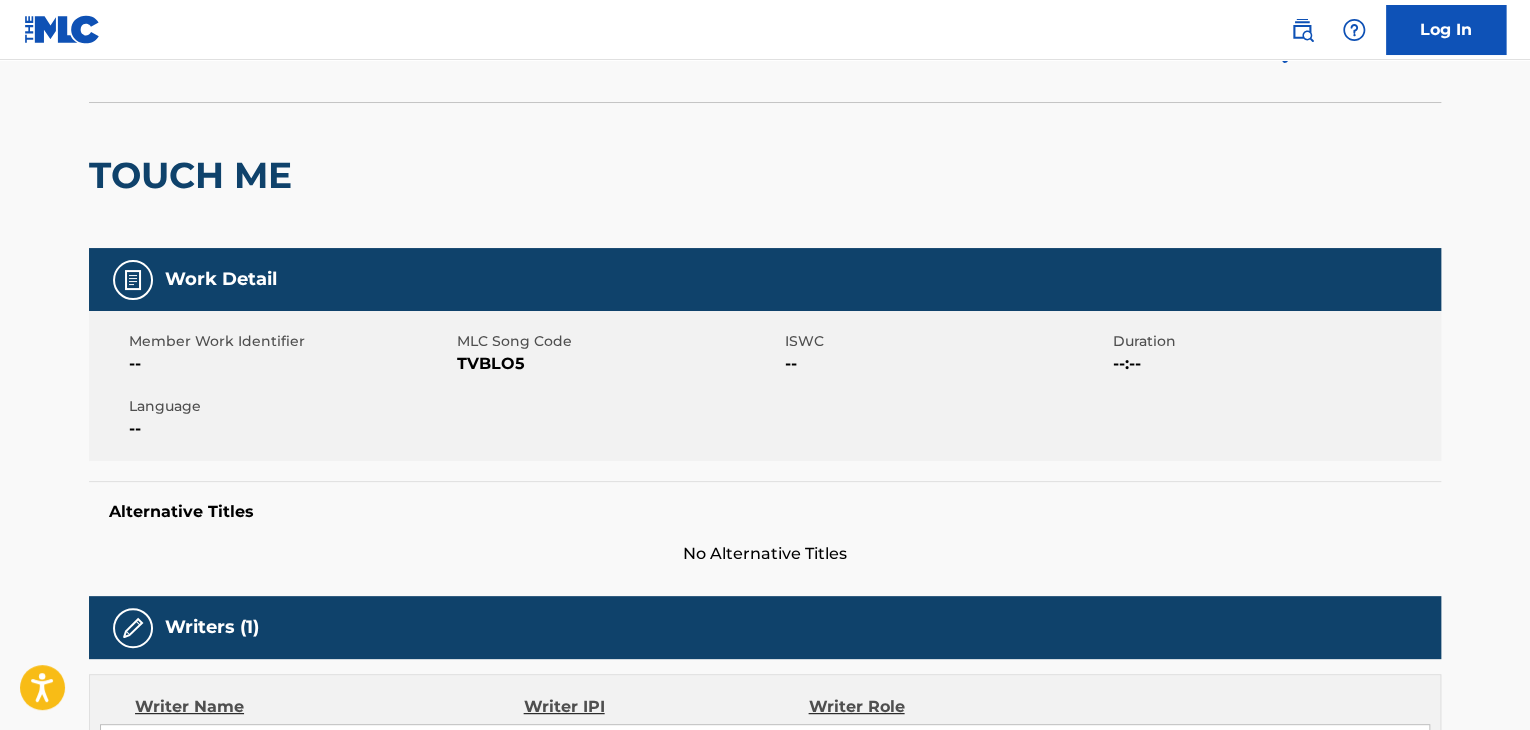 scroll, scrollTop: 100, scrollLeft: 0, axis: vertical 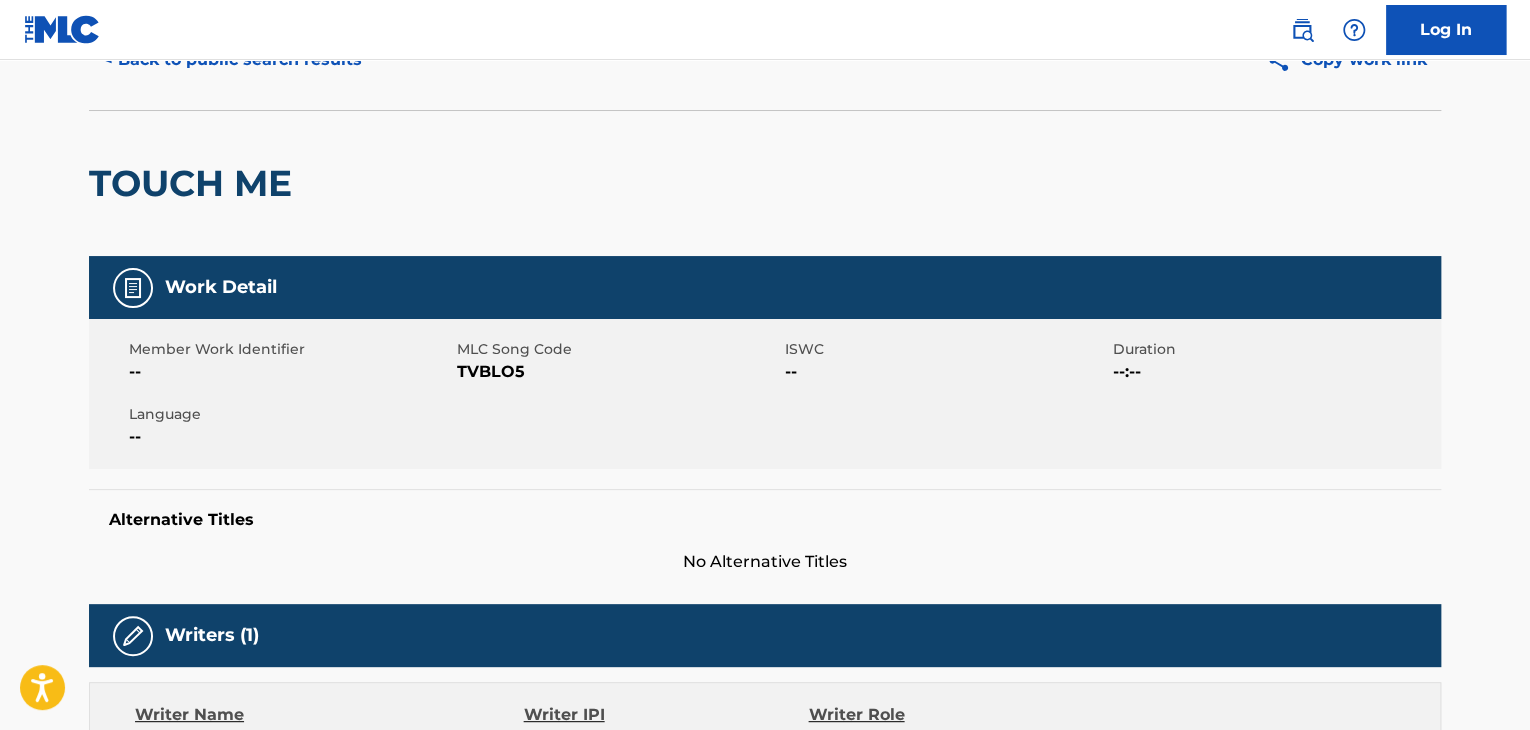 click on "TVBLO5" at bounding box center (618, 372) 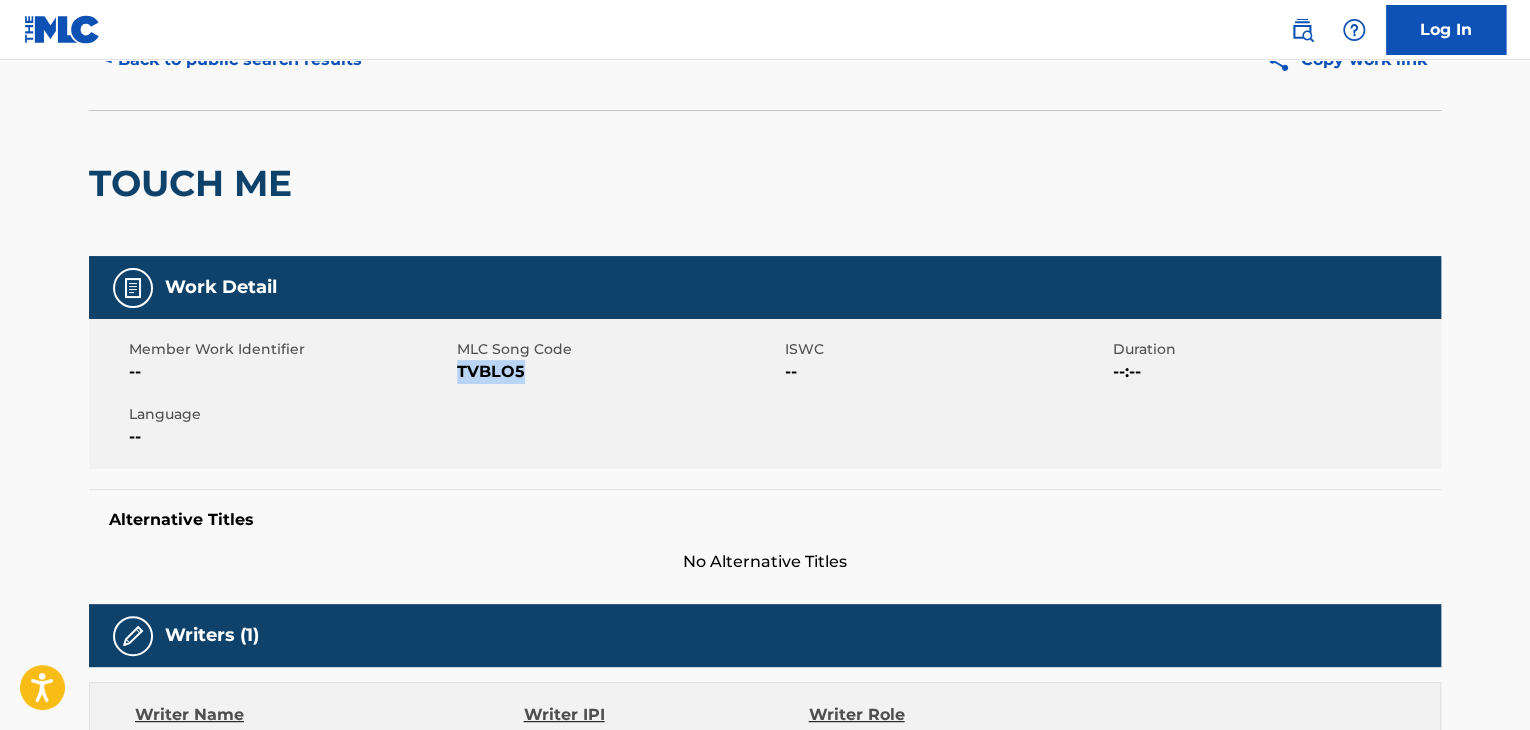 click on "TVBLO5" at bounding box center (618, 372) 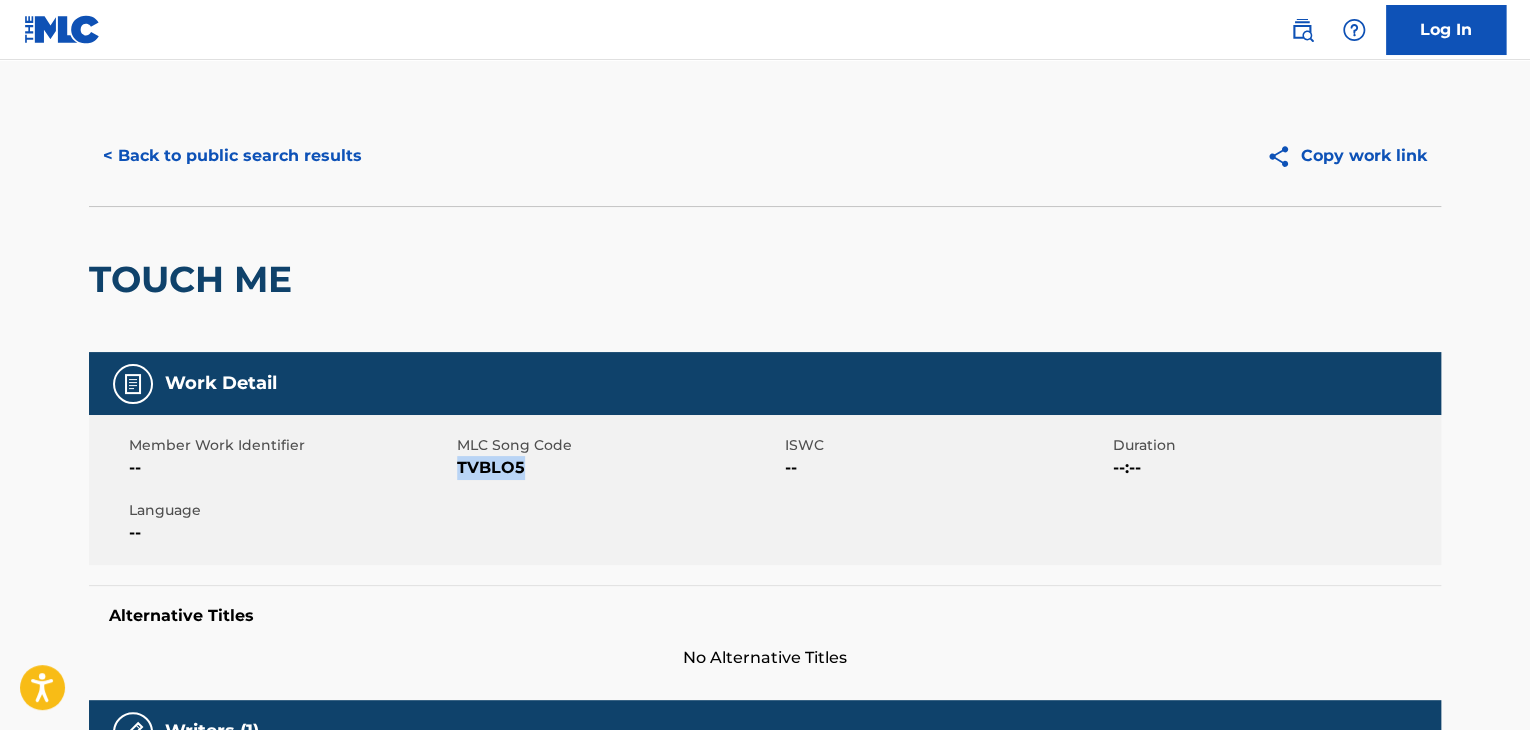 scroll, scrollTop: 0, scrollLeft: 0, axis: both 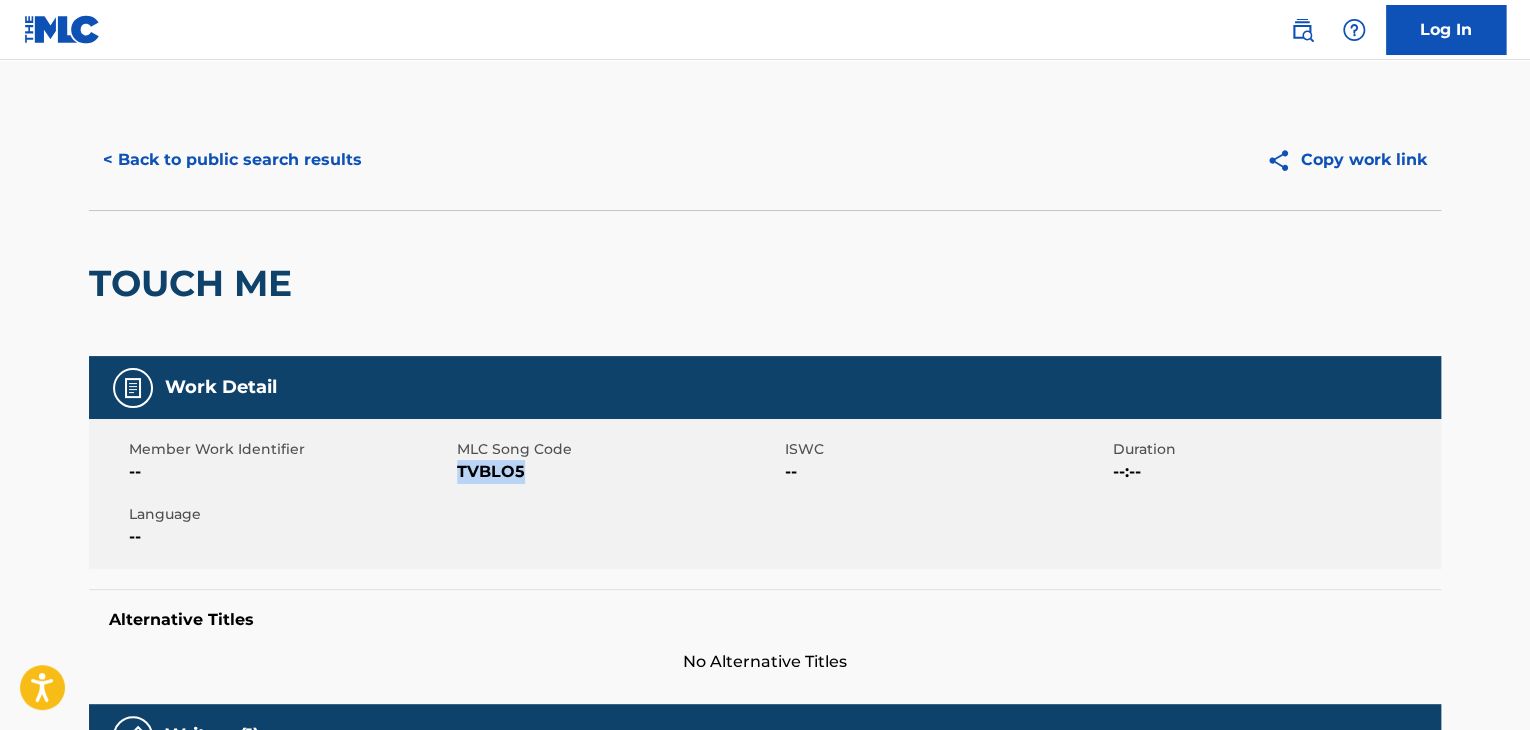 click on "< Back to public search results" at bounding box center (232, 160) 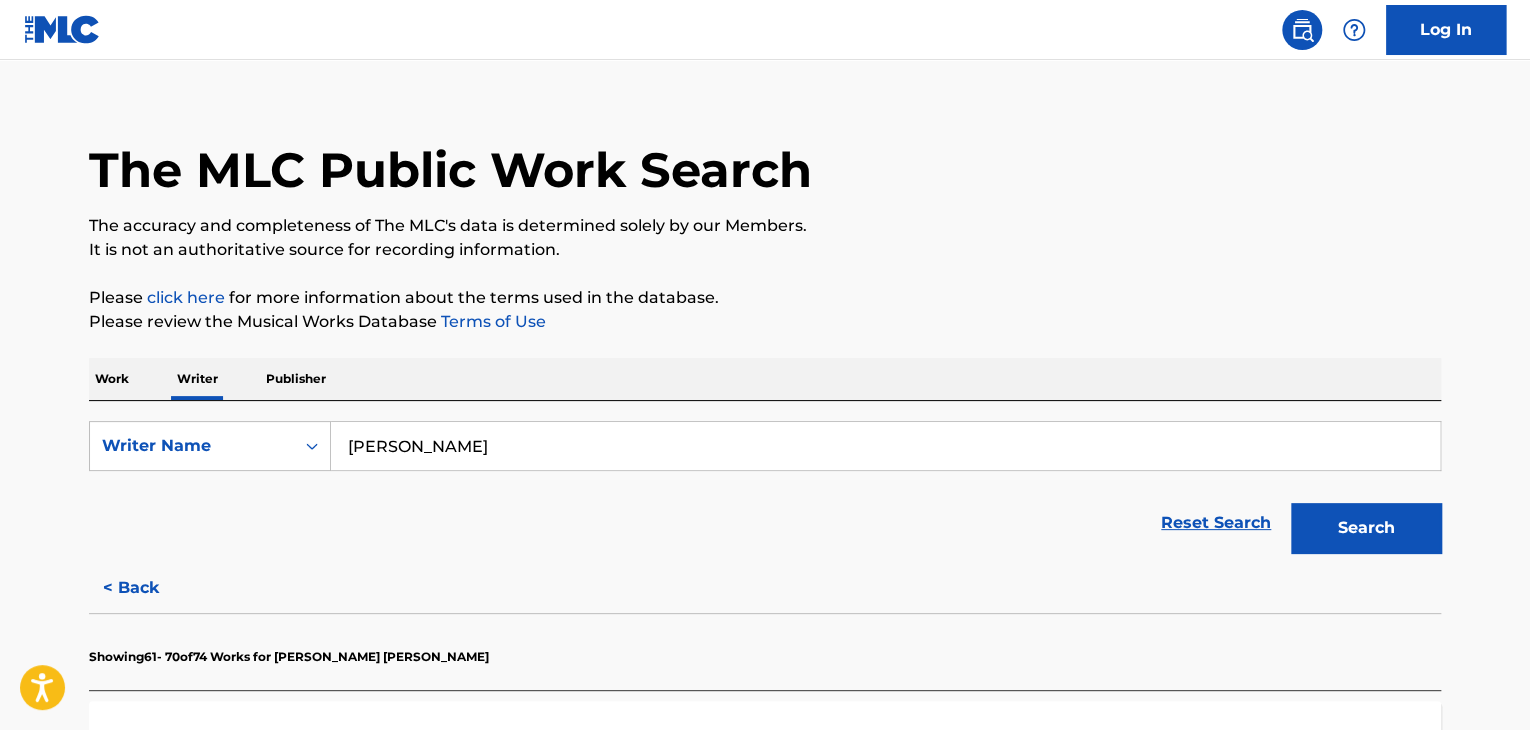 click on "[PERSON_NAME]" at bounding box center [885, 446] 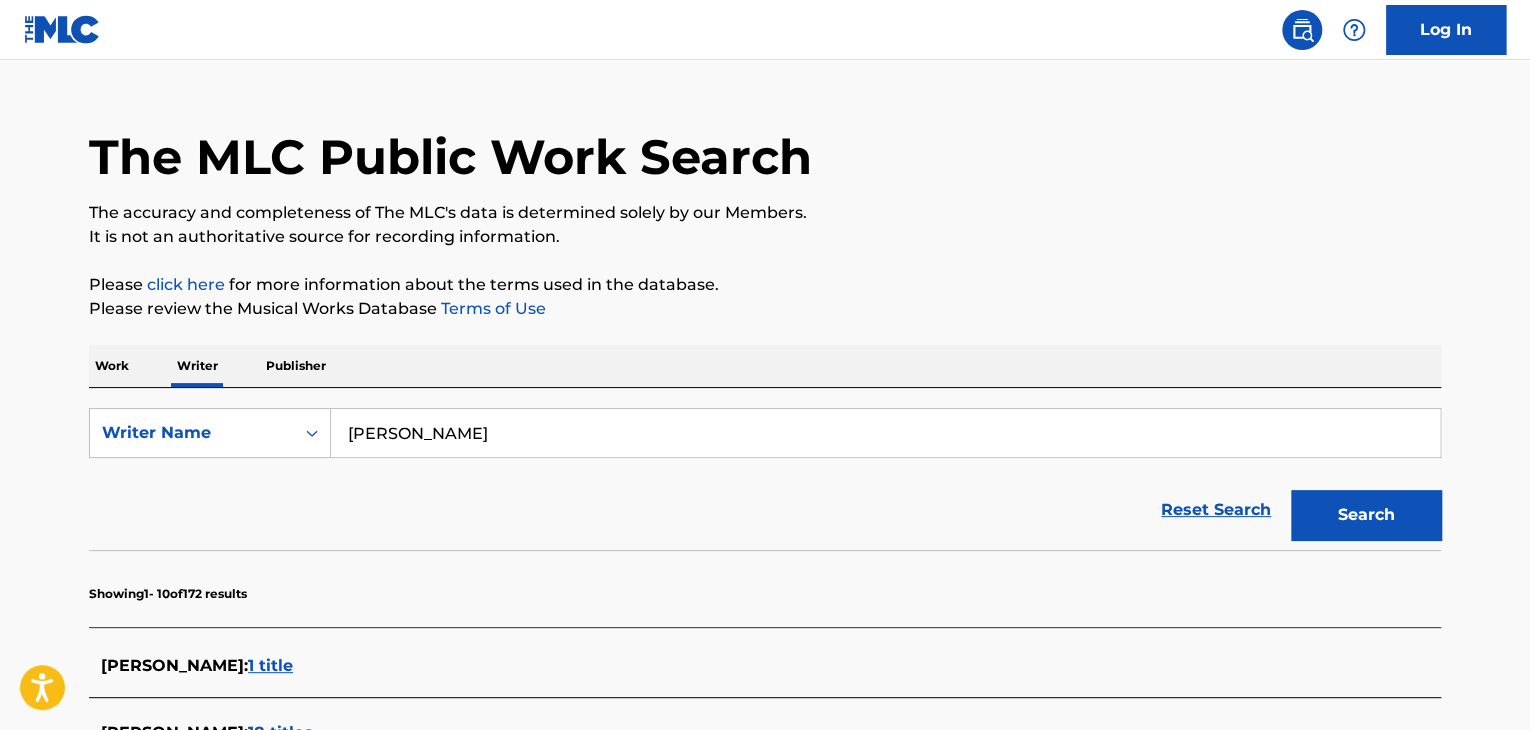 scroll, scrollTop: 0, scrollLeft: 0, axis: both 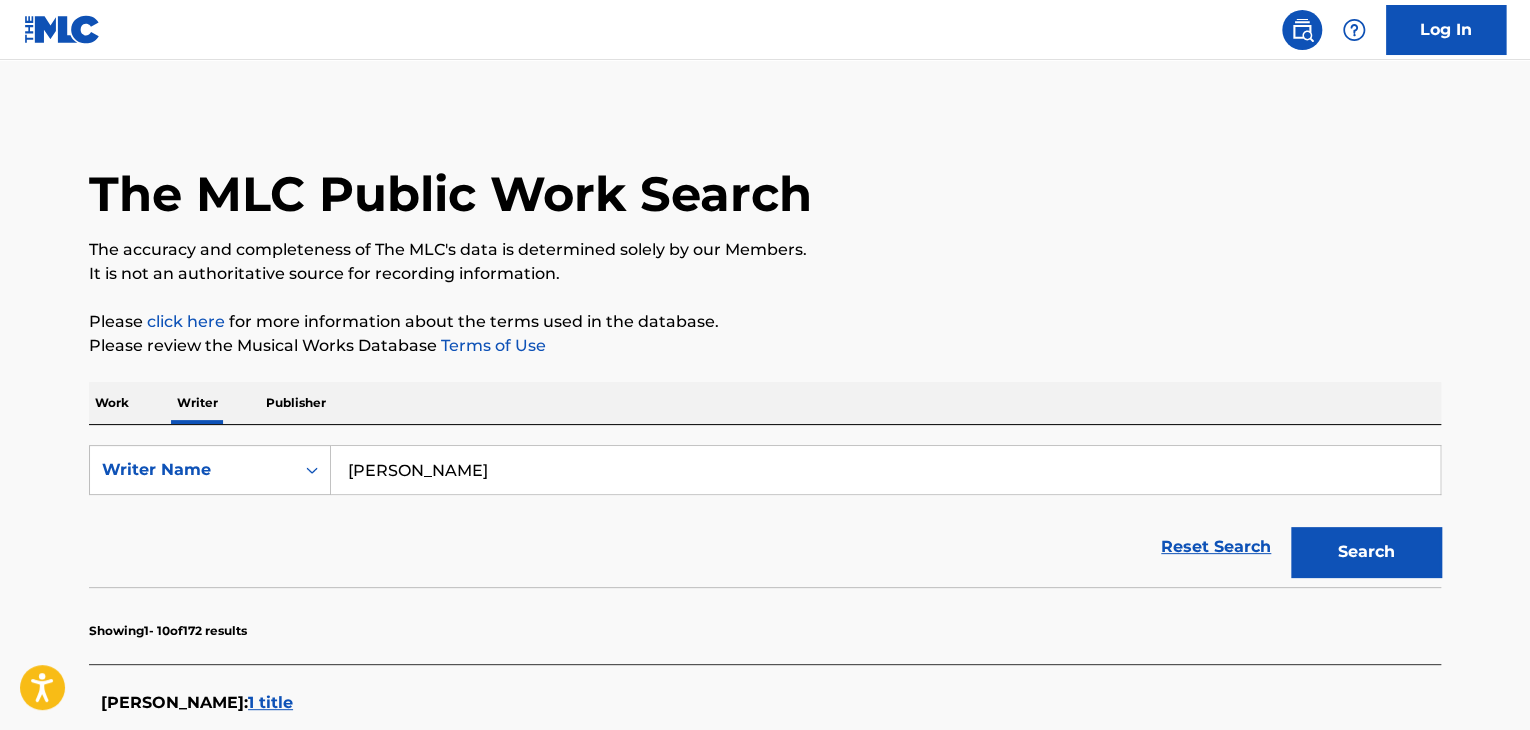click on "[PERSON_NAME]" at bounding box center [885, 470] 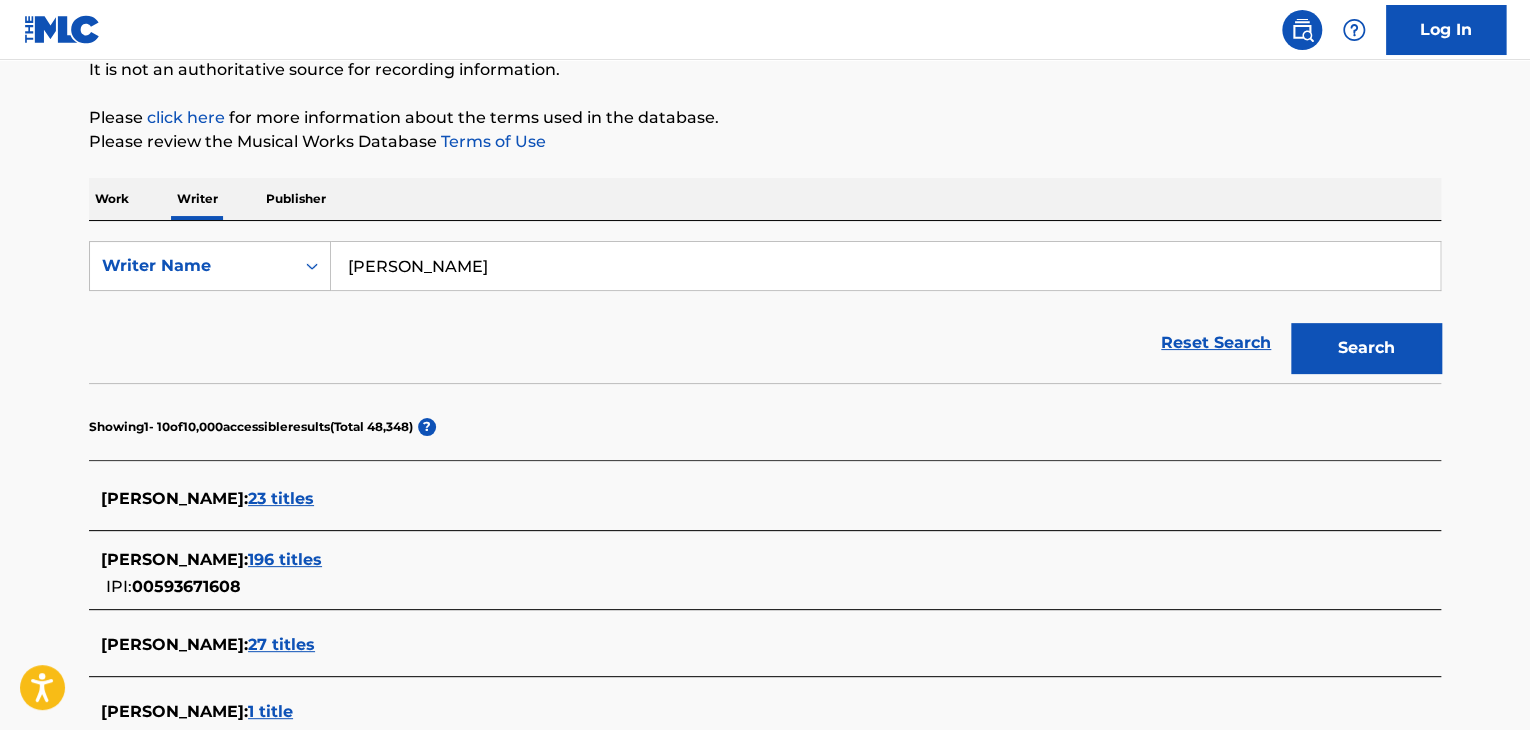 scroll, scrollTop: 191, scrollLeft: 0, axis: vertical 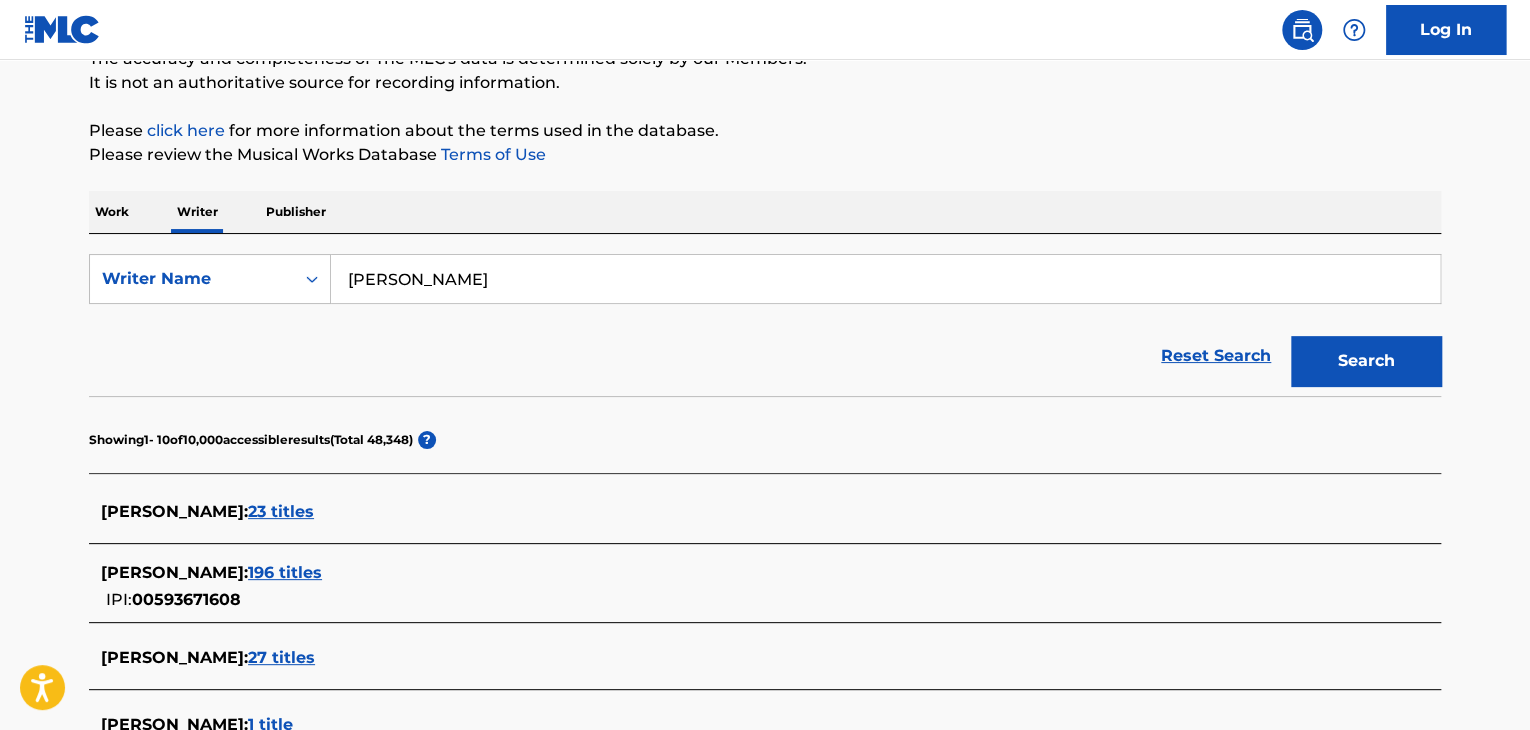 click on "23 titles" at bounding box center (281, 511) 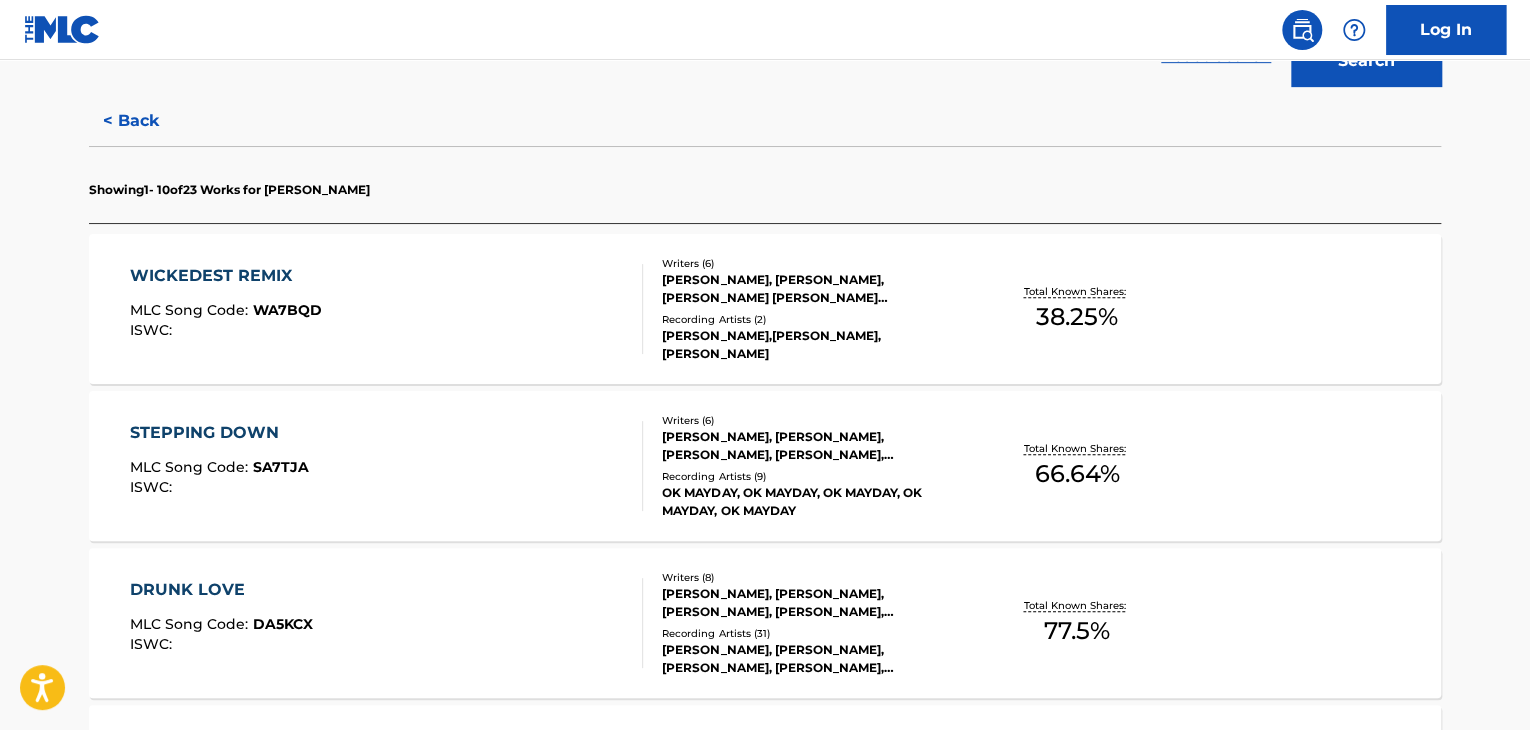 scroll, scrollTop: 991, scrollLeft: 0, axis: vertical 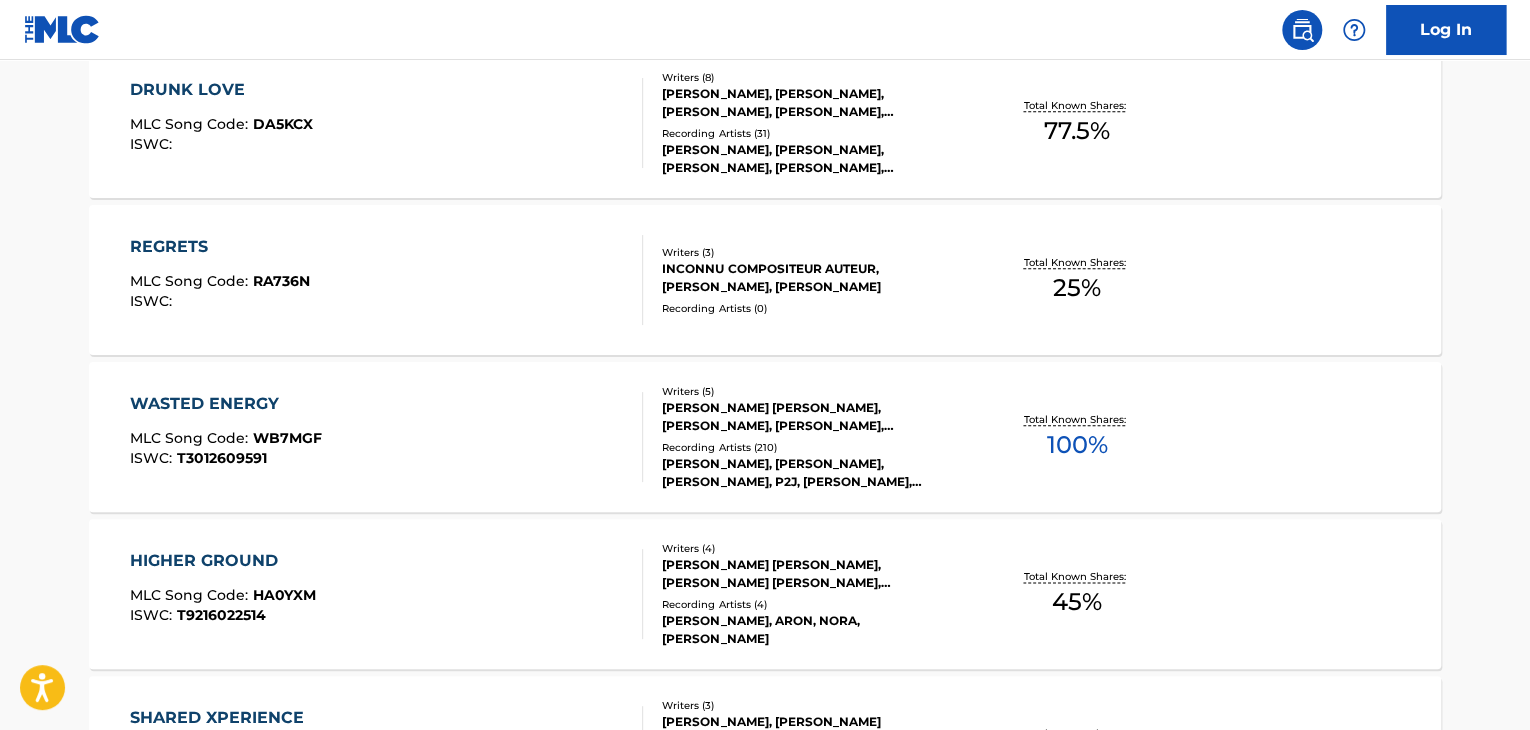 click on "WASTED ENERGY MLC Song Code : WB7MGF ISWC : T3012609591" at bounding box center [387, 437] 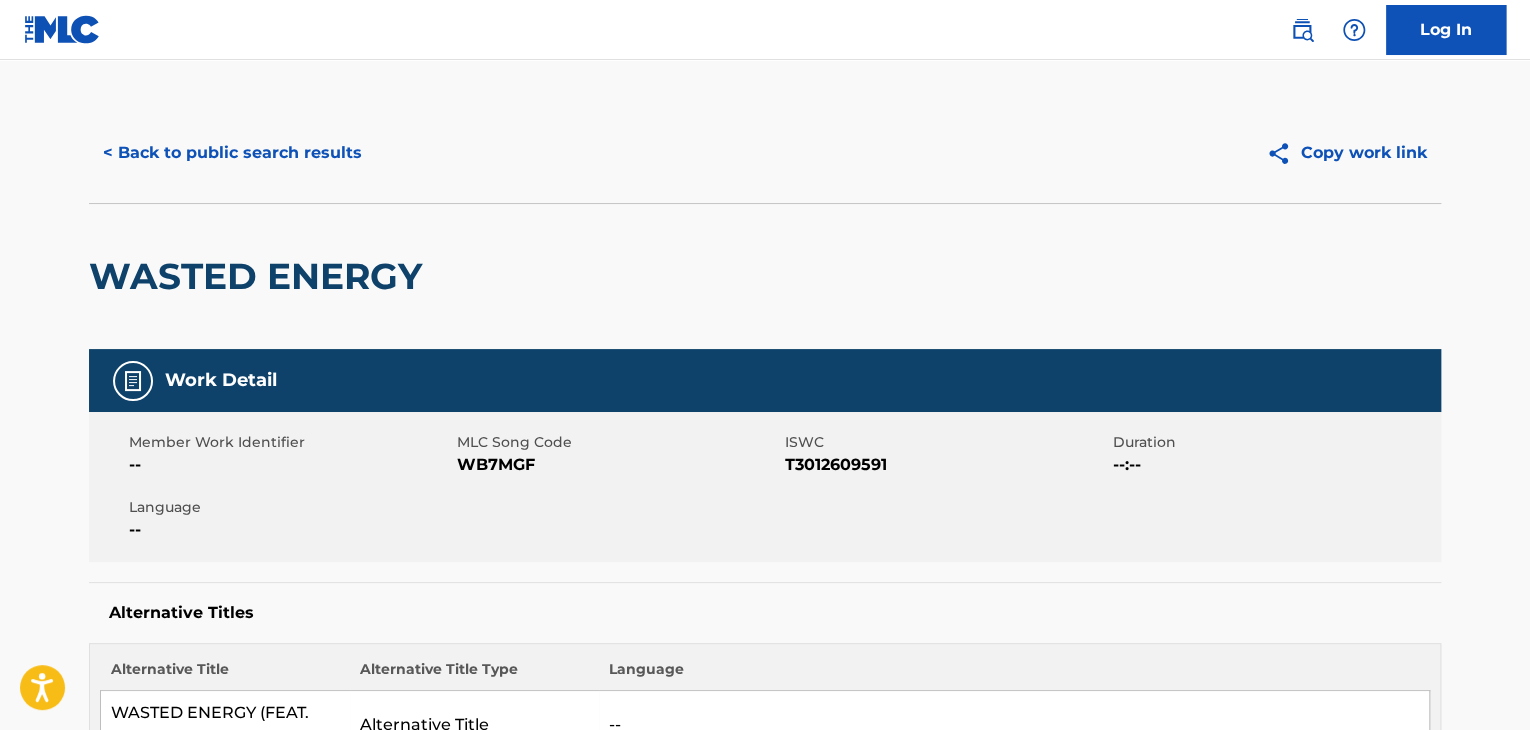 scroll, scrollTop: 0, scrollLeft: 0, axis: both 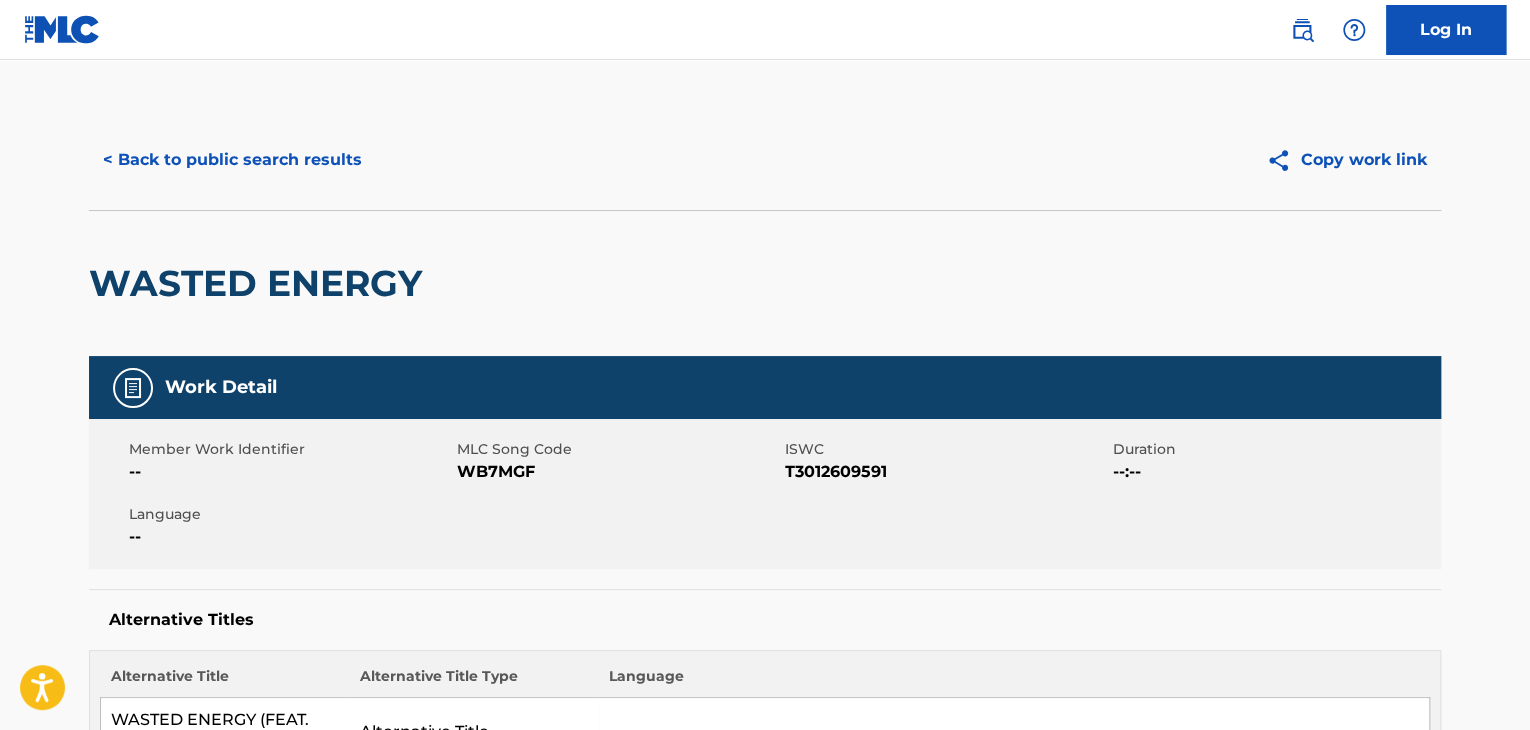 click on "< Back to public search results" at bounding box center [232, 160] 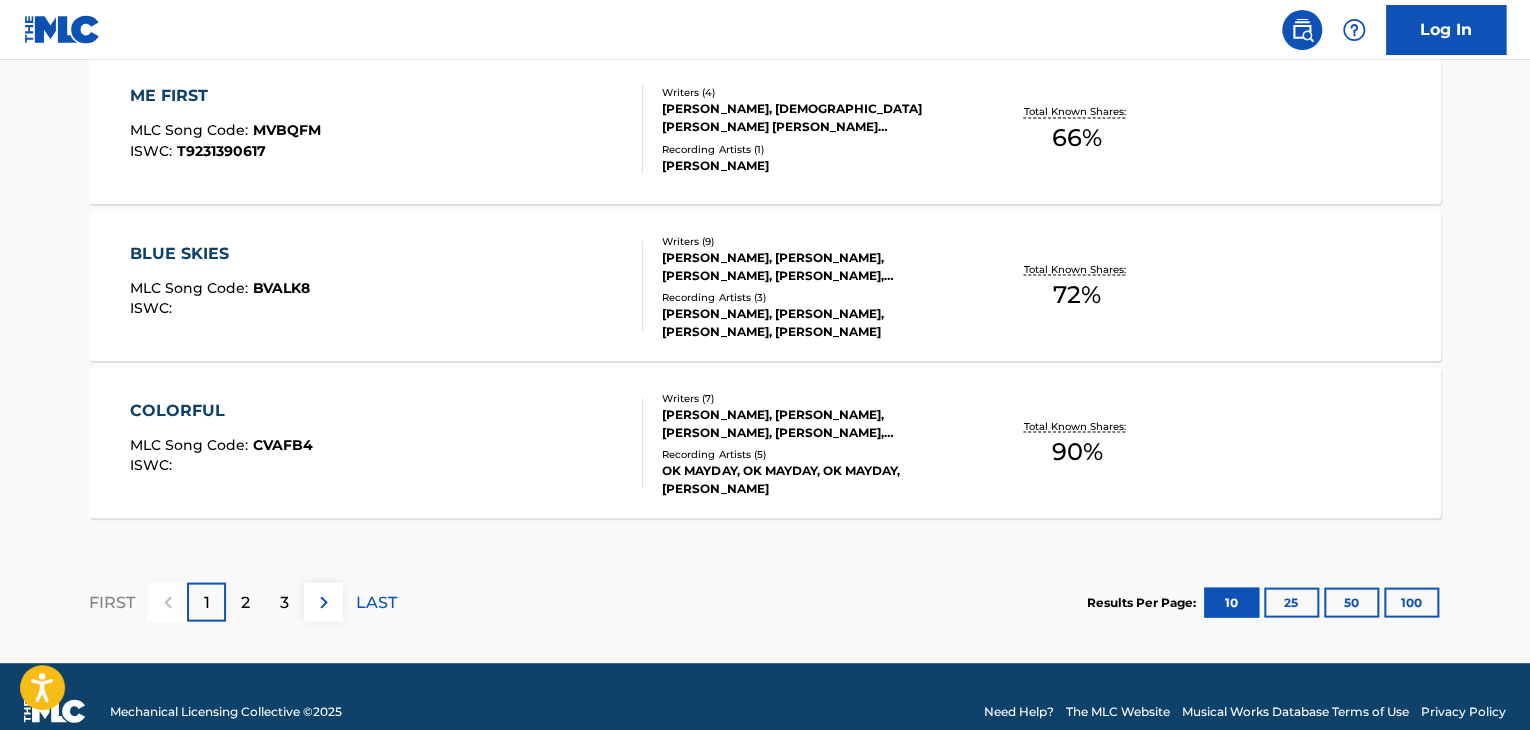 scroll, scrollTop: 1799, scrollLeft: 0, axis: vertical 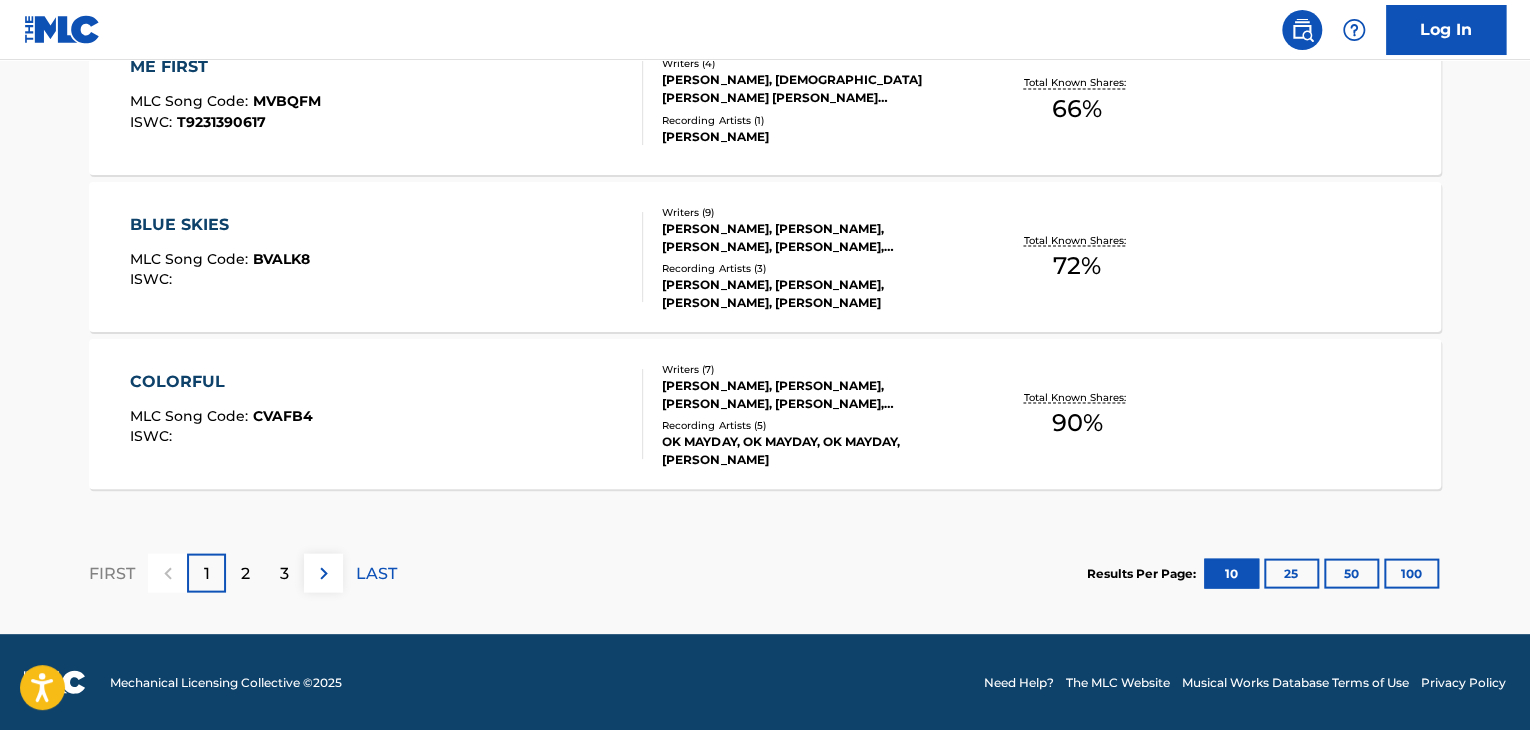 click on "3" at bounding box center [284, 573] 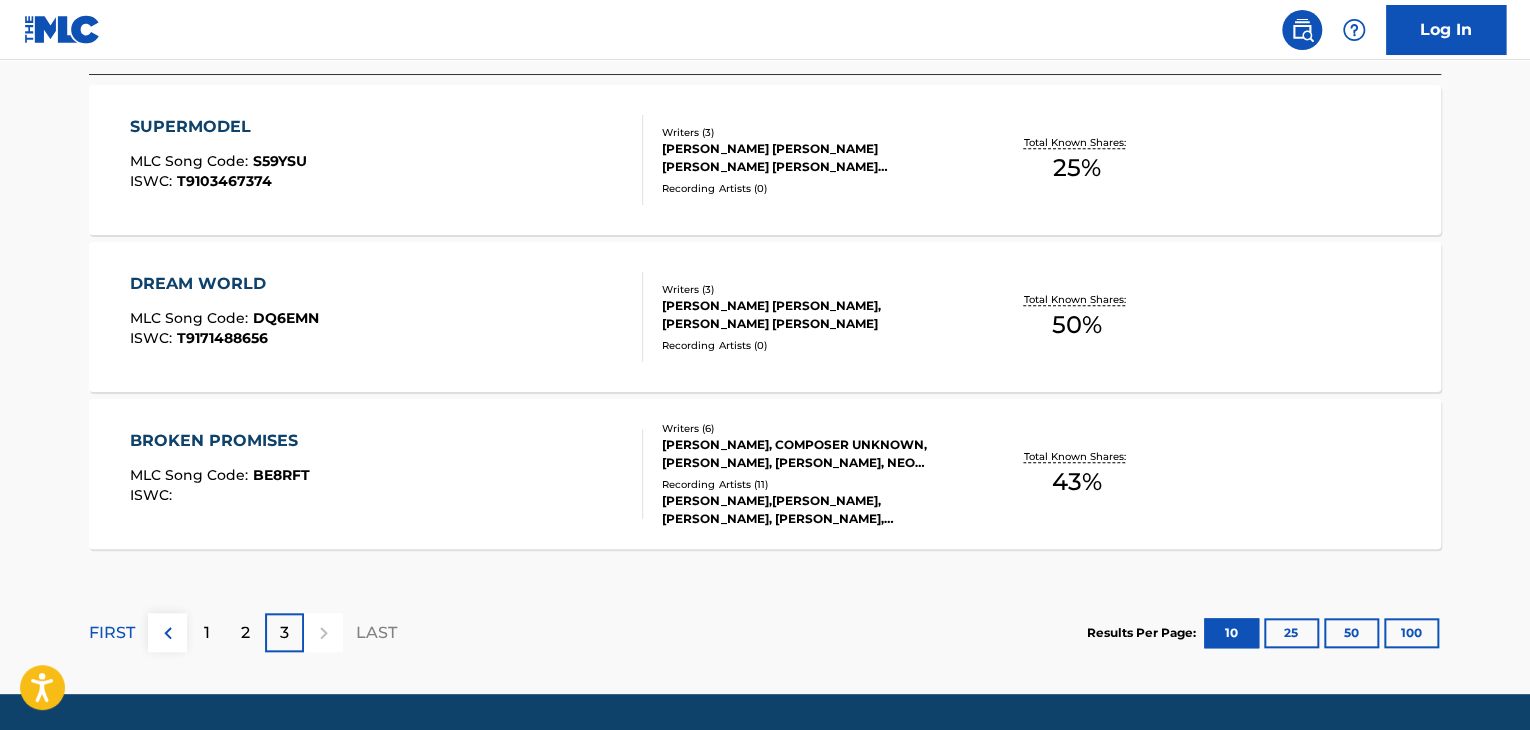 scroll, scrollTop: 700, scrollLeft: 0, axis: vertical 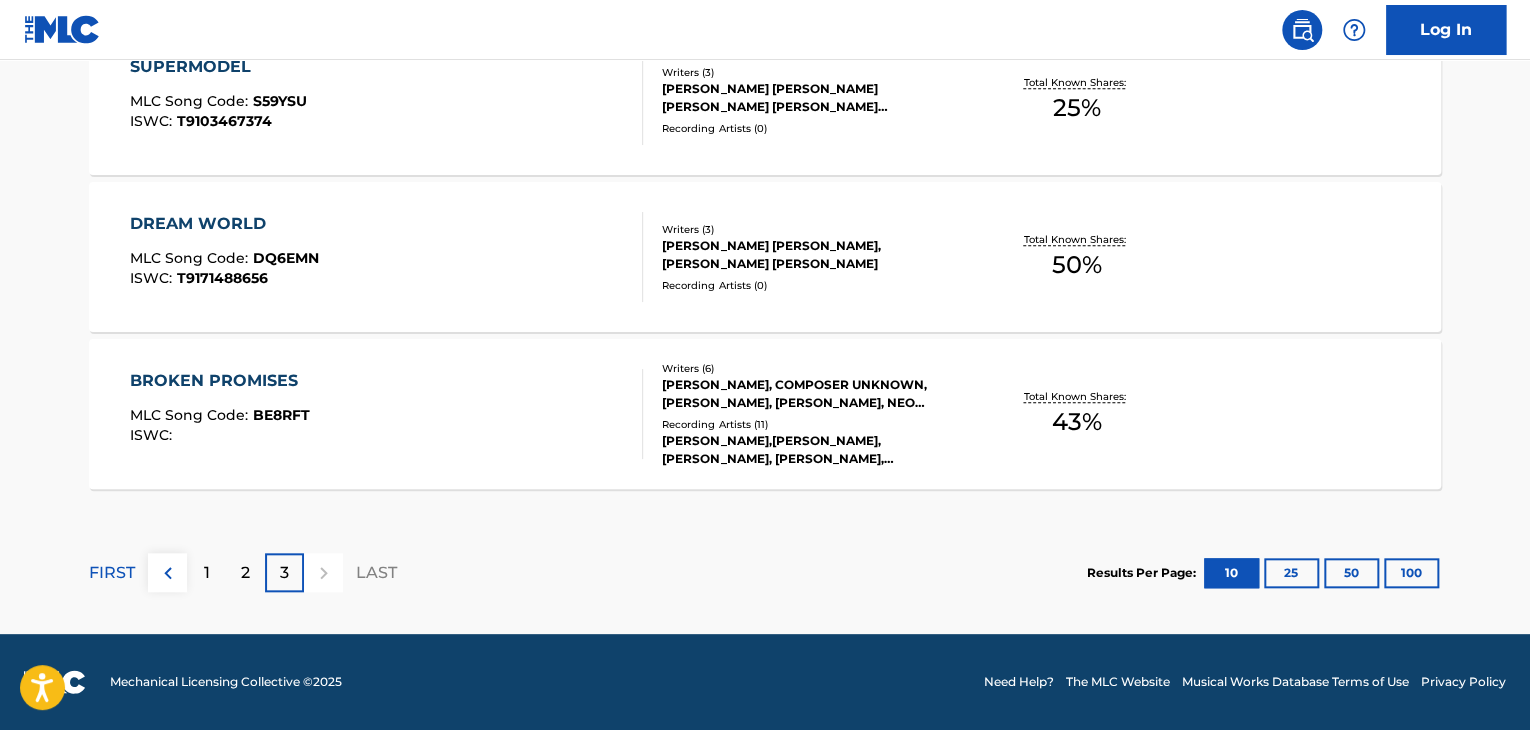 click on "2" at bounding box center (245, 572) 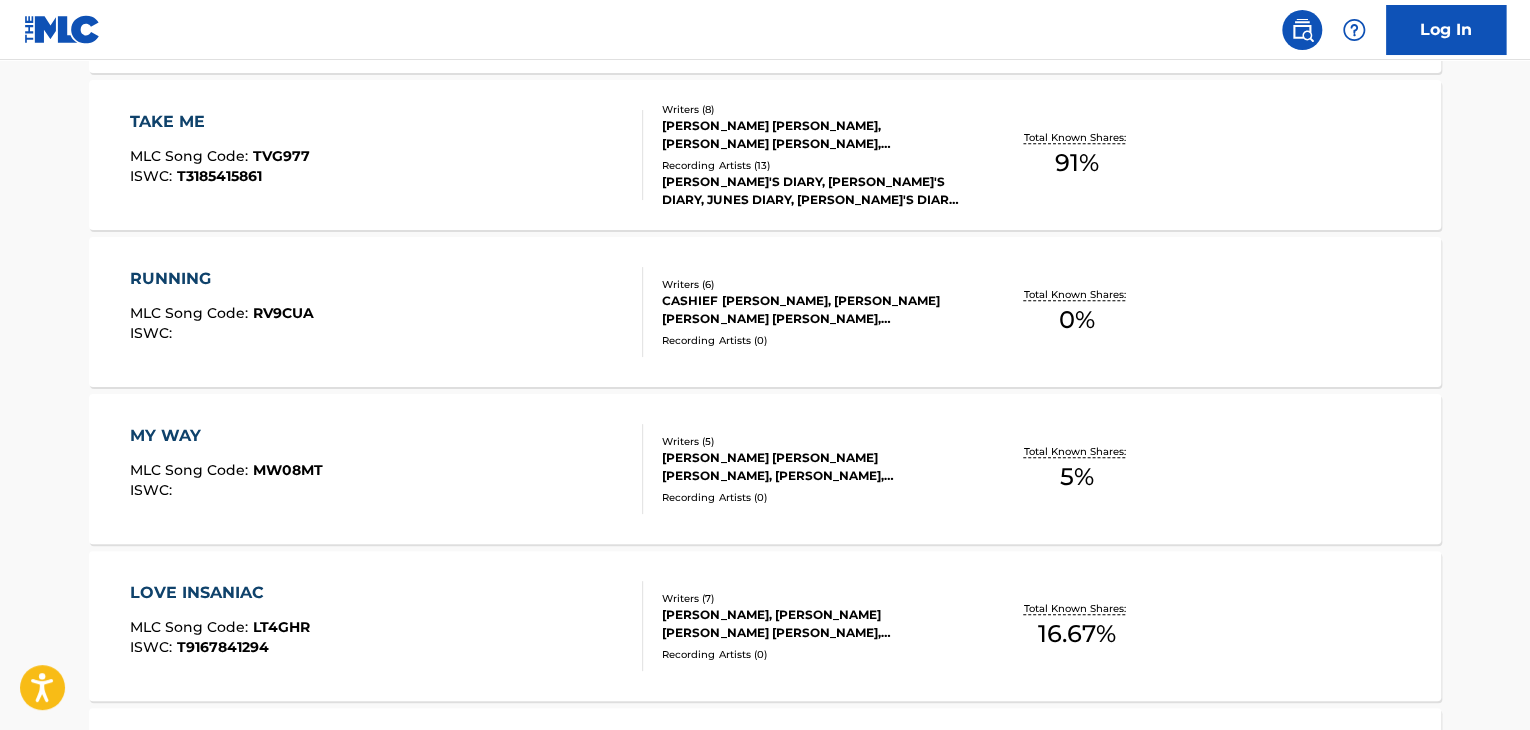 scroll, scrollTop: 600, scrollLeft: 0, axis: vertical 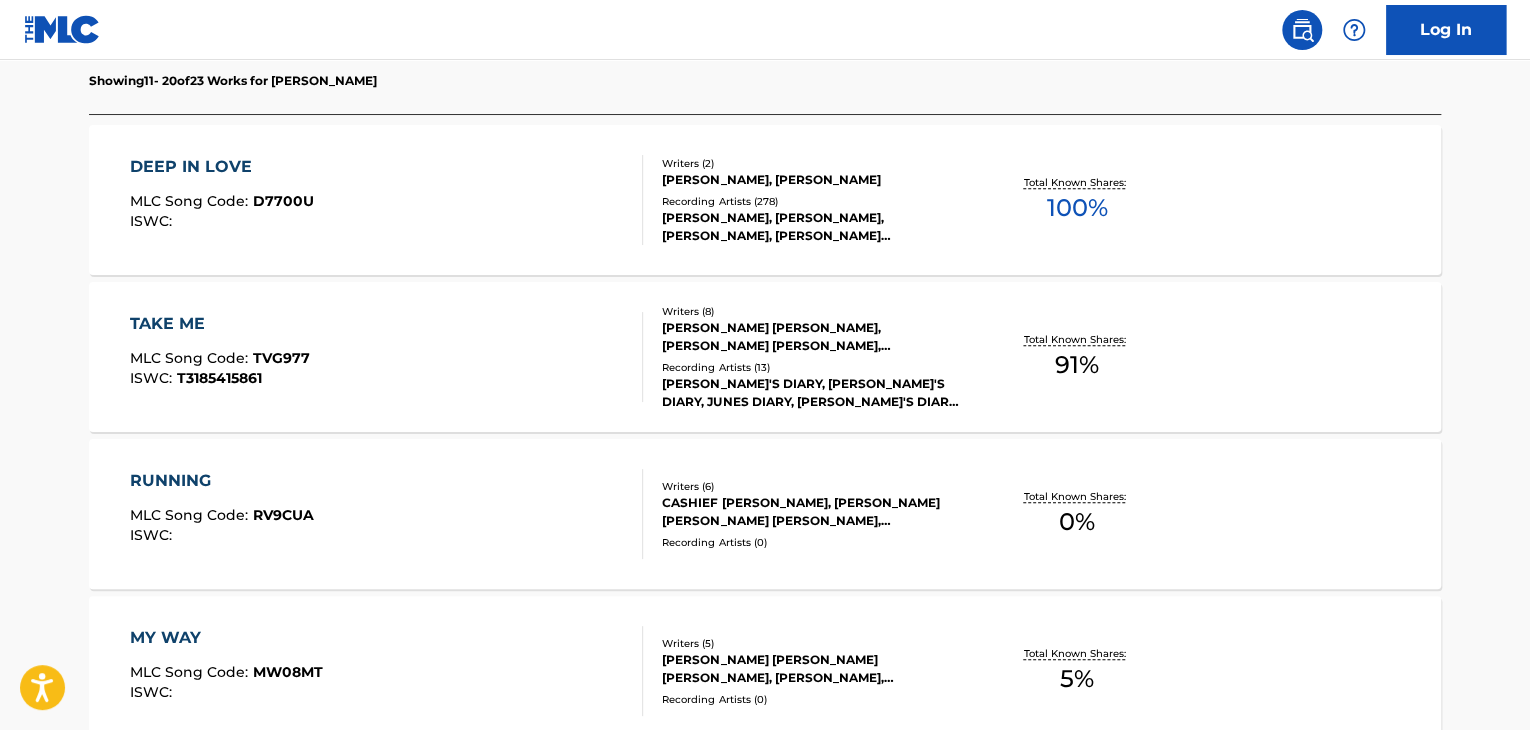 click on "DEEP IN LOVE MLC Song Code : D7700U ISWC :" at bounding box center (387, 200) 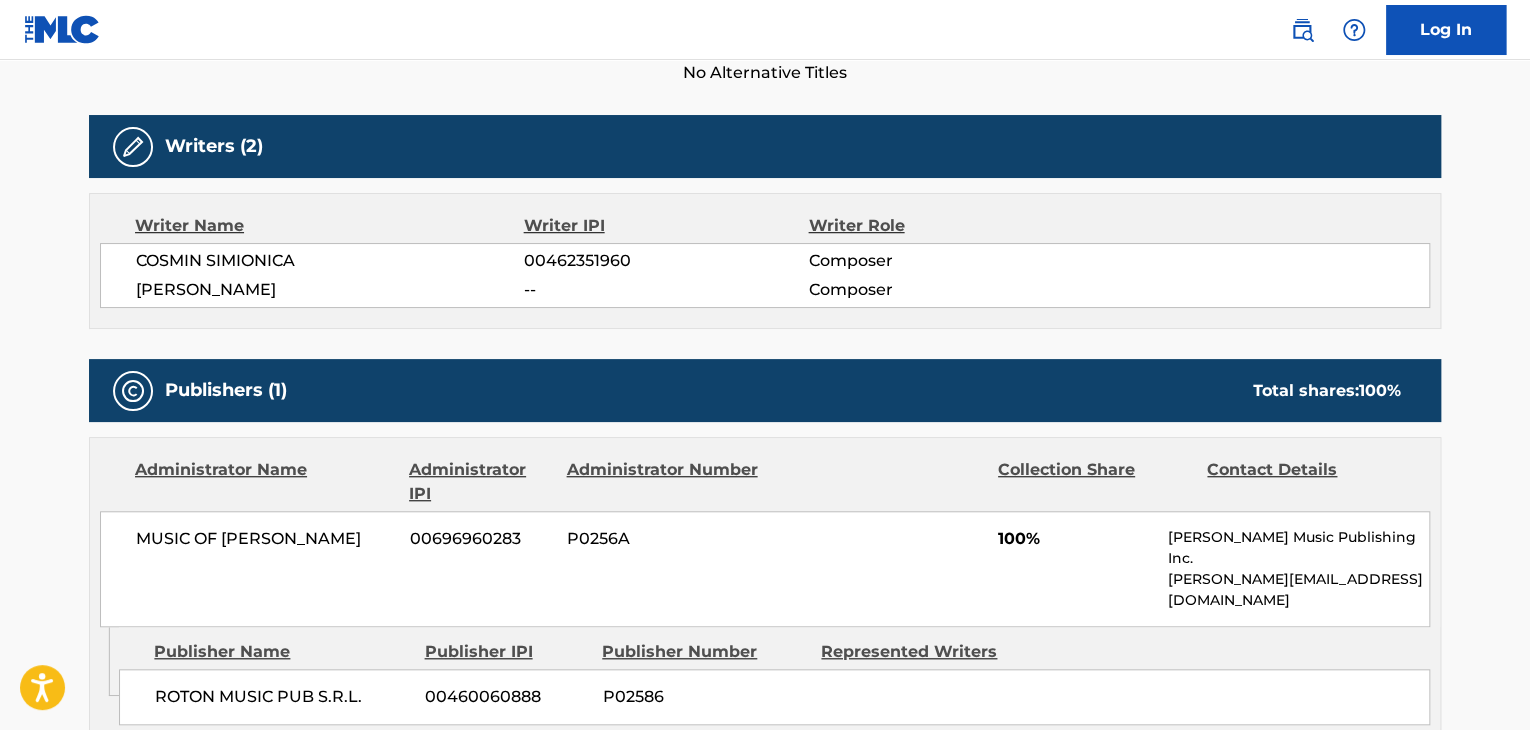 scroll, scrollTop: 600, scrollLeft: 0, axis: vertical 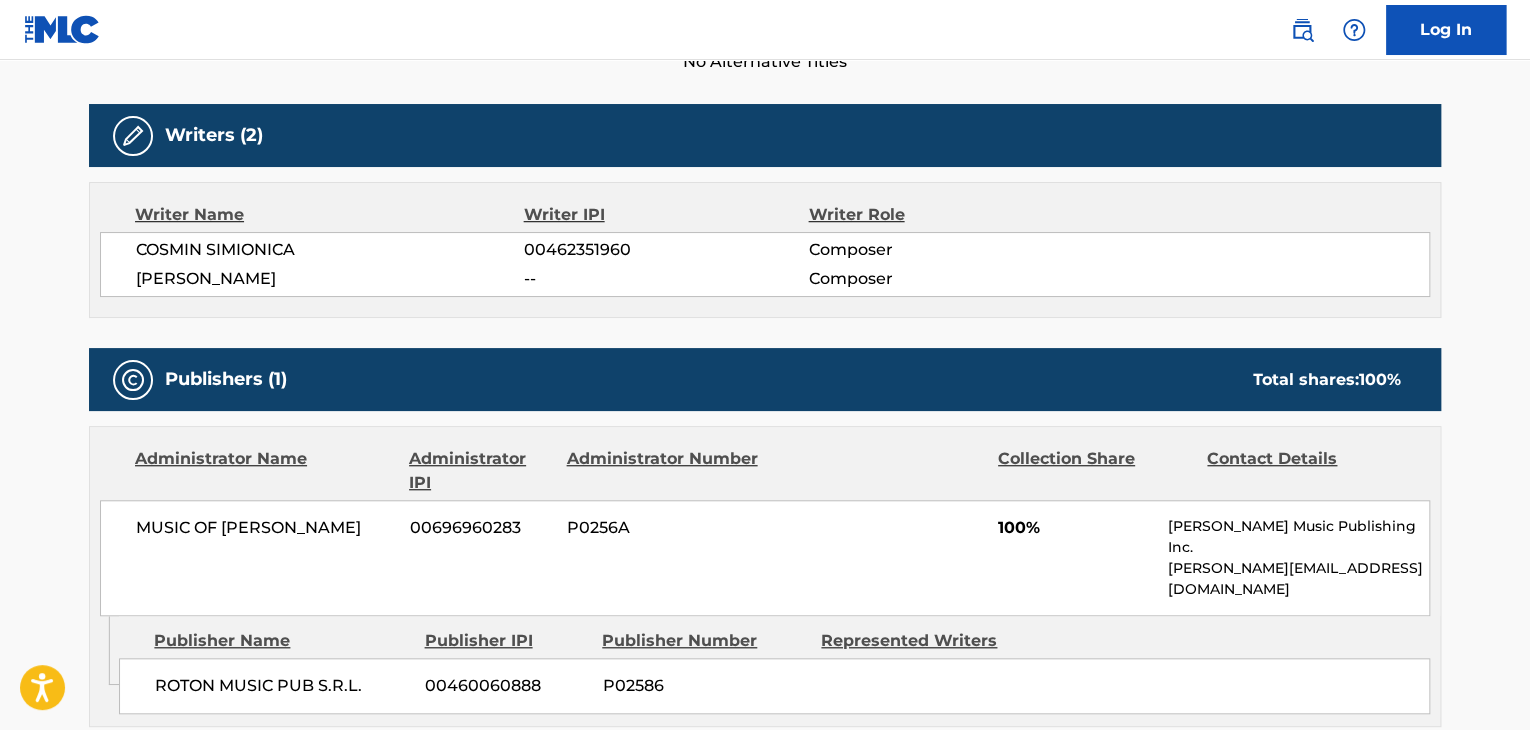 click on "[PERSON_NAME]" at bounding box center [330, 279] 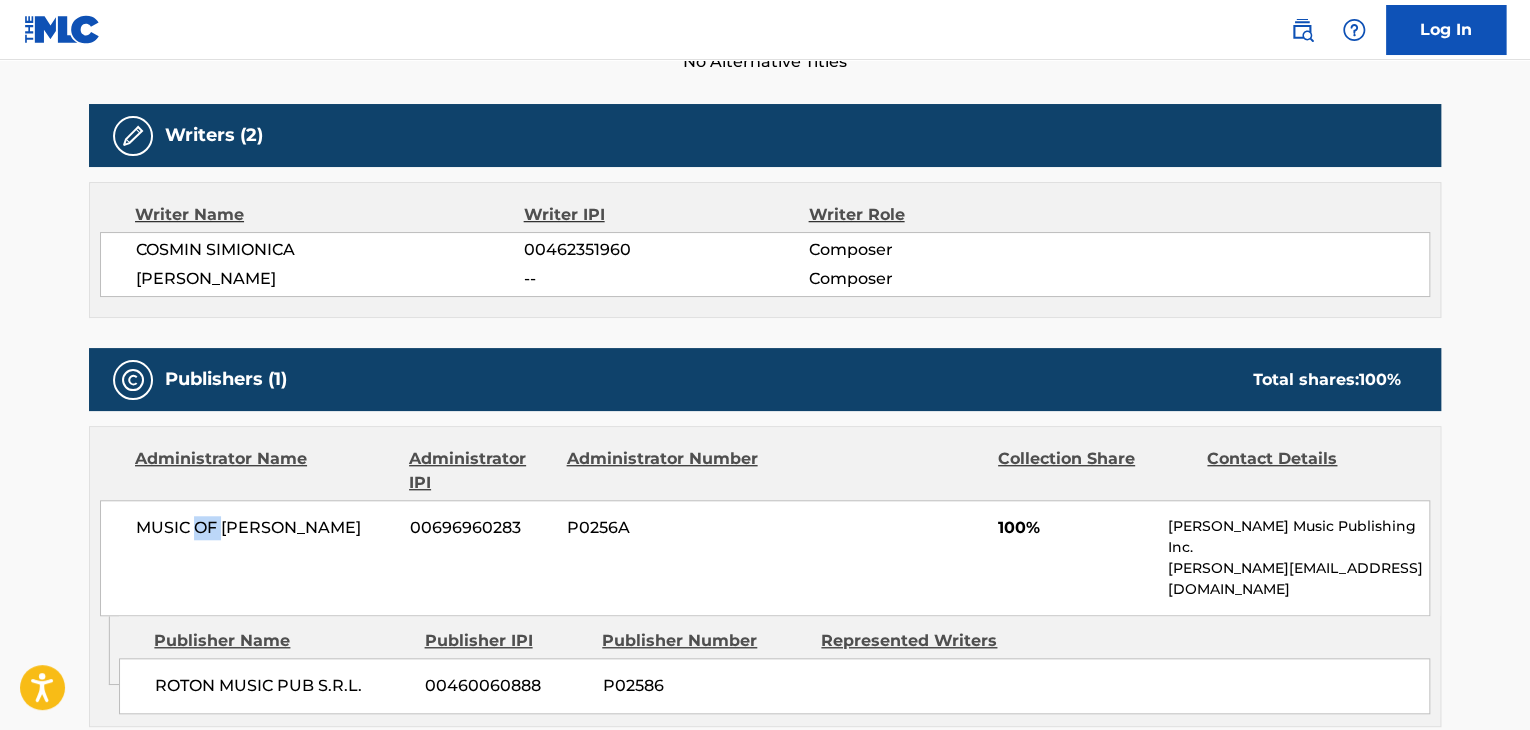 click on "MUSIC OF [PERSON_NAME]" at bounding box center [265, 528] 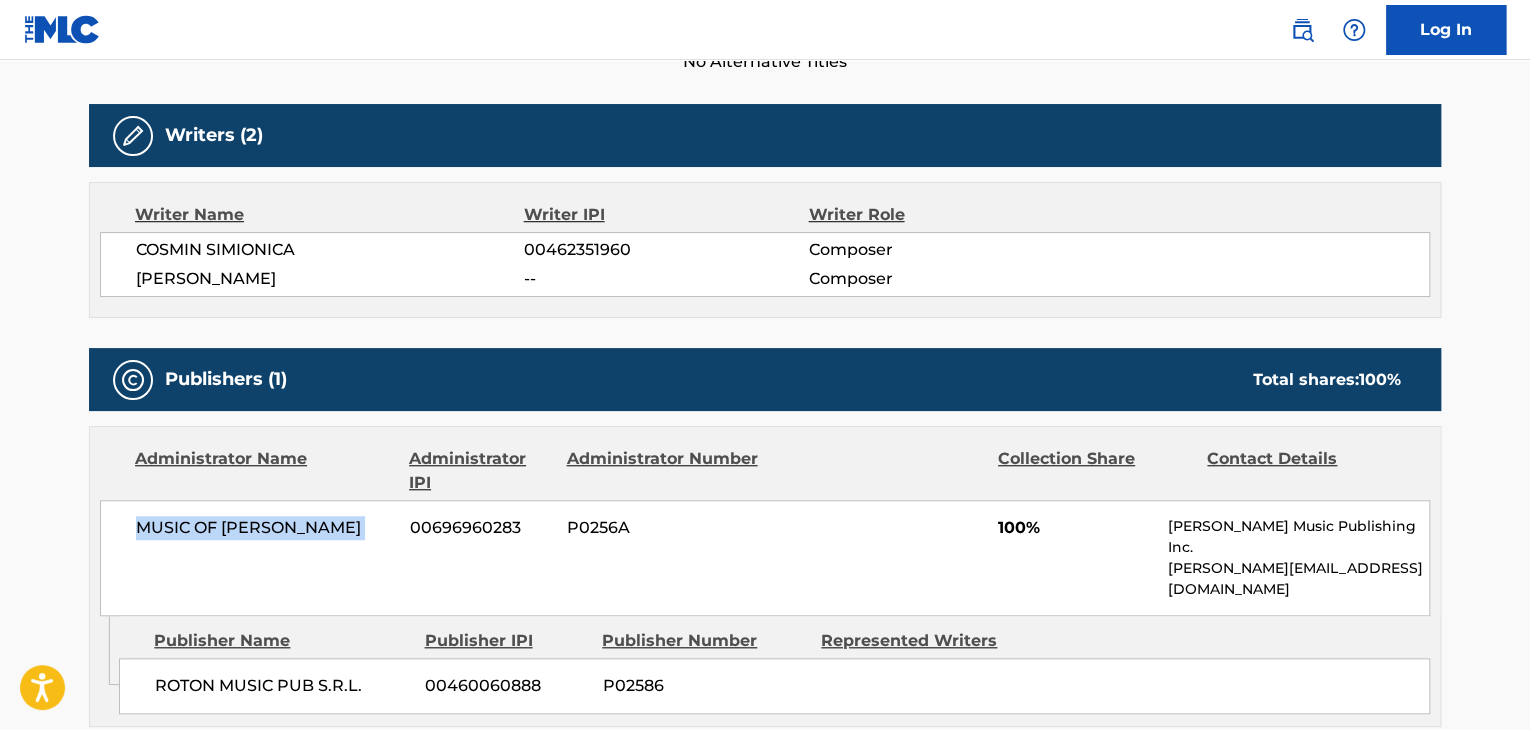 click on "MUSIC OF [PERSON_NAME]" at bounding box center (265, 528) 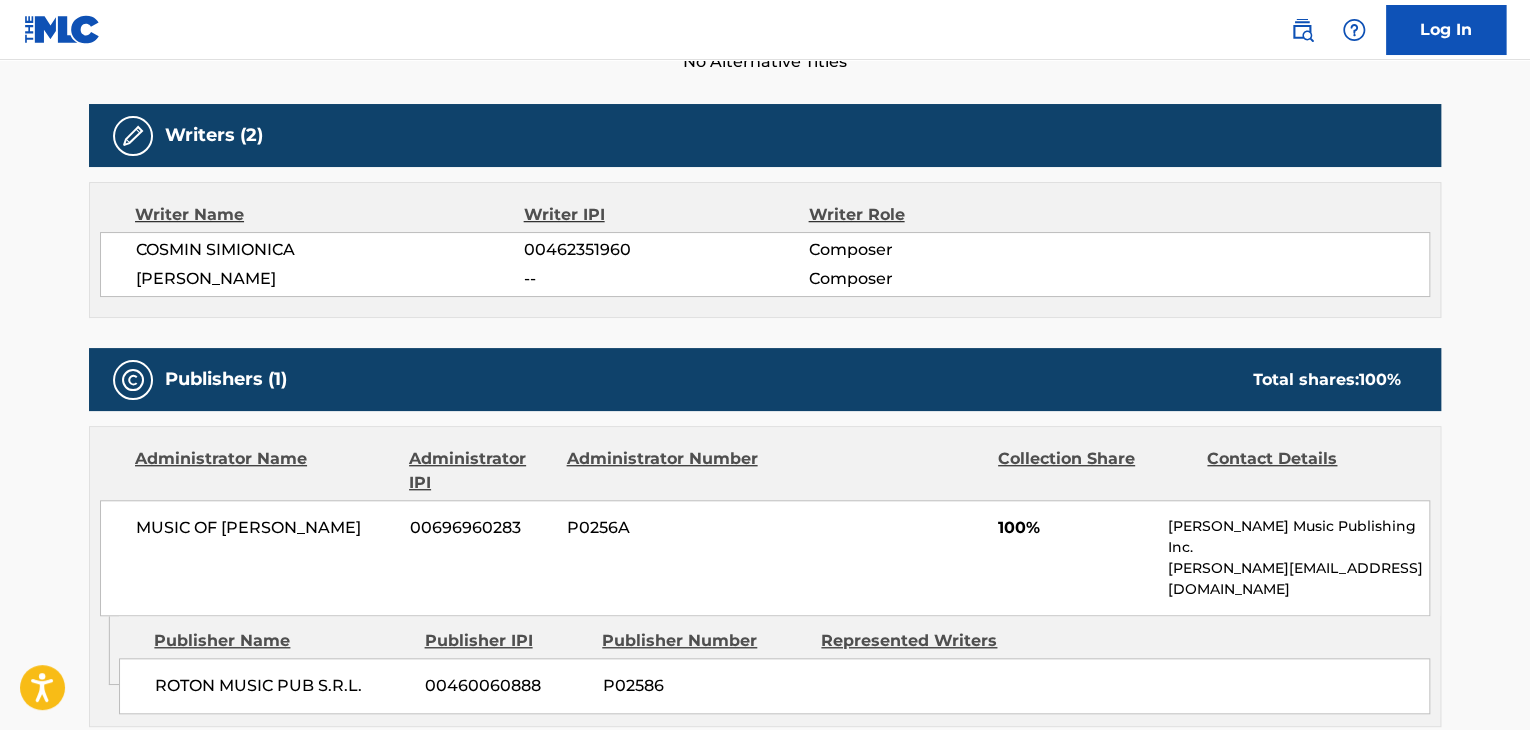 click on "00696960283" at bounding box center (481, 528) 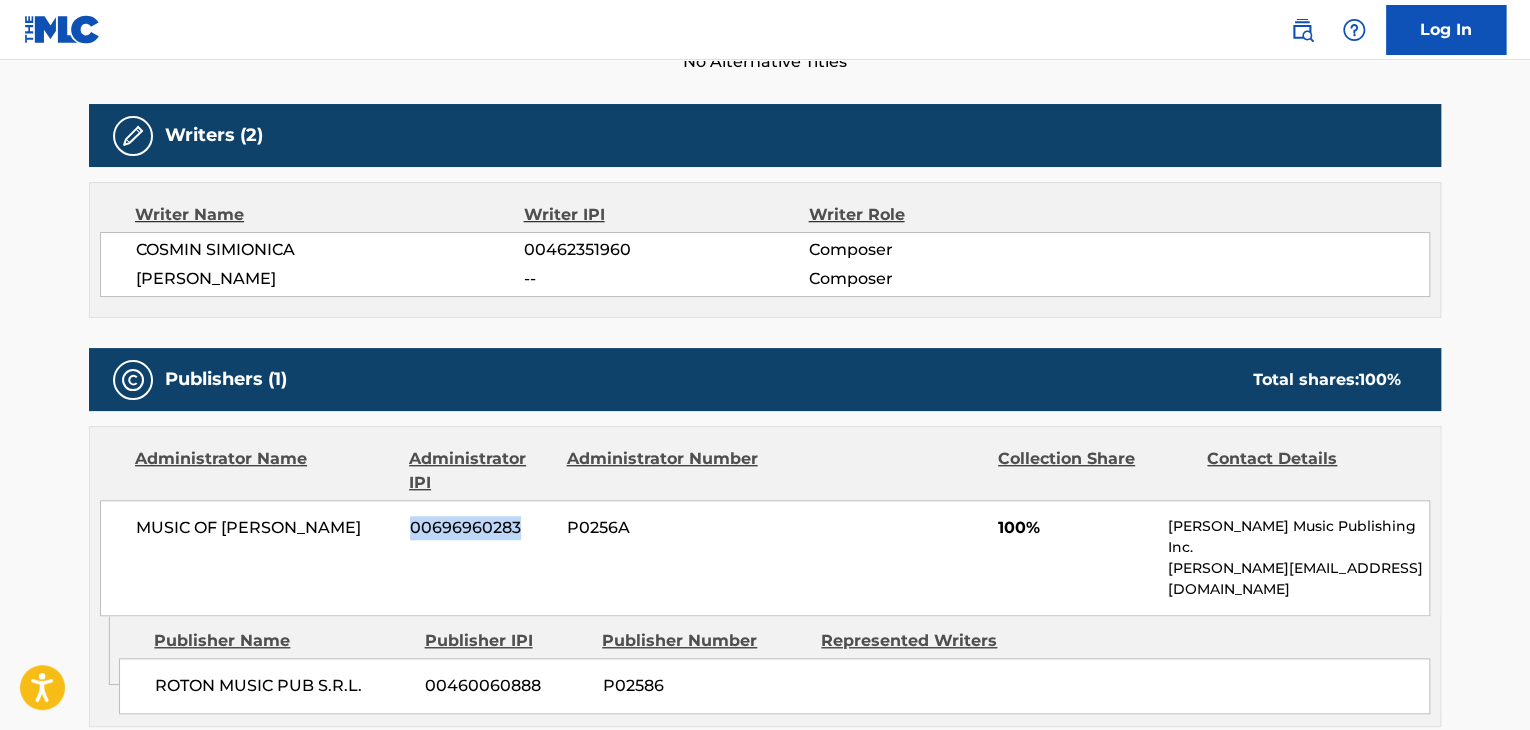 click on "00696960283" at bounding box center (481, 528) 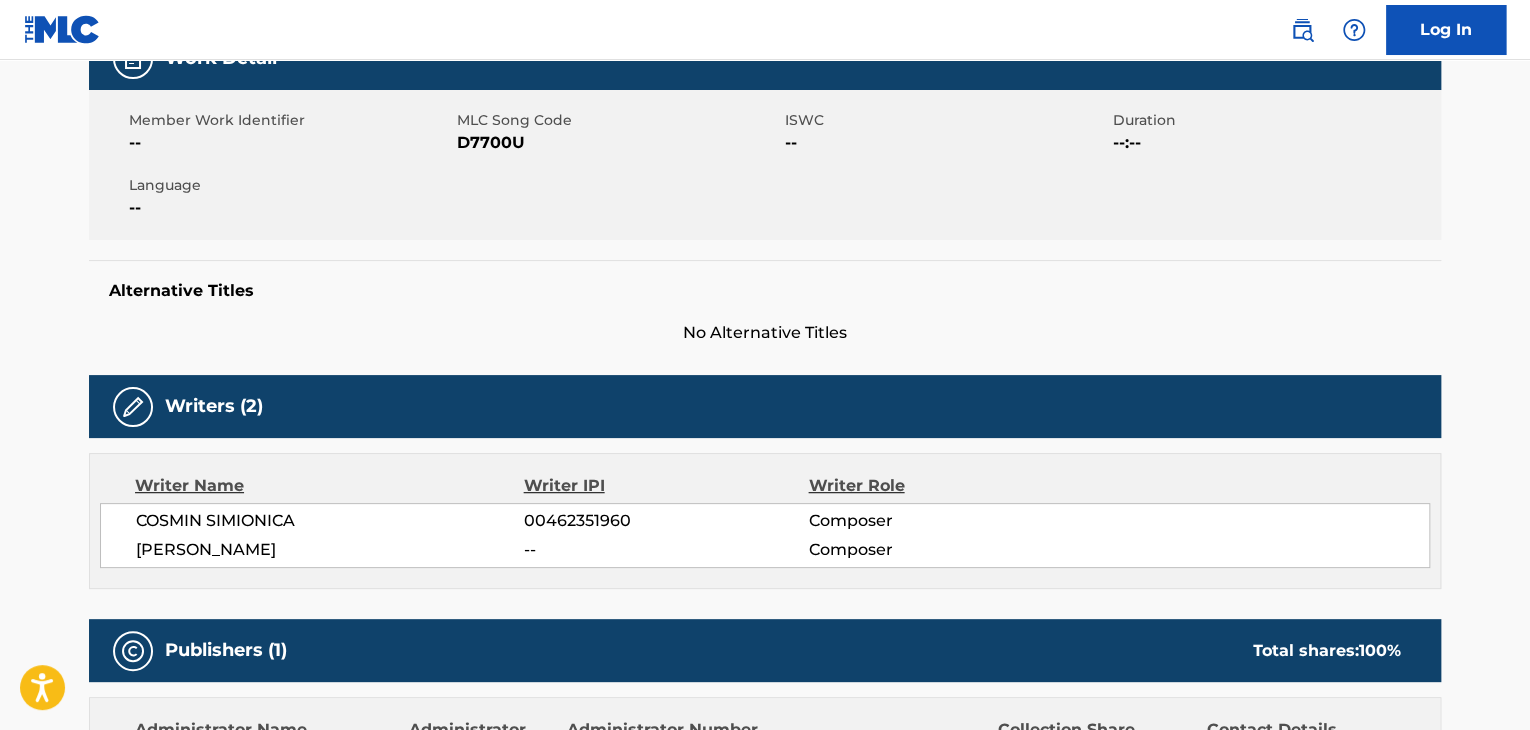 scroll, scrollTop: 300, scrollLeft: 0, axis: vertical 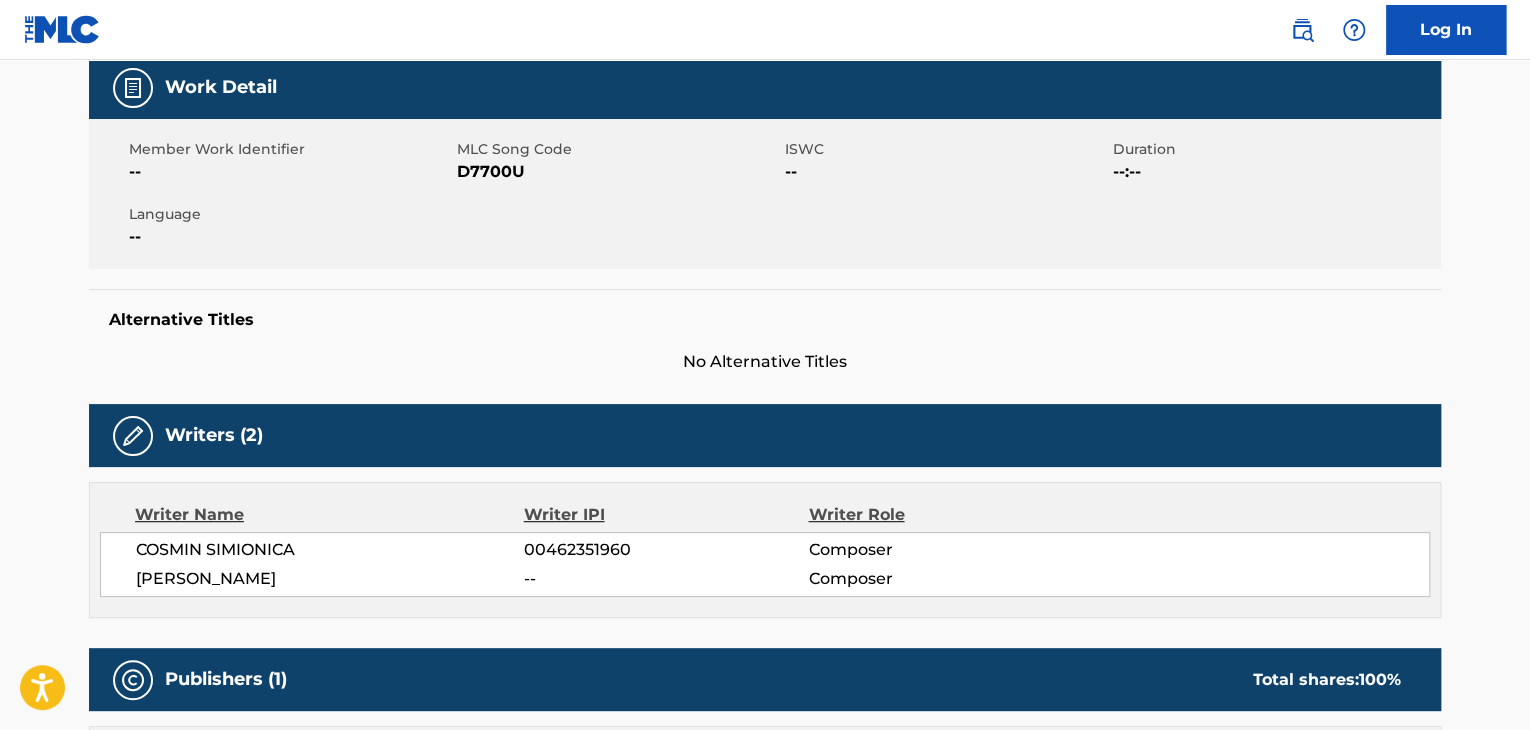 click on "Member Work Identifier -- MLC Song Code D7700U ISWC -- Duration --:-- Language --" at bounding box center [765, 194] 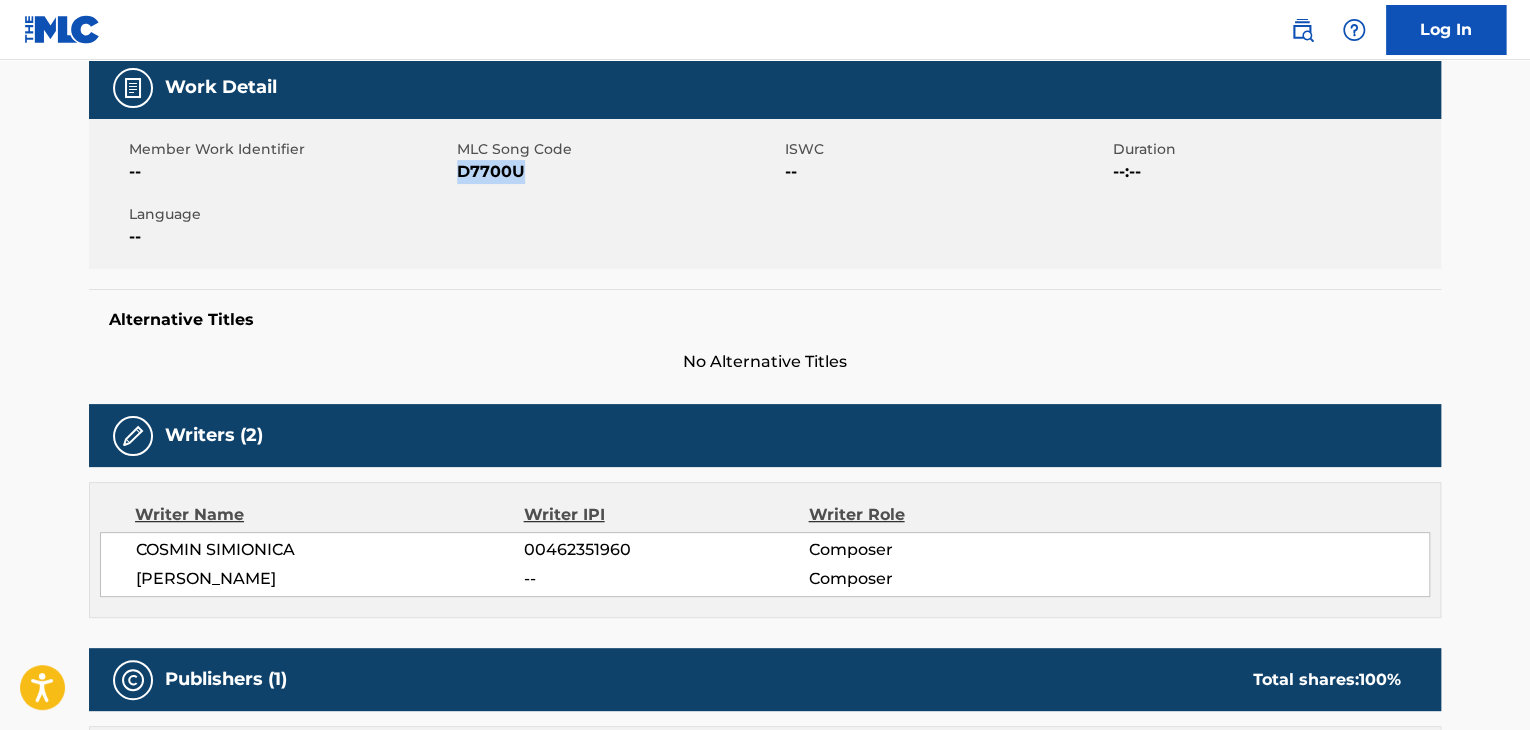 click on "Member Work Identifier -- MLC Song Code D7700U ISWC -- Duration --:-- Language --" at bounding box center [765, 194] 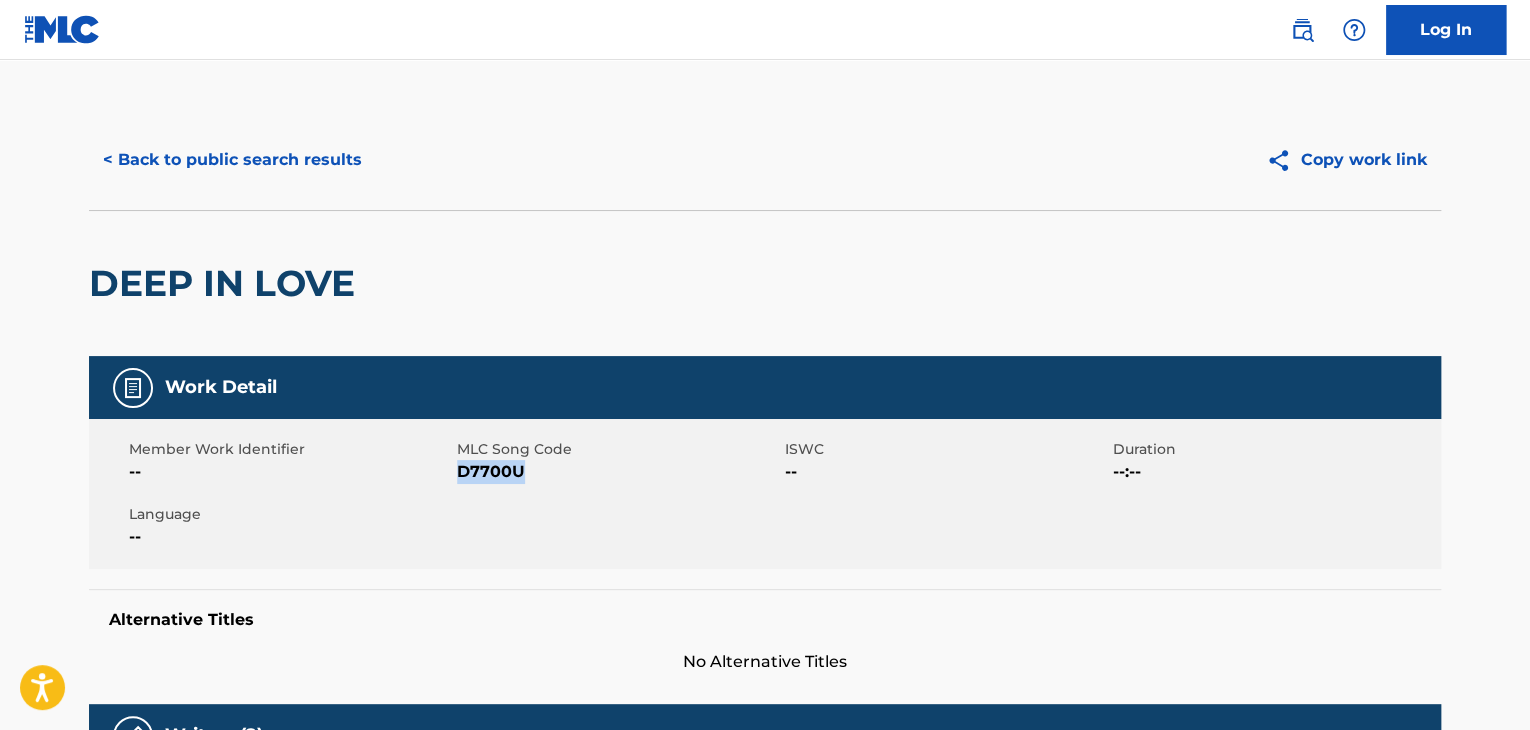 click on "< Back to public search results" at bounding box center [232, 160] 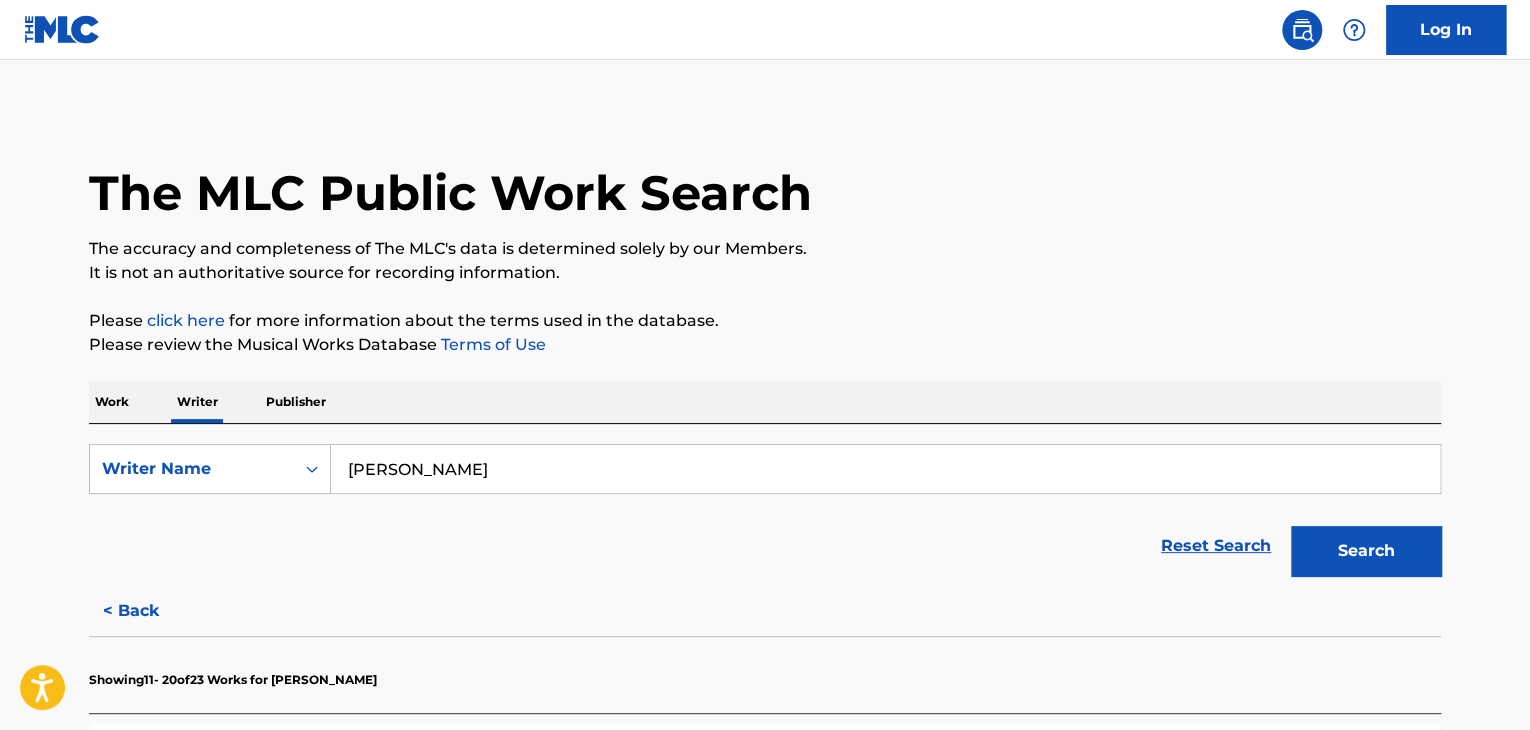 scroll, scrollTop: 0, scrollLeft: 0, axis: both 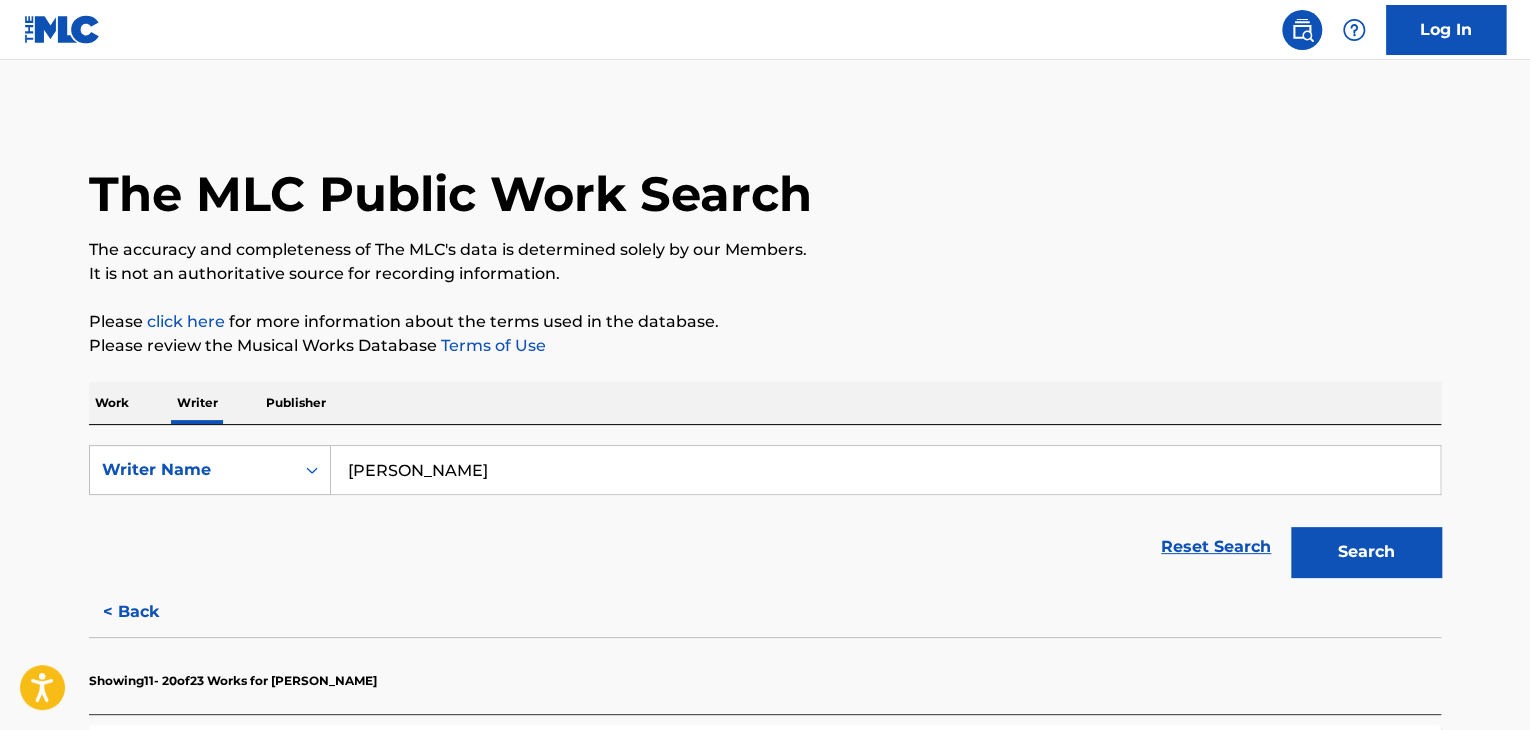 click on "[PERSON_NAME]" at bounding box center [885, 470] 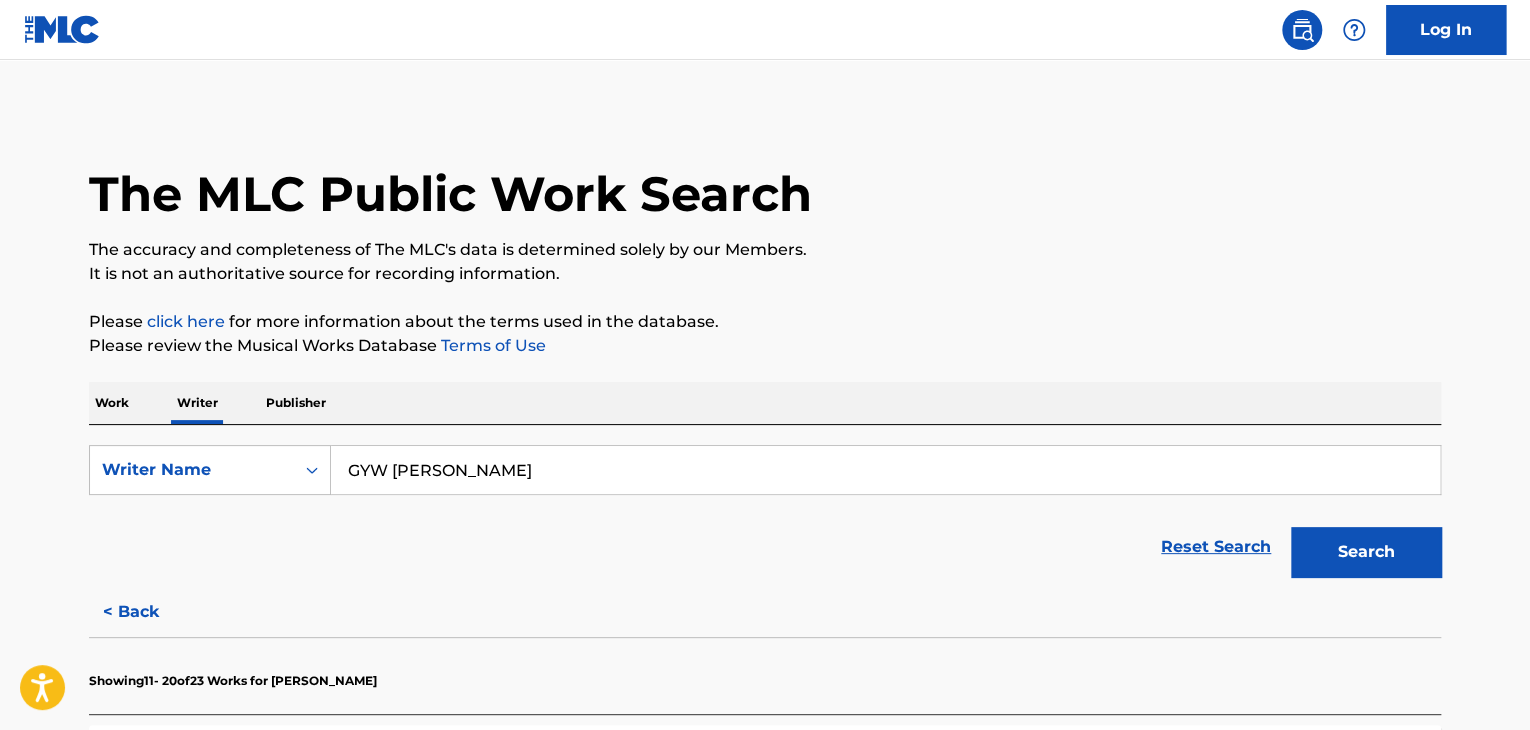 click on "Search" at bounding box center [1366, 552] 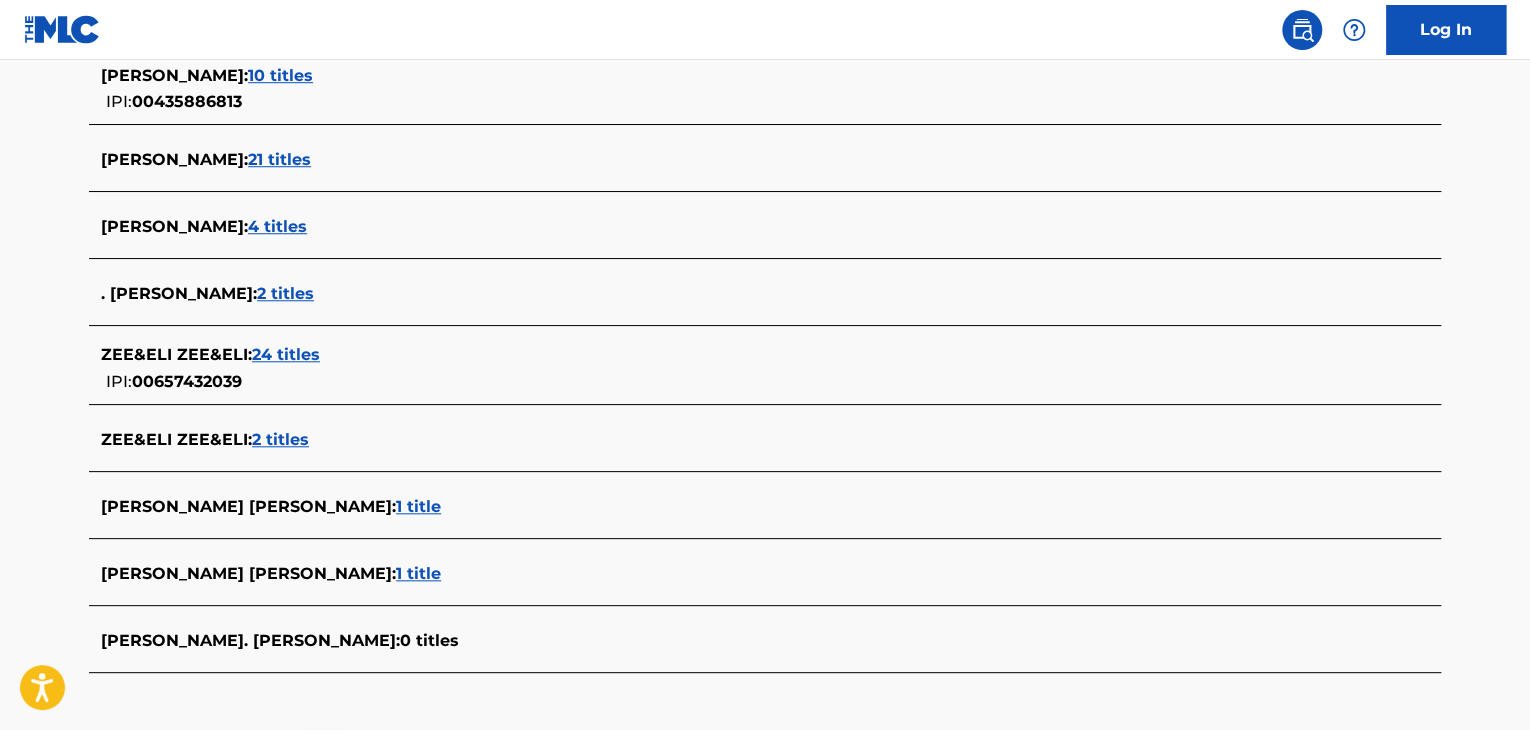 scroll, scrollTop: 400, scrollLeft: 0, axis: vertical 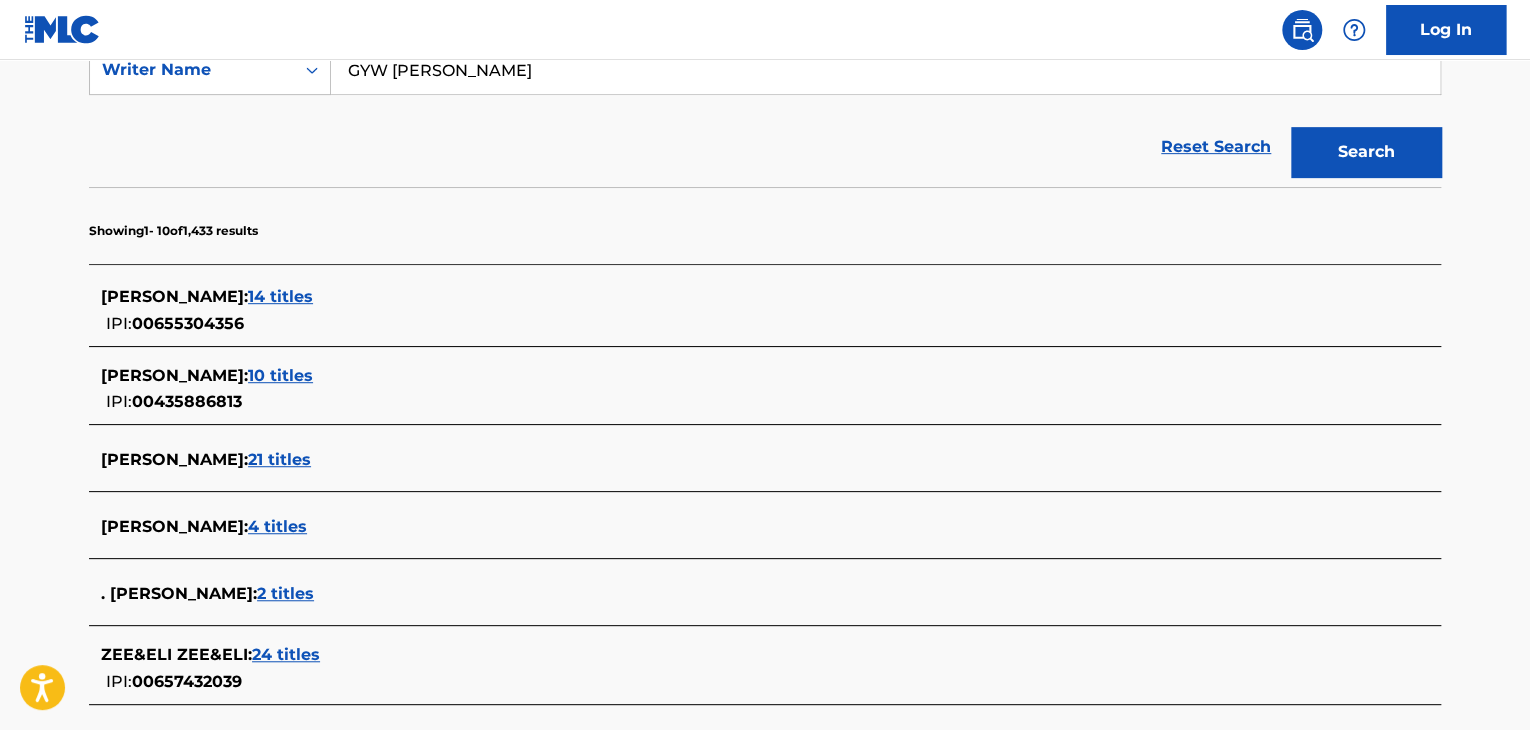click on "GYW [PERSON_NAME]" at bounding box center [885, 70] 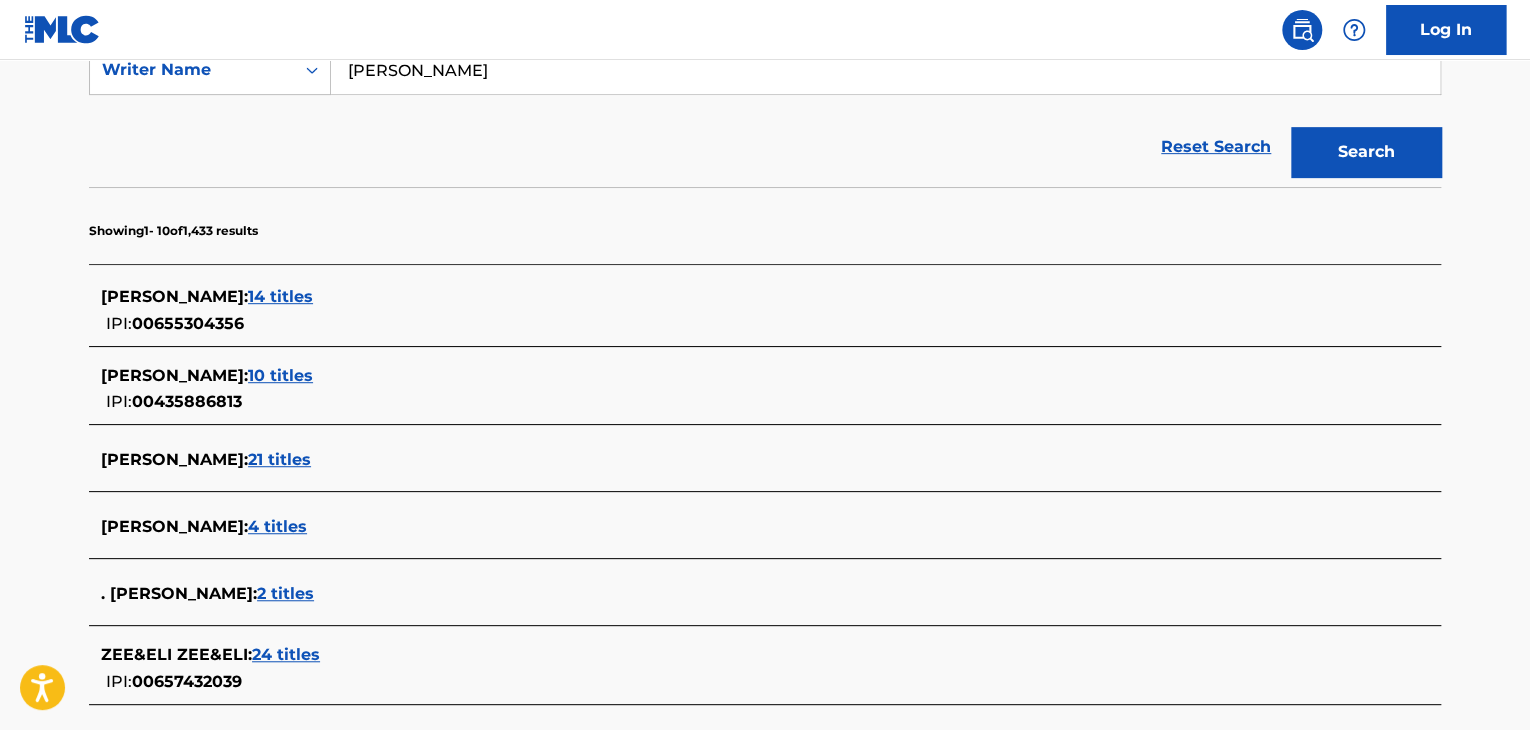 type on "[PERSON_NAME]" 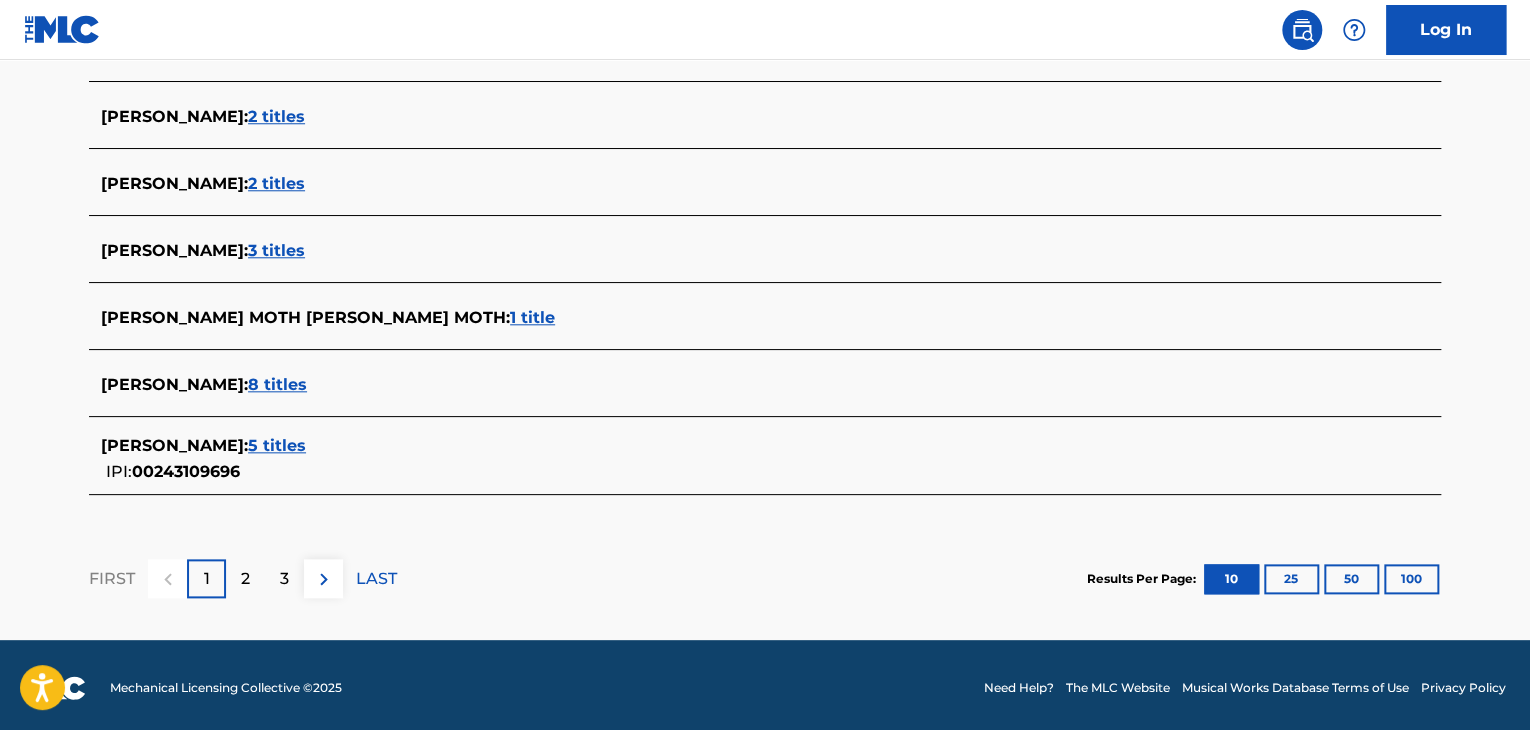 scroll, scrollTop: 871, scrollLeft: 0, axis: vertical 